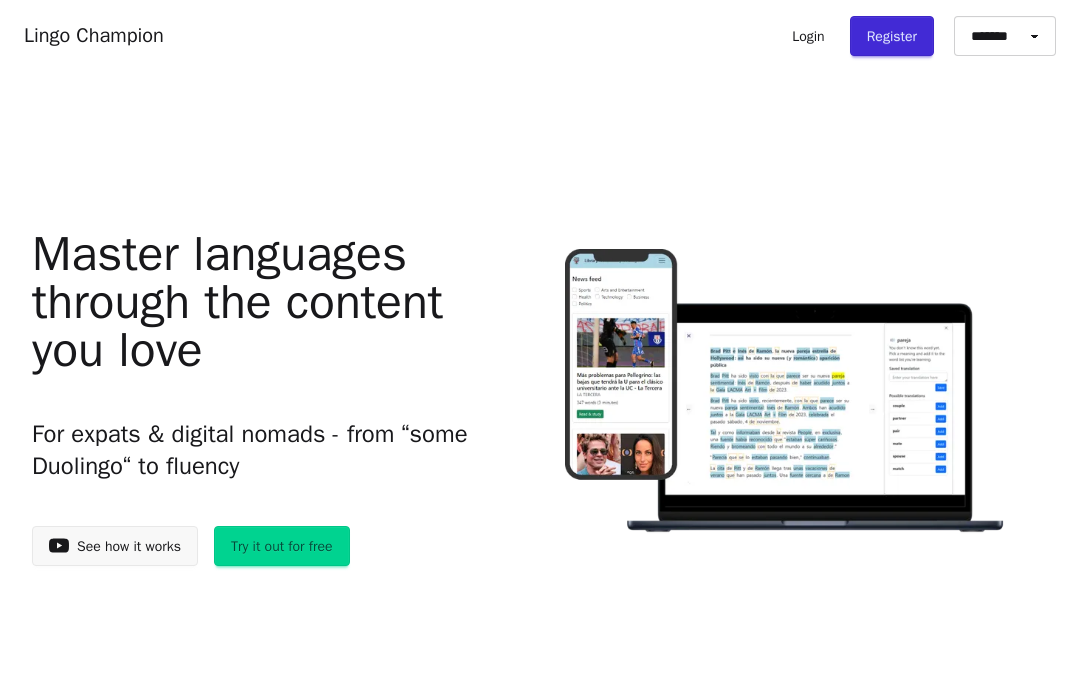 scroll, scrollTop: 0, scrollLeft: 0, axis: both 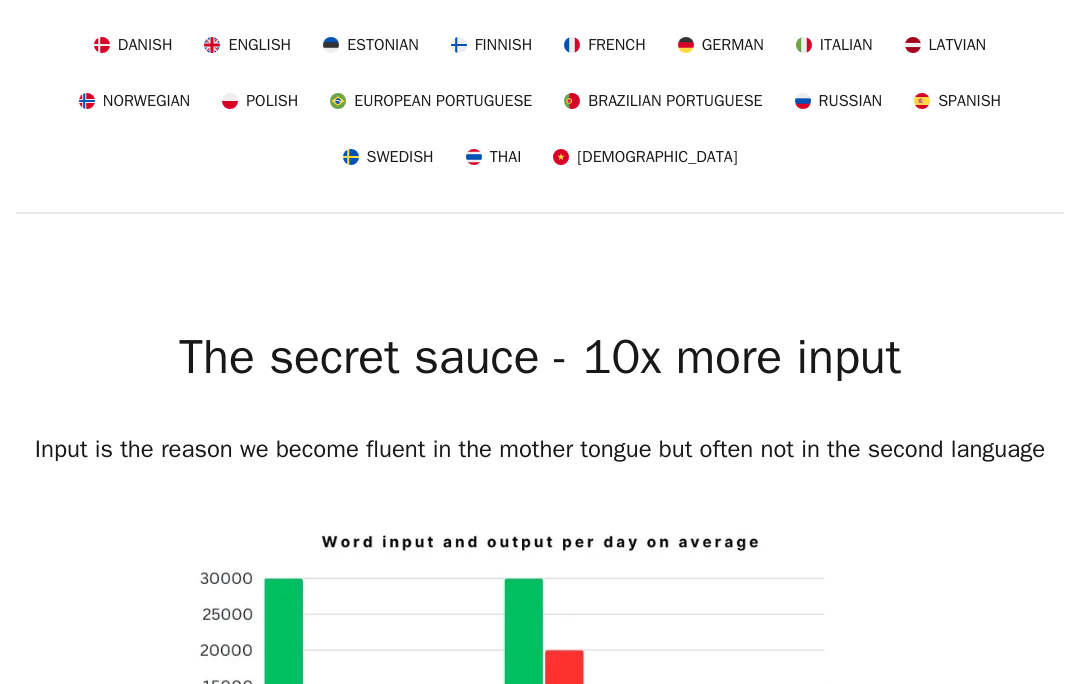click on "English" at bounding box center [259, 46] 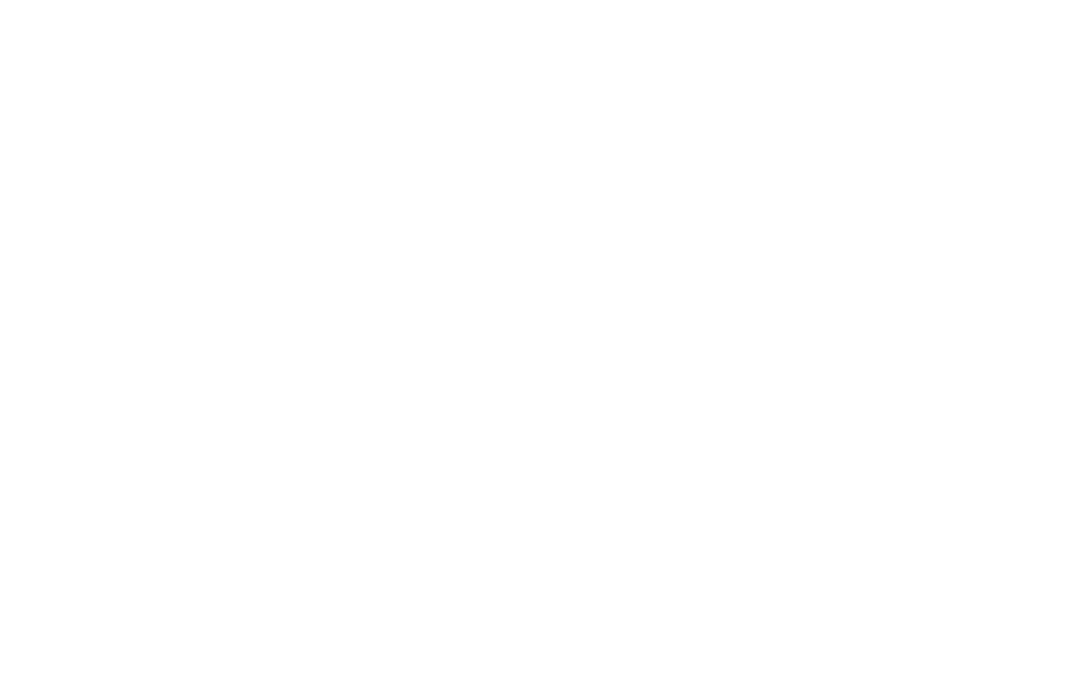 scroll, scrollTop: 0, scrollLeft: 0, axis: both 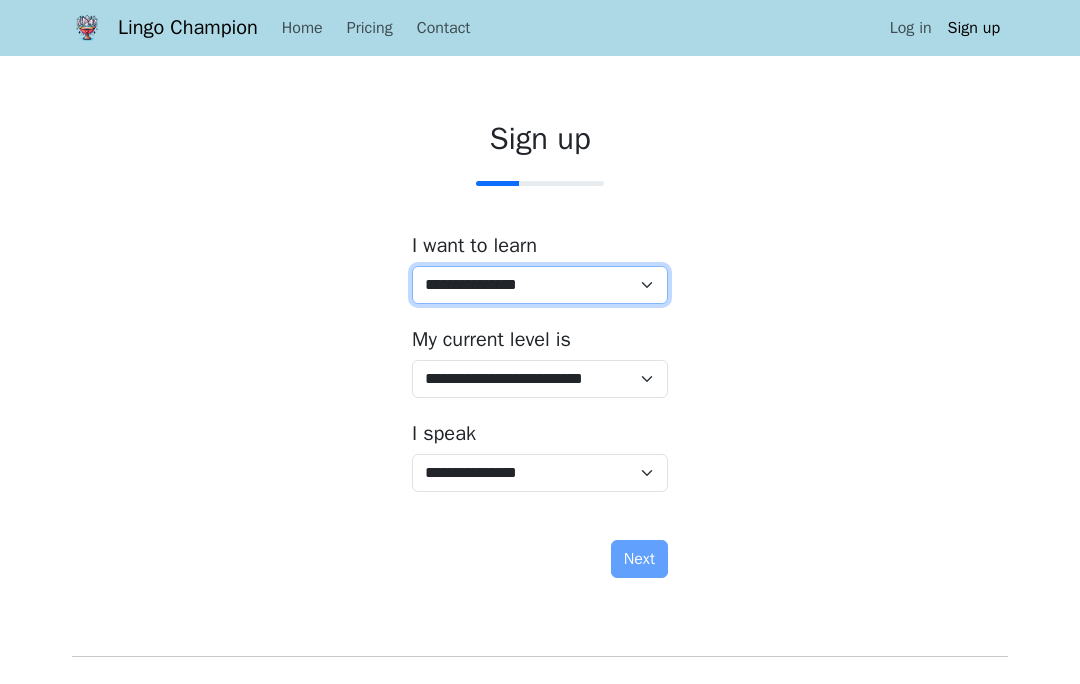 select on "**" 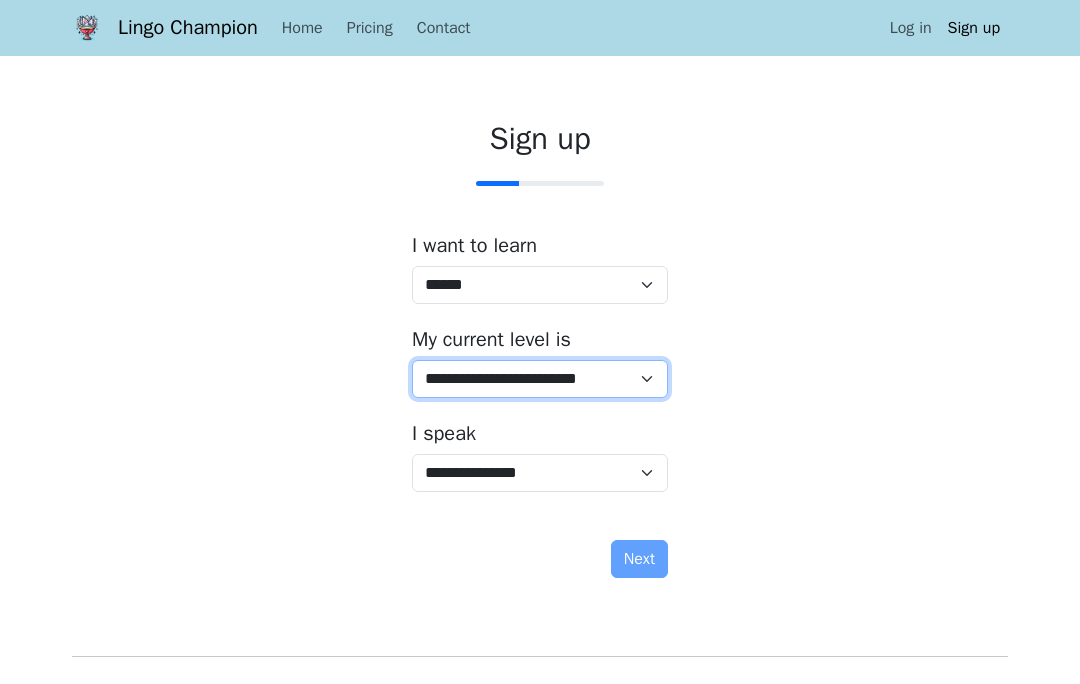 select on "*" 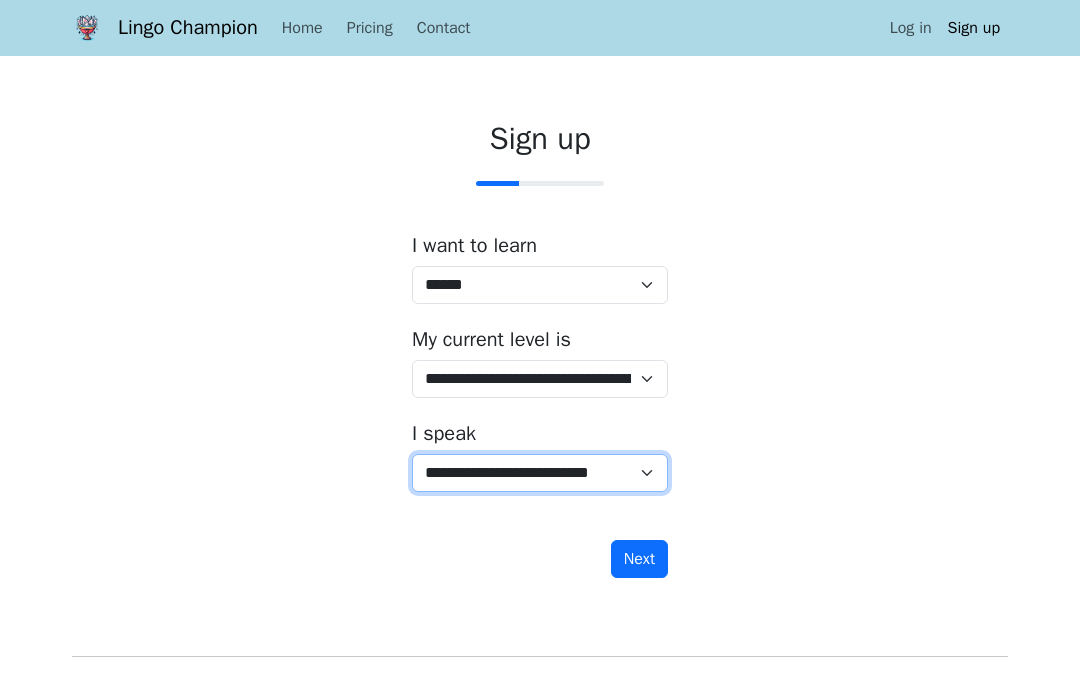 select on "**" 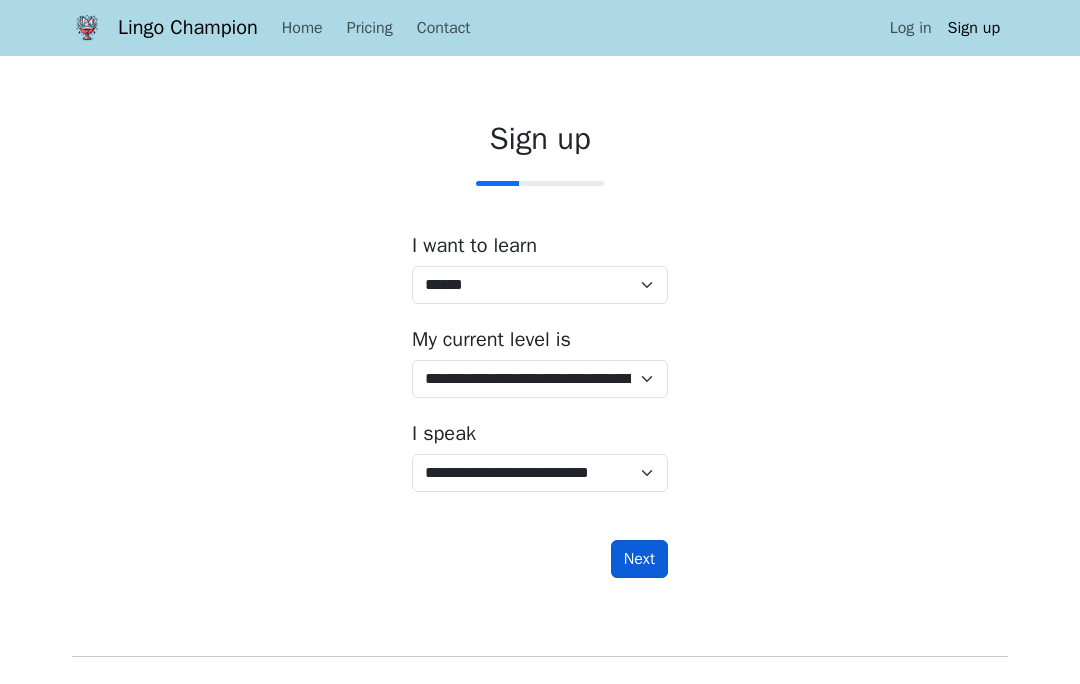 click on "Next" at bounding box center [639, 559] 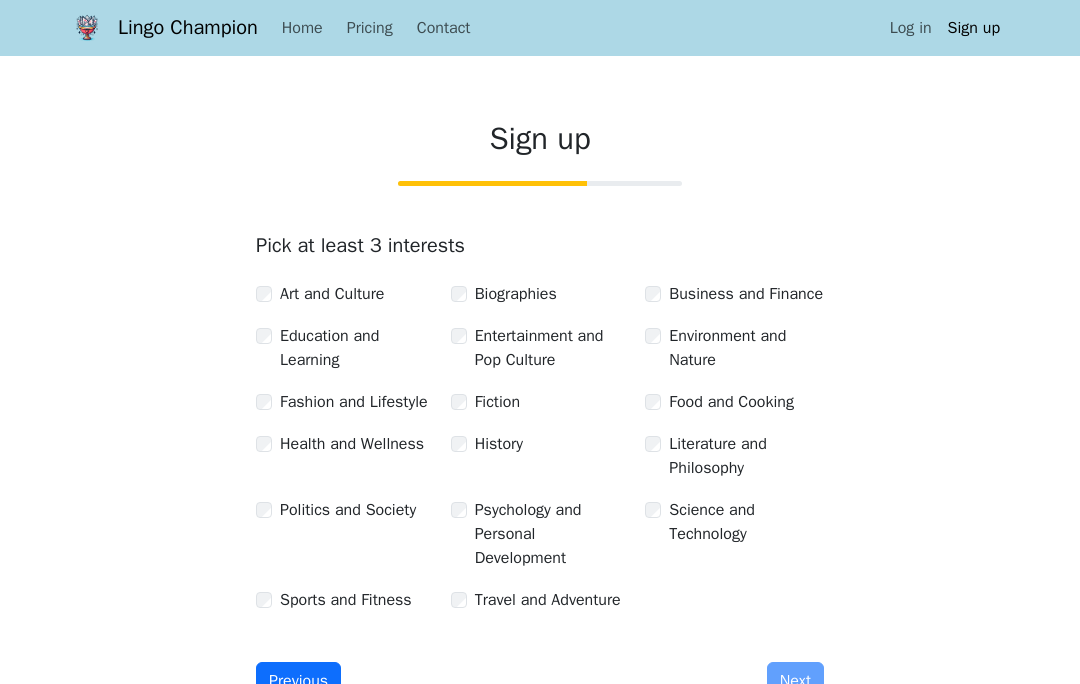 click on "Art and Culture" at bounding box center (345, 294) 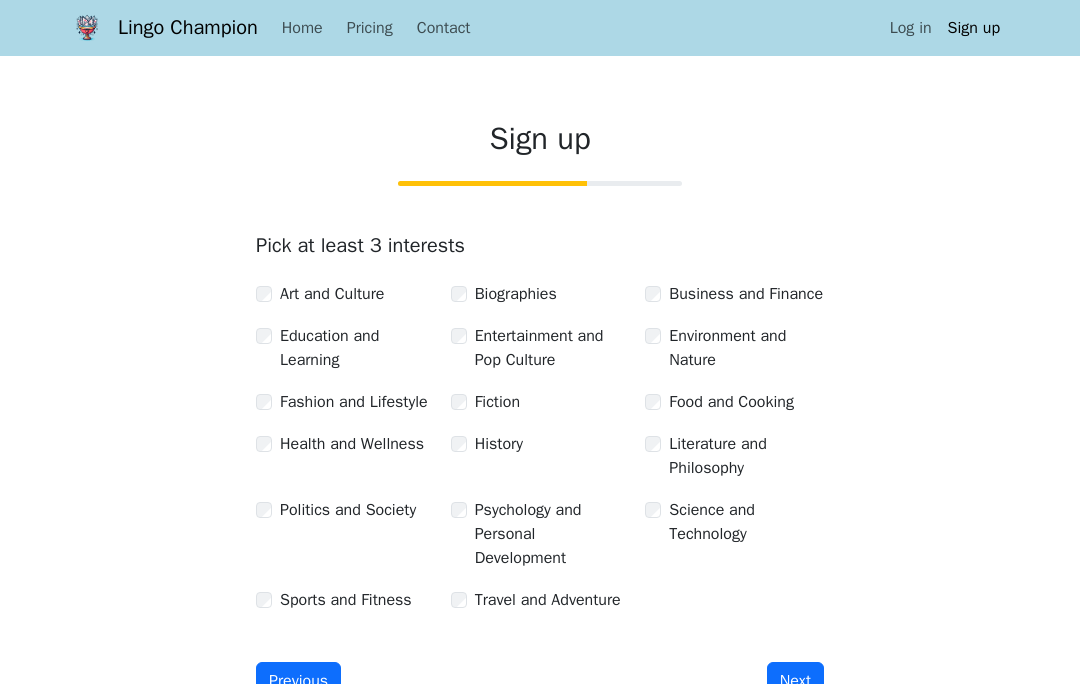 click on "Literature and Philosophy" at bounding box center (734, 456) 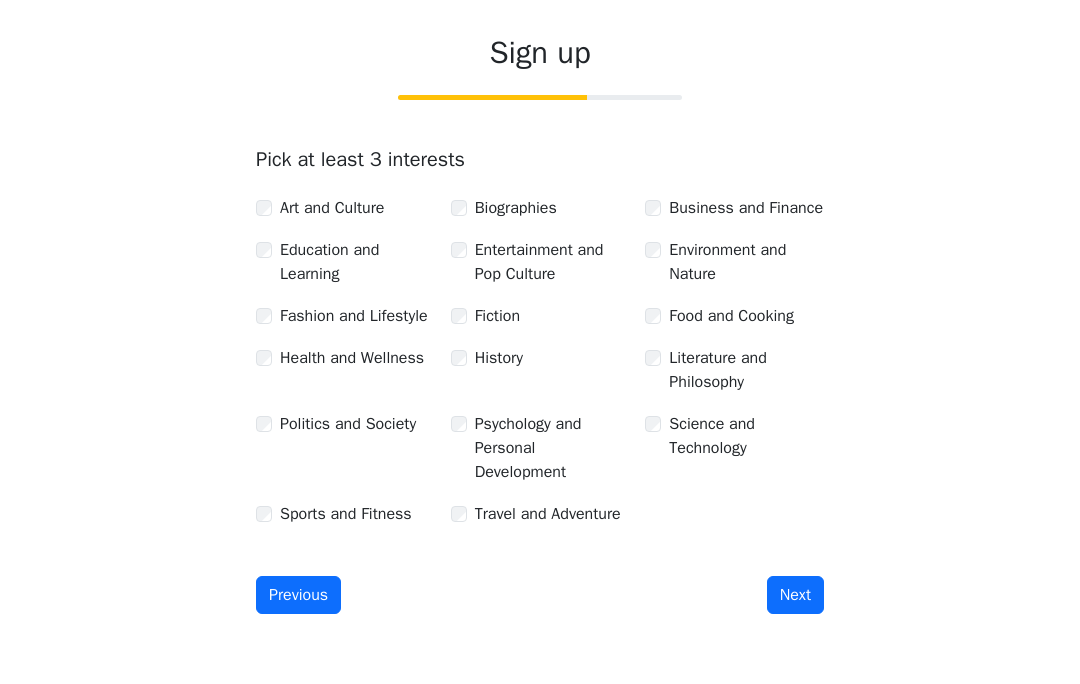 scroll, scrollTop: 152, scrollLeft: 0, axis: vertical 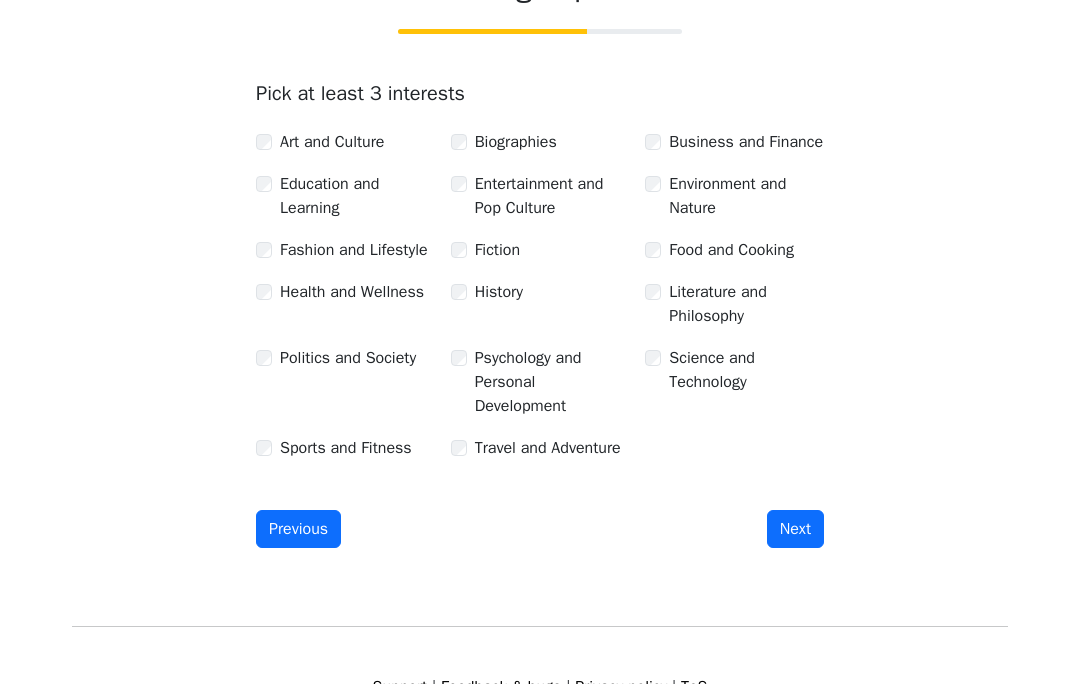drag, startPoint x: 817, startPoint y: 563, endPoint x: 817, endPoint y: 395, distance: 168 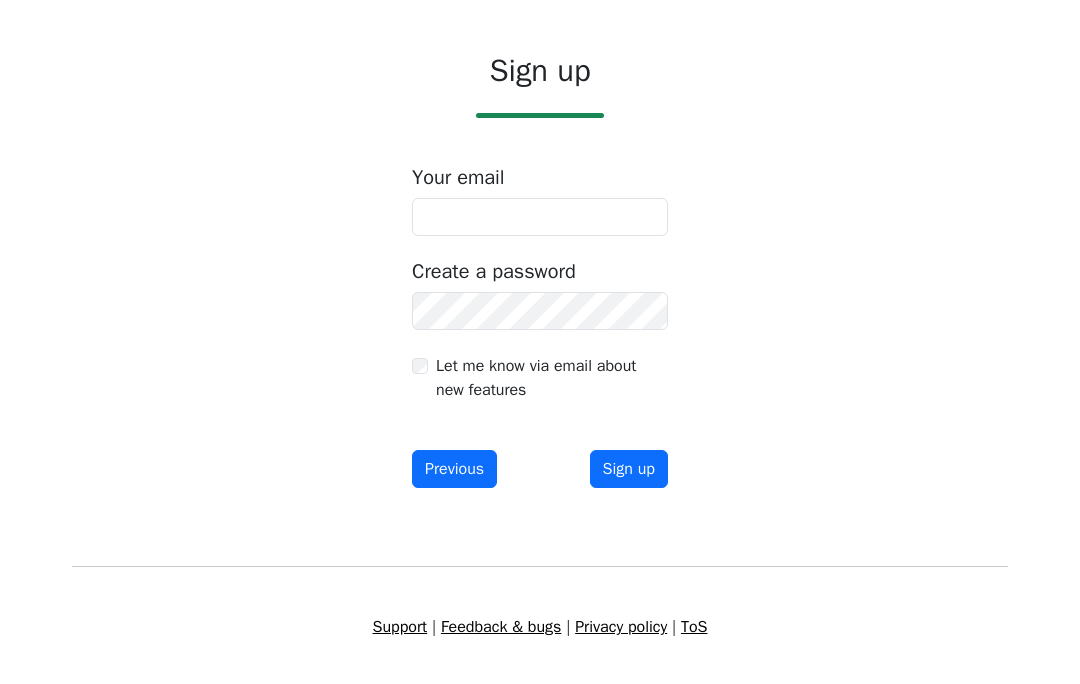 scroll, scrollTop: 71, scrollLeft: 0, axis: vertical 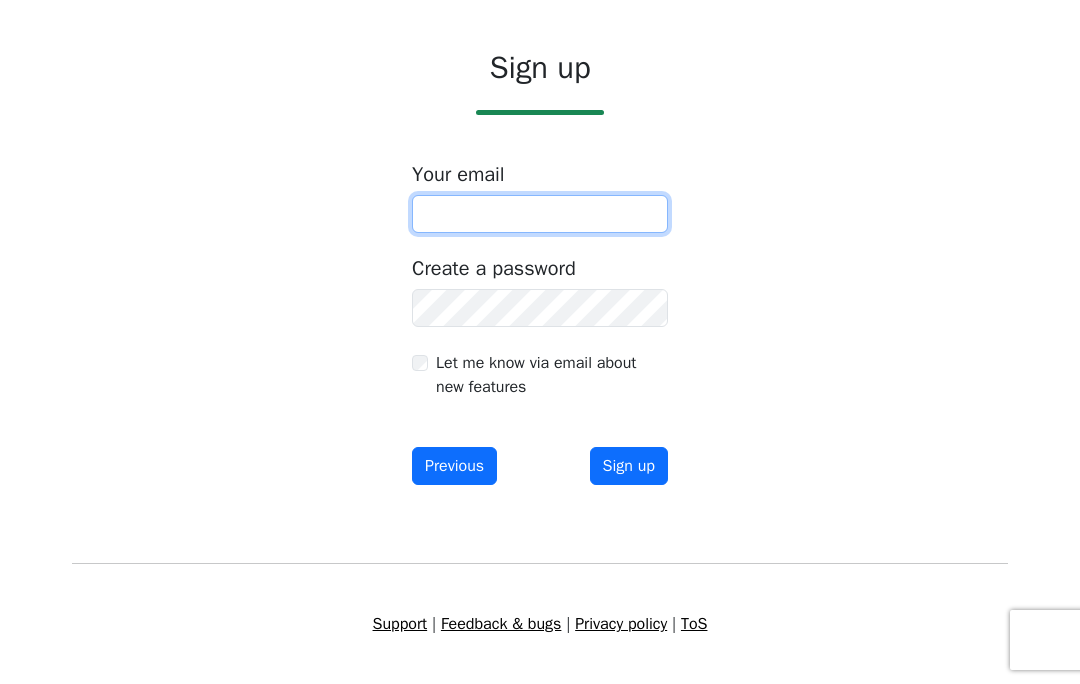 click at bounding box center (540, 214) 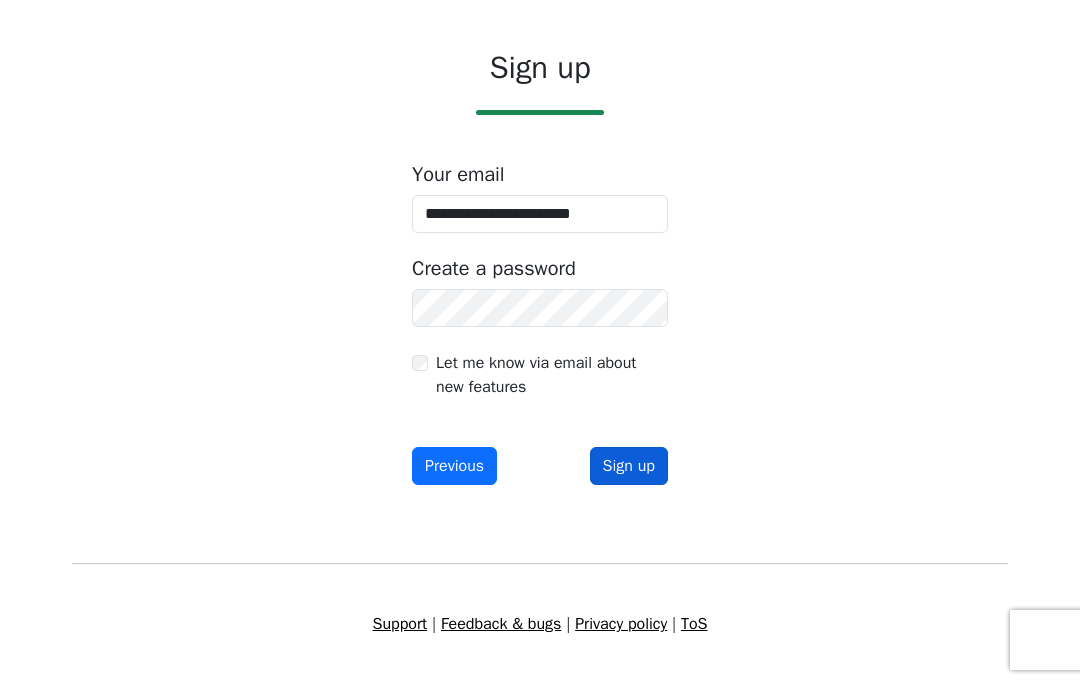 click on "Sign up" at bounding box center (629, 466) 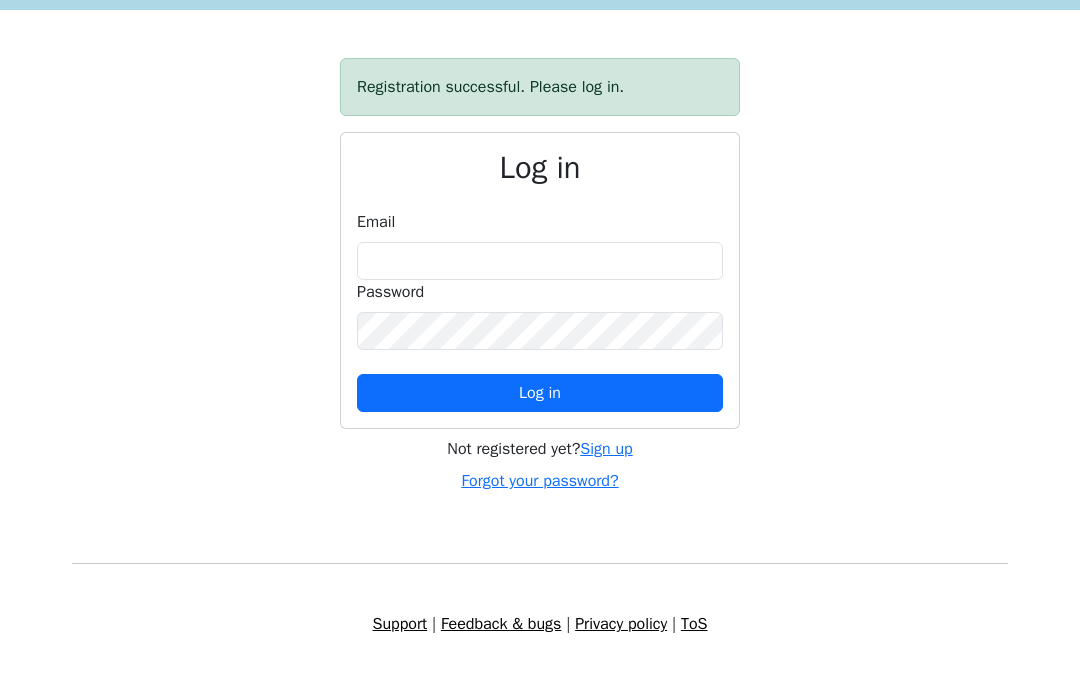 scroll, scrollTop: 46, scrollLeft: 0, axis: vertical 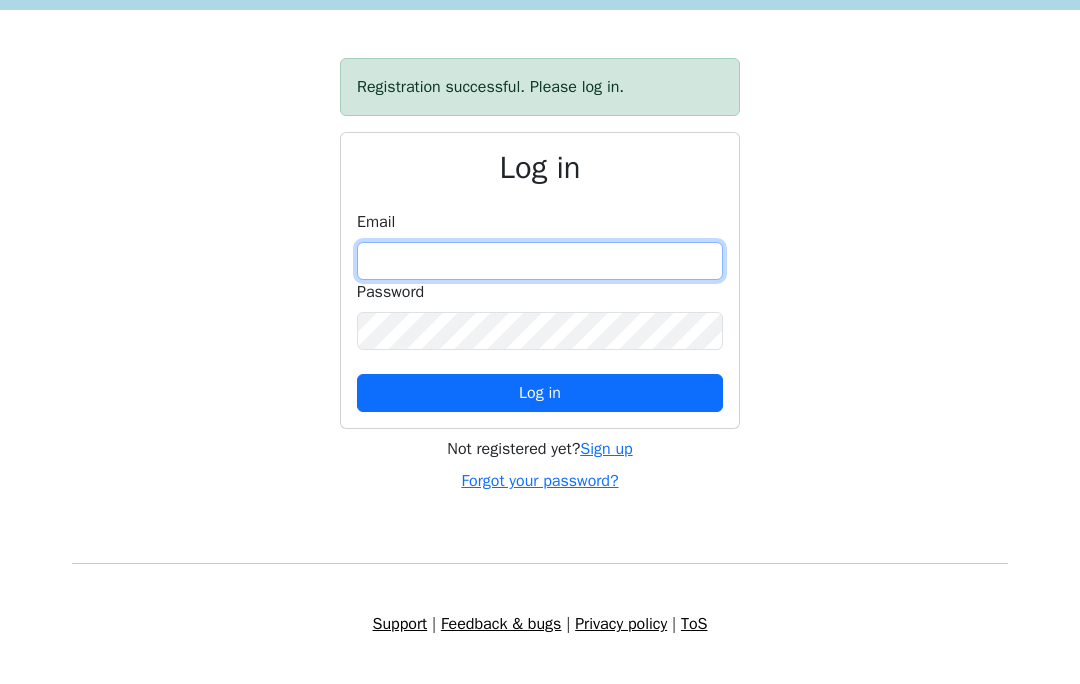 click at bounding box center [540, 261] 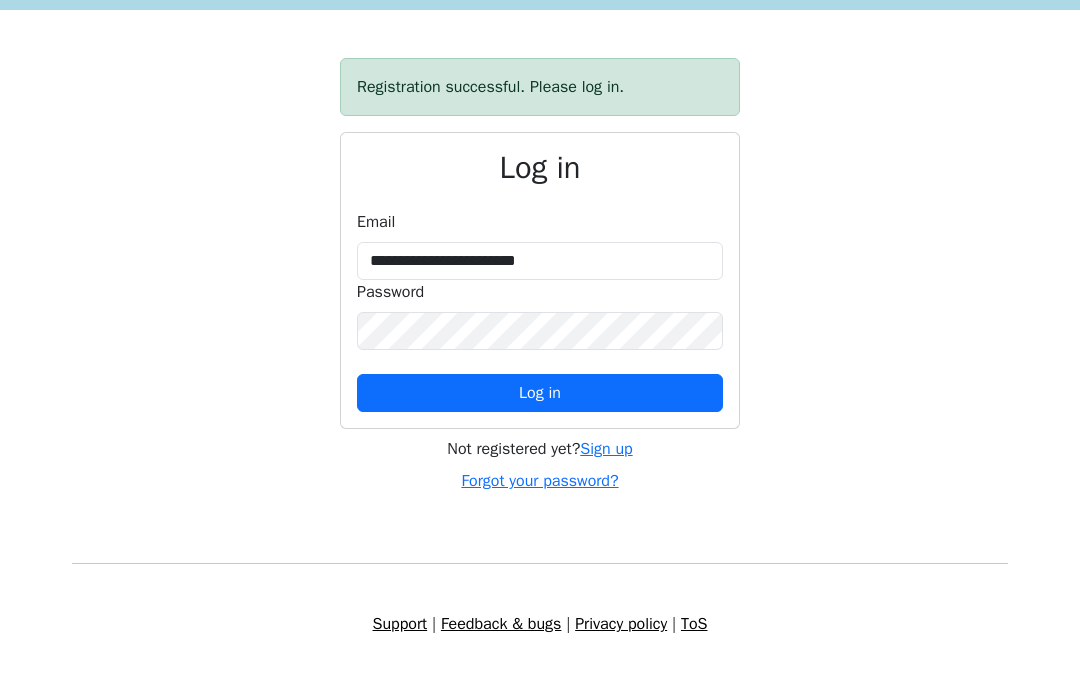 click on "Log in" at bounding box center (540, 393) 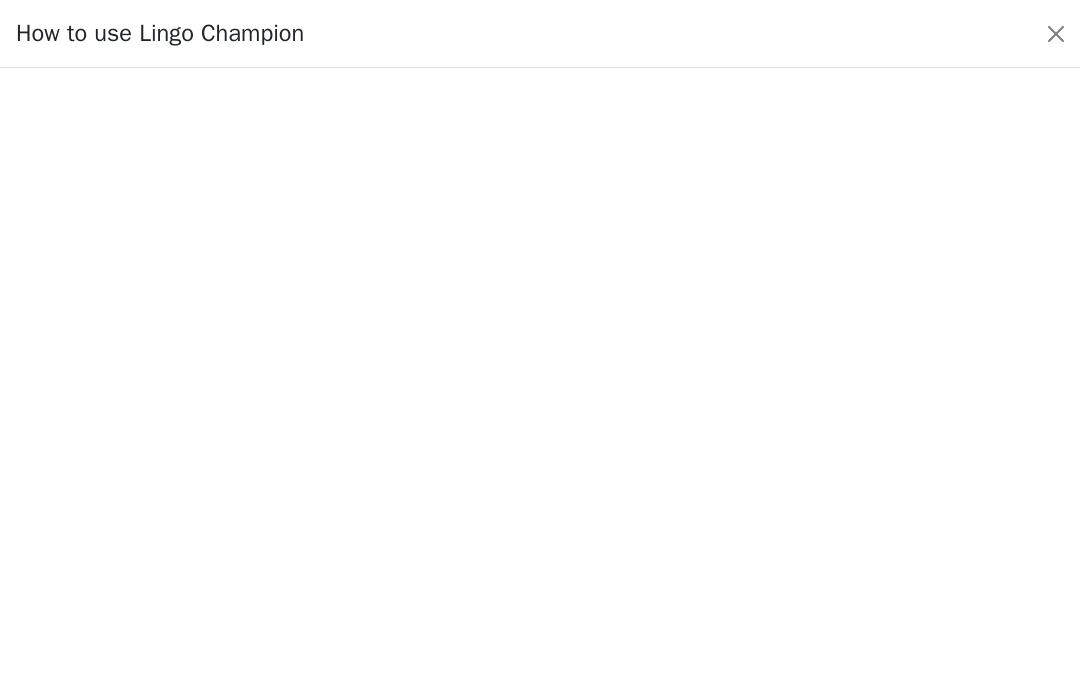 scroll, scrollTop: 0, scrollLeft: 0, axis: both 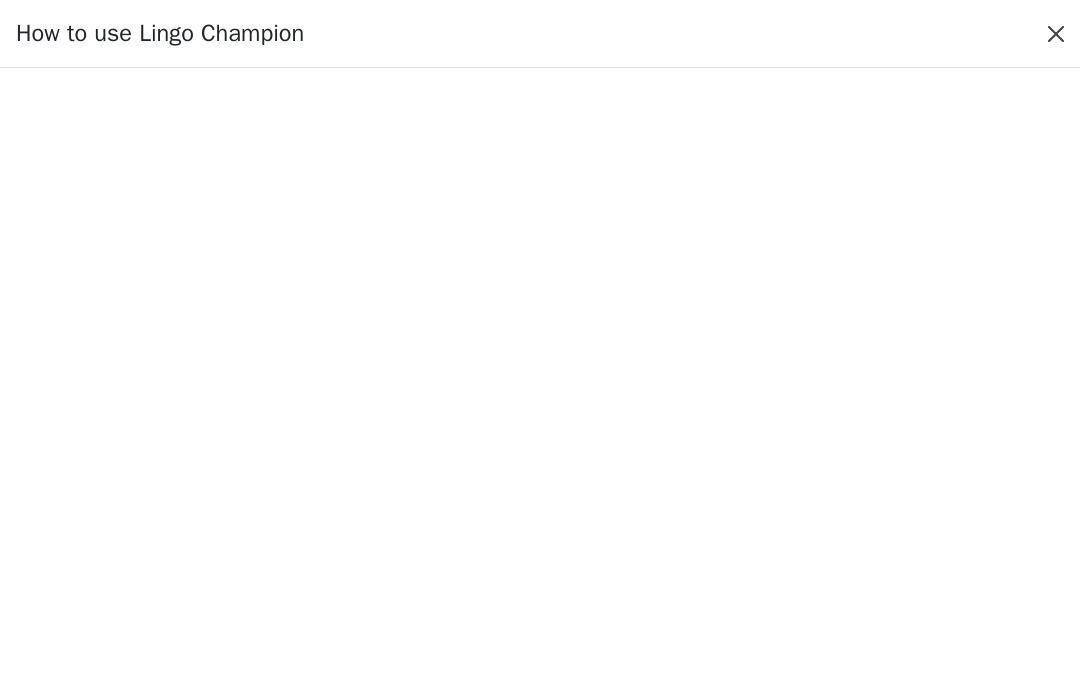 click at bounding box center [1056, 34] 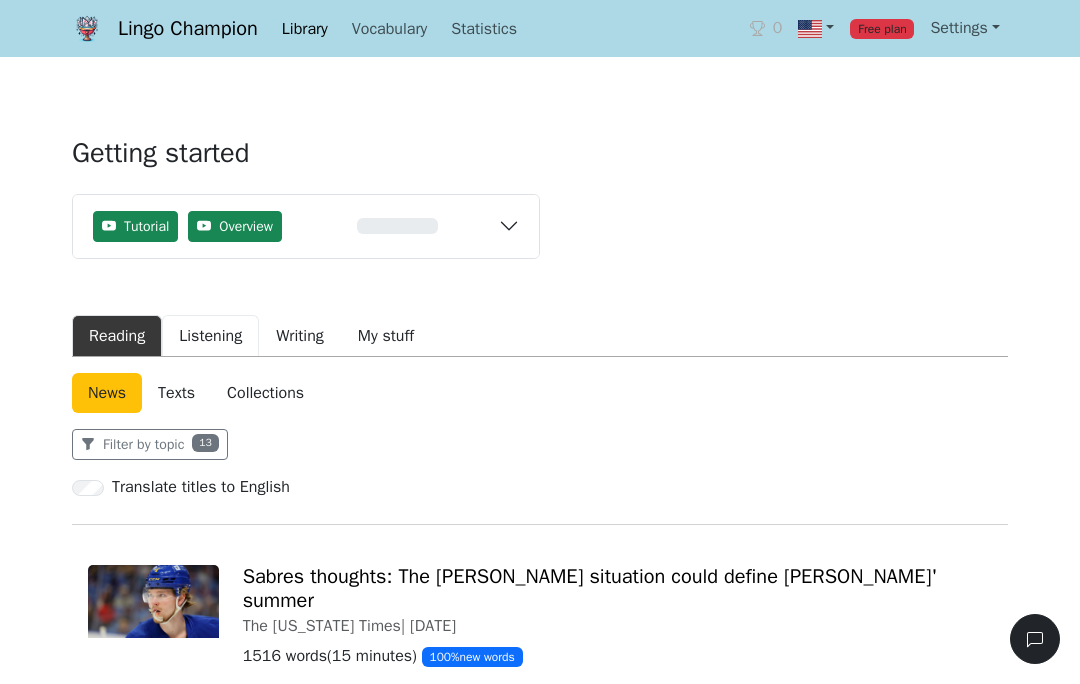 click on "Listening" at bounding box center [210, 336] 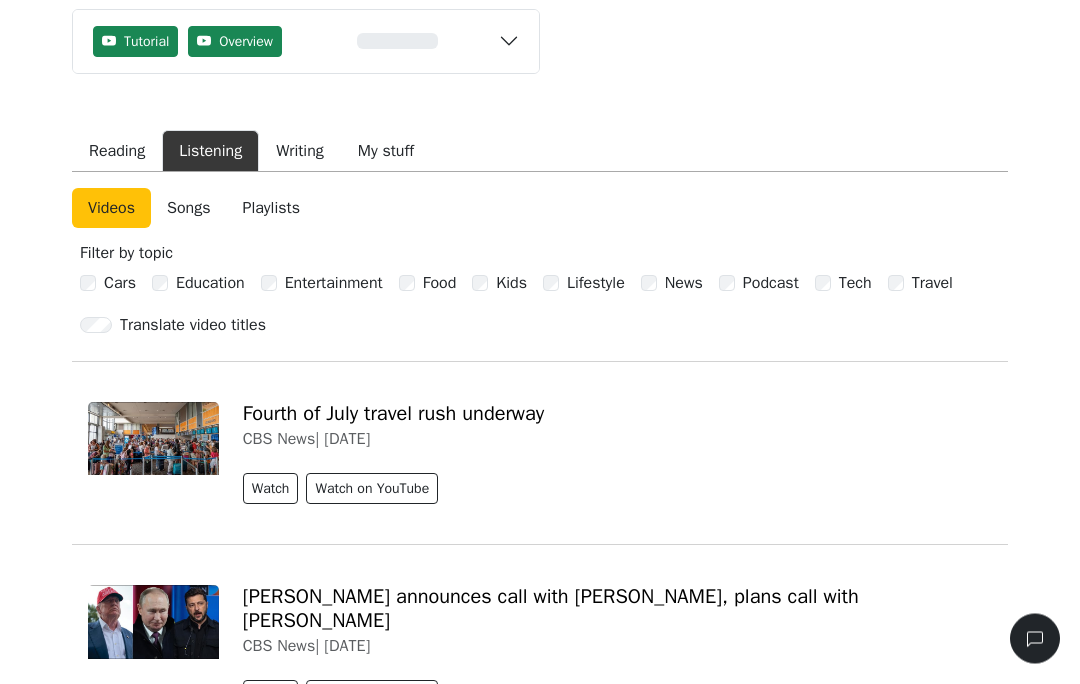 scroll, scrollTop: 58, scrollLeft: 0, axis: vertical 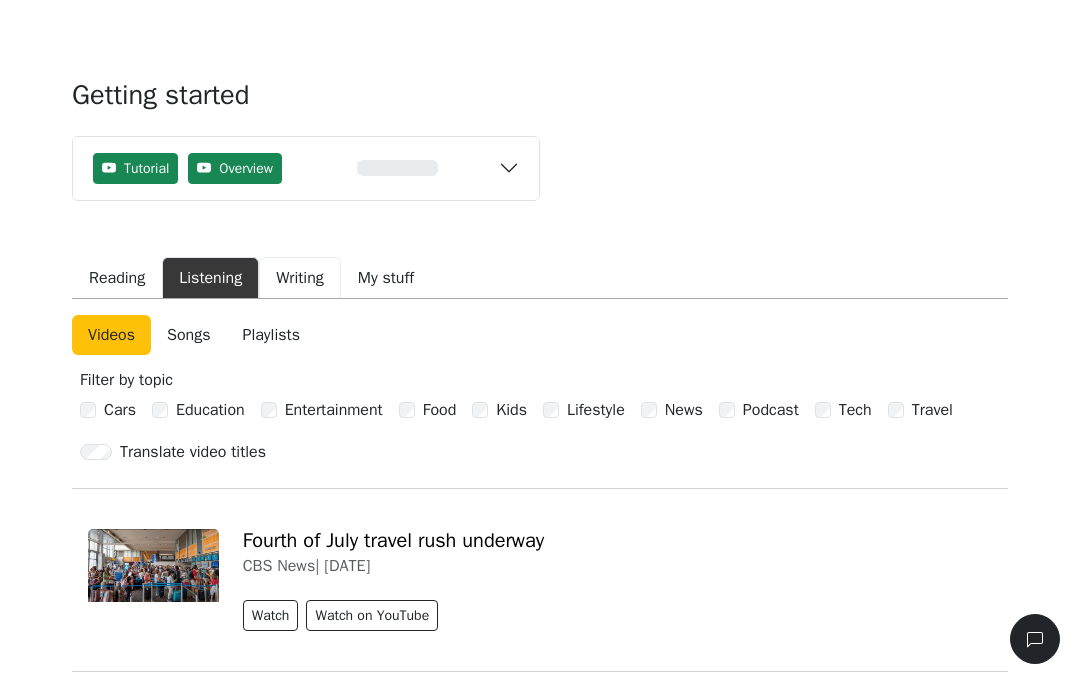 click on "Writing" at bounding box center (300, 278) 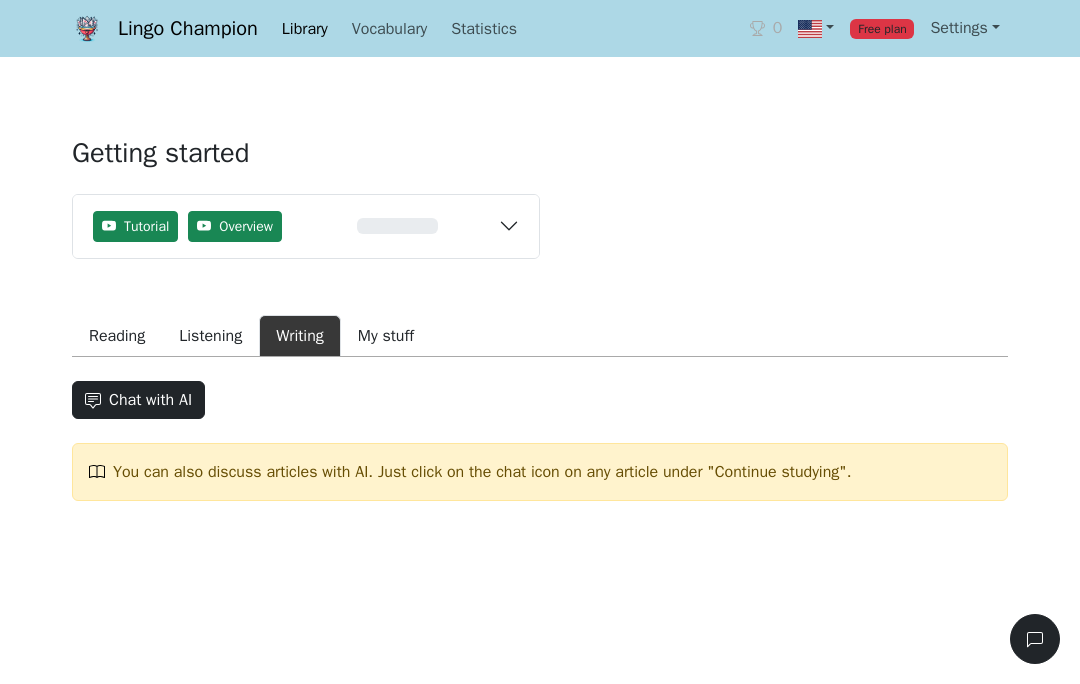 scroll, scrollTop: 25, scrollLeft: 0, axis: vertical 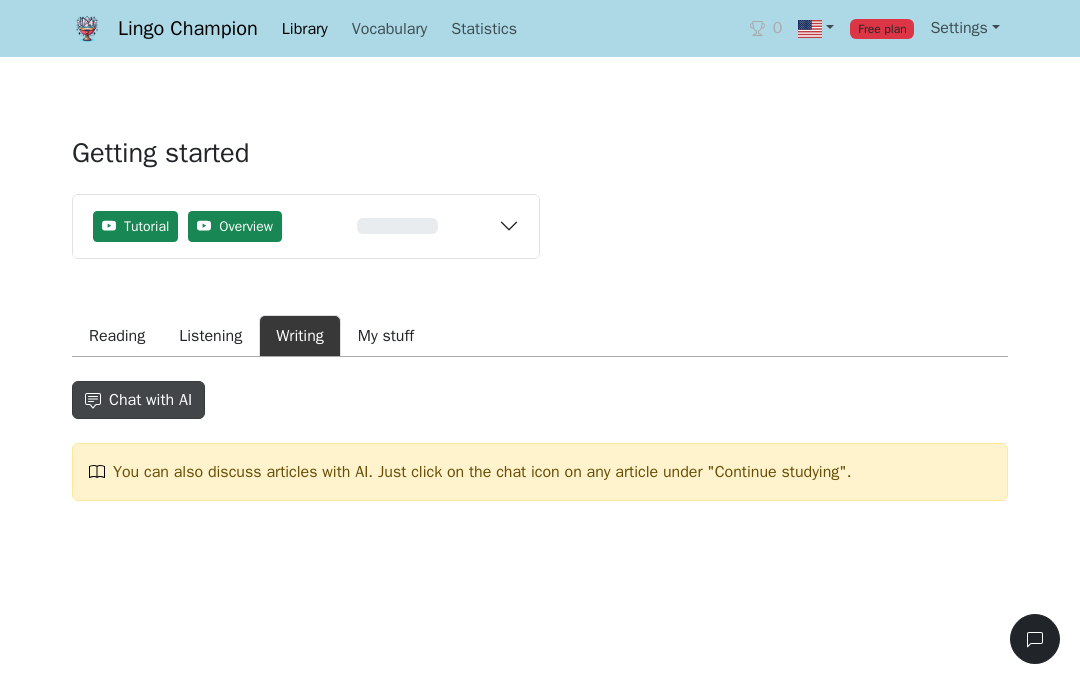click on "Chat with AI" at bounding box center [138, 400] 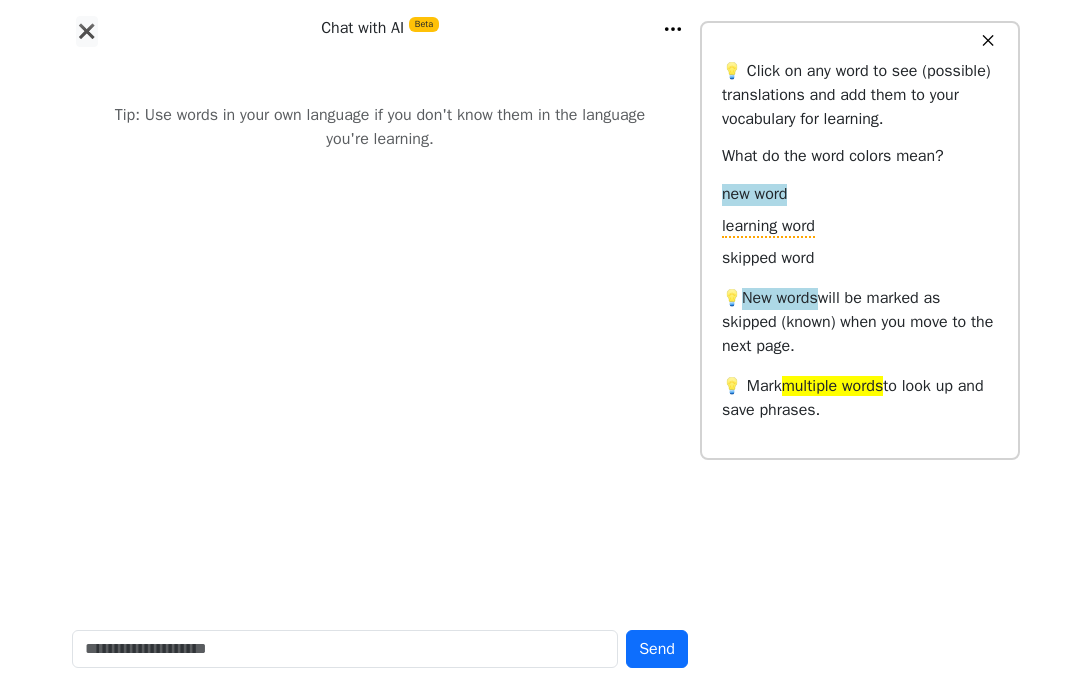 scroll, scrollTop: 0, scrollLeft: 0, axis: both 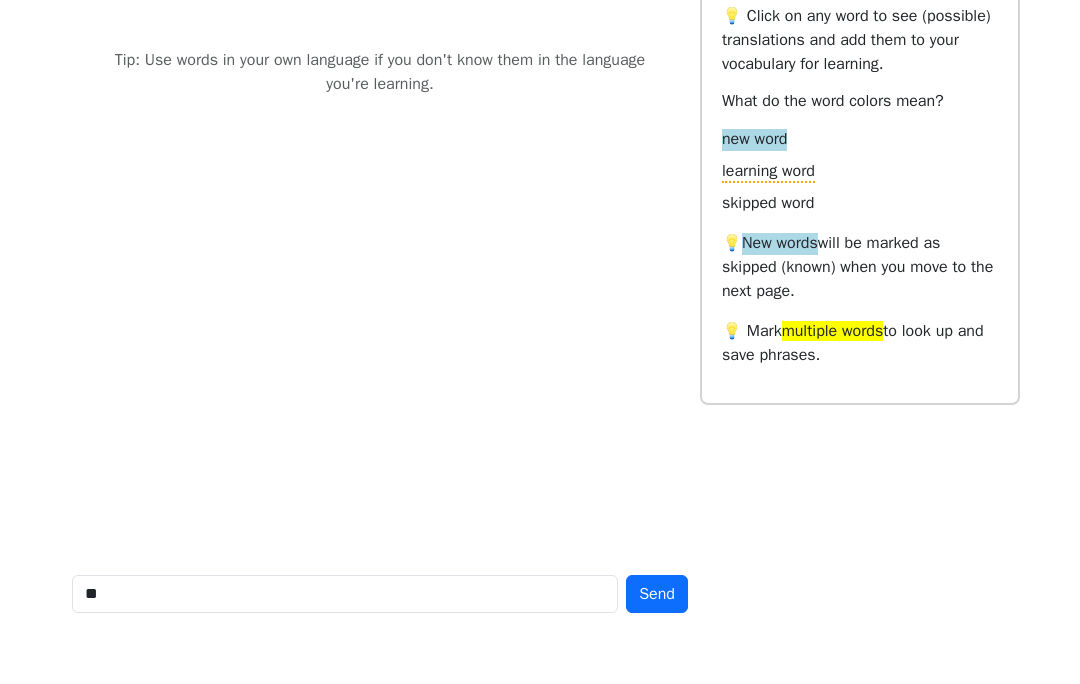 type on "**" 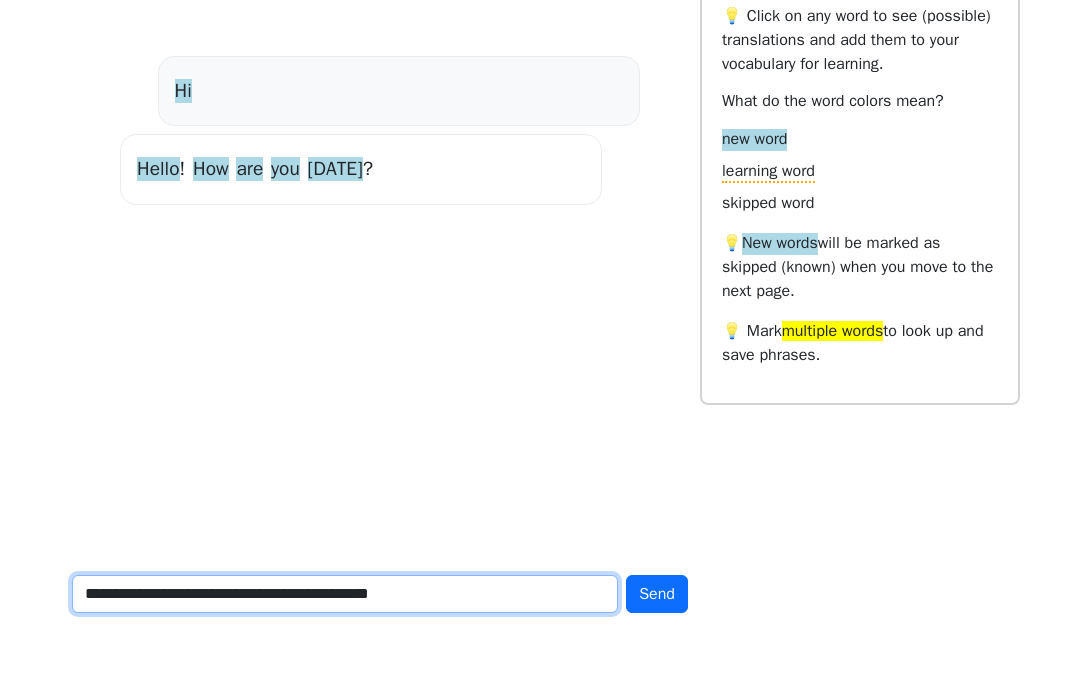 type on "**********" 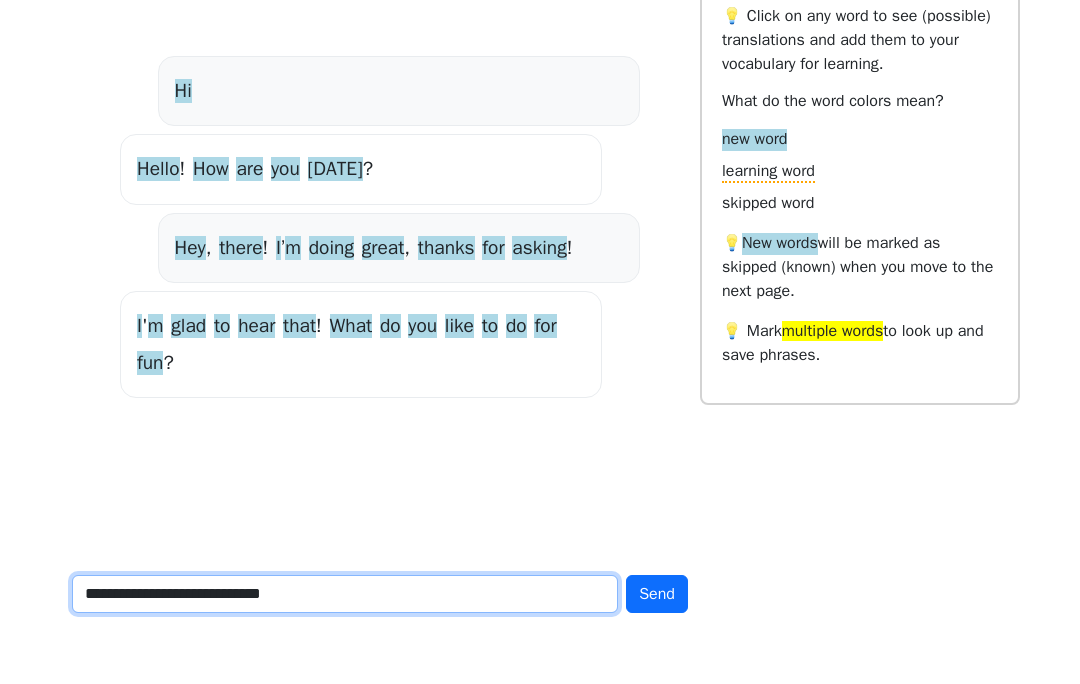 type on "**********" 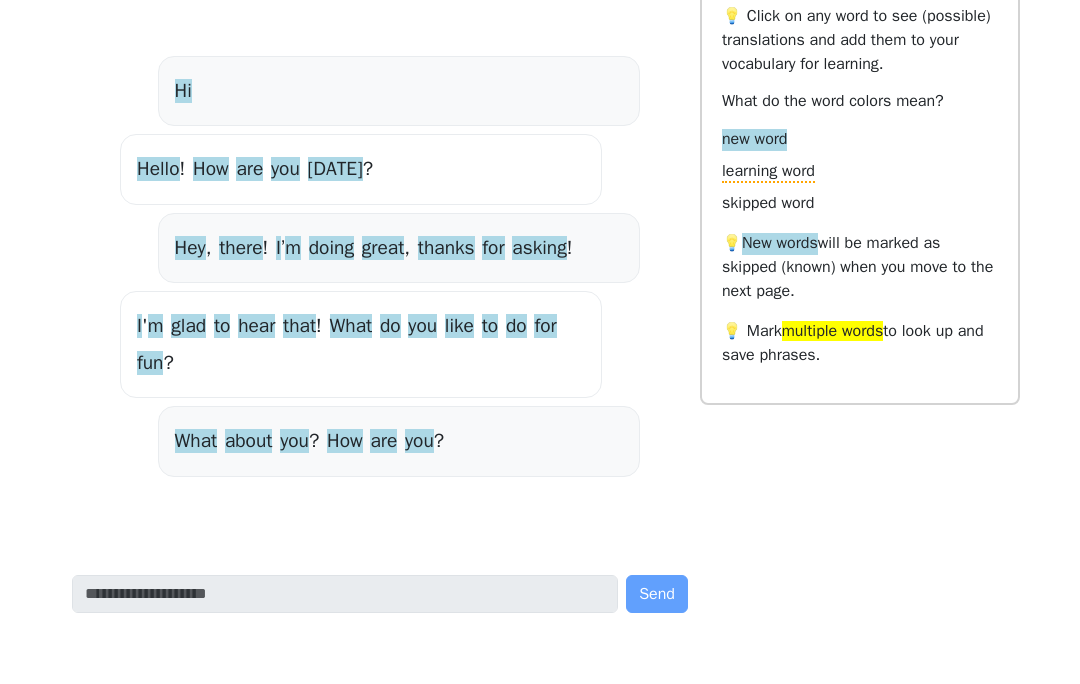 scroll, scrollTop: 3, scrollLeft: 0, axis: vertical 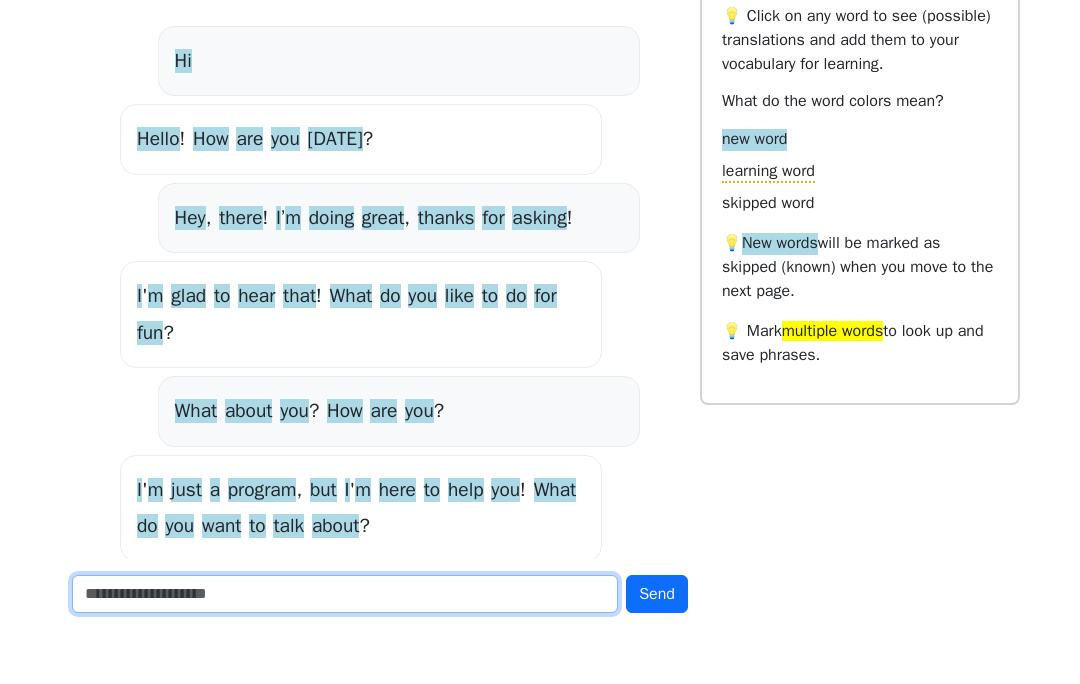 type on "*" 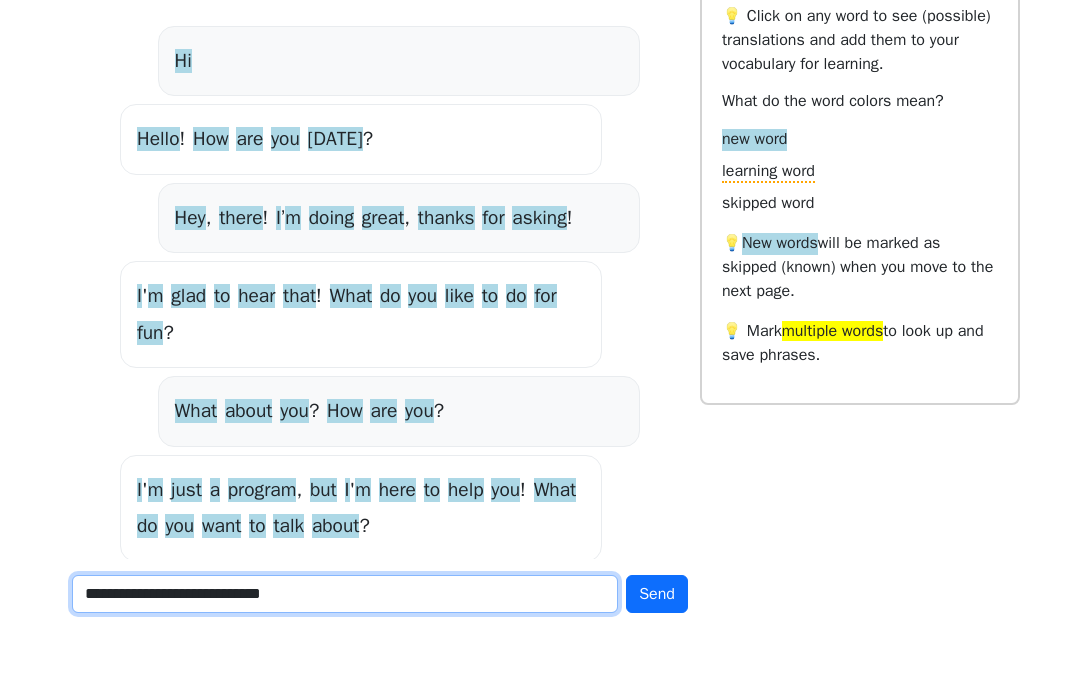 scroll, scrollTop: 85, scrollLeft: 0, axis: vertical 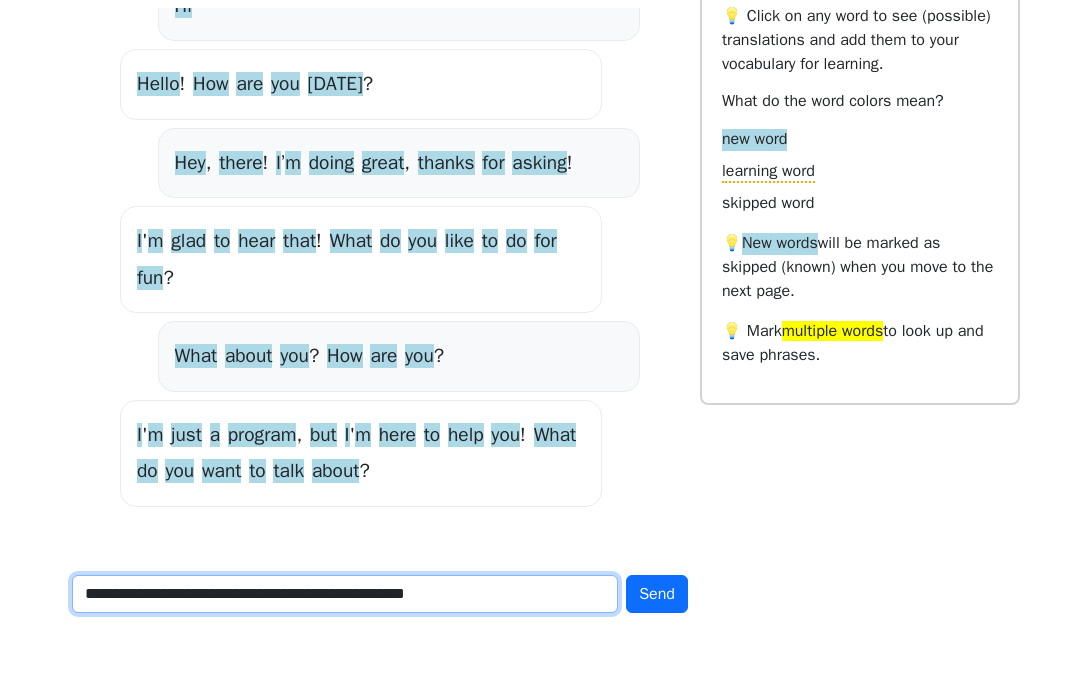 type on "**********" 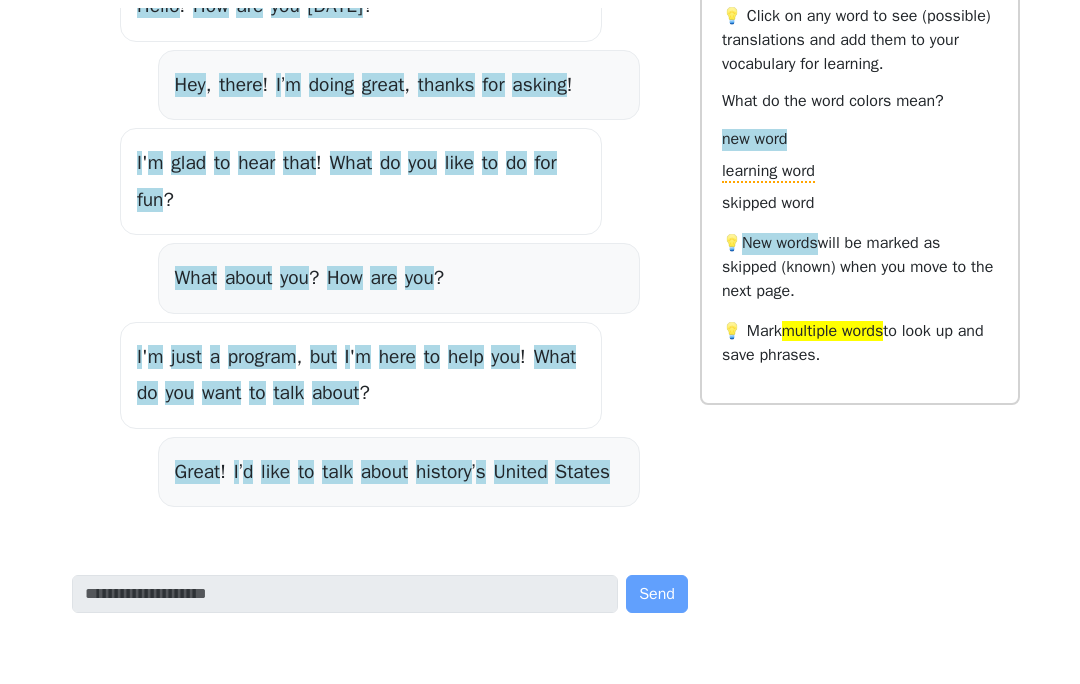 scroll, scrollTop: 195, scrollLeft: 0, axis: vertical 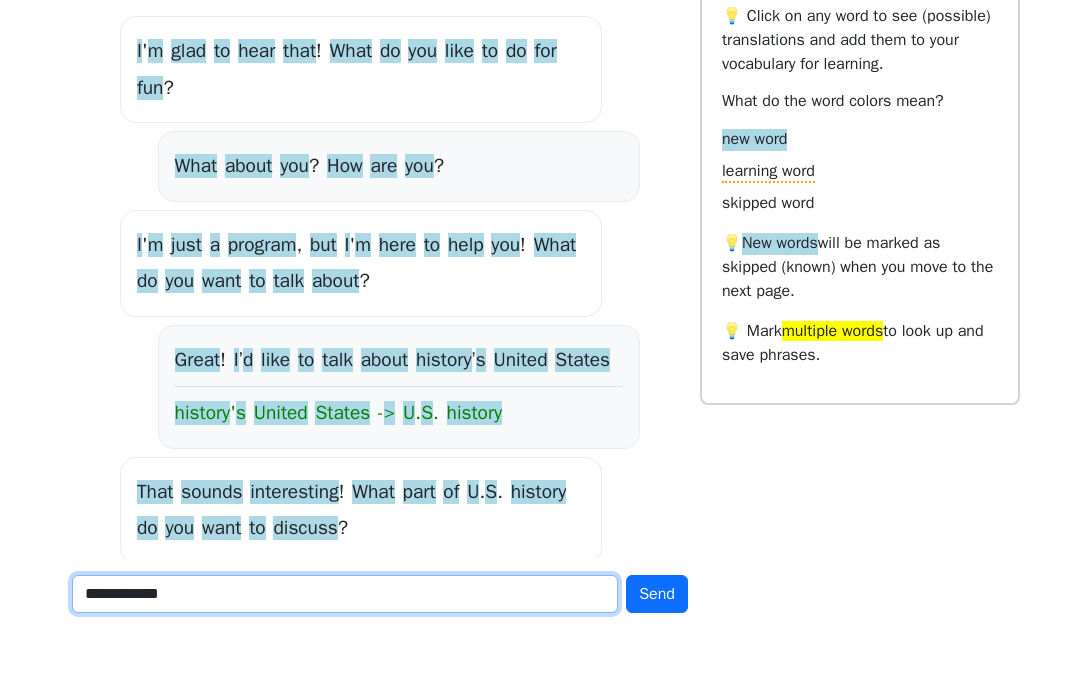 type on "**********" 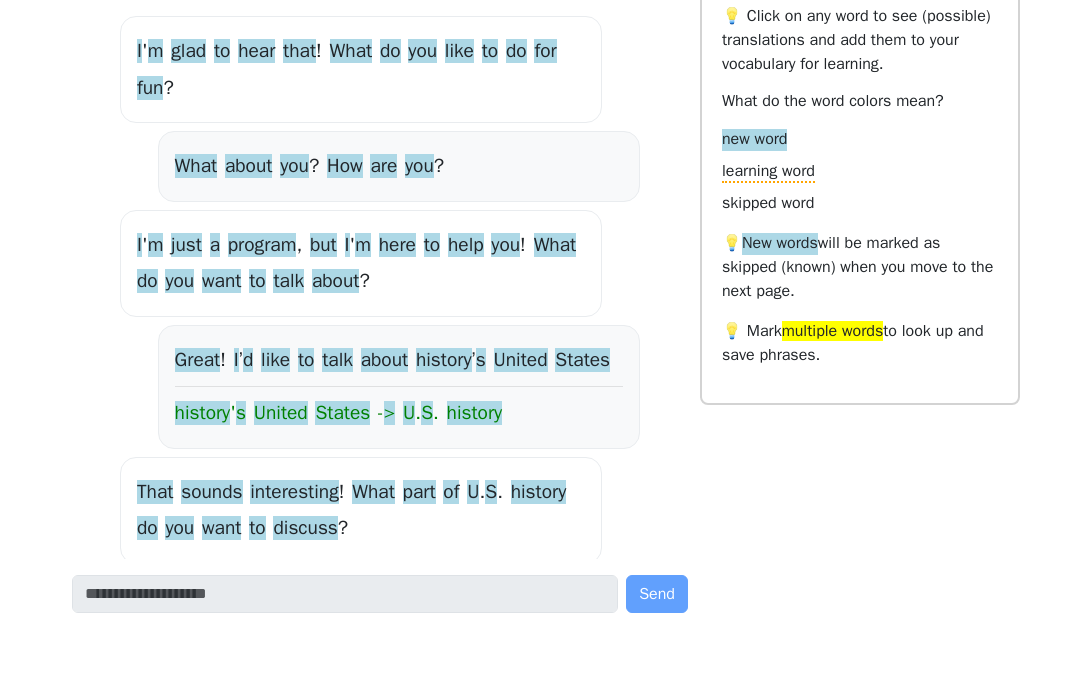 scroll, scrollTop: 440, scrollLeft: 0, axis: vertical 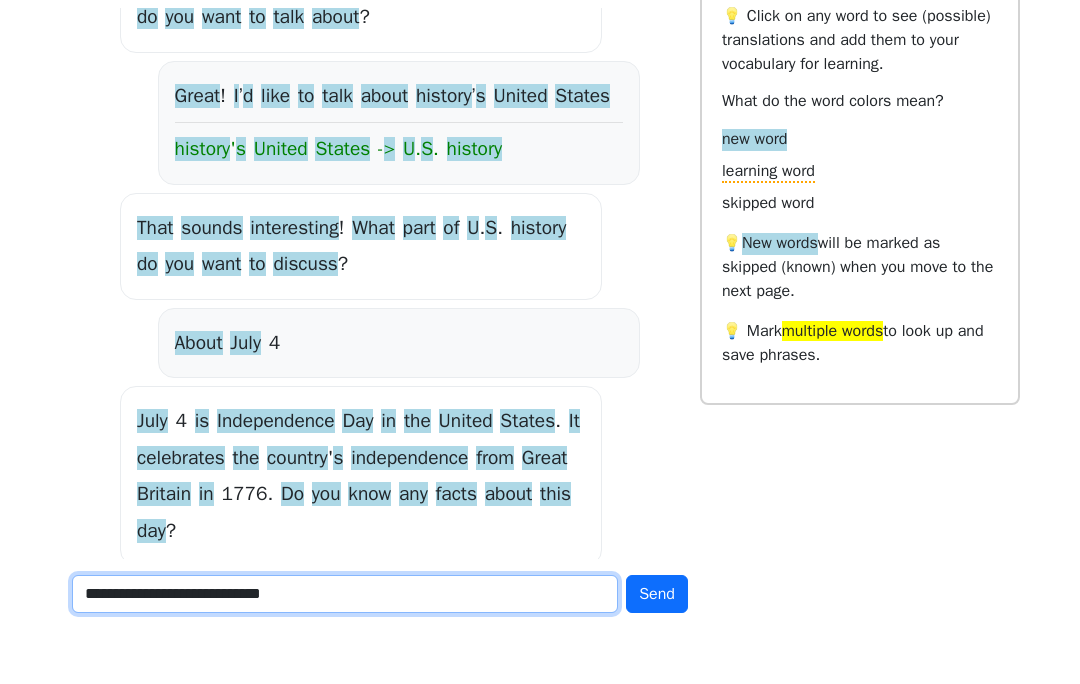 type on "**********" 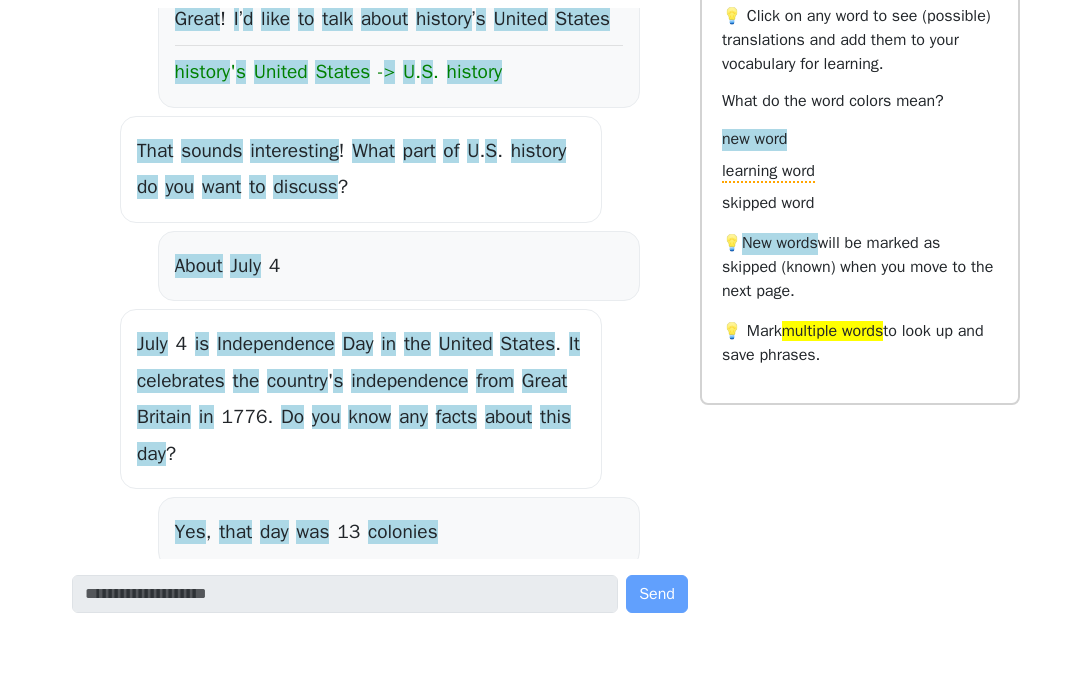 scroll, scrollTop: 704, scrollLeft: 0, axis: vertical 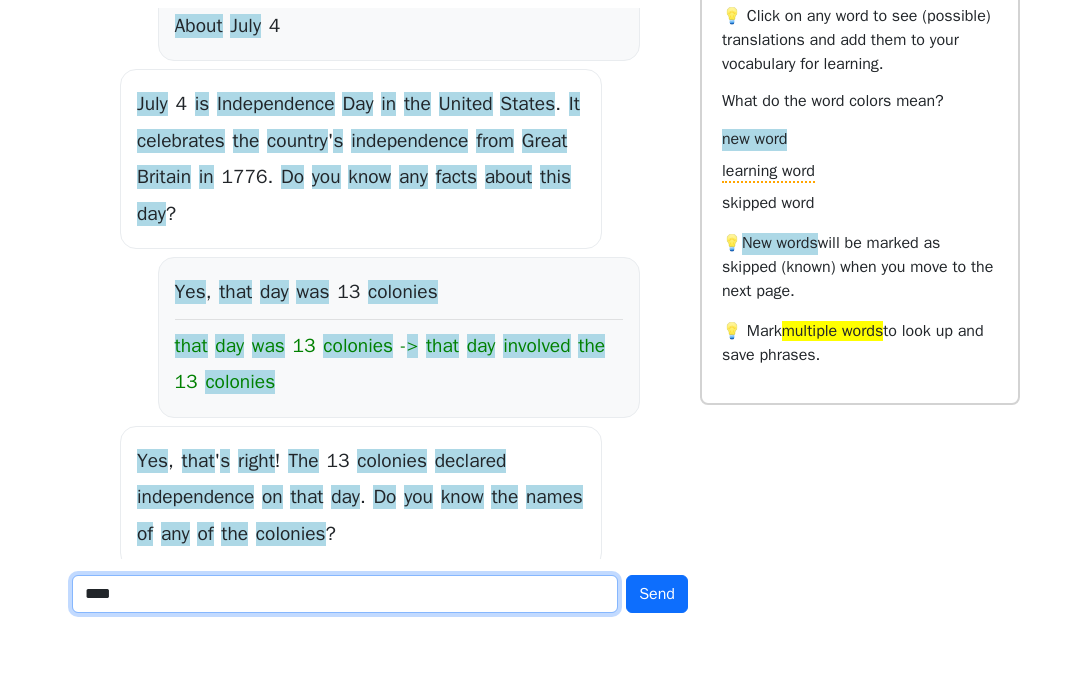 type on "****" 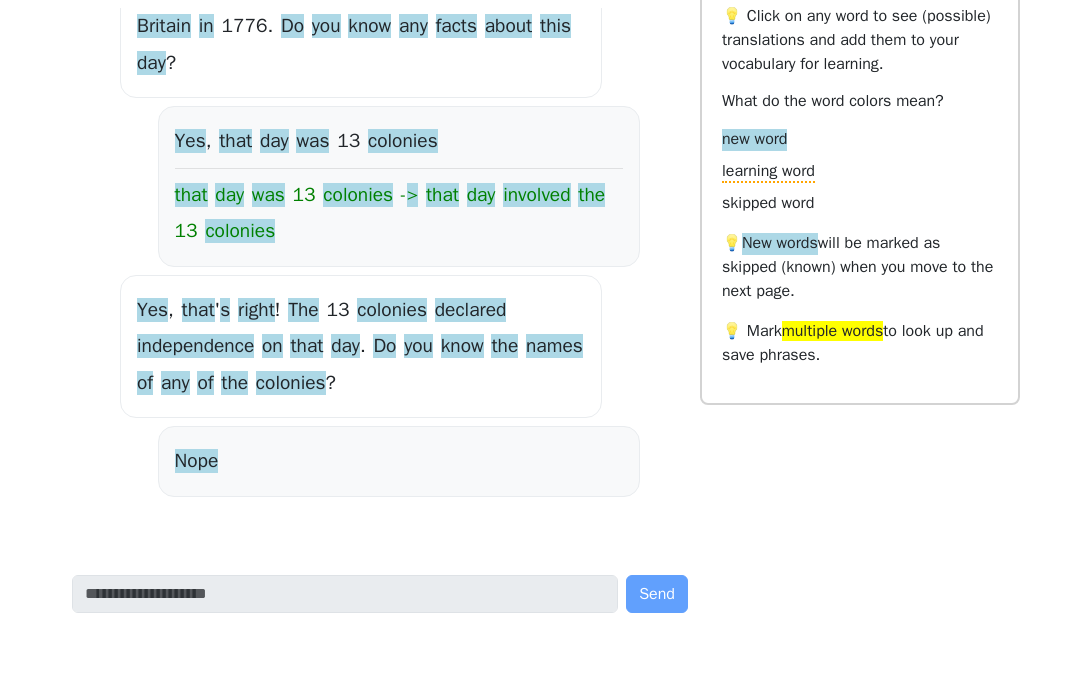 scroll, scrollTop: 1021, scrollLeft: 0, axis: vertical 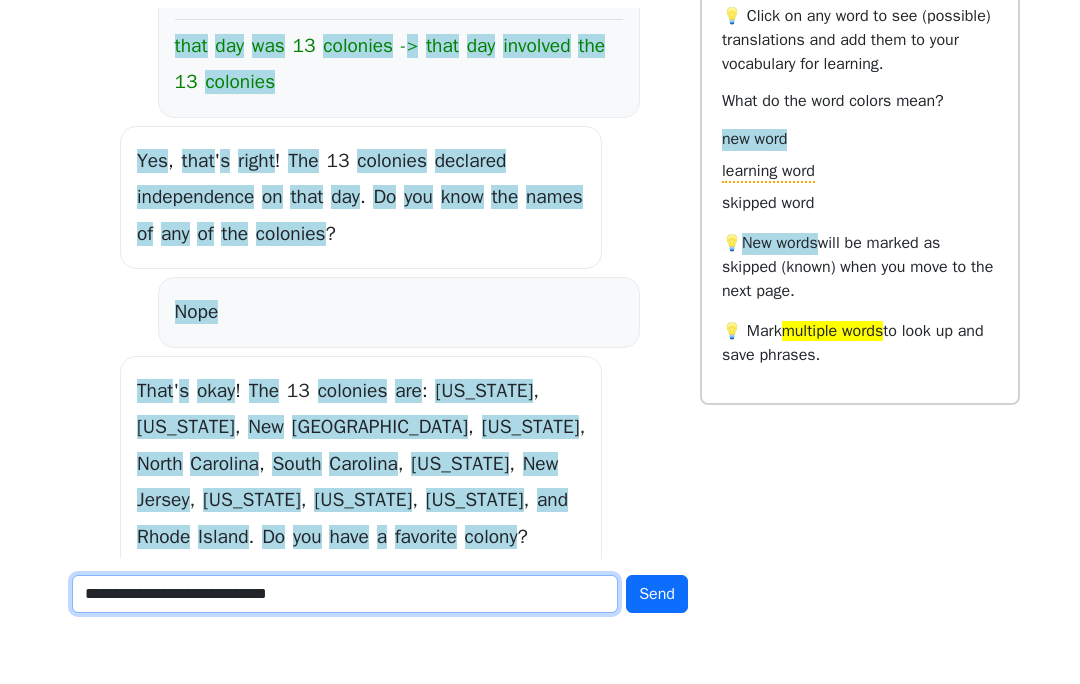 type on "**********" 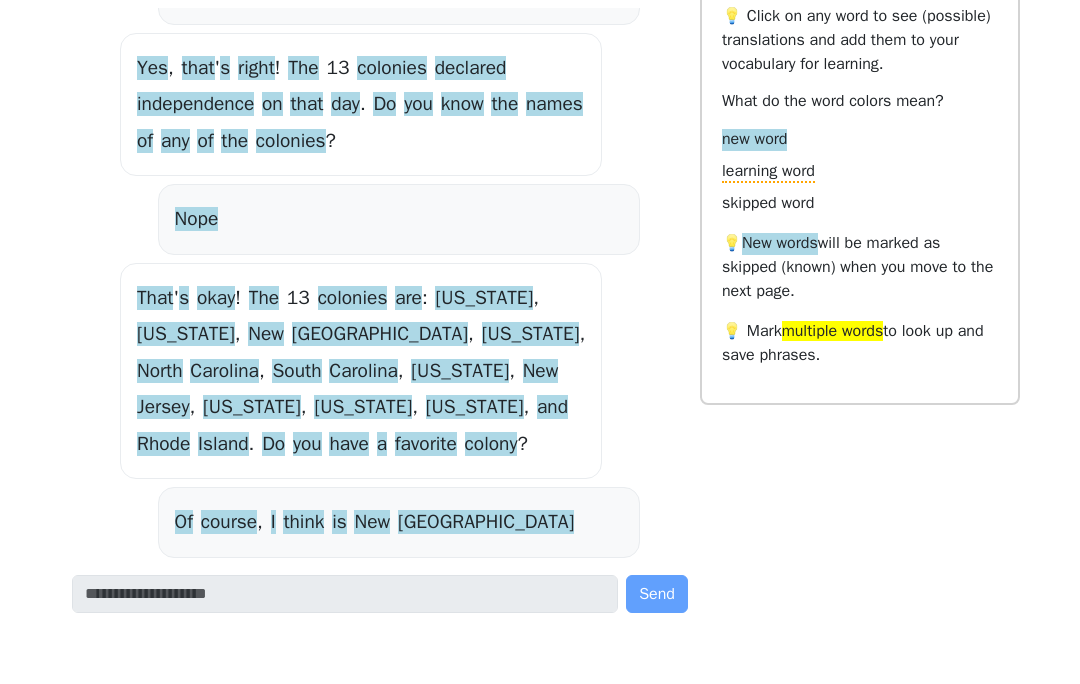 scroll, scrollTop: 1321, scrollLeft: 0, axis: vertical 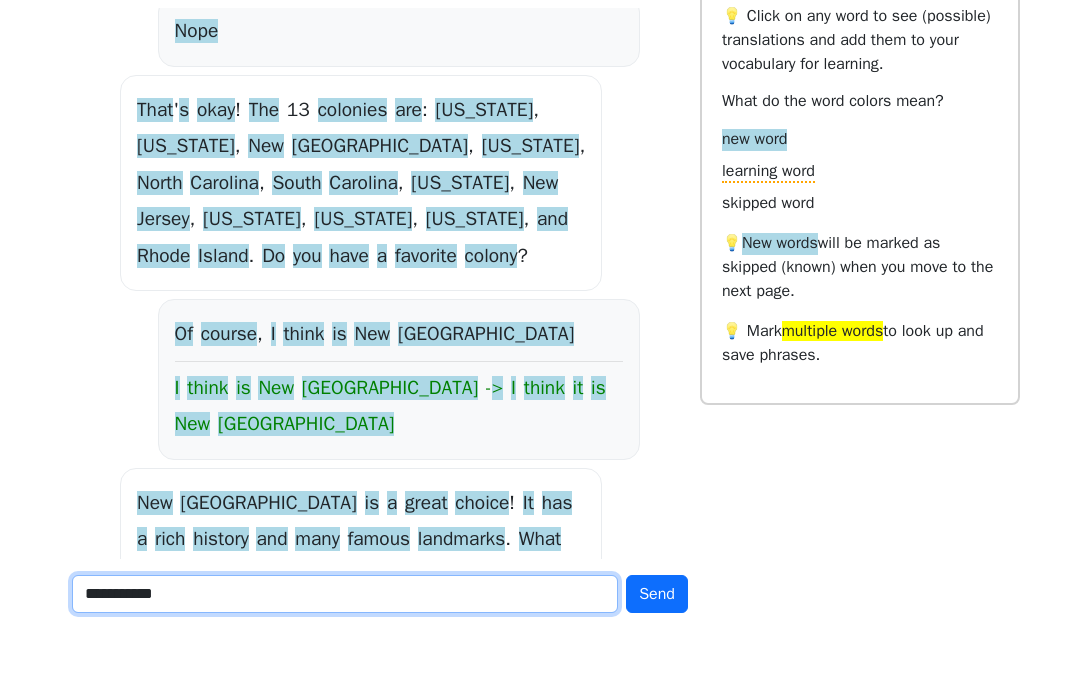 type on "**********" 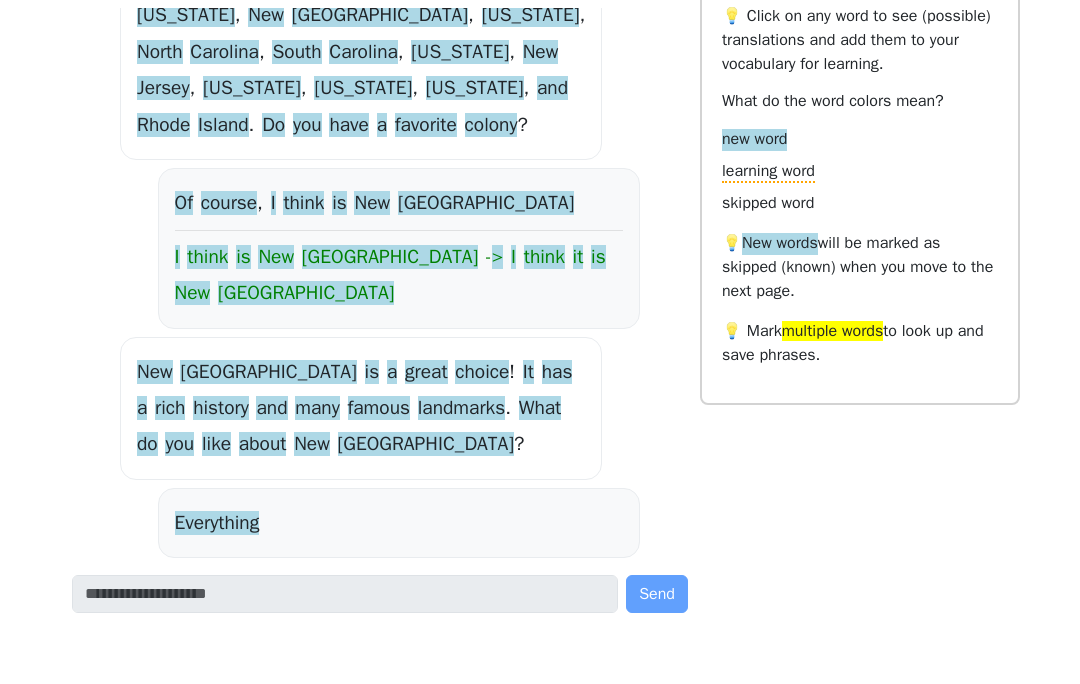 scroll, scrollTop: 1602, scrollLeft: 0, axis: vertical 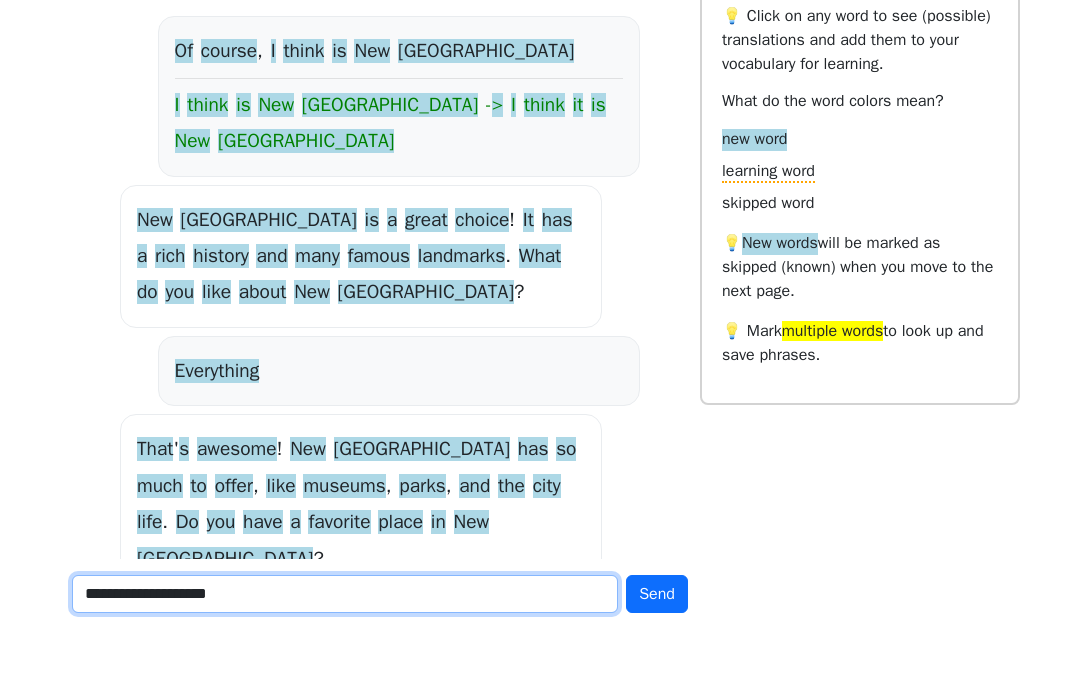 type on "**********" 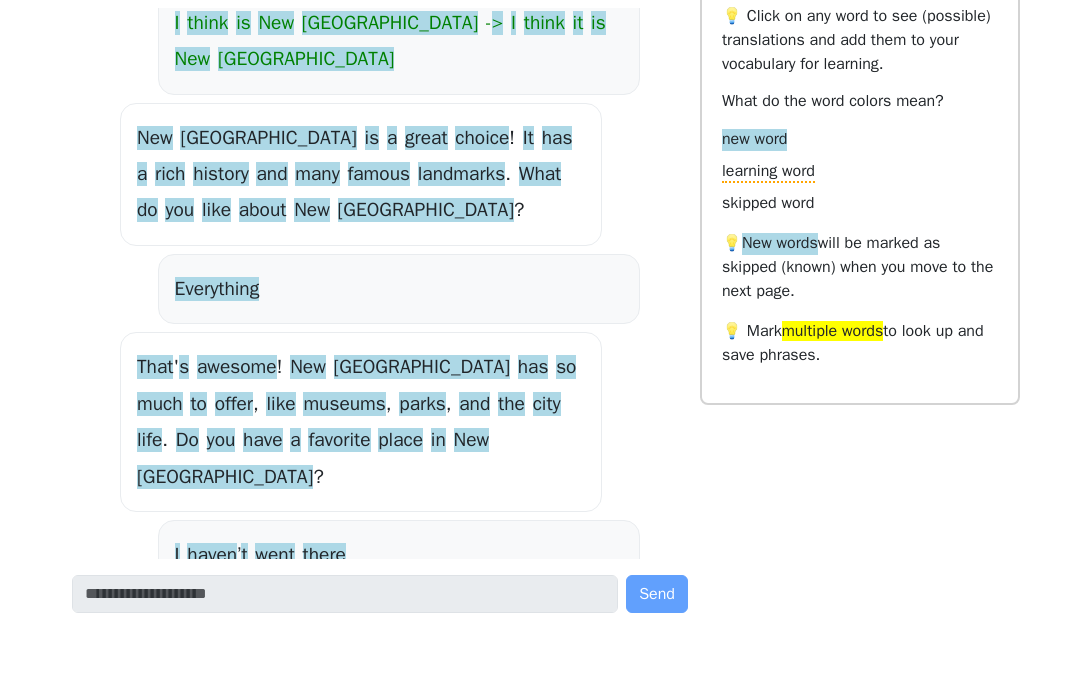scroll, scrollTop: 1830, scrollLeft: 0, axis: vertical 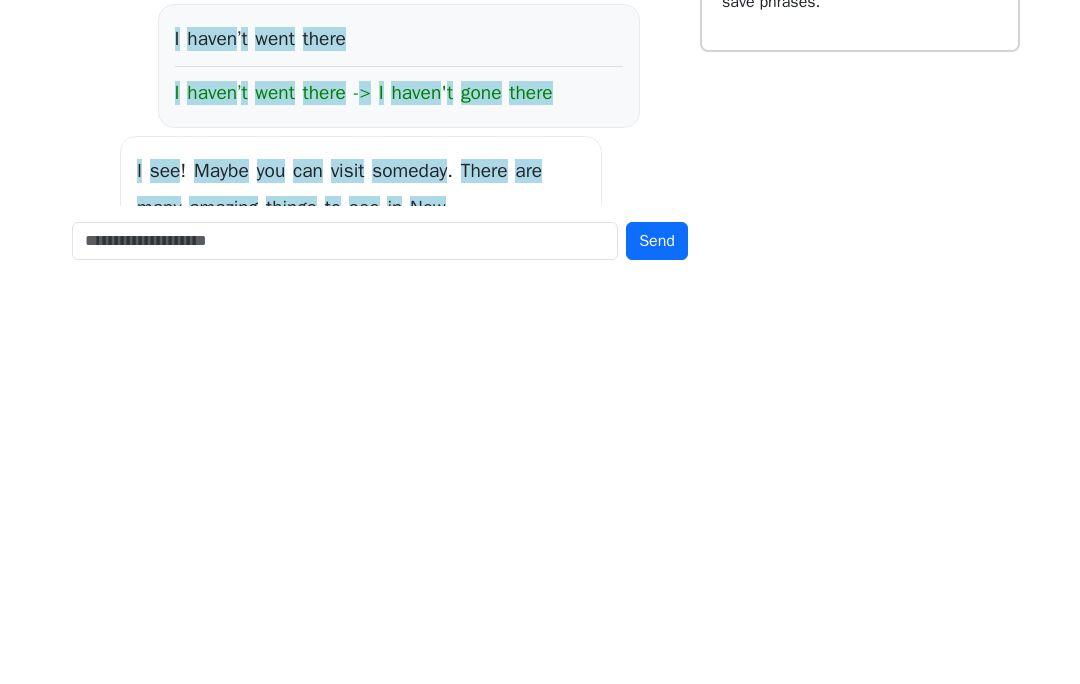 click on "Hi Hello !   How   are   you   today ? Hey ,   there !   I ’ m   doing   great ,   thanks   for   asking ! I ' m   glad   to   hear   that !   What   do   you   like   to   do   for   fun ? What   about   you ?   How   are   you ? I ' m   just   a   program ,   but   I ' m   here   to   help   you !   What   do   you   want   to   talk   about ? Great !   I ’ d   like   to   talk   about   history ’ s   United   States history ' s   United   States   - >   U . S .   history That   sounds   interesting !   What   part   of   U . S .   history   do   you   want   to   discuss ? About   July   4 July   4   is   Independence   Day   in   the   United   States .   It   celebrates   the   country ' s   independence   from   Great   Britain   in   1776 .   Do   you   know   any   facts   about   this   day ? Yes ,   that   day   was   13   colonies that   day   was   13   colonies   - >   that   day   involved   the   13   colonies Yes ,   that ' s   right !   The   13   colonies   declared   independence   on" at bounding box center [380, -579] 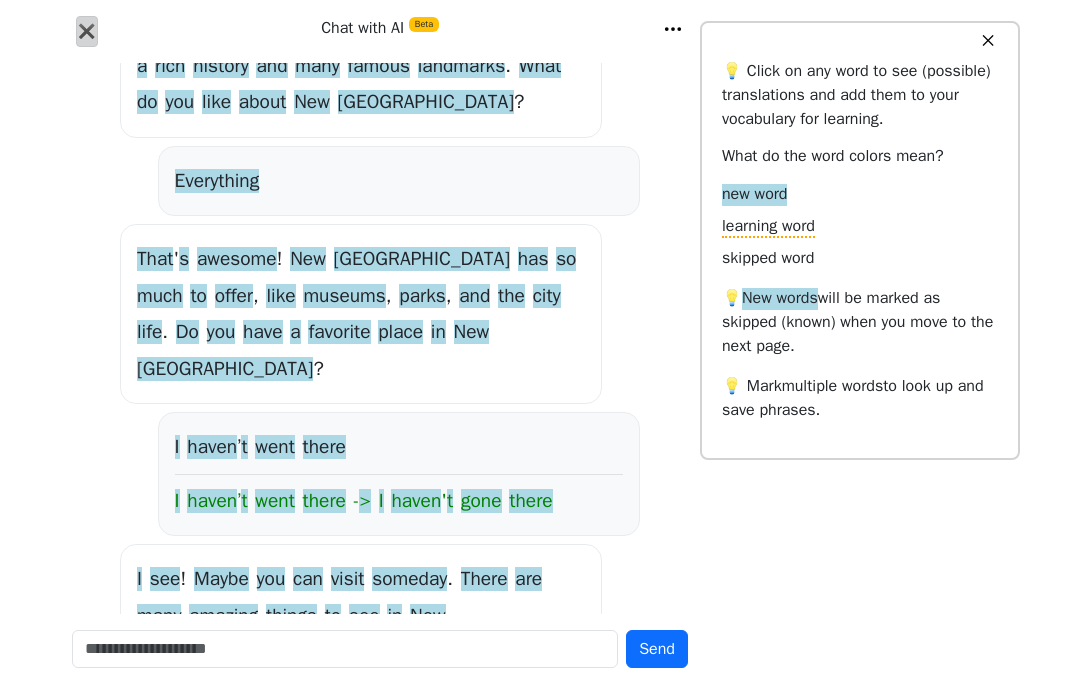 click on "✖" at bounding box center (87, 31) 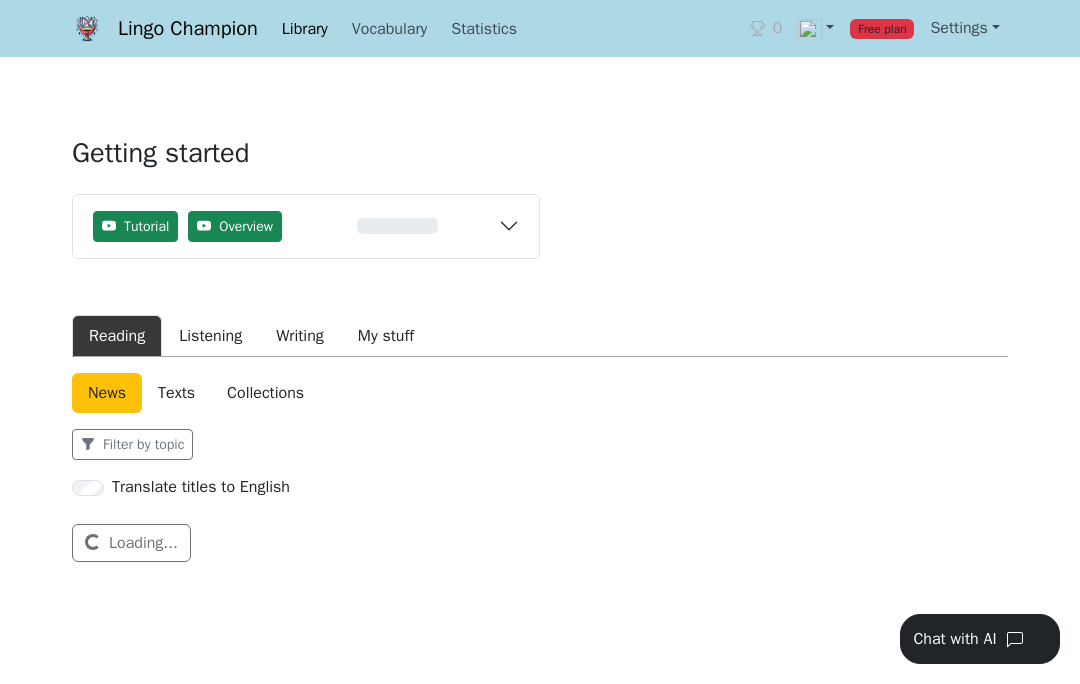 scroll, scrollTop: 25, scrollLeft: 0, axis: vertical 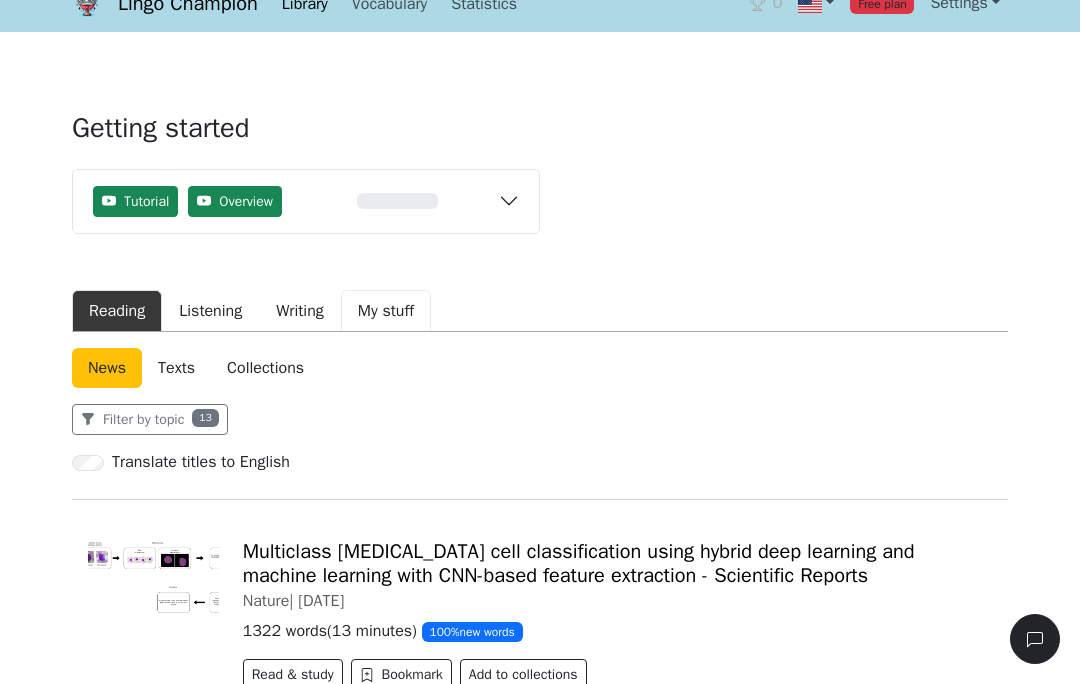 click on "My stuff" at bounding box center [386, 311] 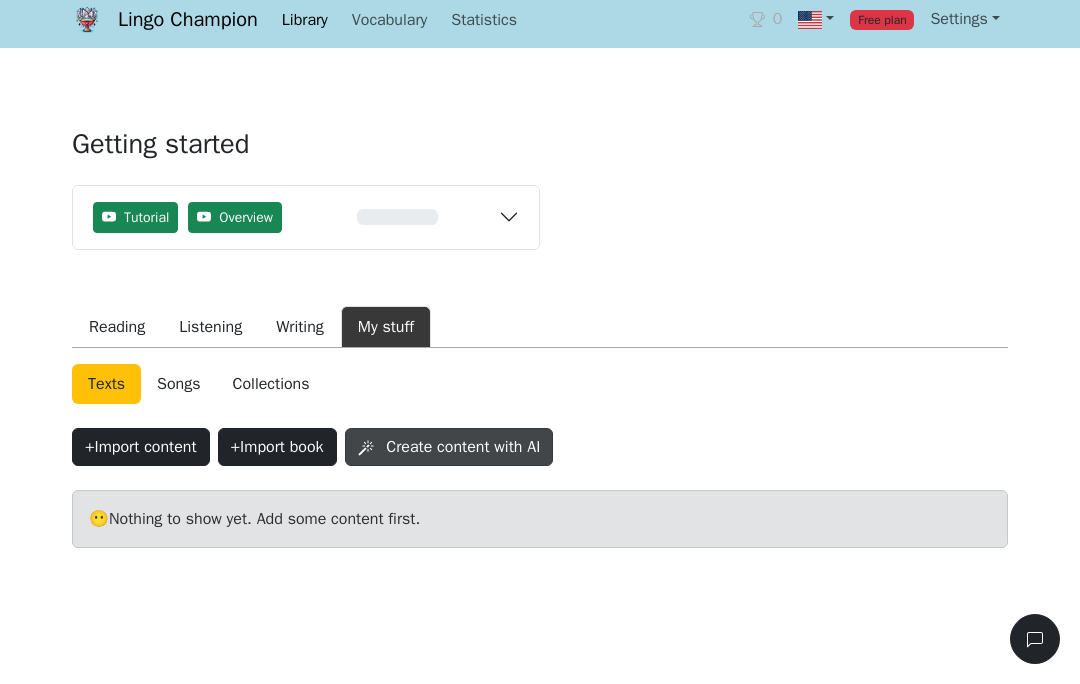 click on "Create content with AI" at bounding box center (449, 447) 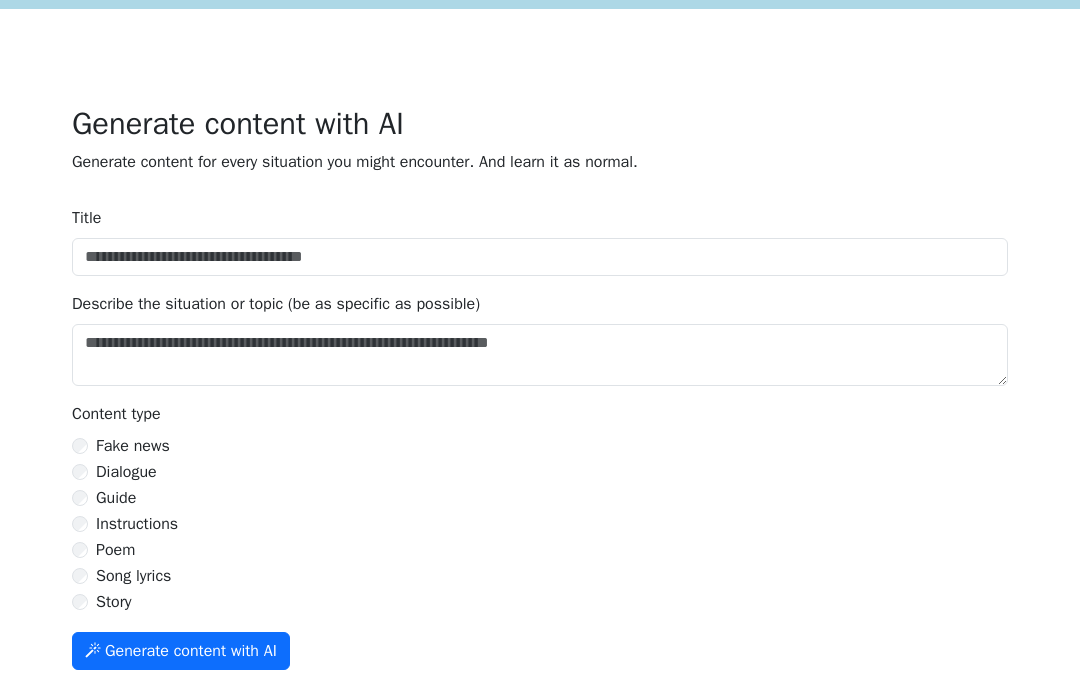 scroll, scrollTop: 48, scrollLeft: 0, axis: vertical 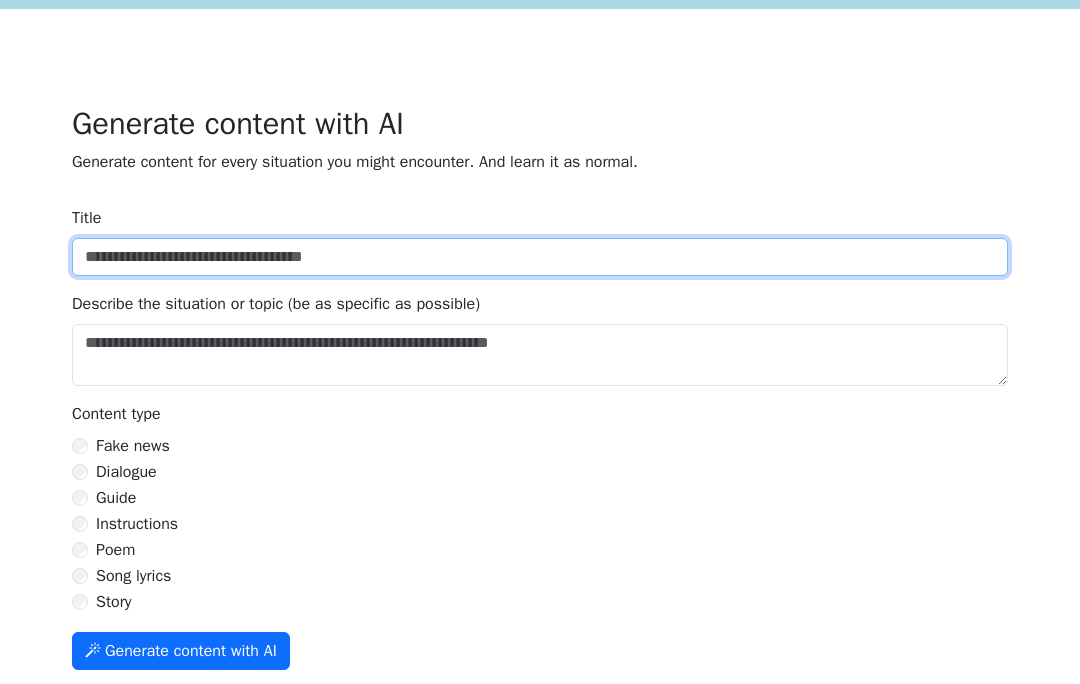 click on "Title" at bounding box center (540, 257) 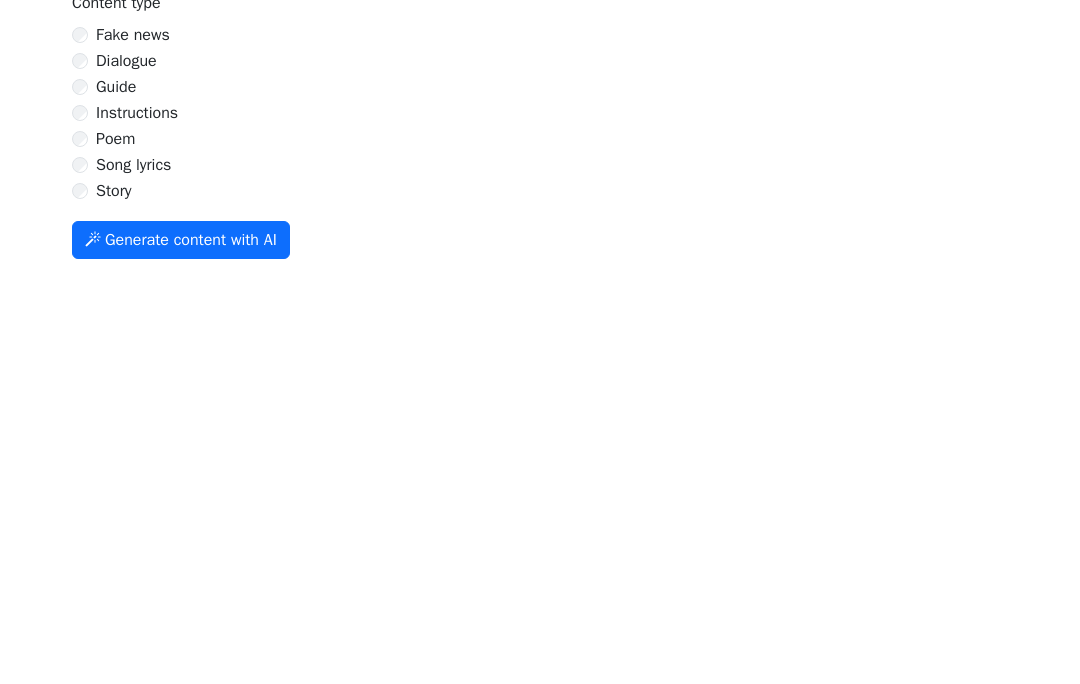 scroll, scrollTop: 67, scrollLeft: 0, axis: vertical 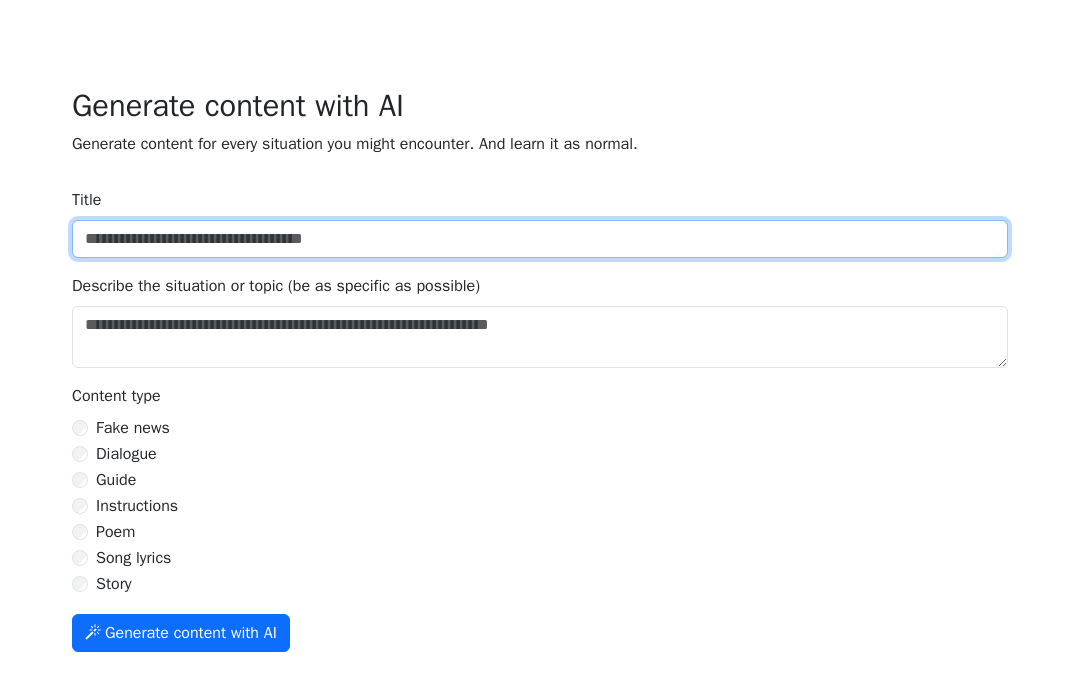 click on "Title" at bounding box center [540, 239] 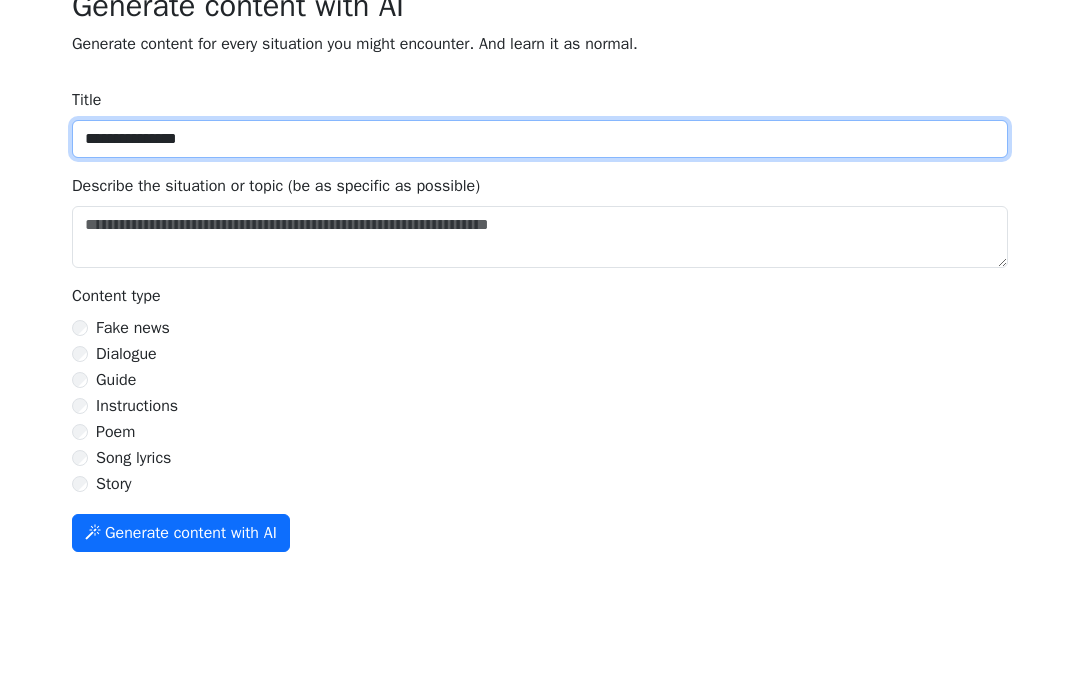 type on "**********" 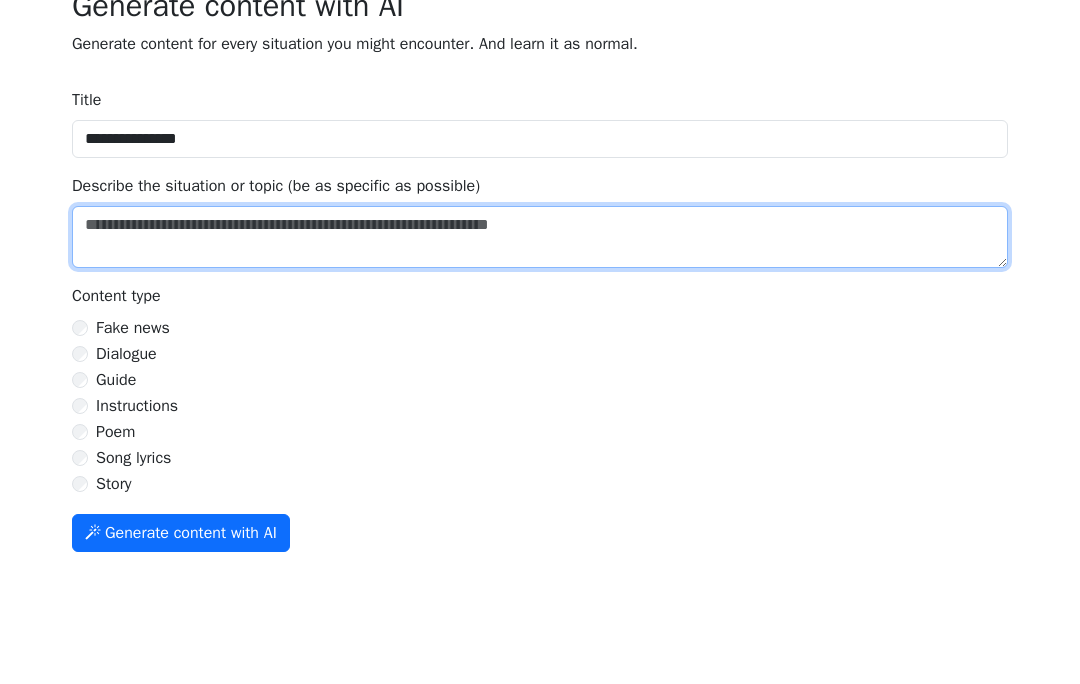 click on "Title" at bounding box center (540, 337) 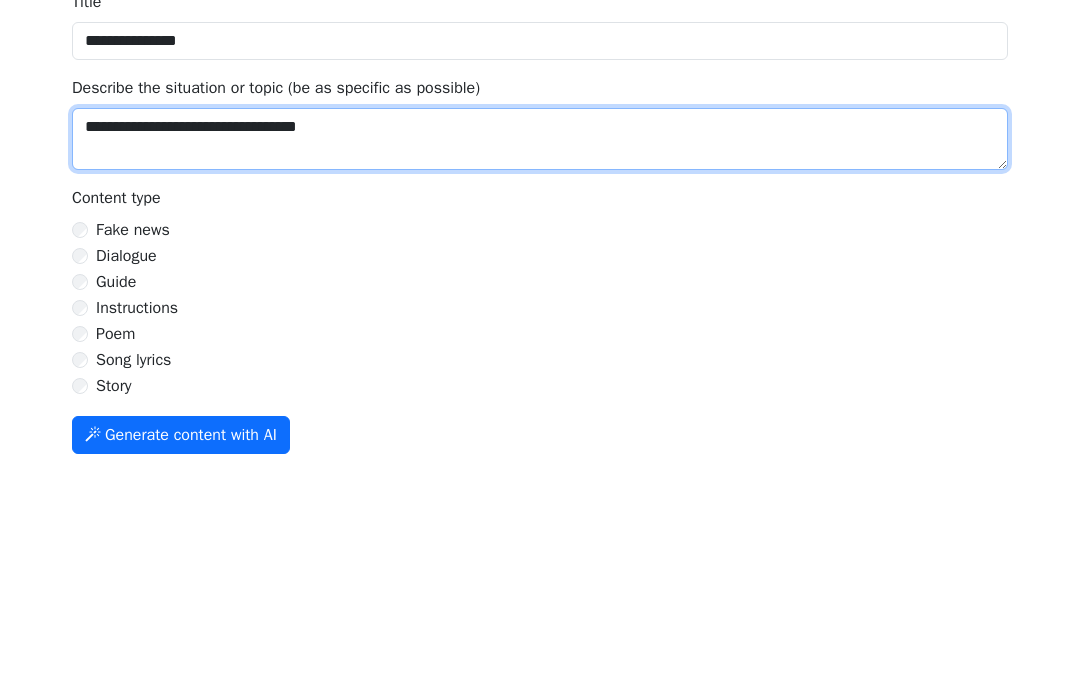 type on "**********" 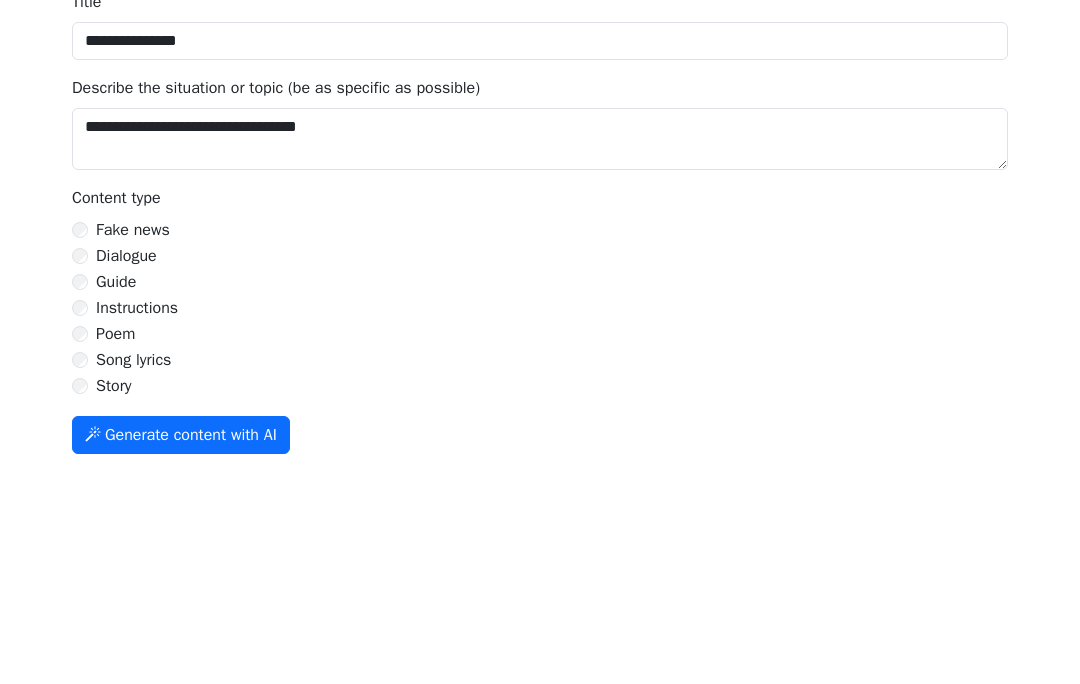 click on "Content type Fake news Dialogue Guide Instructions Poem Song lyrics Story" at bounding box center (540, 483) 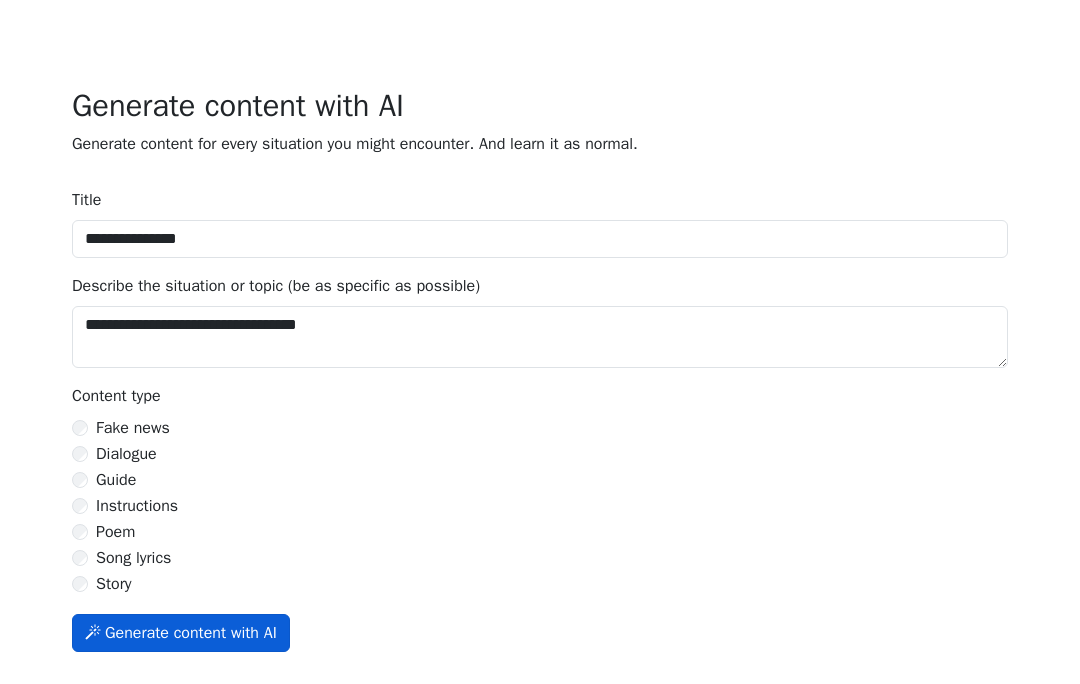 click on "Generate content with AI" at bounding box center [181, 633] 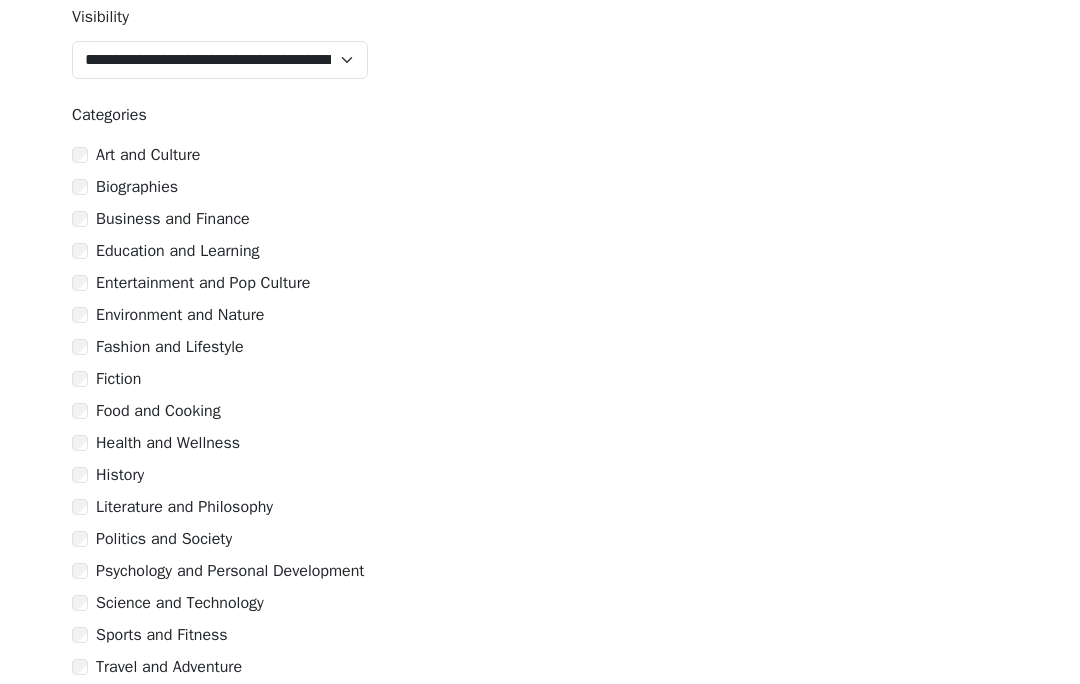 scroll, scrollTop: 775, scrollLeft: 0, axis: vertical 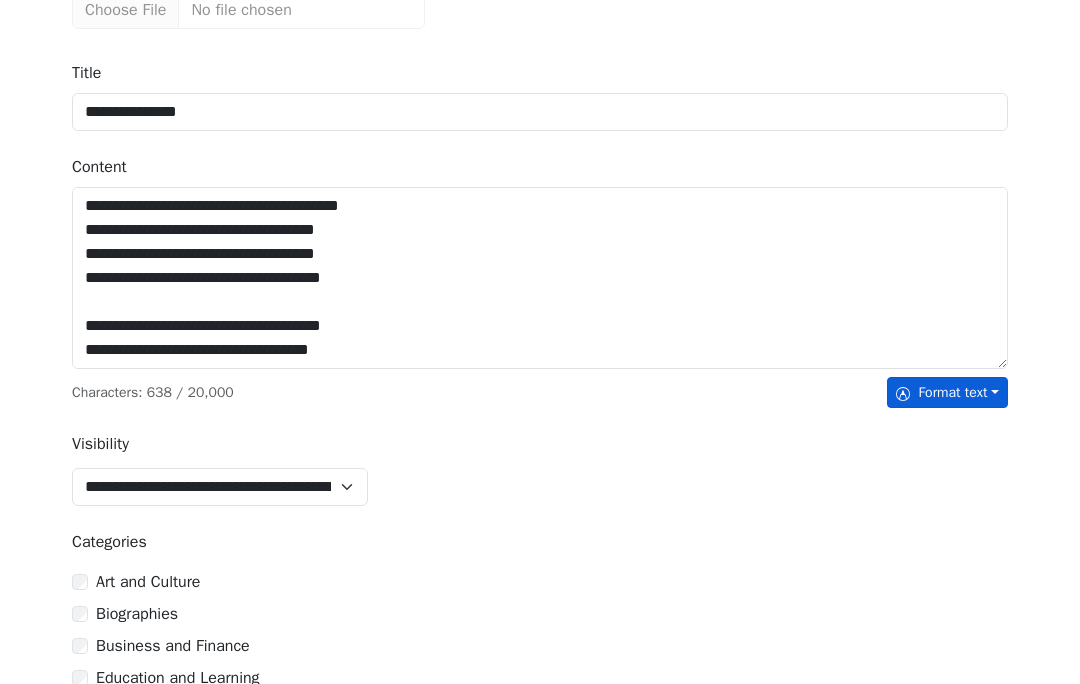 click on "Format text" at bounding box center [947, 393] 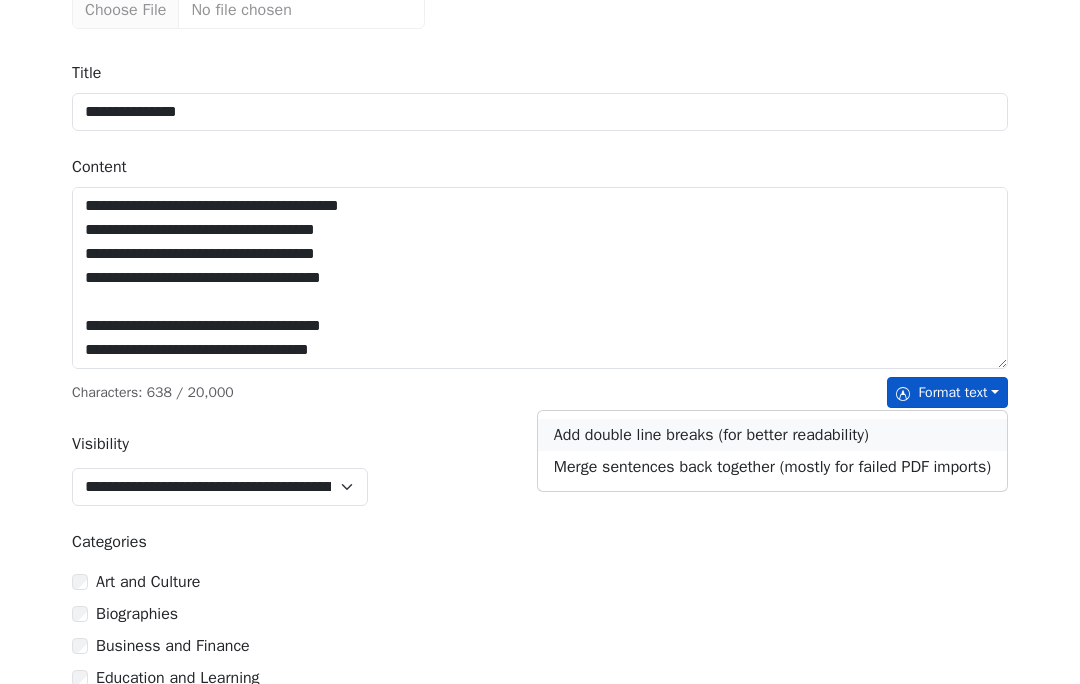 click on "Add double line breaks (for better readability)" at bounding box center (772, 435) 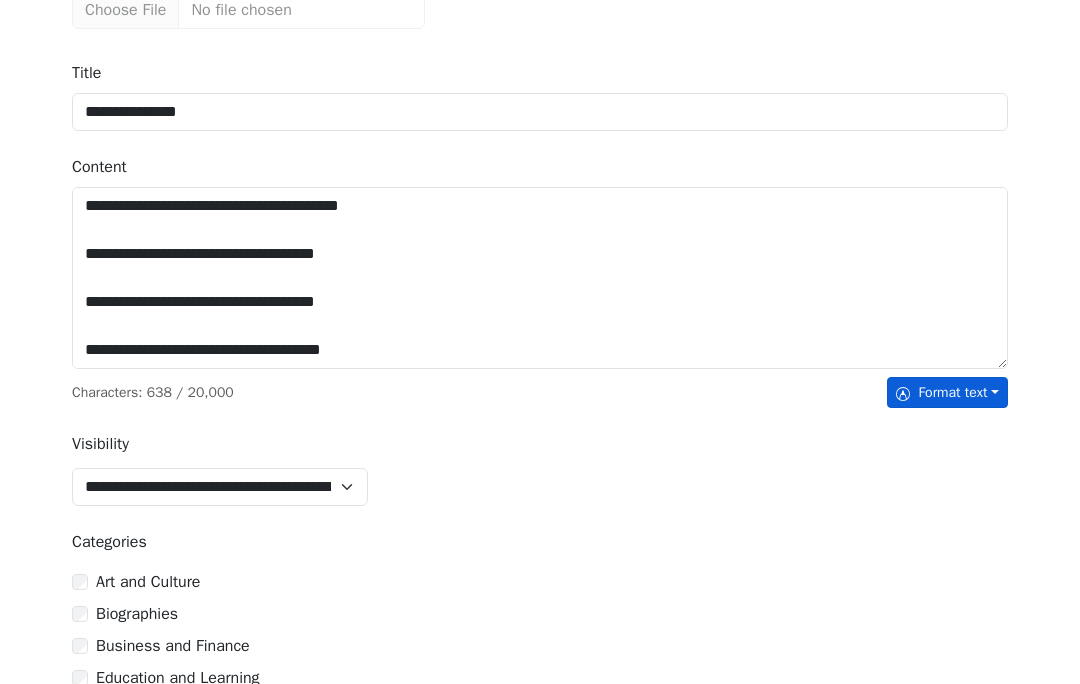 click on "Format text" at bounding box center (947, 392) 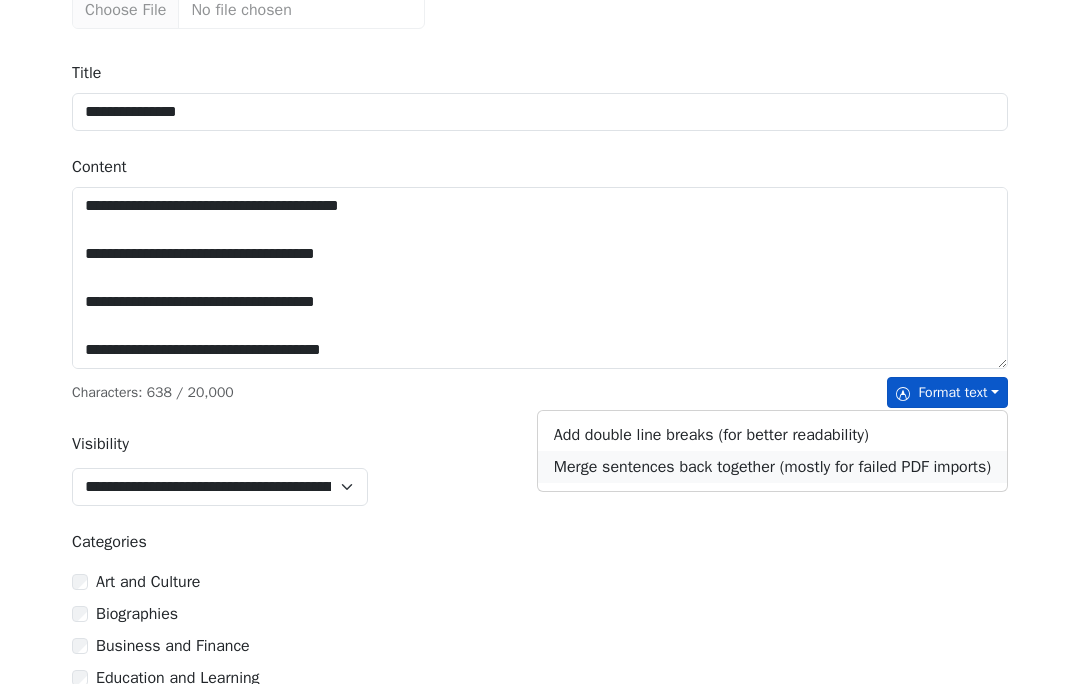 click on "Merge sentences back together (mostly for failed PDF imports)" at bounding box center [772, 467] 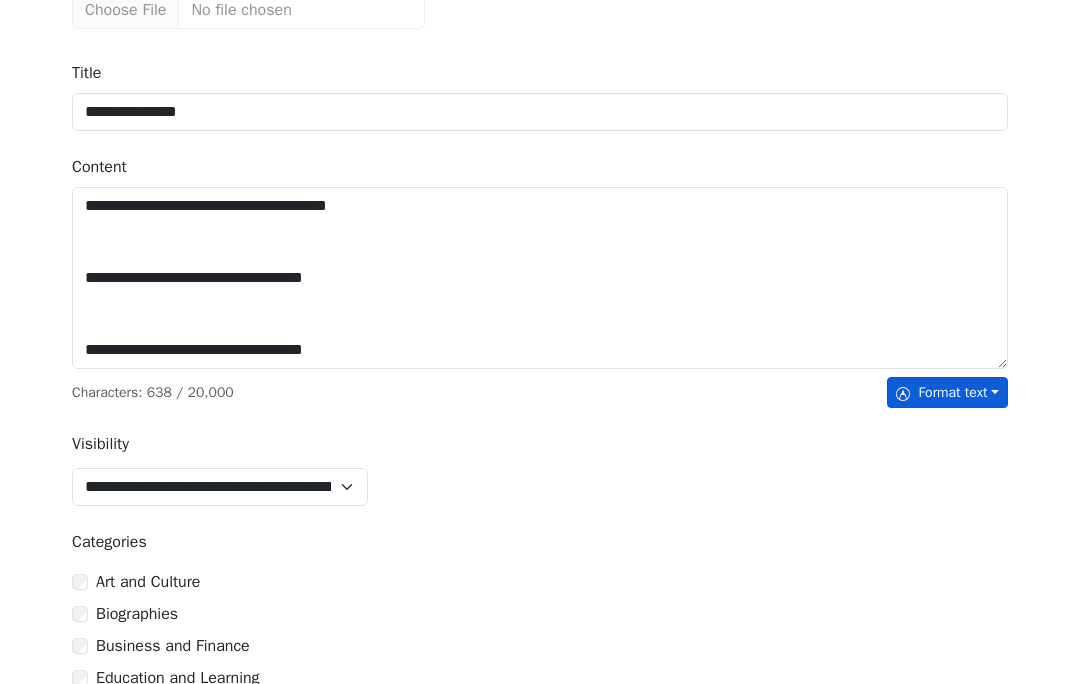 click on "Format text" at bounding box center [947, 392] 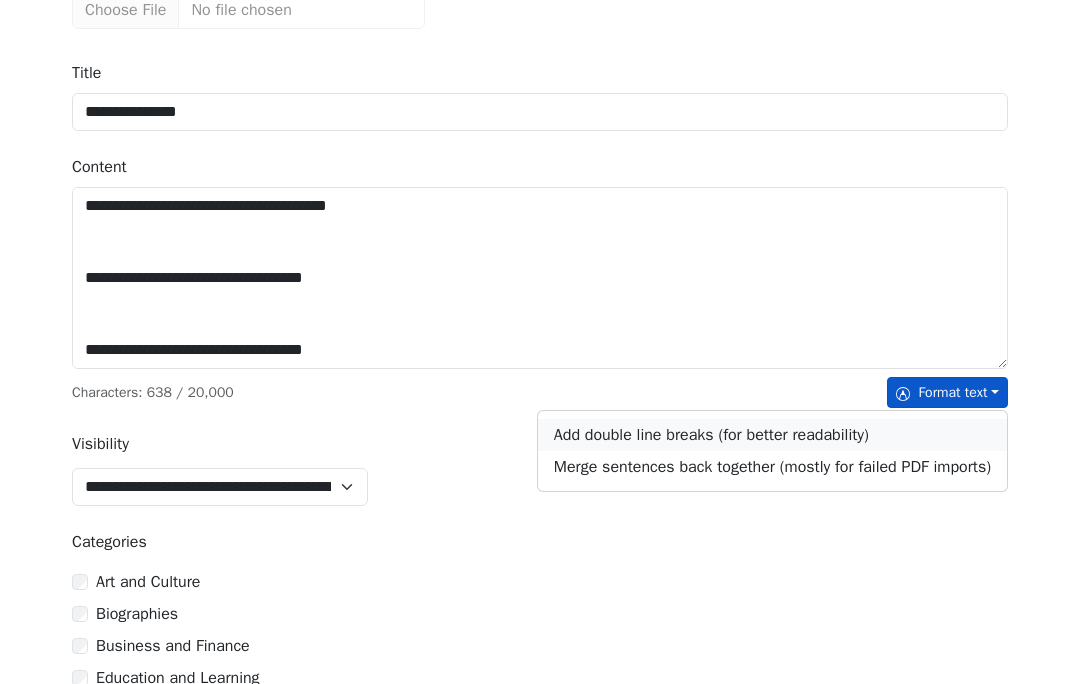 click on "Add double line breaks (for better readability)" at bounding box center [772, 435] 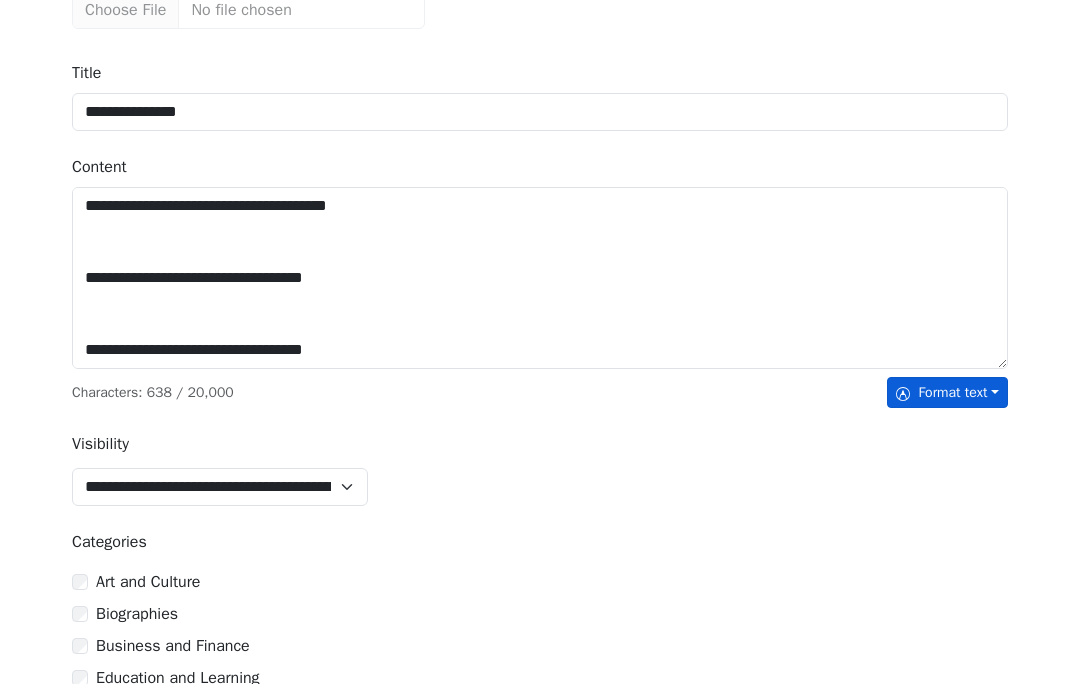 click on "Format text" at bounding box center (947, 392) 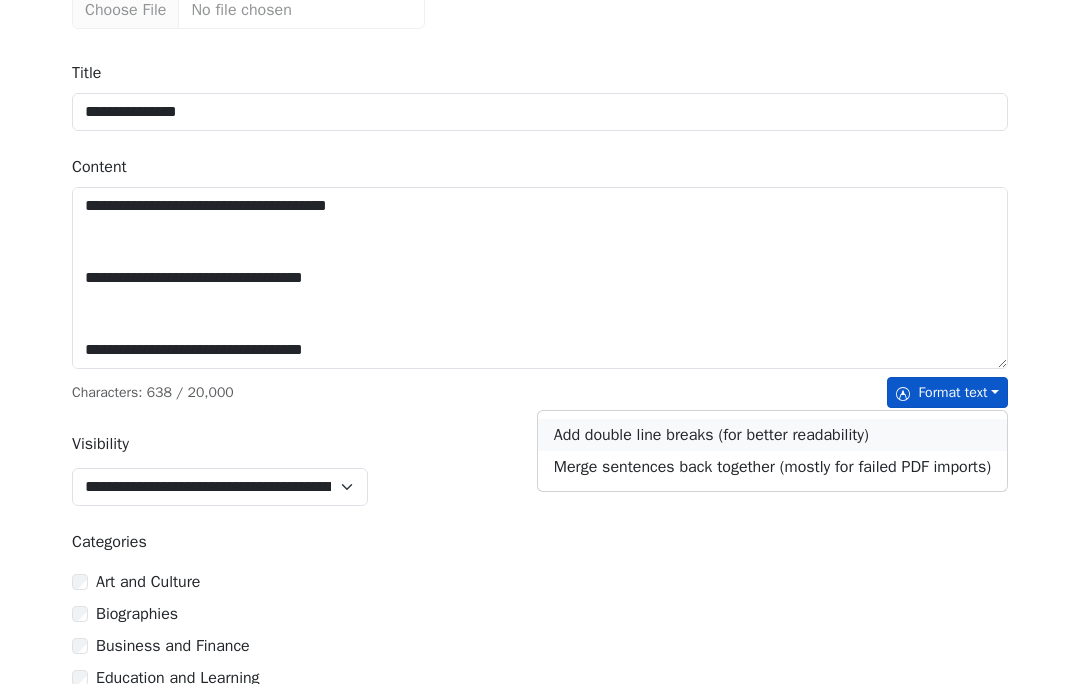 click on "Add double line breaks (for better readability)" at bounding box center [772, 435] 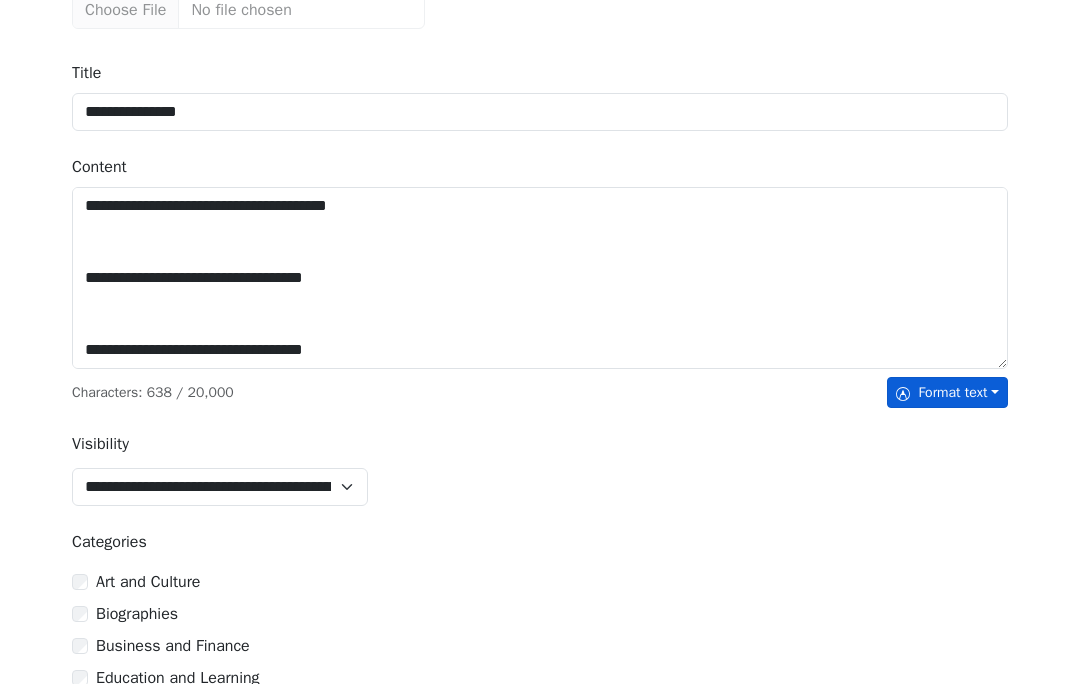click on "Format text" at bounding box center (947, 392) 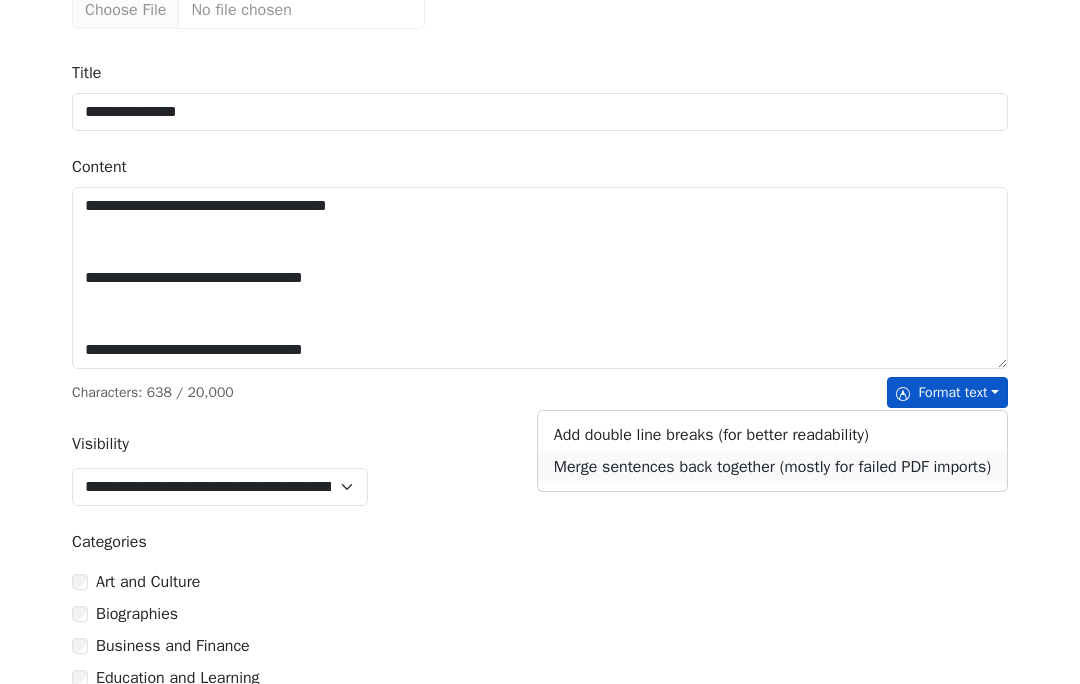 click on "Merge sentences back together (mostly for failed PDF imports)" at bounding box center (772, 467) 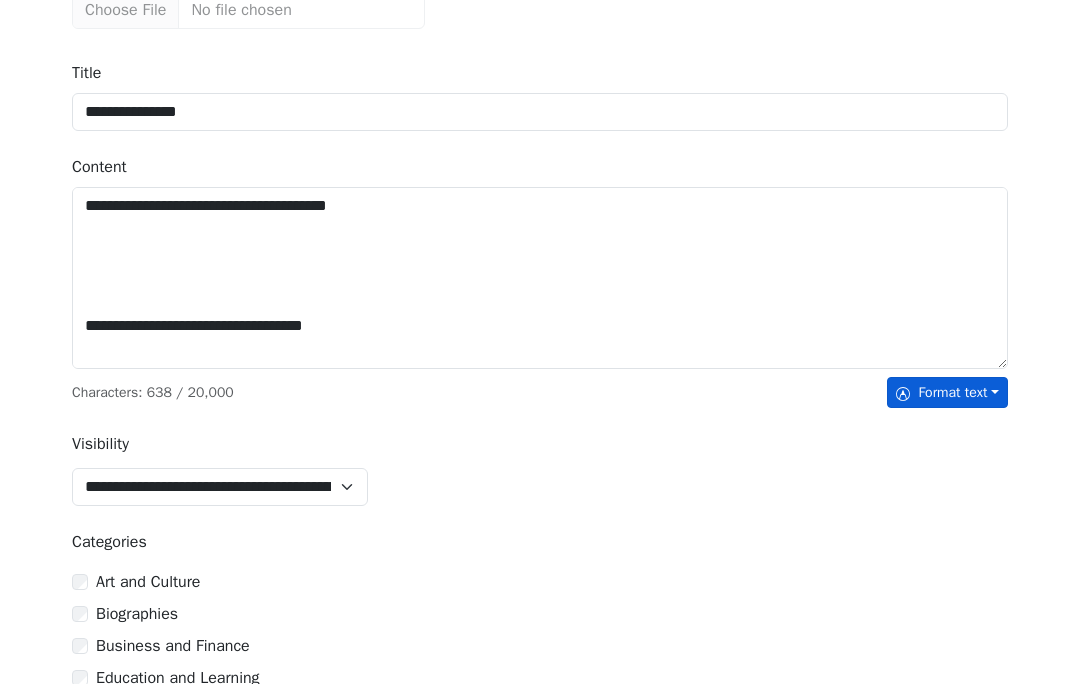 click on "Format text" at bounding box center [947, 392] 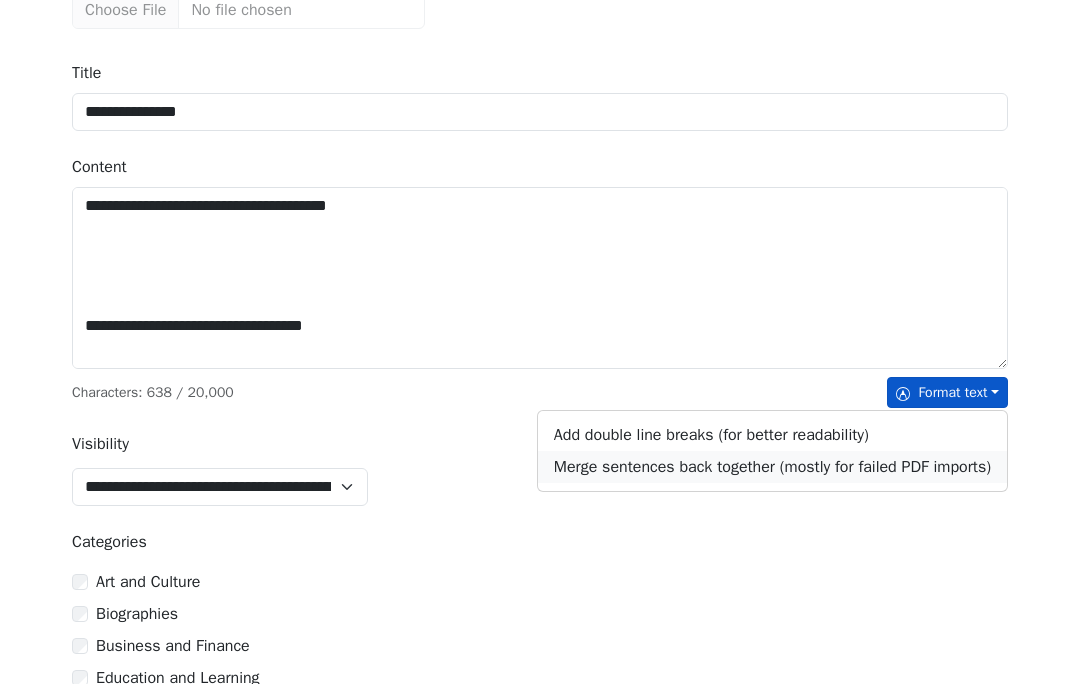 click on "Merge sentences back together (mostly for failed PDF imports)" at bounding box center [772, 467] 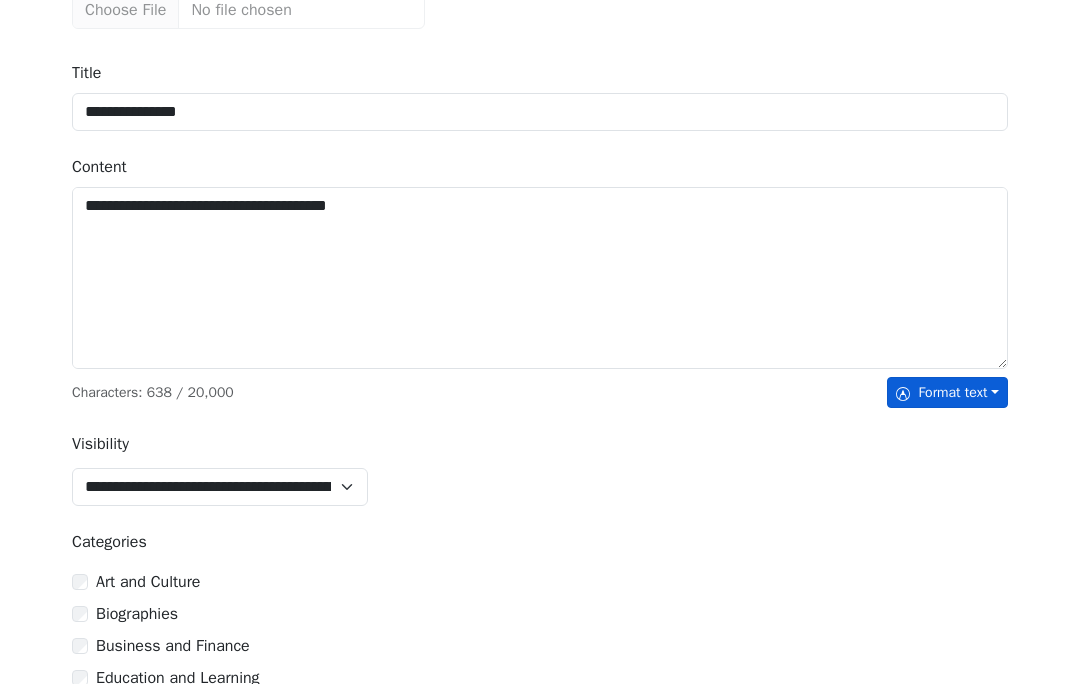 click on "Format text" at bounding box center [947, 392] 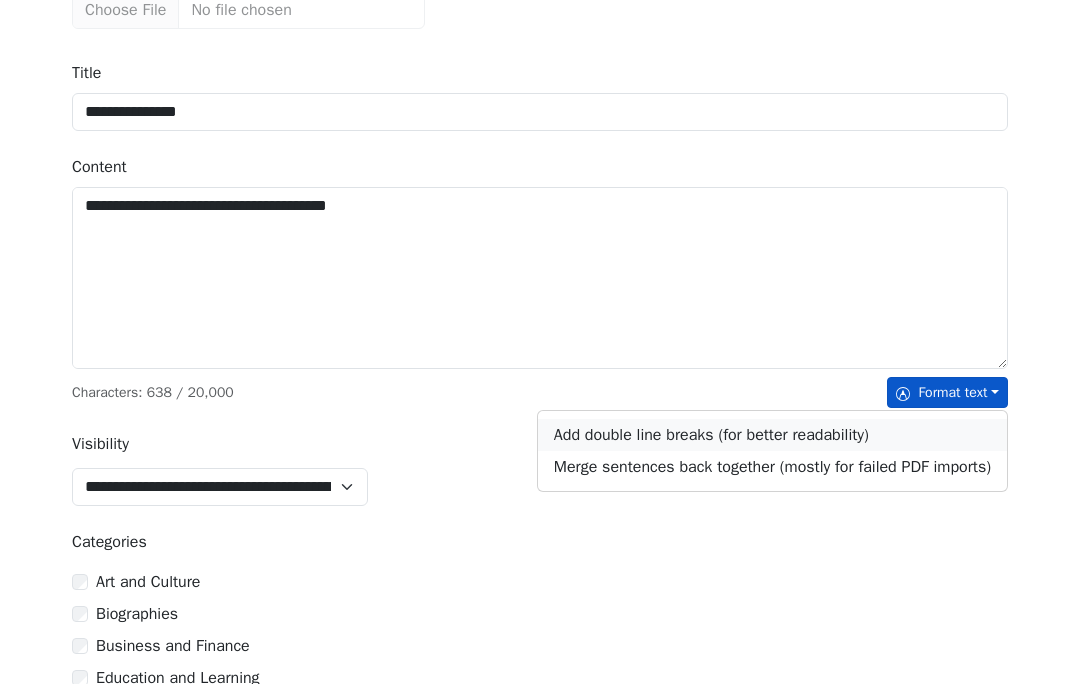 click on "Add double line breaks (for better readability)" at bounding box center (772, 435) 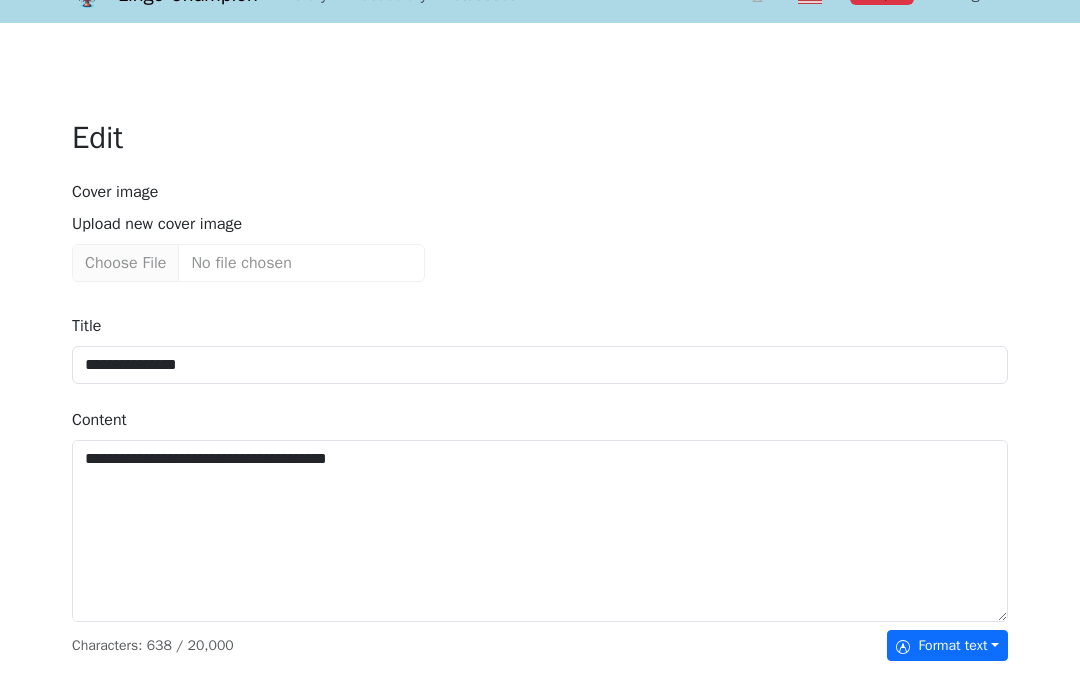 scroll, scrollTop: 0, scrollLeft: 0, axis: both 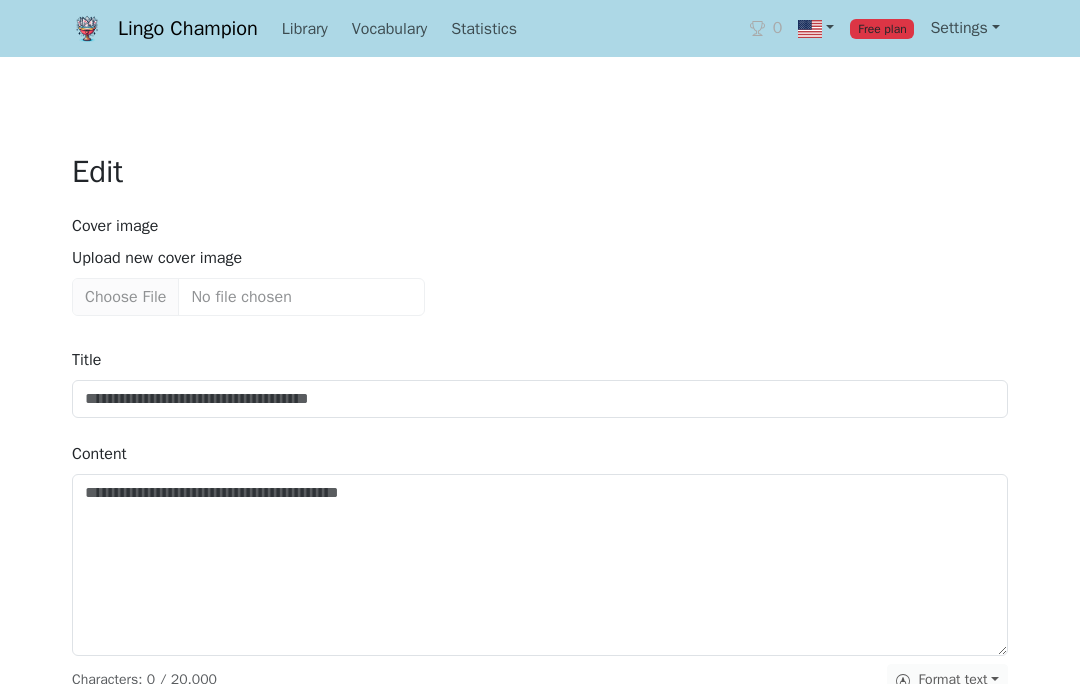 type on "**********" 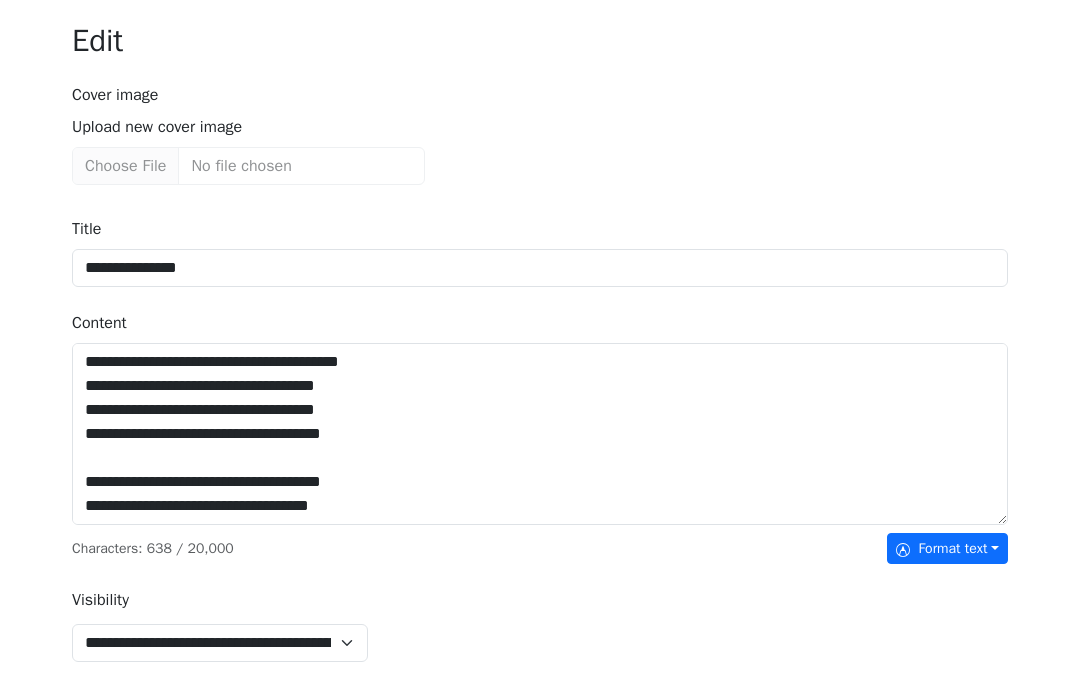 scroll, scrollTop: 155, scrollLeft: 0, axis: vertical 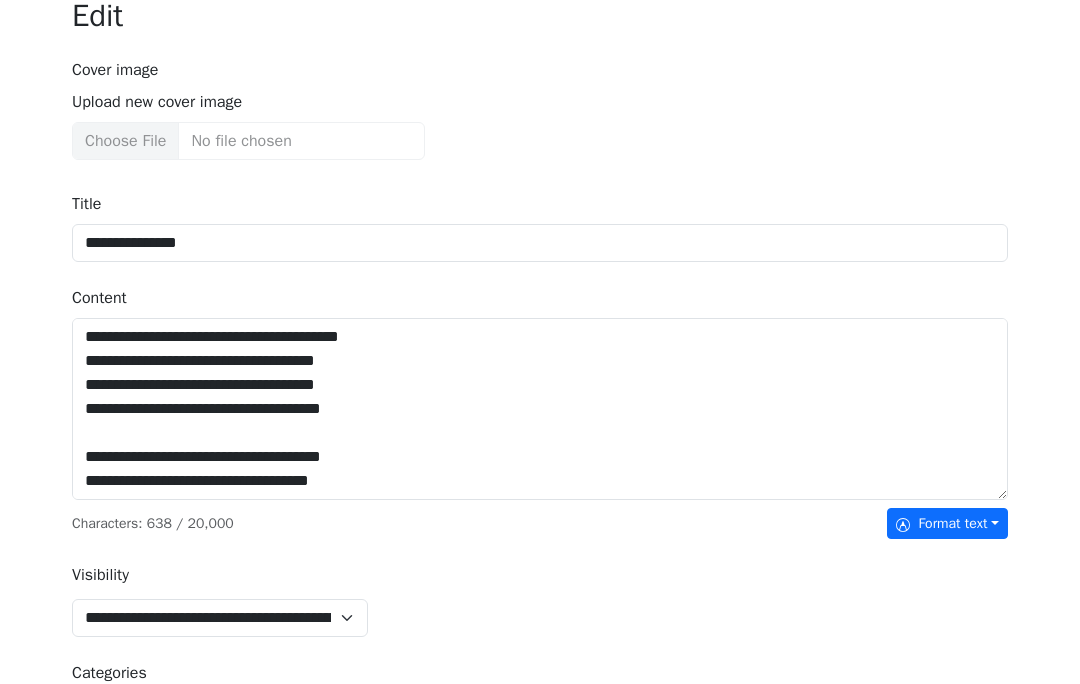 click on "Upload new cover image" at bounding box center (248, 142) 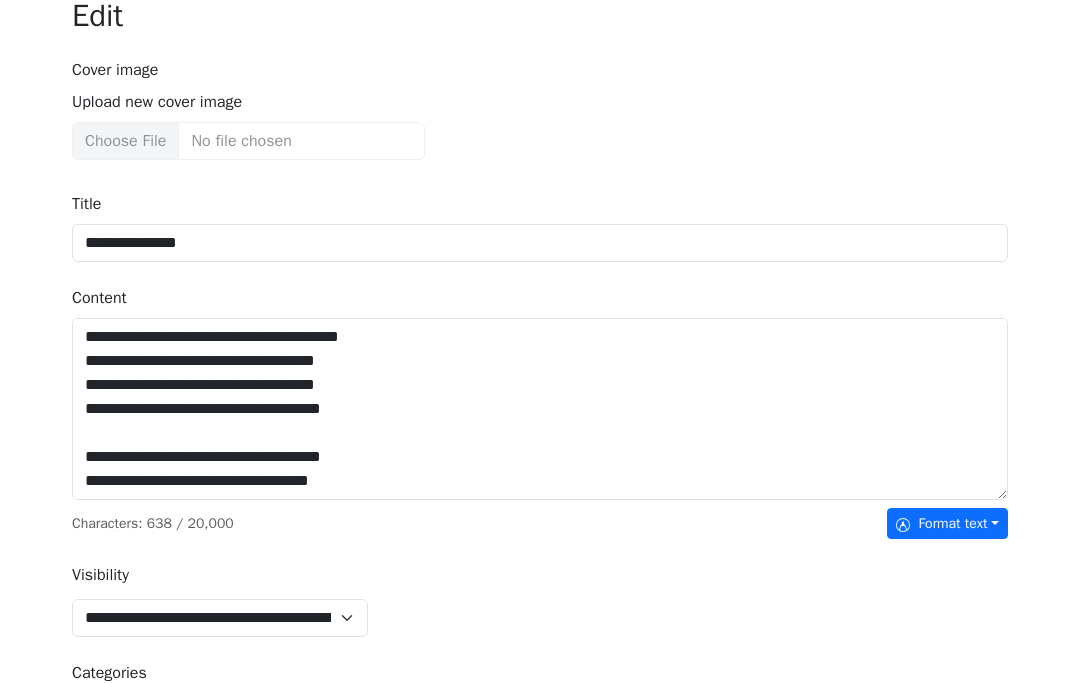 type on "**********" 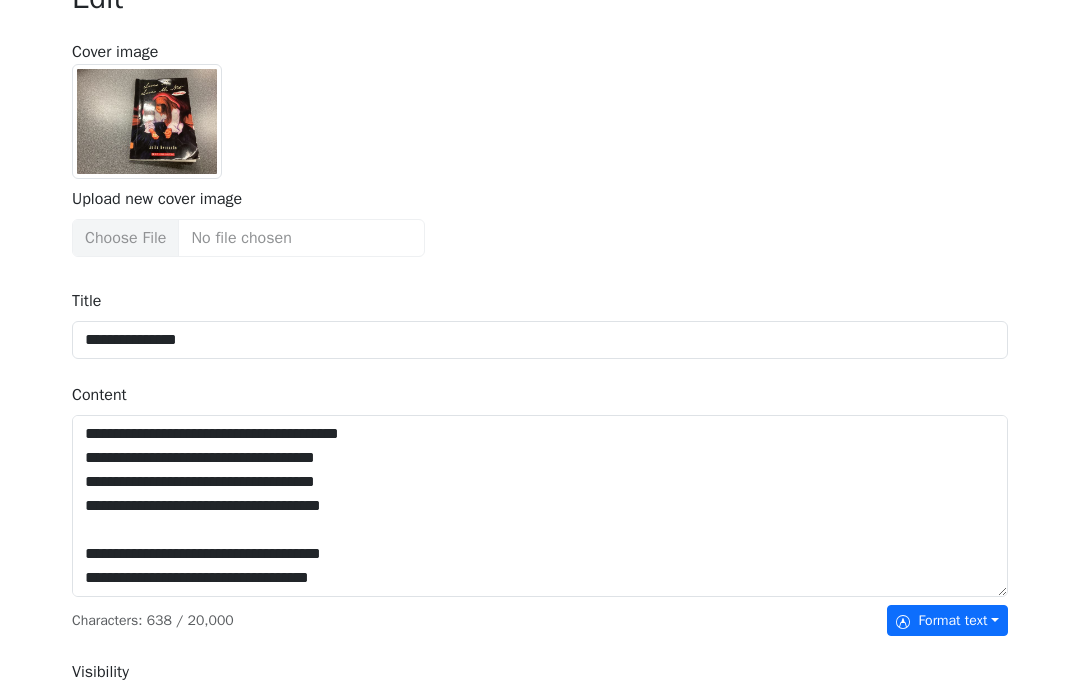 scroll, scrollTop: 182, scrollLeft: 0, axis: vertical 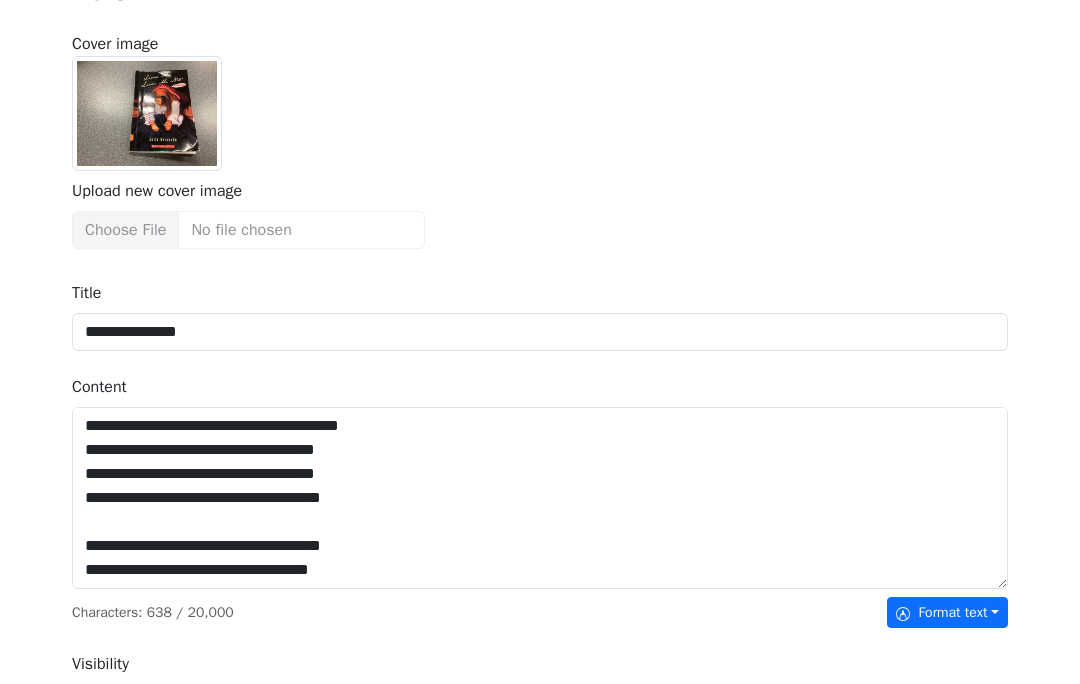 click on "Upload new cover image" at bounding box center (248, 230) 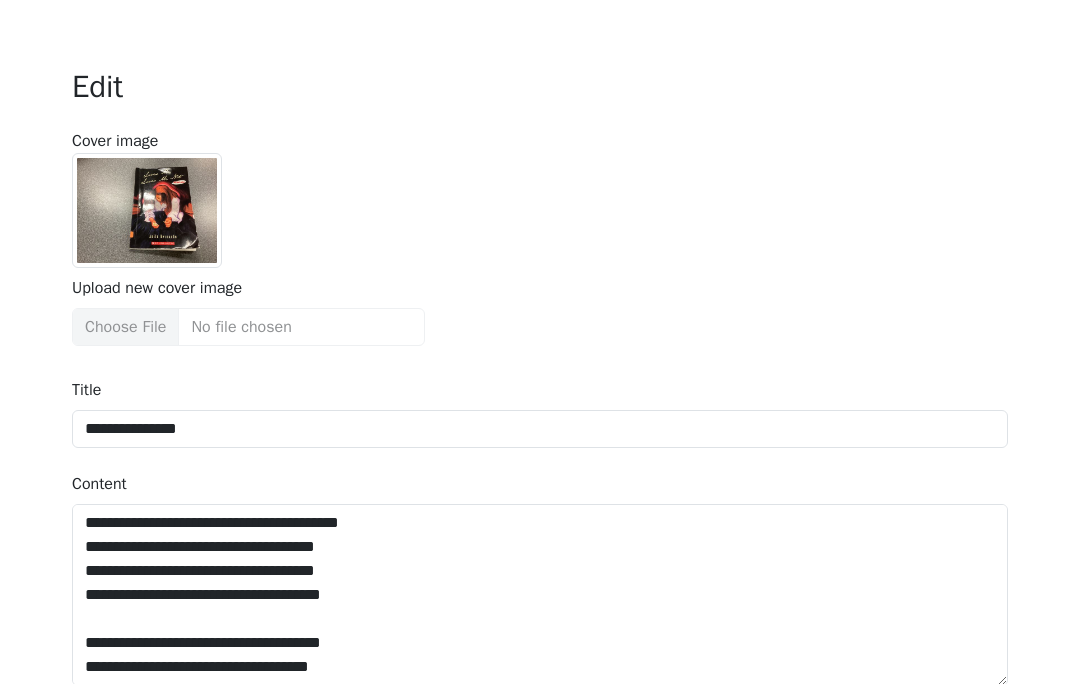 scroll, scrollTop: 0, scrollLeft: 0, axis: both 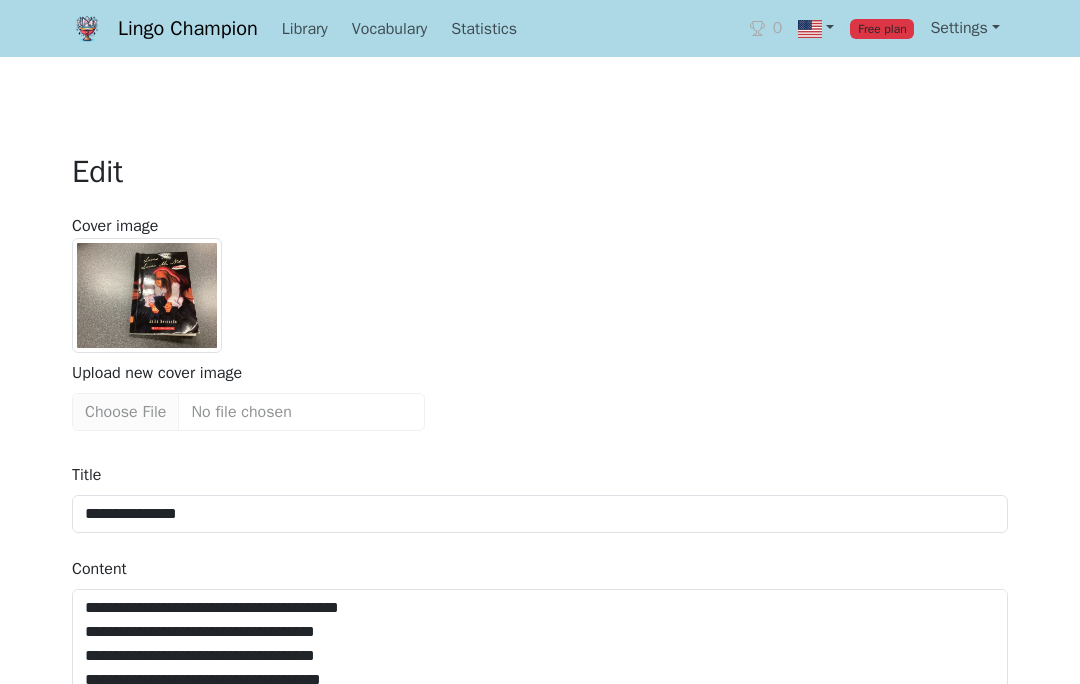 click at bounding box center [147, 295] 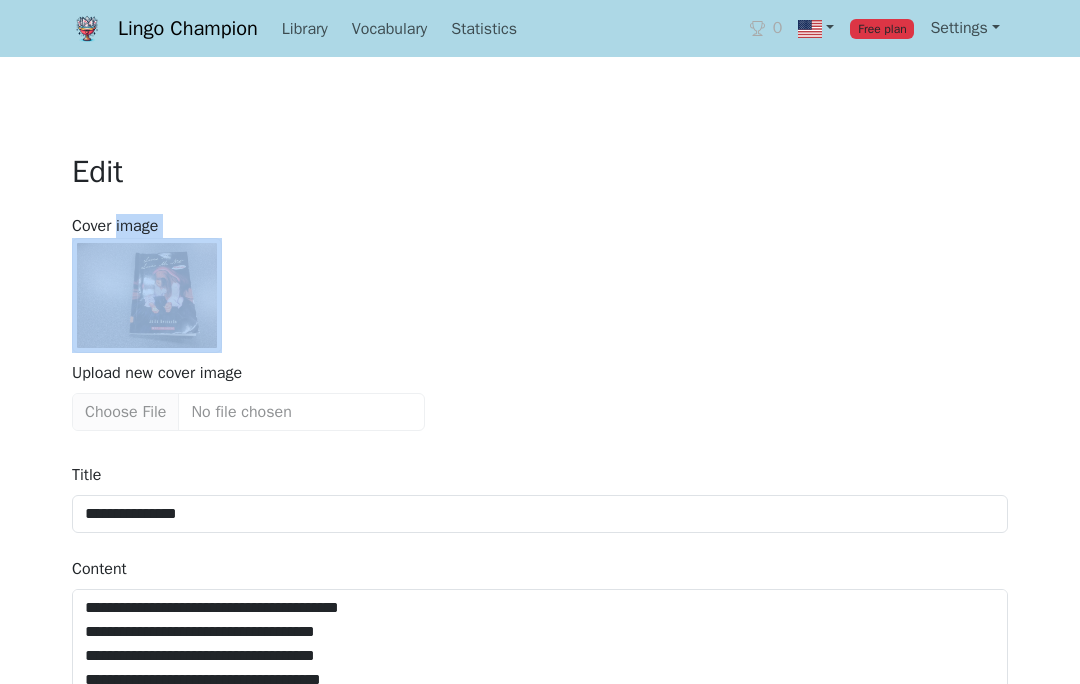 click on "Cover image Upload new cover image" at bounding box center [540, 322] 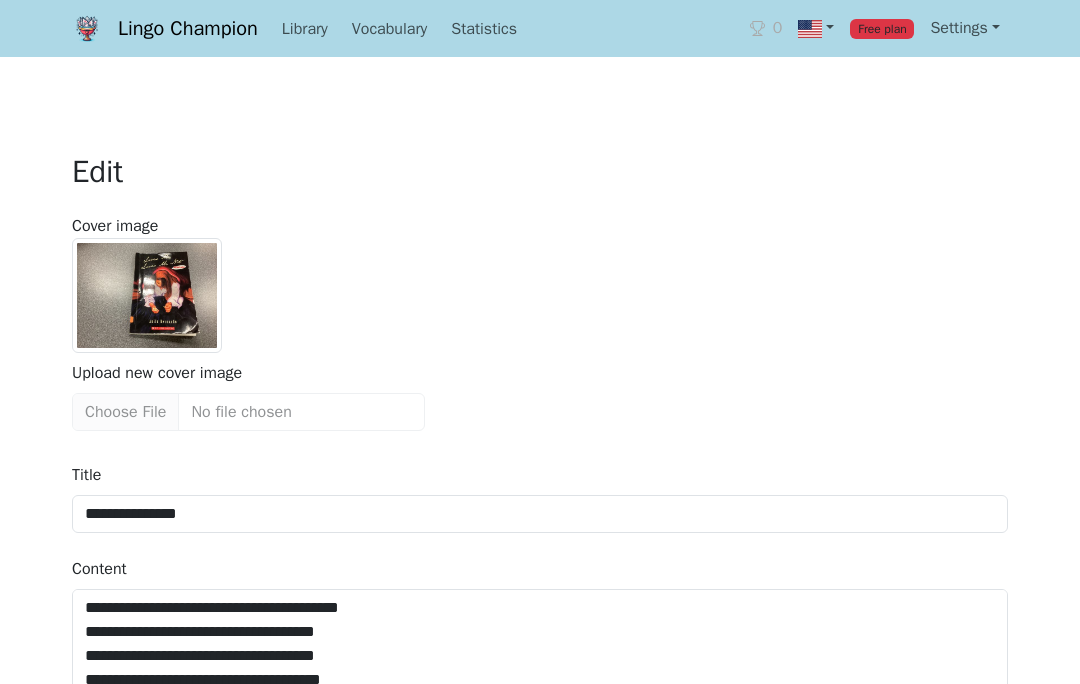 click on "Upload new cover image" at bounding box center [248, 334] 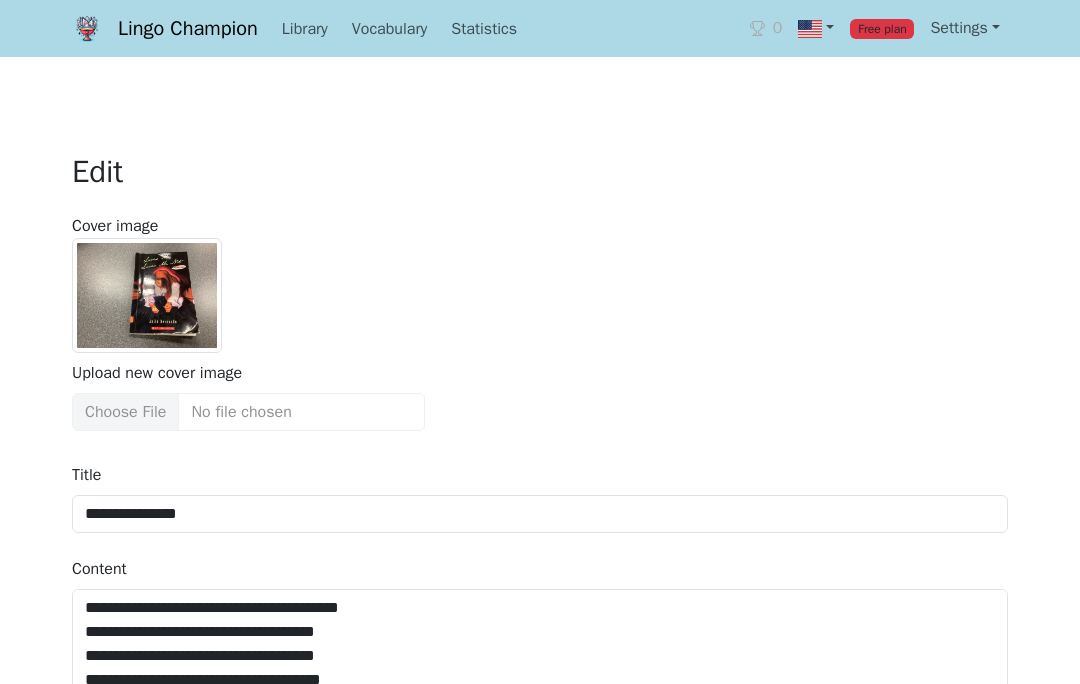 click on "Upload new cover image" at bounding box center (248, 412) 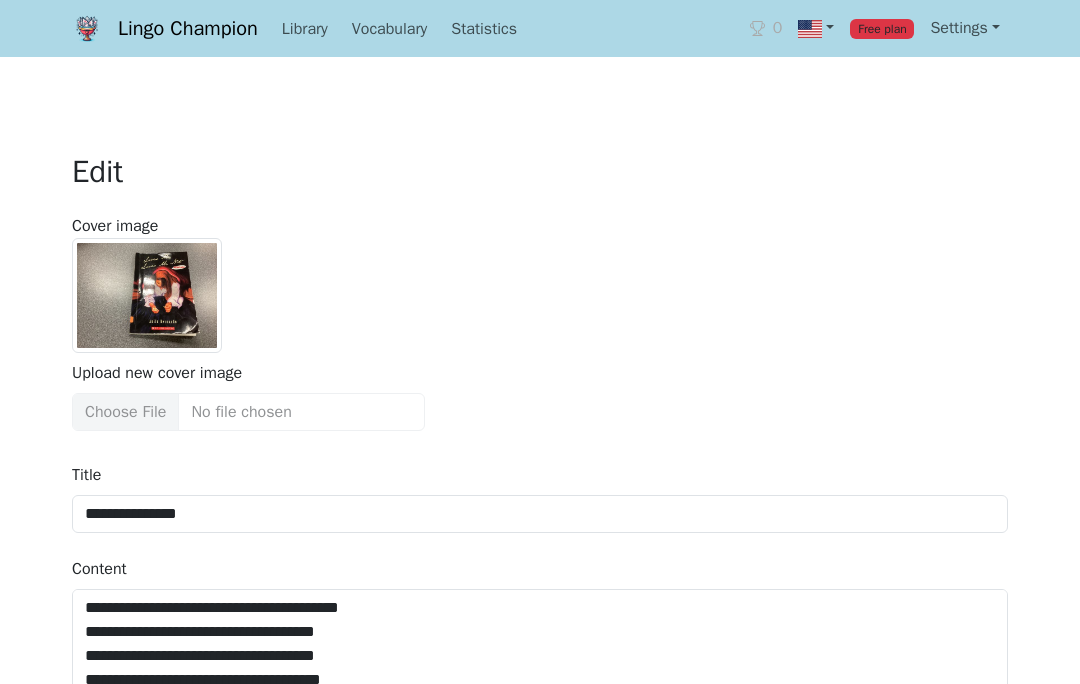 click on "Upload new cover image" at bounding box center (248, 412) 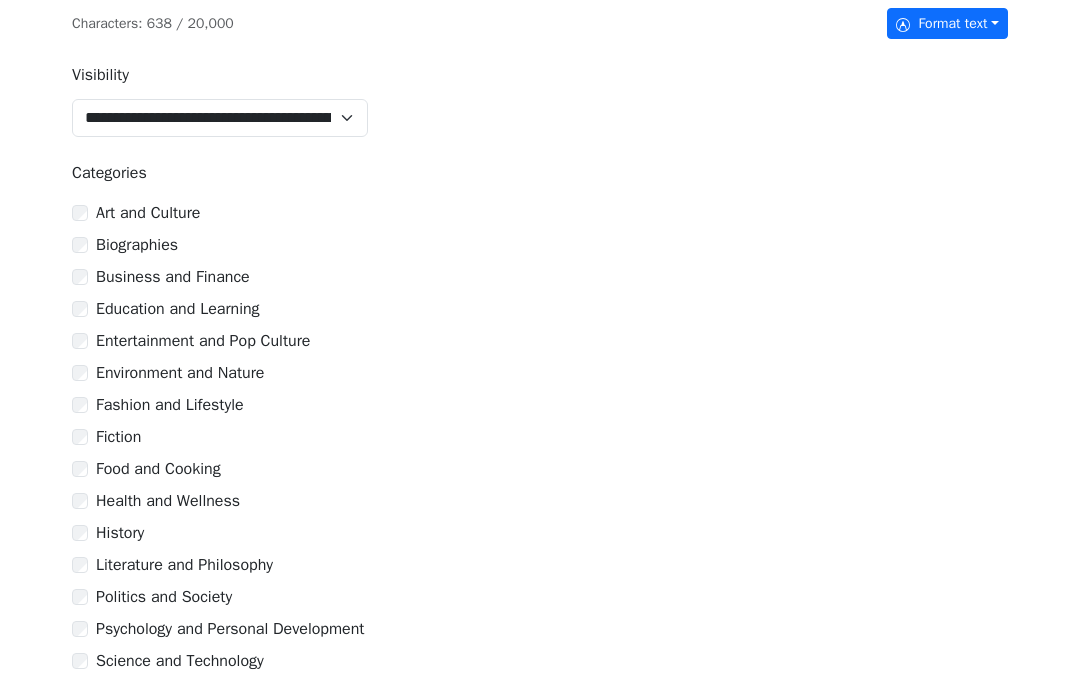 scroll, scrollTop: 890, scrollLeft: 0, axis: vertical 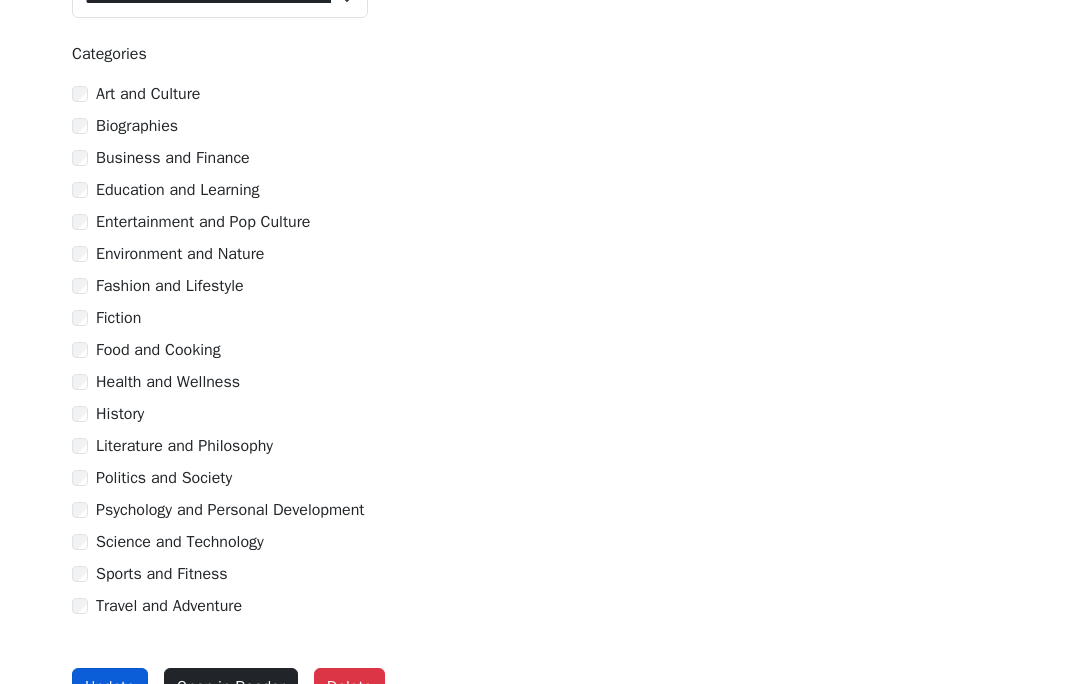 click on "Update" at bounding box center (110, 687) 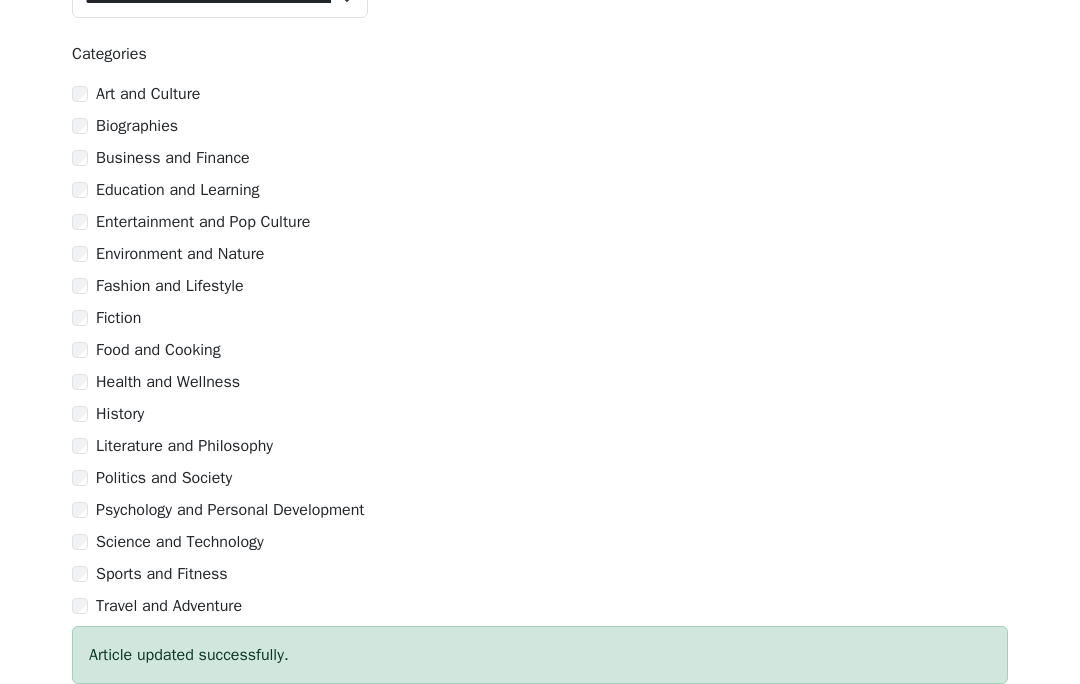 scroll, scrollTop: 970, scrollLeft: 0, axis: vertical 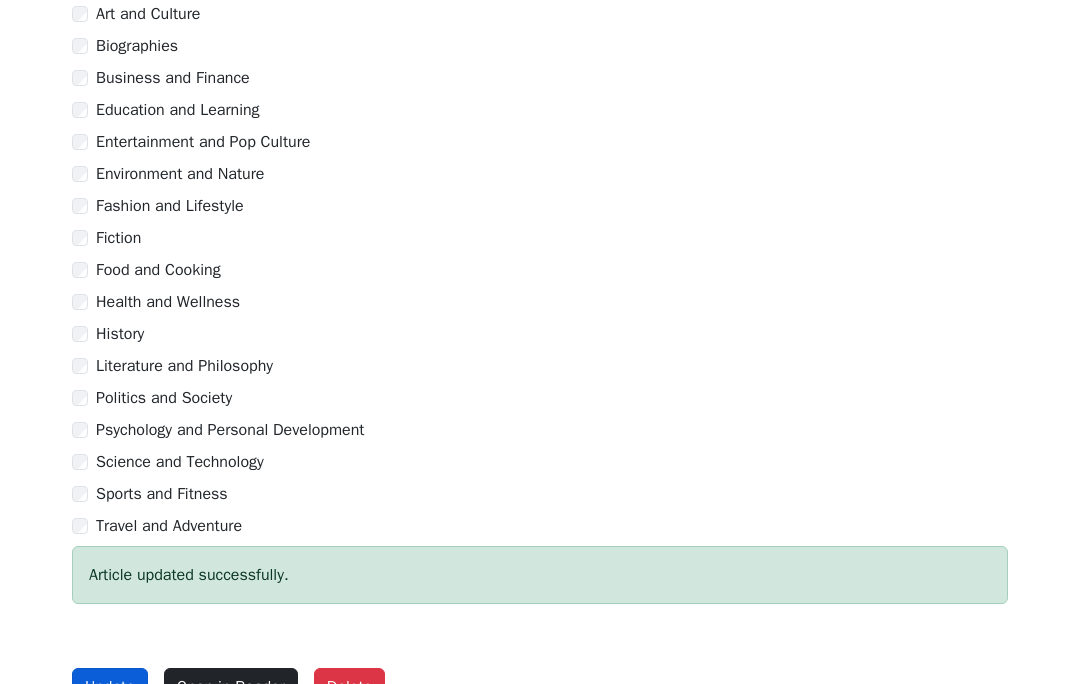 click on "Update" at bounding box center [110, 687] 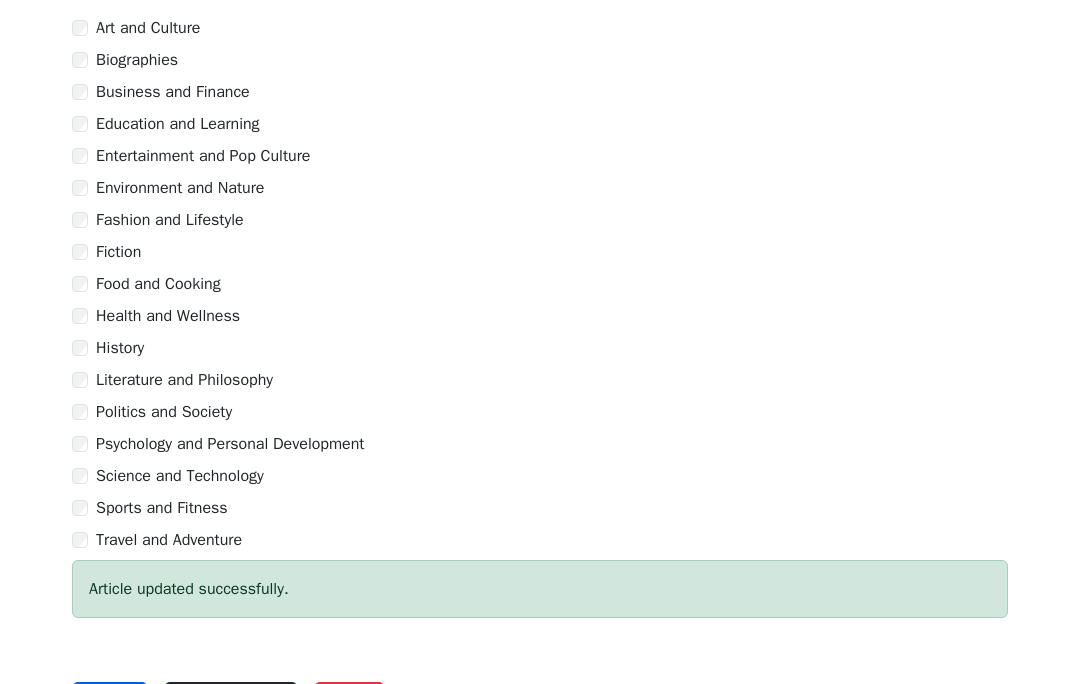 scroll, scrollTop: 961, scrollLeft: 0, axis: vertical 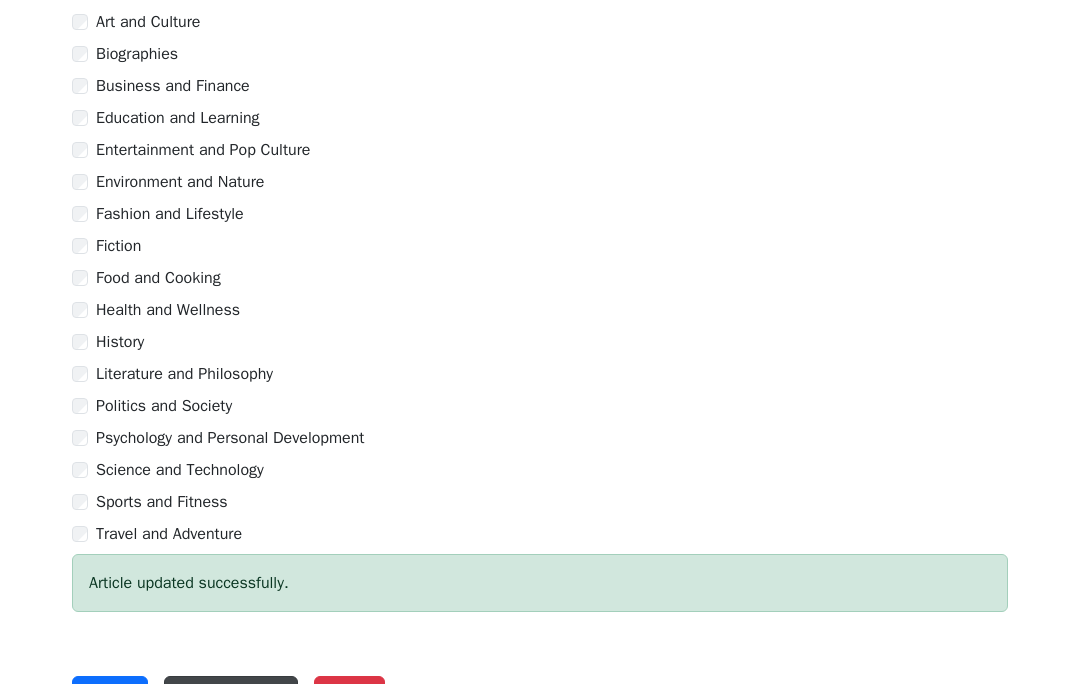 click on "Open in Reader" at bounding box center [231, 696] 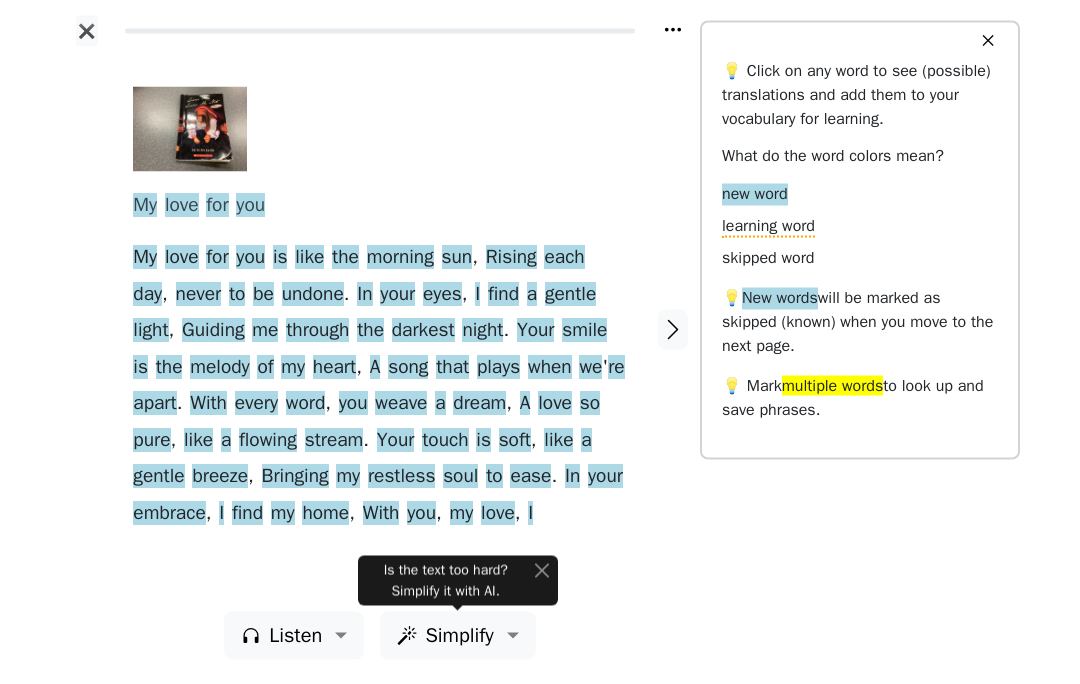 scroll, scrollTop: 0, scrollLeft: 0, axis: both 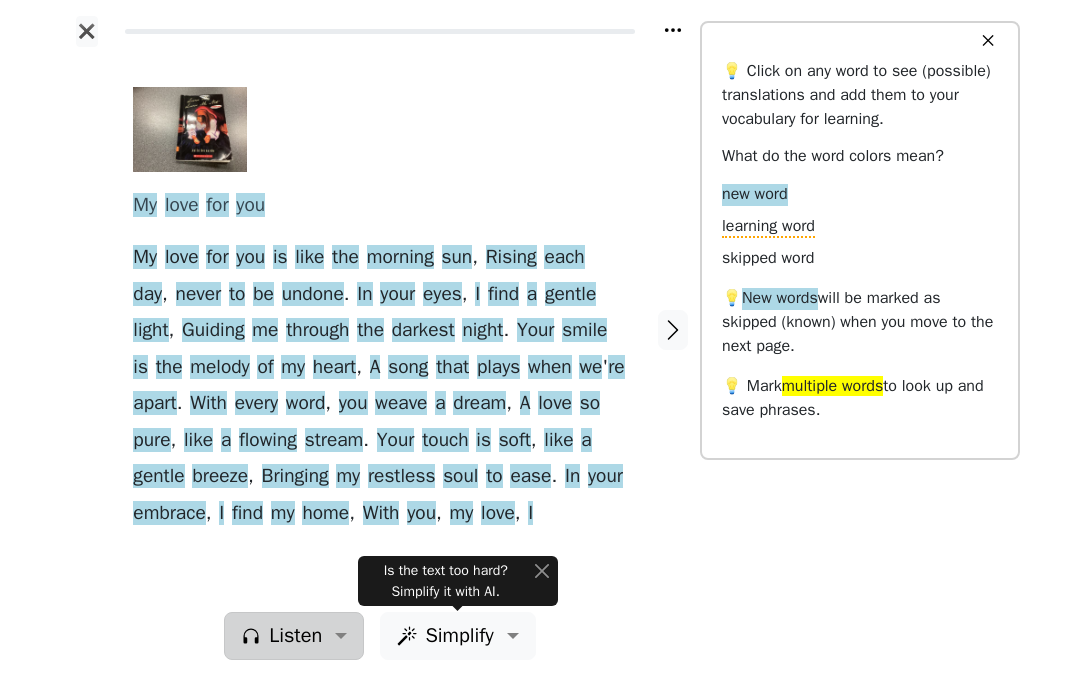 click on "Listen" at bounding box center (295, 636) 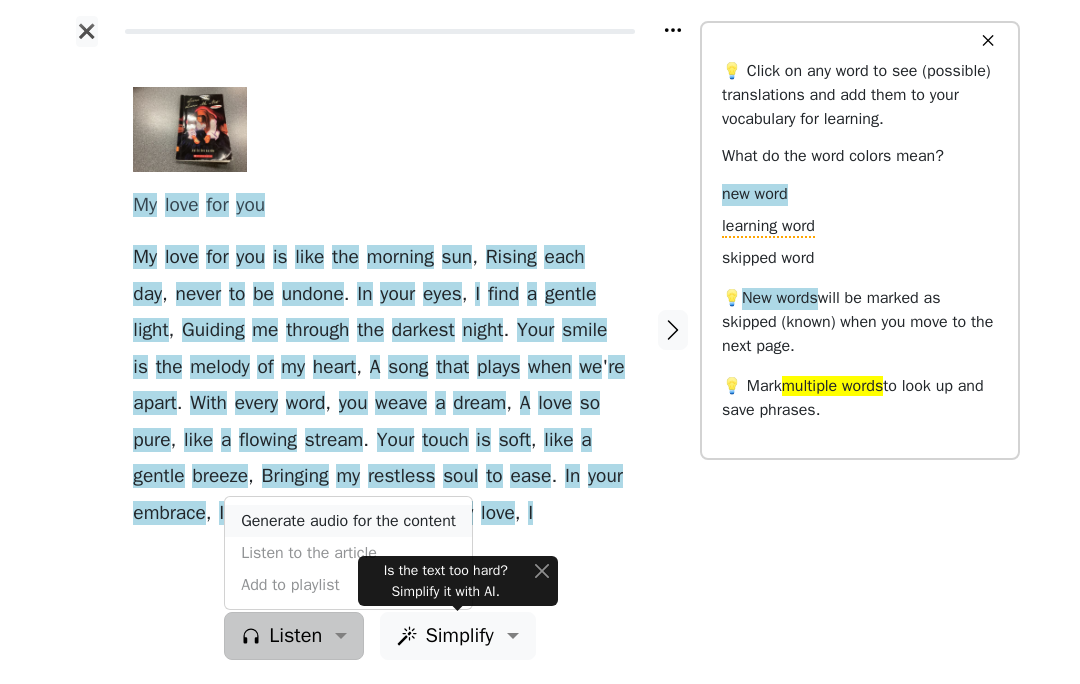 click on "Generate audio for the content" at bounding box center (348, 521) 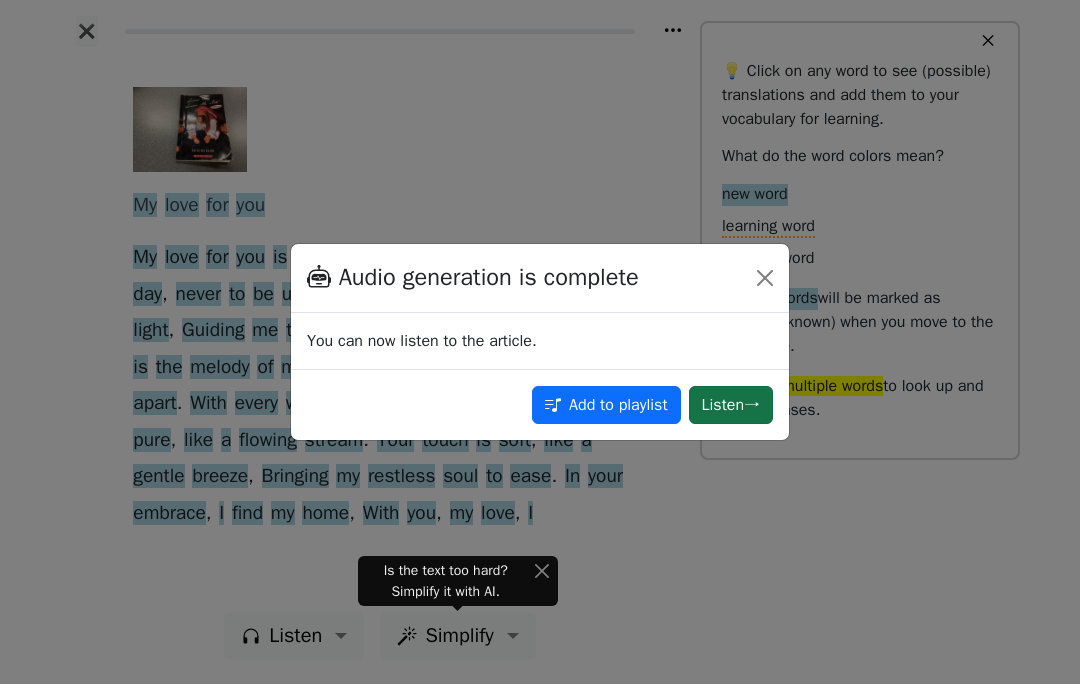 click on "Listen  →" at bounding box center [731, 405] 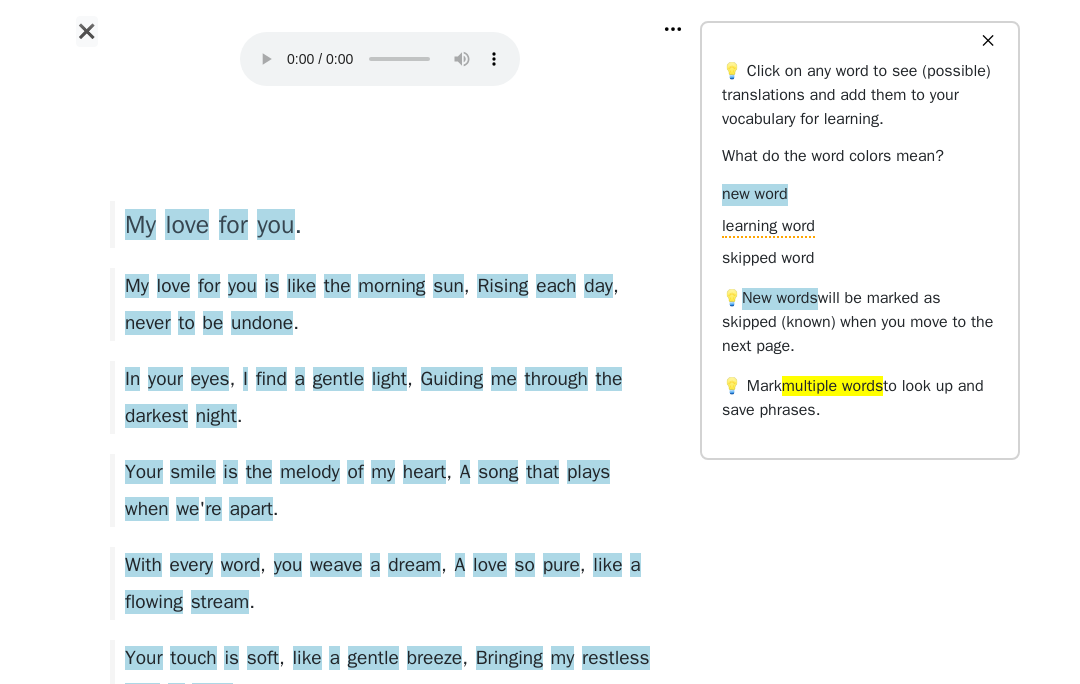 click at bounding box center (380, 59) 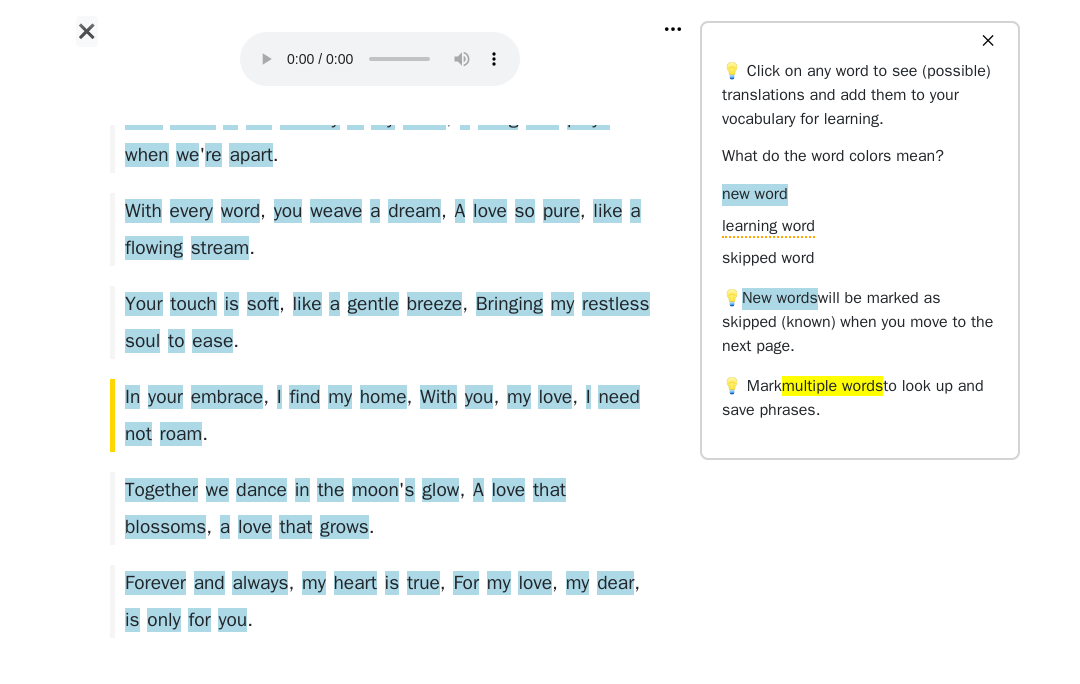 scroll, scrollTop: 376, scrollLeft: 0, axis: vertical 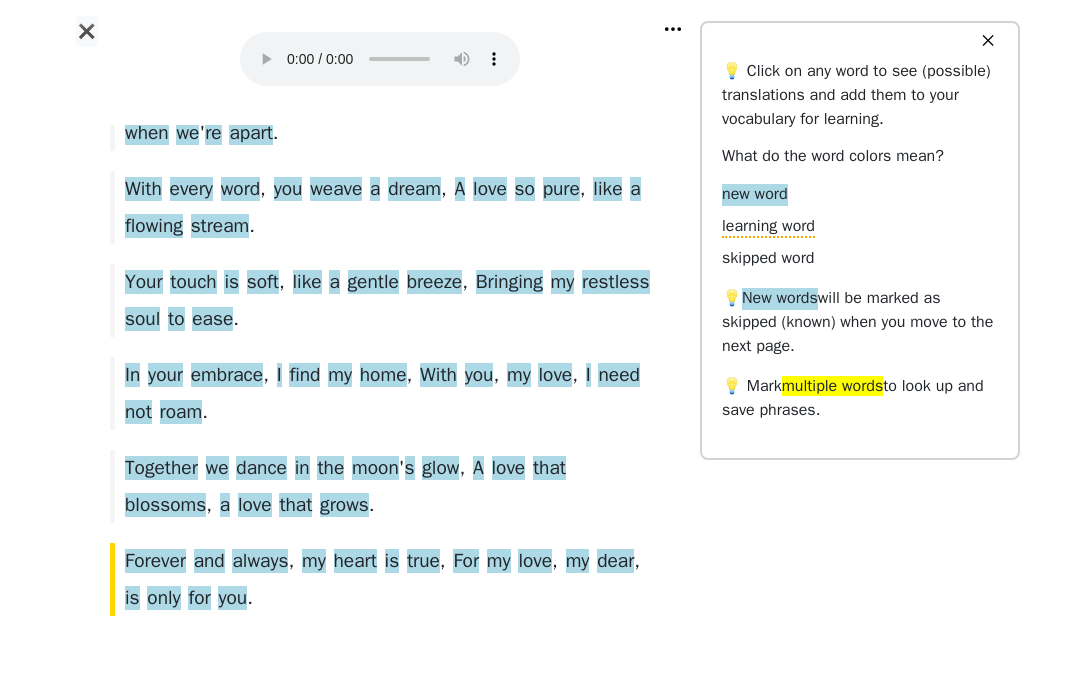 click at bounding box center (380, 59) 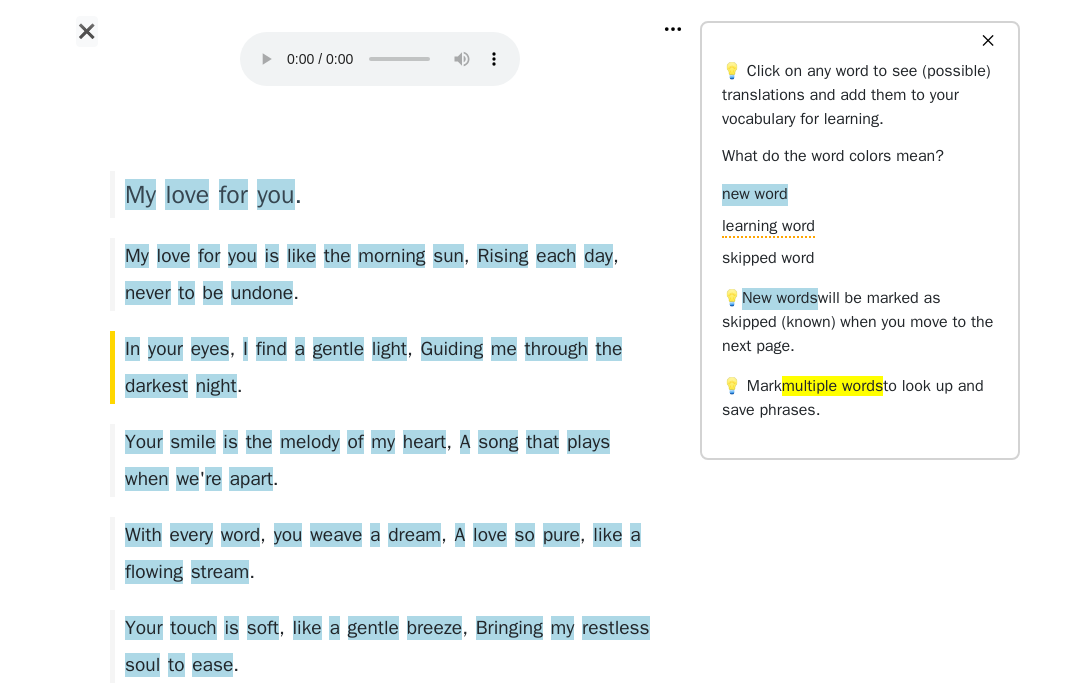 scroll, scrollTop: 30, scrollLeft: 0, axis: vertical 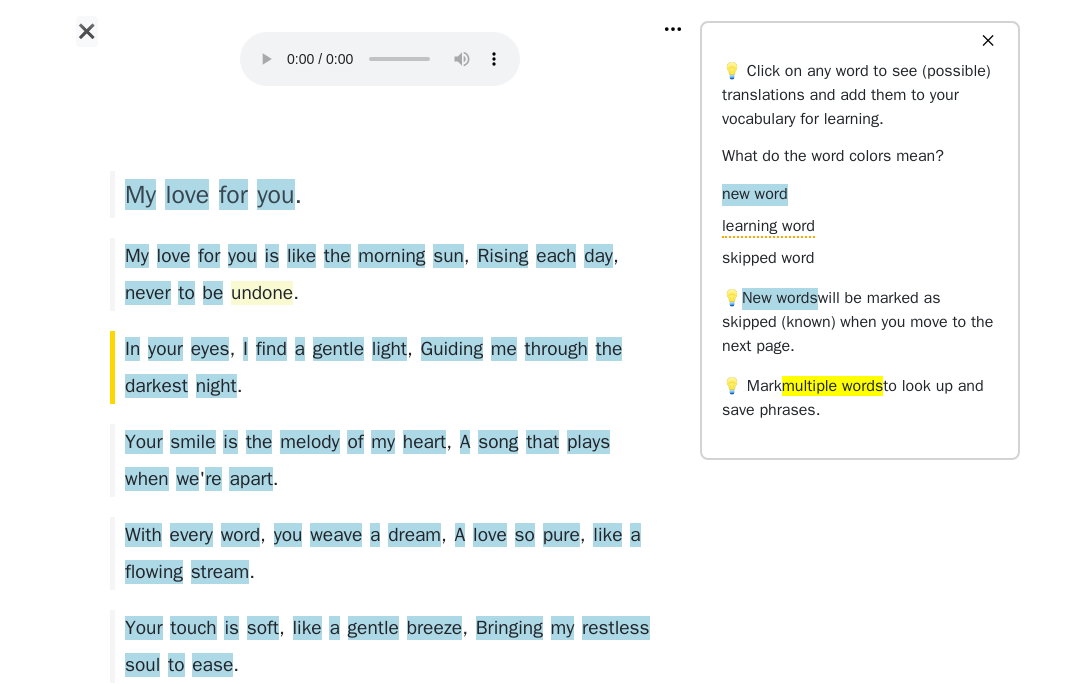 click on "undone" at bounding box center [262, 294] 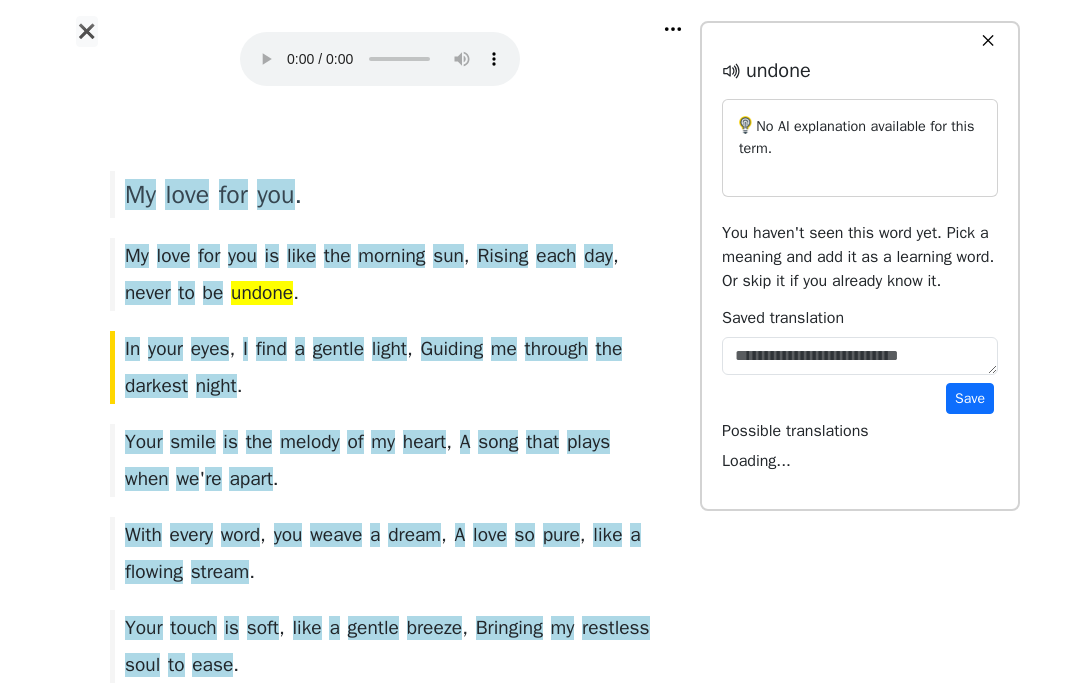 click on "No AI explanation available for this term." at bounding box center (860, 138) 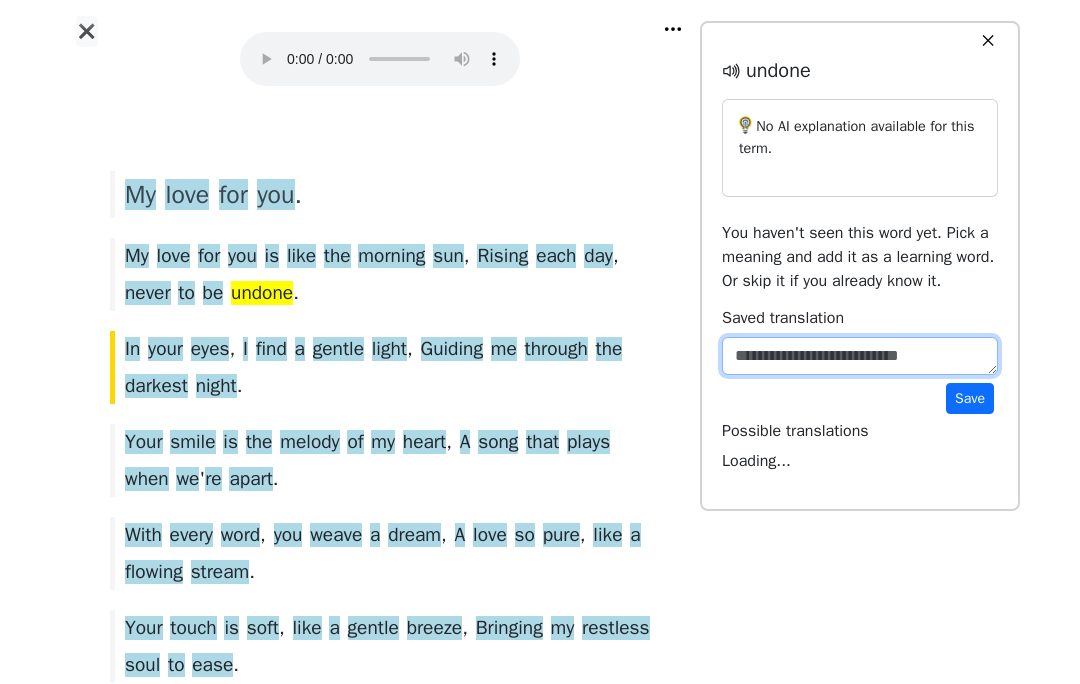 click at bounding box center [860, 356] 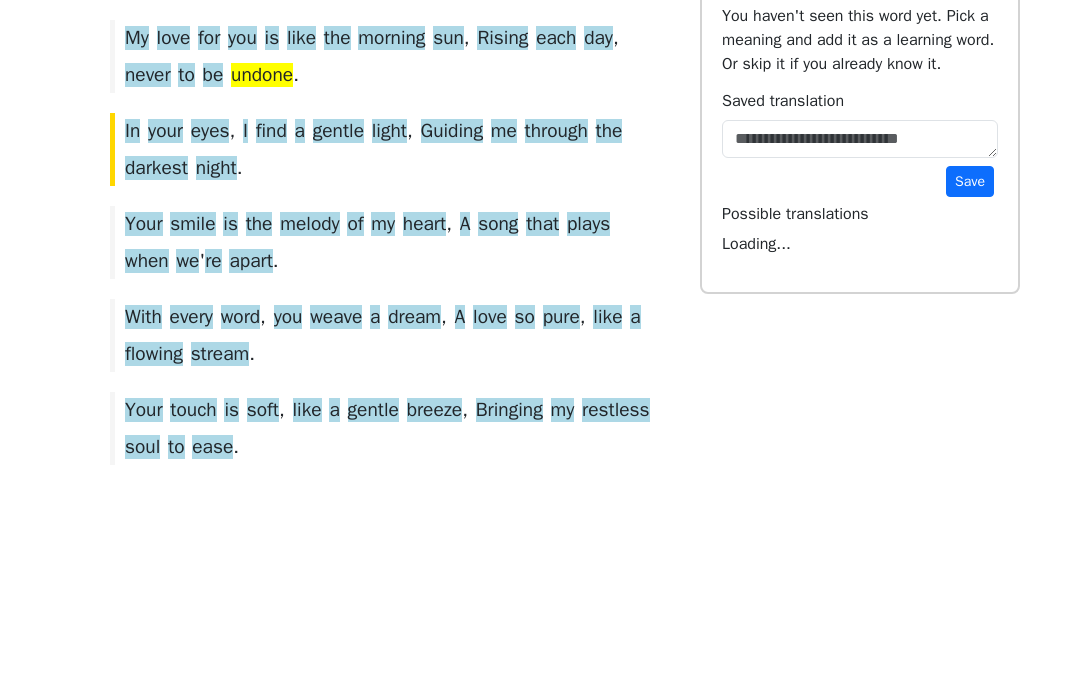 click on "undone" at bounding box center [262, 294] 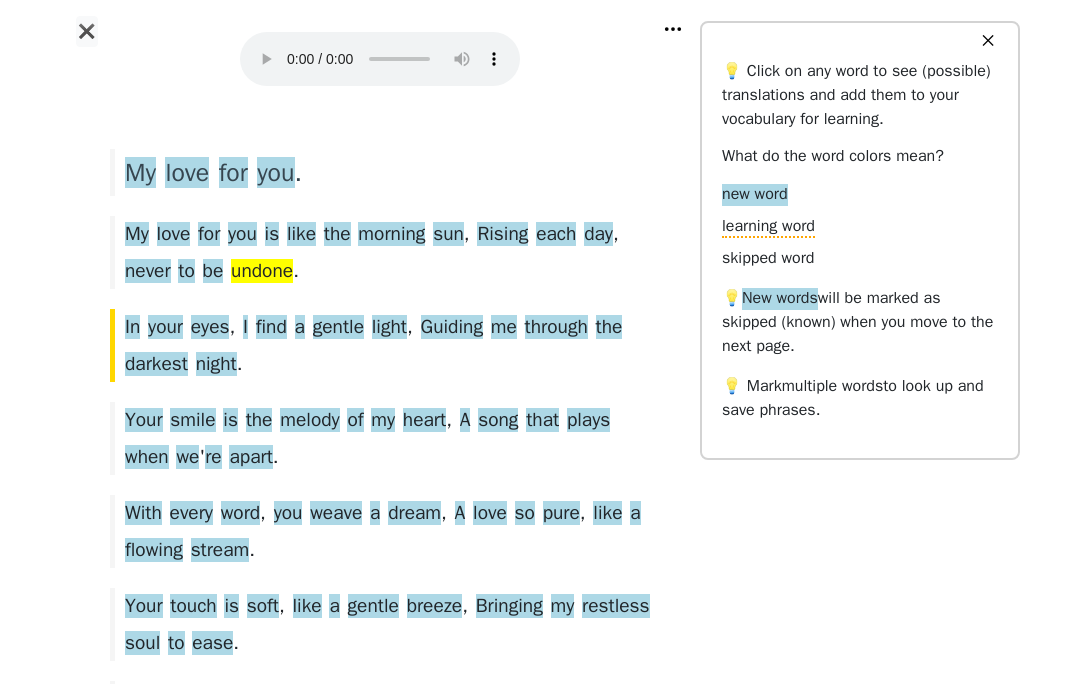 scroll, scrollTop: 44, scrollLeft: 0, axis: vertical 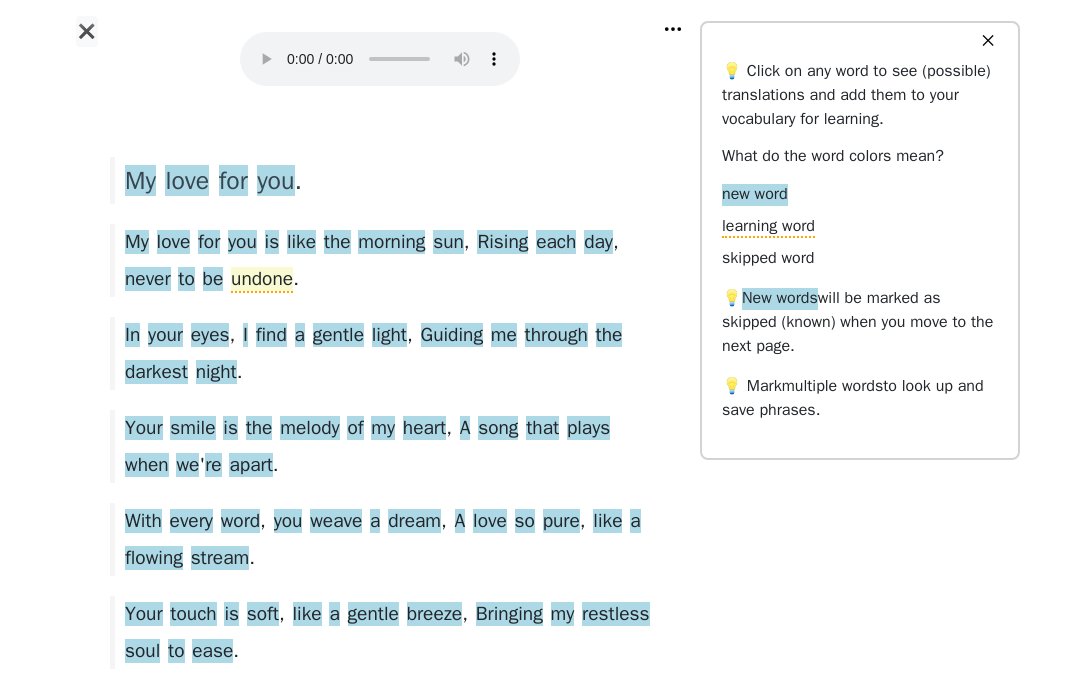 click on "undone" at bounding box center (262, 280) 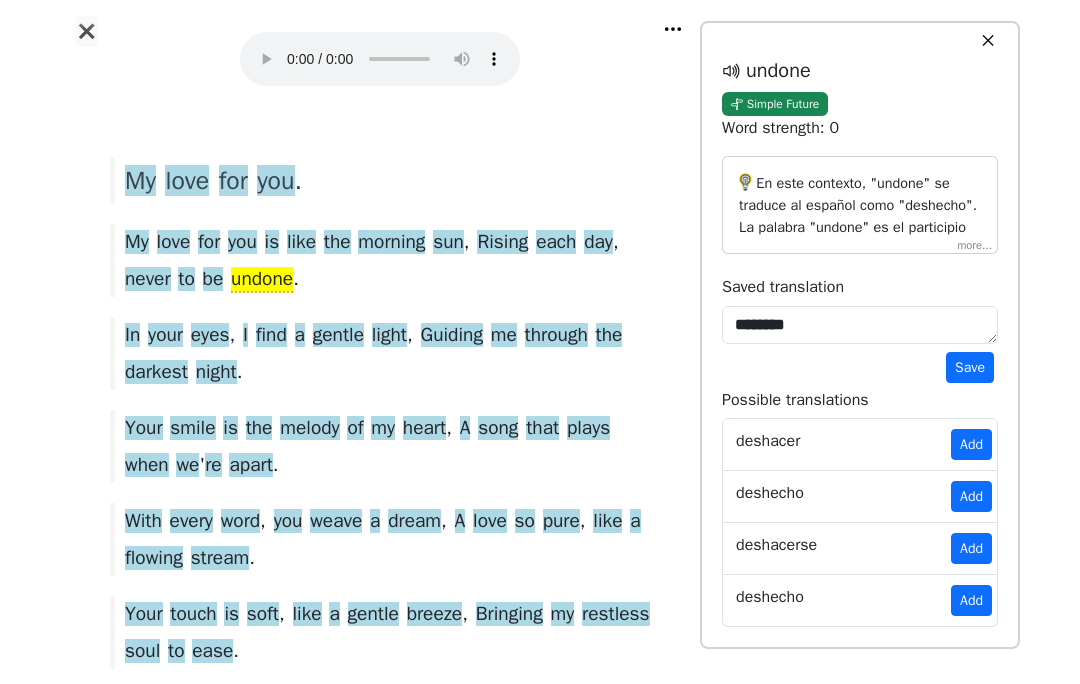 click on "En este contexto, "undone" se traduce al español como "deshecho". La palabra "undone" es el participio pasado del verbo "undo", que significa deshacer, descomponer o anular. En este caso, se utiliza para expresar que el amor no puede ser deshecho, roto o revertido. La frase "never to be undone" indica algo que no será roto o deshecho, implicando permanencia. Gramaticalmente, "undone" es un adjetivo describiendo el estado de algo que no puede ser revertido." at bounding box center (860, 205) 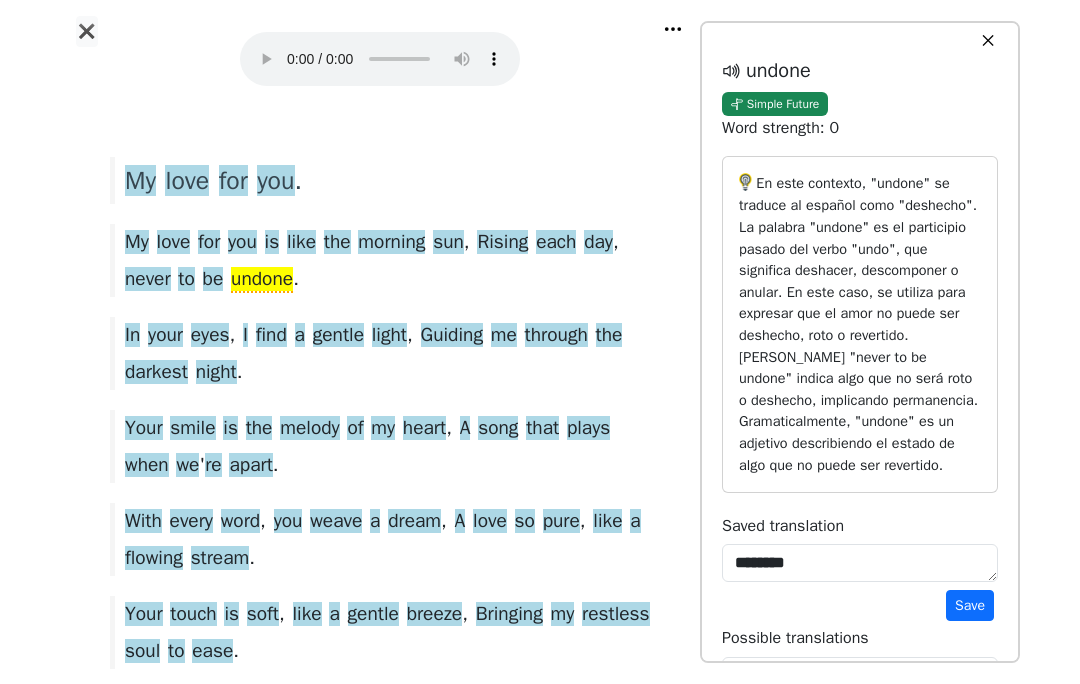 scroll, scrollTop: 0, scrollLeft: 0, axis: both 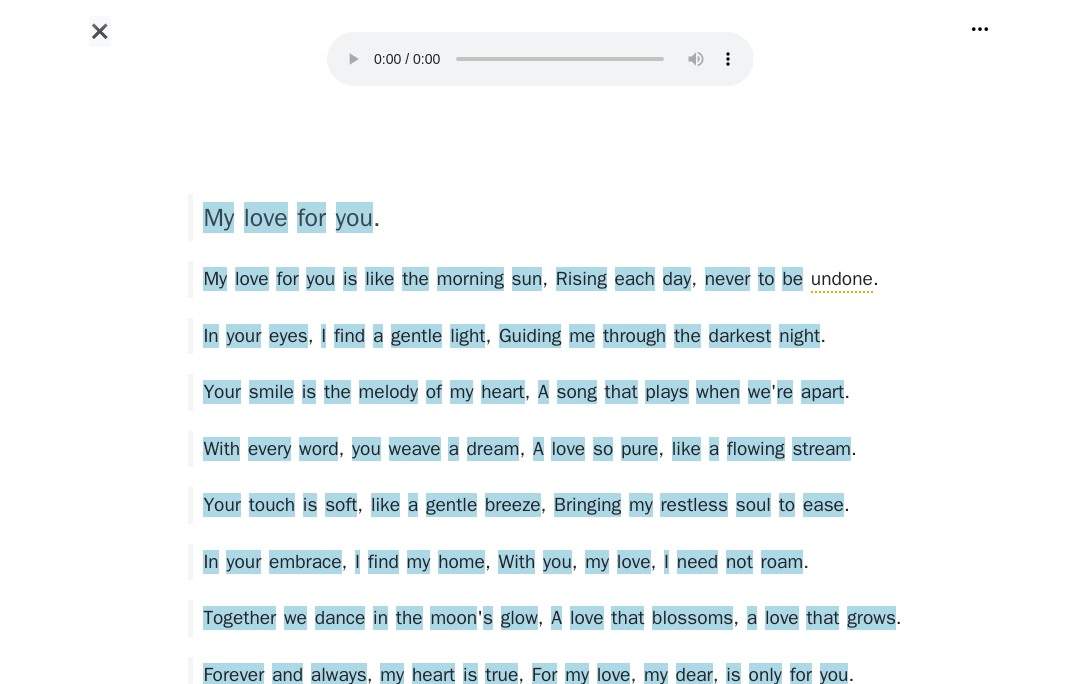 click at bounding box center [540, 59] 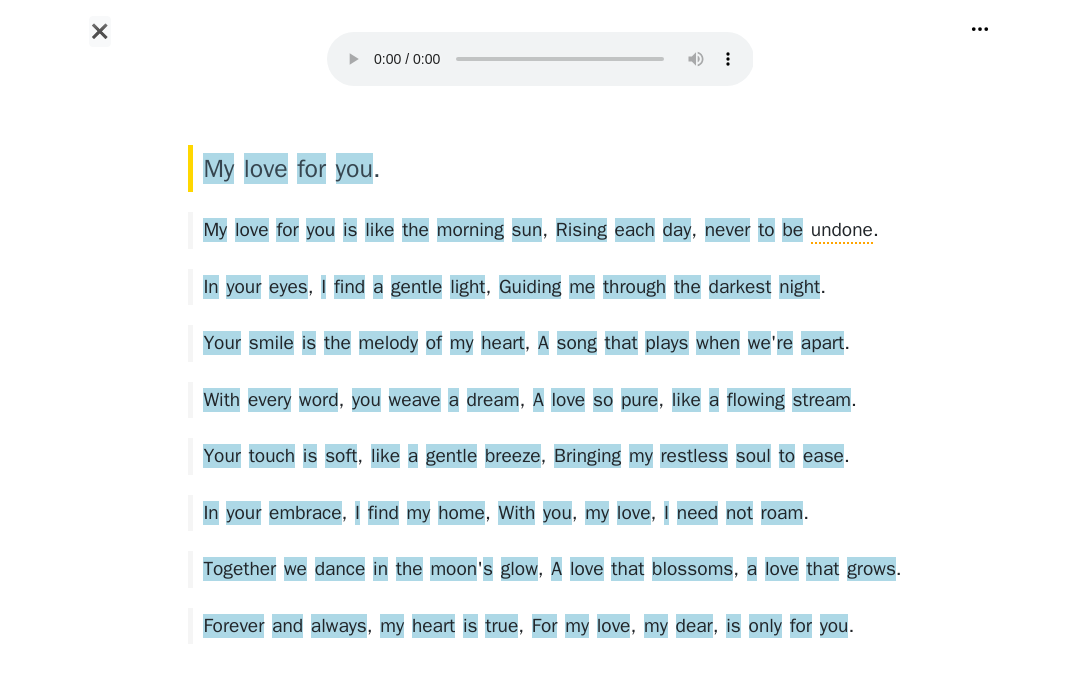 click on "My   love   for   you . My   love   for   you   is   like   the   morning   sun ,
Rising   each   day ,   never   to   be   undone . In   your   eyes ,   I   find   a   gentle   light ,
Guiding   me   through   the   darkest   night . Your   smile   is   the   melody   of   my   heart ,
A   song   that   plays   when   we ' re   apart . With   every   word ,   you   weave   a   dream ,
A   love   so   pure ,   like   a   flowing   stream . Your   touch   is   soft ,   like   a   gentle   breeze ,
Bringing   my   restless   soul   to   ease . In   your   embrace ,   I   find   my   home ,
With   you ,   my   love ,   I   need   not   roam . Together   we   dance   in   the   moon ' s   glow ,
A   love   that   blossoms ,   a   love   that   grows . Forever   and   always ,   my   heart   is   true ,
For   my   love ,   my   dear ,   is   only   for   you ." at bounding box center (540, 414) 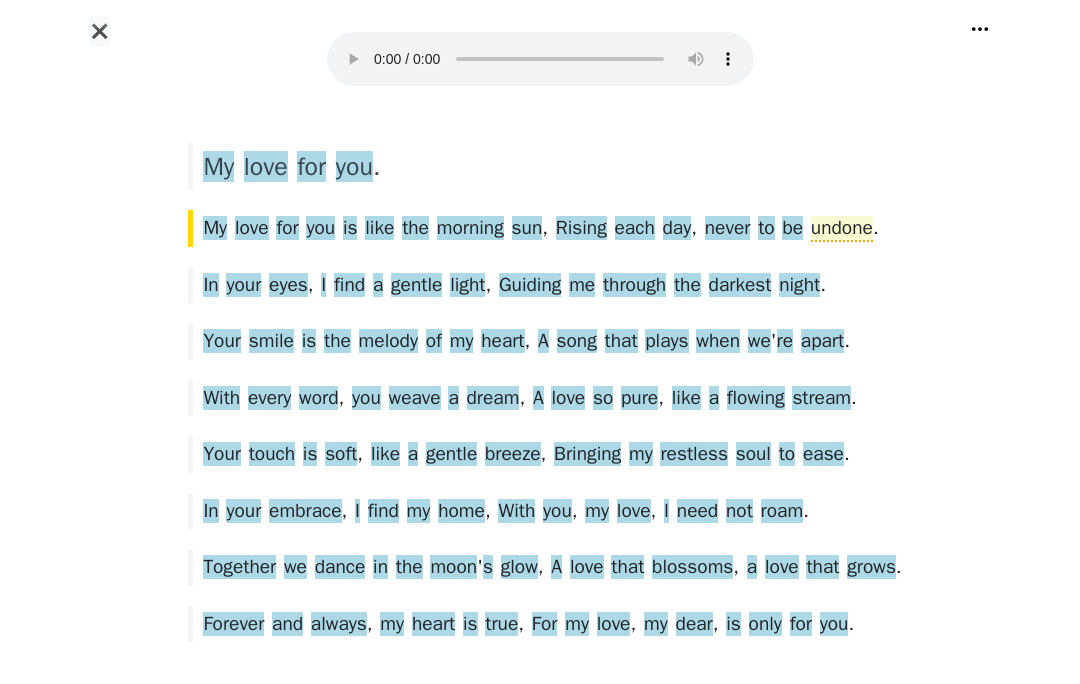 click on "undone" at bounding box center [842, 229] 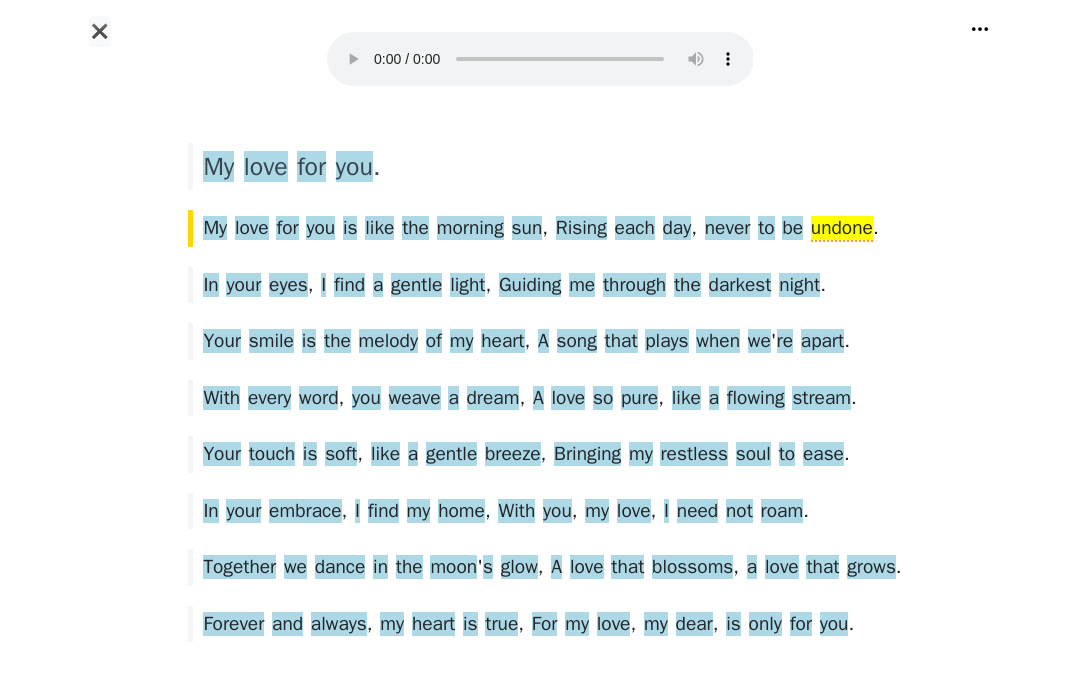 click 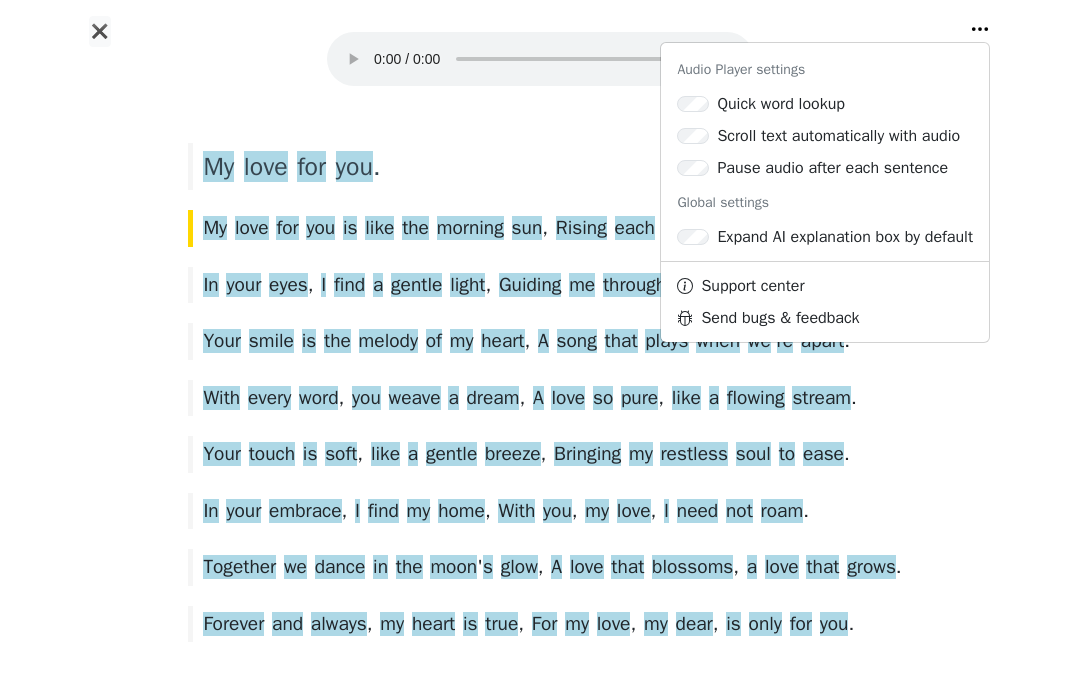 click on "My   love   for   you . My   love   for   you   is   like   the   morning   sun ,
Rising   each   day ,   never   to   be   undone . In   your   eyes ,   I   find   a   gentle   light ,
Guiding   me   through   the   darkest   night . Your   smile   is   the   melody   of   my   heart ,
A   song   that   plays   when   we ' re   apart . With   every   word ,   you   weave   a   dream ,
A   love   so   pure ,   like   a   flowing   stream . Your   touch   is   soft ,   like   a   gentle   breeze ,
Bringing   my   restless   soul   to   ease . In   your   embrace ,   I   find   my   home ,
With   you ,   my   love ,   I   need   not   roam . Together   we   dance   in   the   moon ' s   glow ,
A   love   that   blossoms ,   a   love   that   grows . Forever   and   always ,   my   heart   is   true ,
For   my   love ,   my   dear ,   is   only   for   you ." at bounding box center [540, 412] 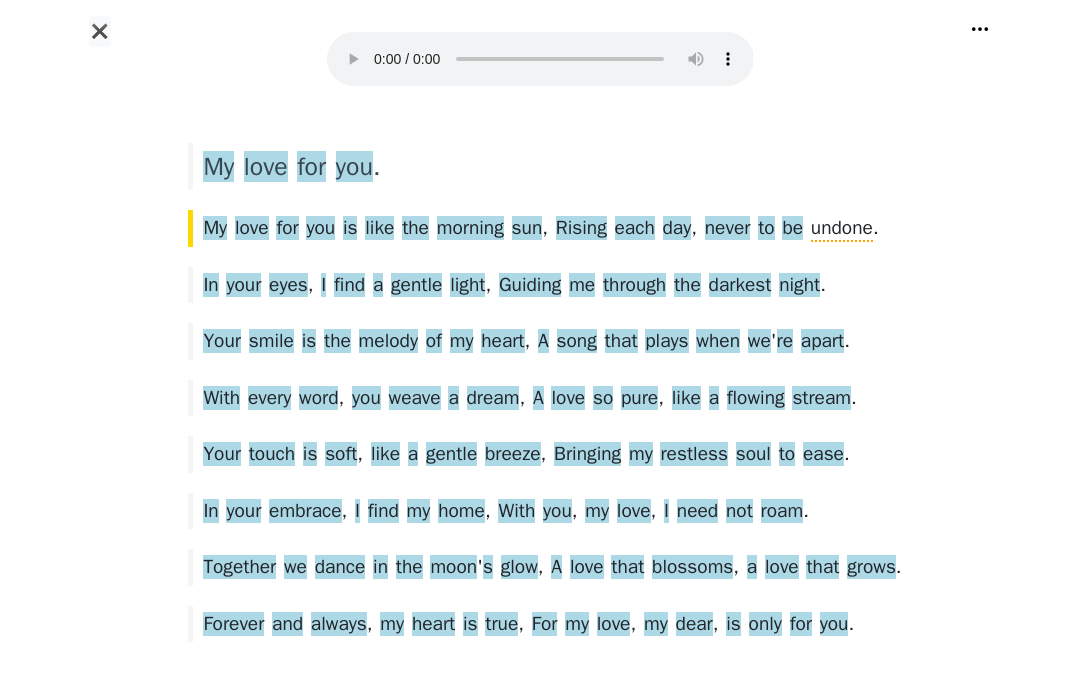 click on "✖ Audio Player settings Quick word lookup Scroll text automatically with audio Pause audio after each sentence Global settings Expand AI explanation box by default   Support center   Send bugs & feedback" at bounding box center (540, 62) 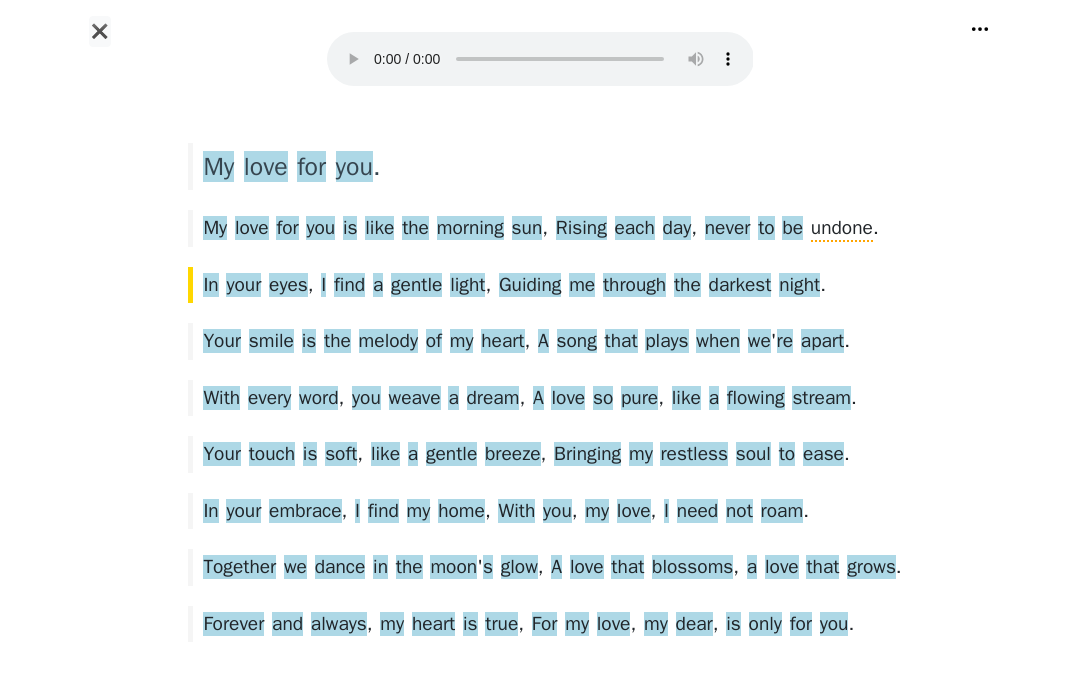 click 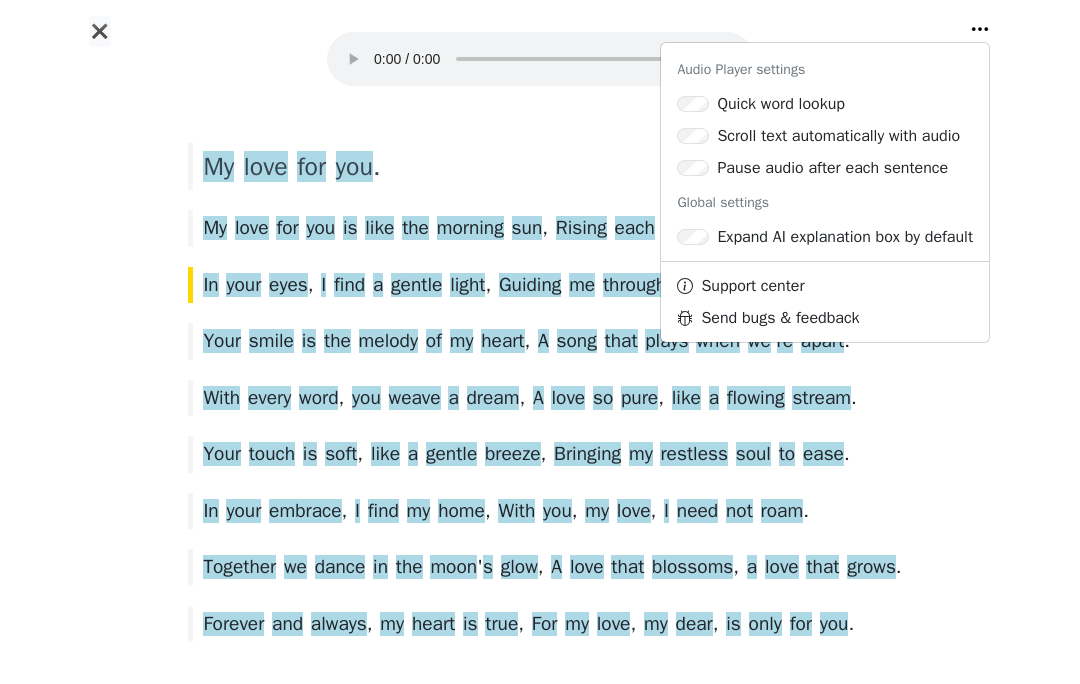 click on "My   love   for   you . My   love   for   you   is   like   the   morning   sun ,
Rising   each   day ,   never   to   be   undone . In   your   eyes ,   I   find   a   gentle   light ,
Guiding   me   through   the   darkest   night . Your   smile   is   the   melody   of   my   heart ,
A   song   that   plays   when   we ' re   apart . With   every   word ,   you   weave   a   dream ,
A   love   so   pure ,   like   a   flowing   stream . Your   touch   is   soft ,   like   a   gentle   breeze ,
Bringing   my   restless   soul   to   ease . In   your   embrace ,   I   find   my   home ,
With   you ,   my   love ,   I   need   not   roam . Together   we   dance   in   the   moon ' s   glow ,
A   love   that   blossoms ,   a   love   that   grows . Forever   and   always ,   my   heart   is   true ,
For   my   love ,   my   dear ,   is   only   for   you ." at bounding box center (540, 384) 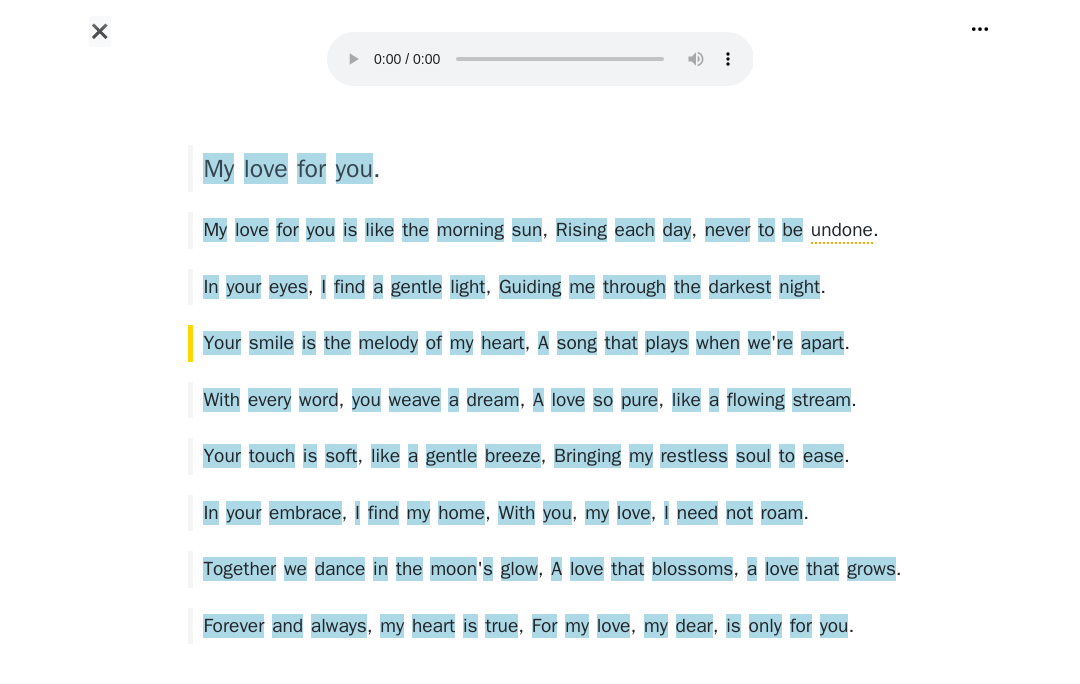 click at bounding box center (540, 59) 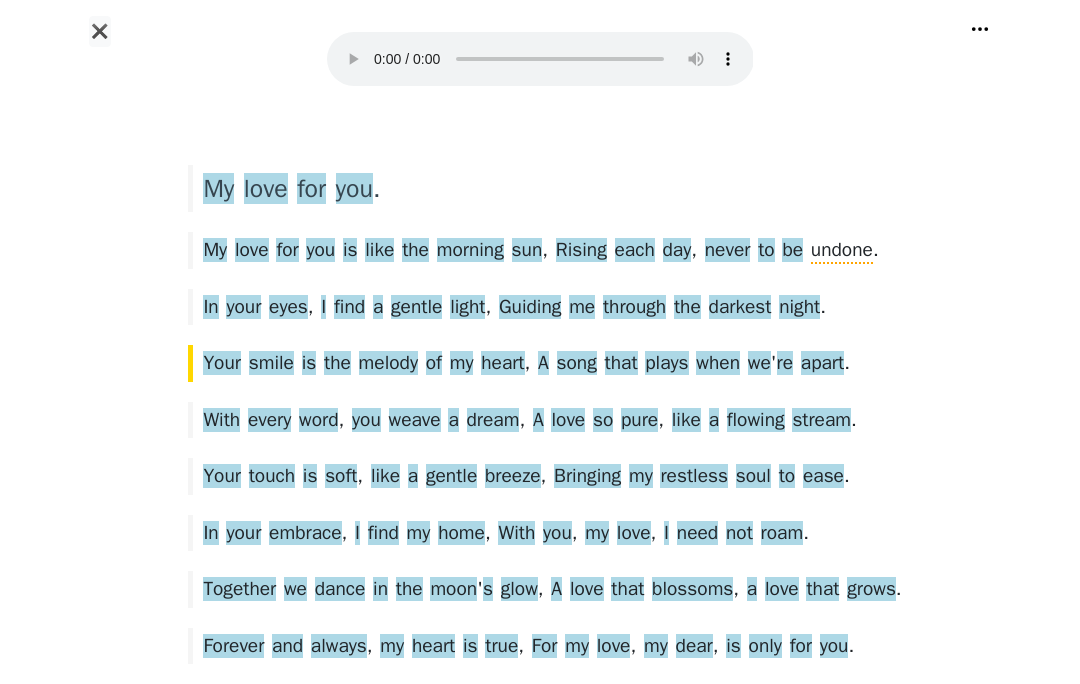 scroll, scrollTop: 32, scrollLeft: 0, axis: vertical 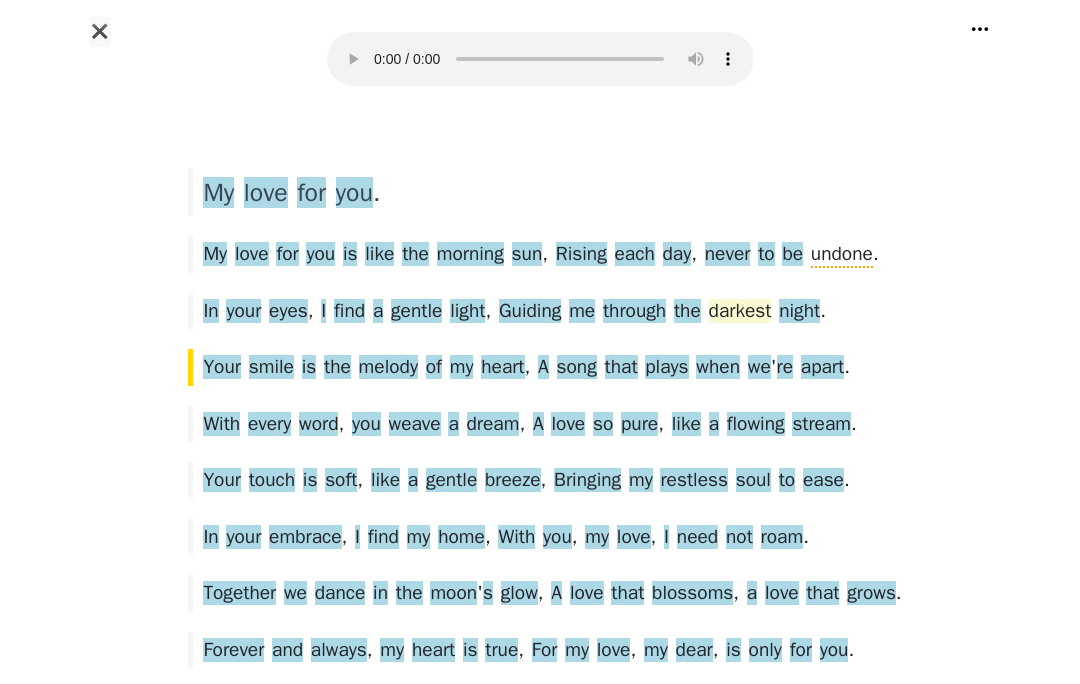 click on "darkest" at bounding box center [740, 312] 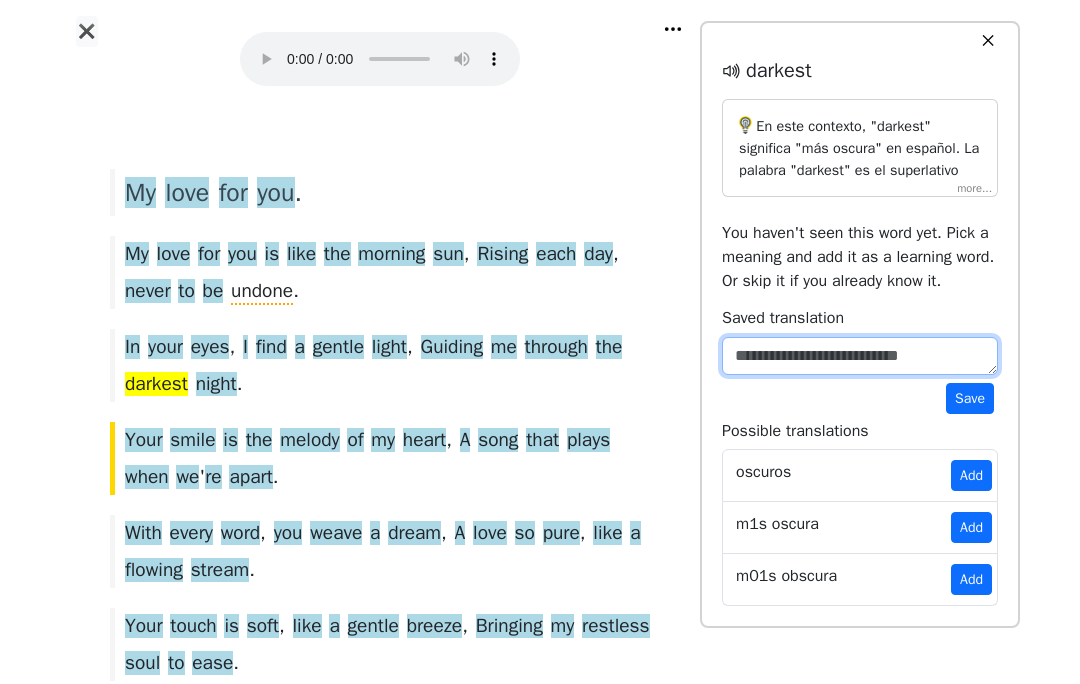 click at bounding box center (860, 356) 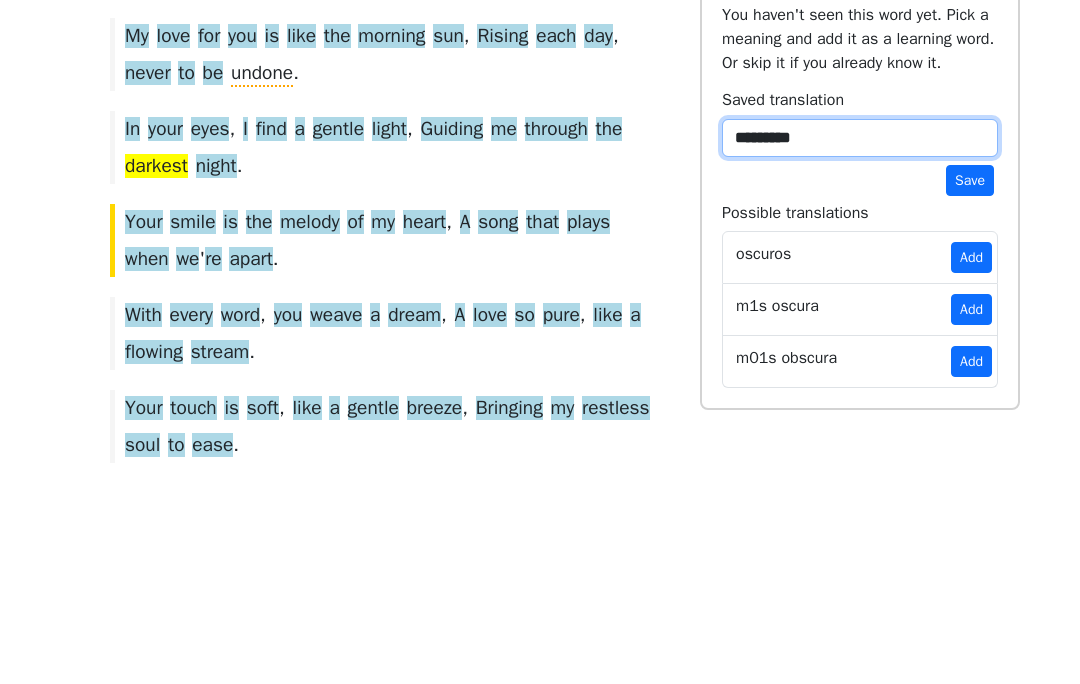 type on "**********" 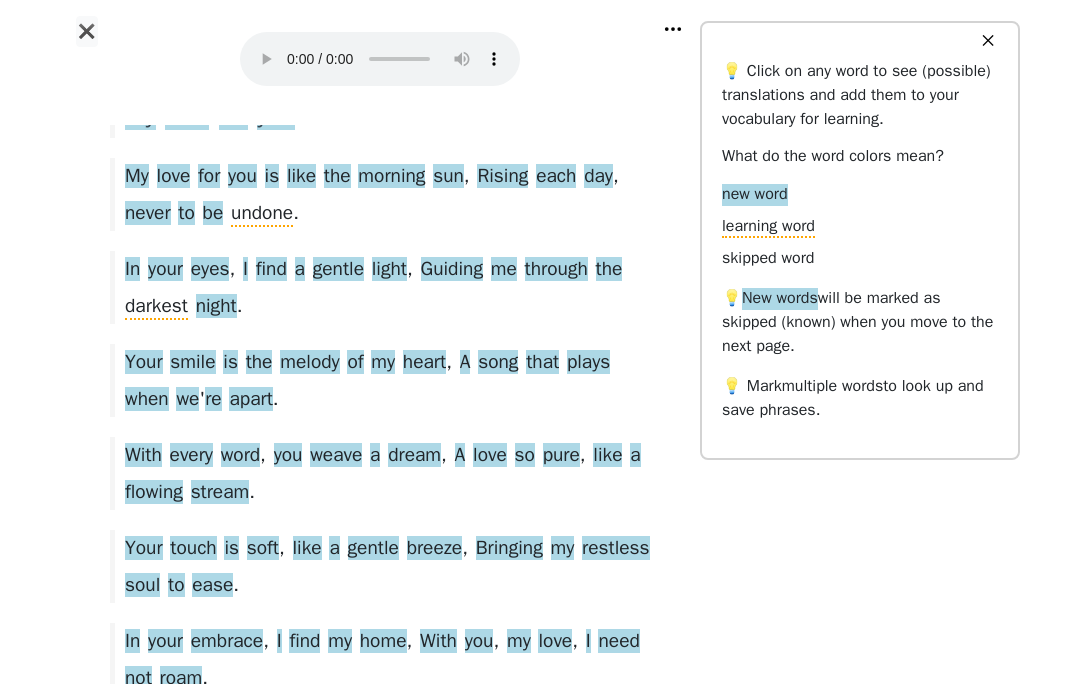 scroll, scrollTop: 109, scrollLeft: 0, axis: vertical 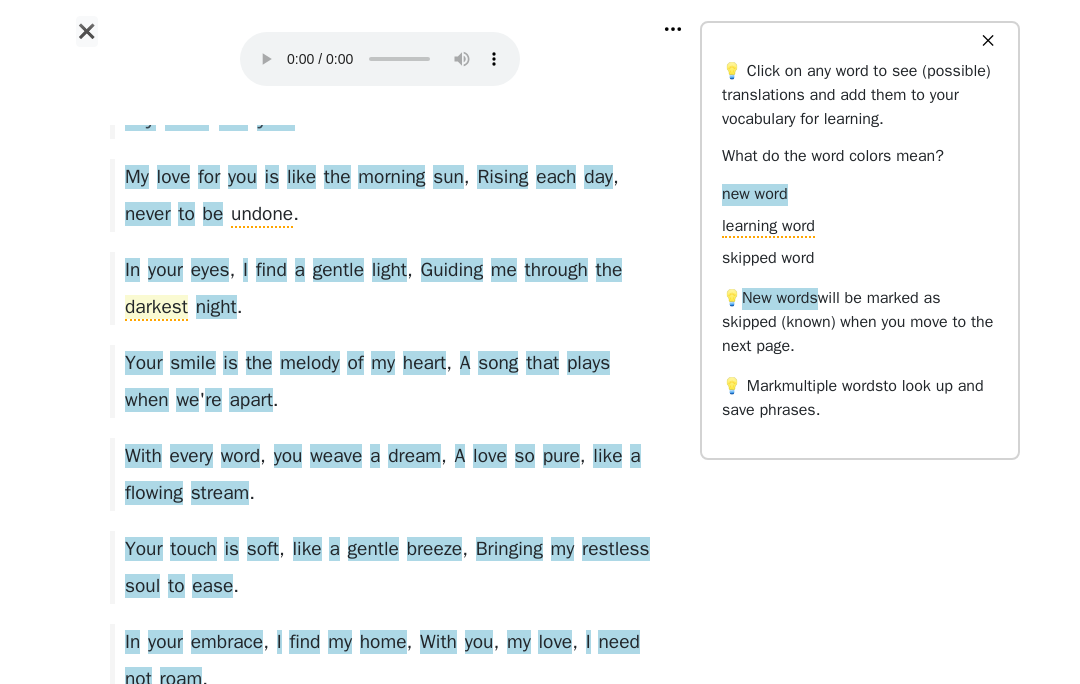 click on "darkest" at bounding box center (156, 308) 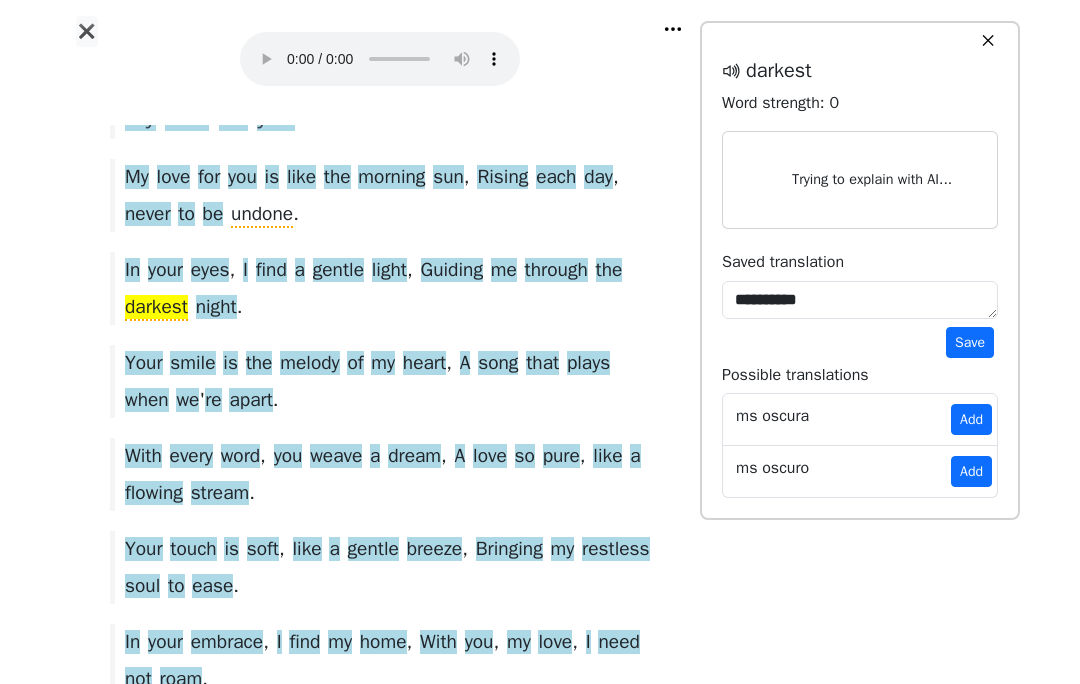 click at bounding box center [380, 59] 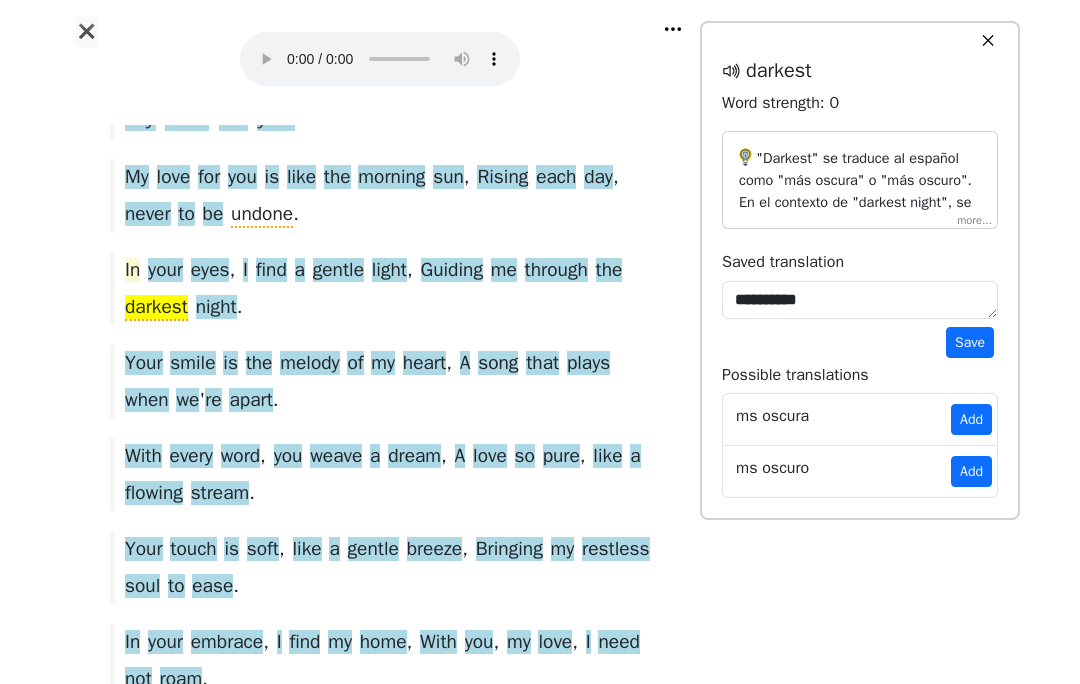 click on "In" at bounding box center [132, 271] 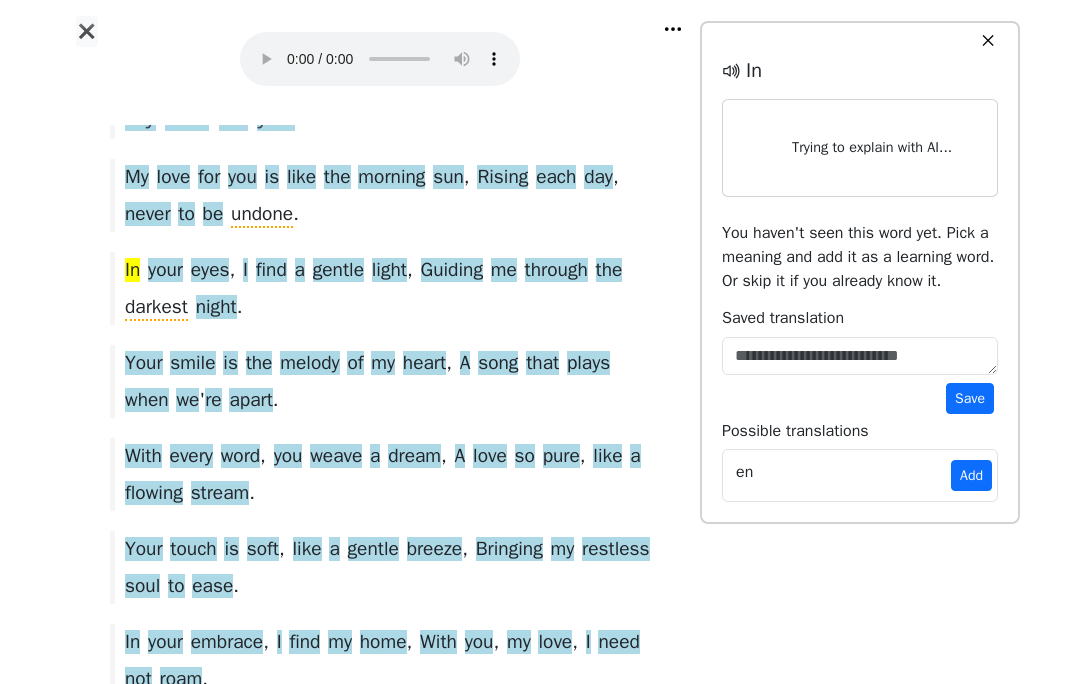 type 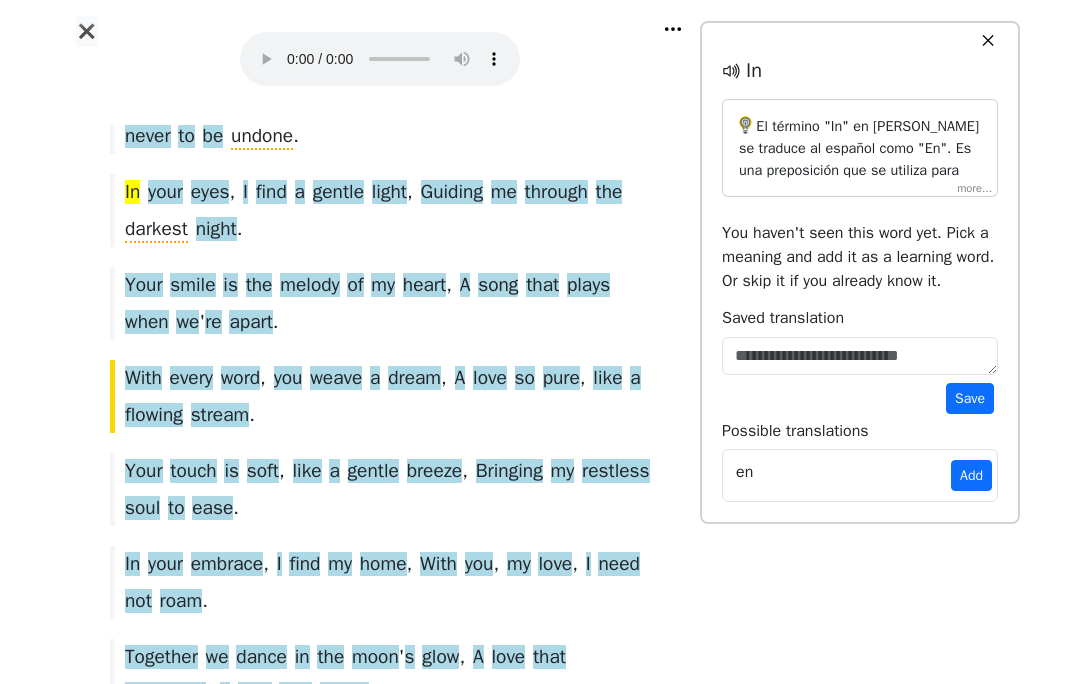scroll, scrollTop: 214, scrollLeft: 0, axis: vertical 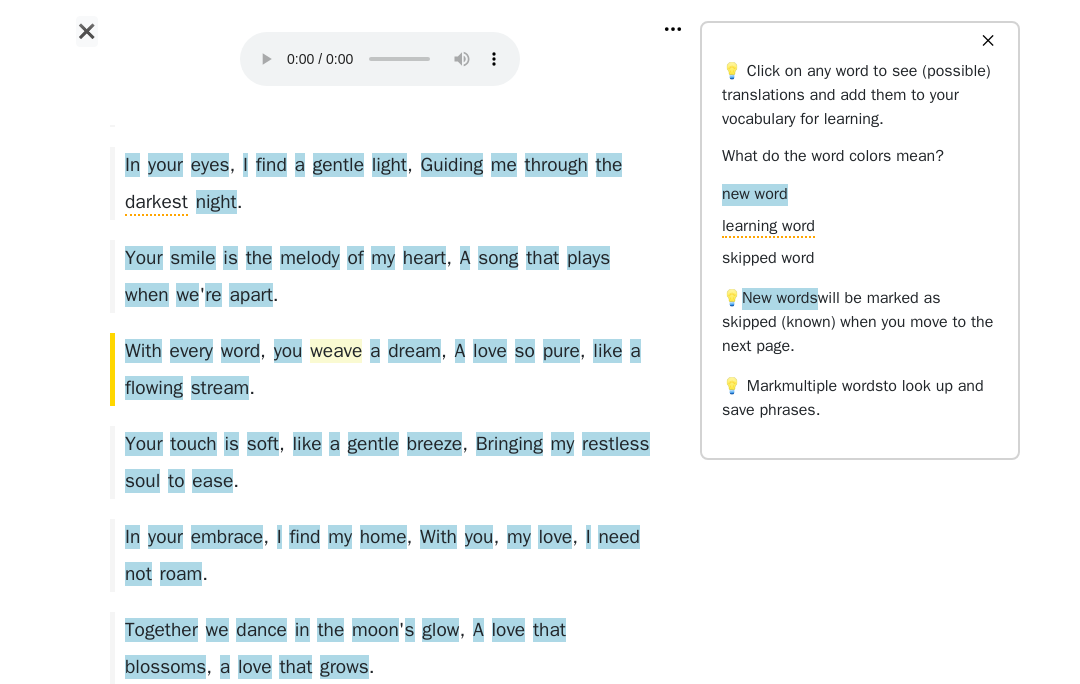 click on "weave" at bounding box center (336, 352) 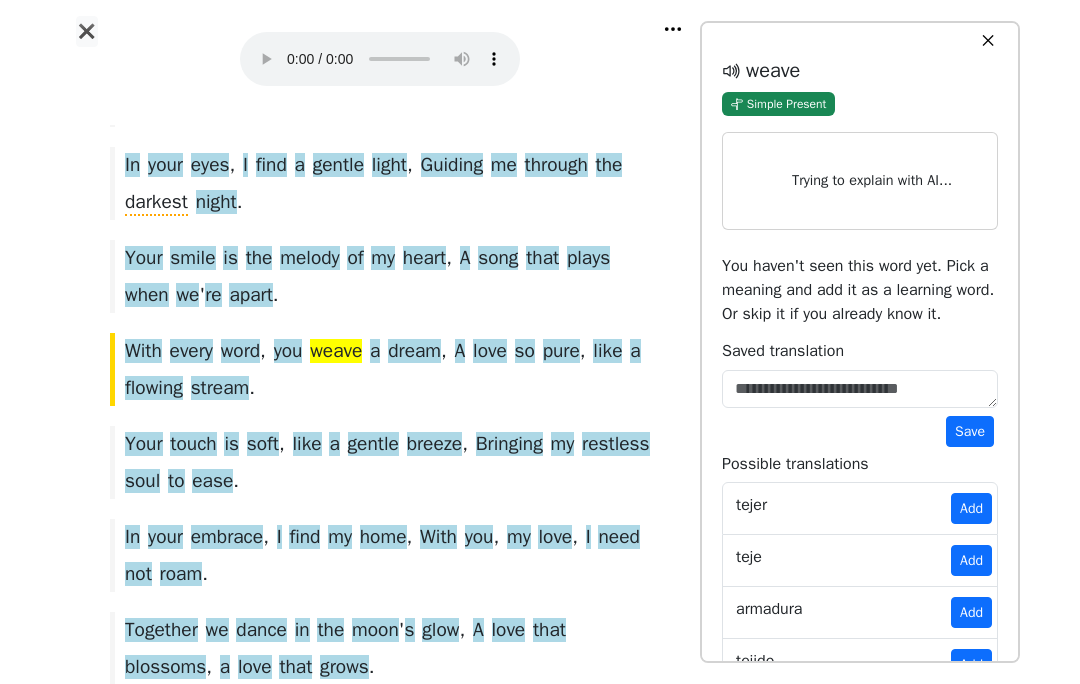 click at bounding box center [380, 59] 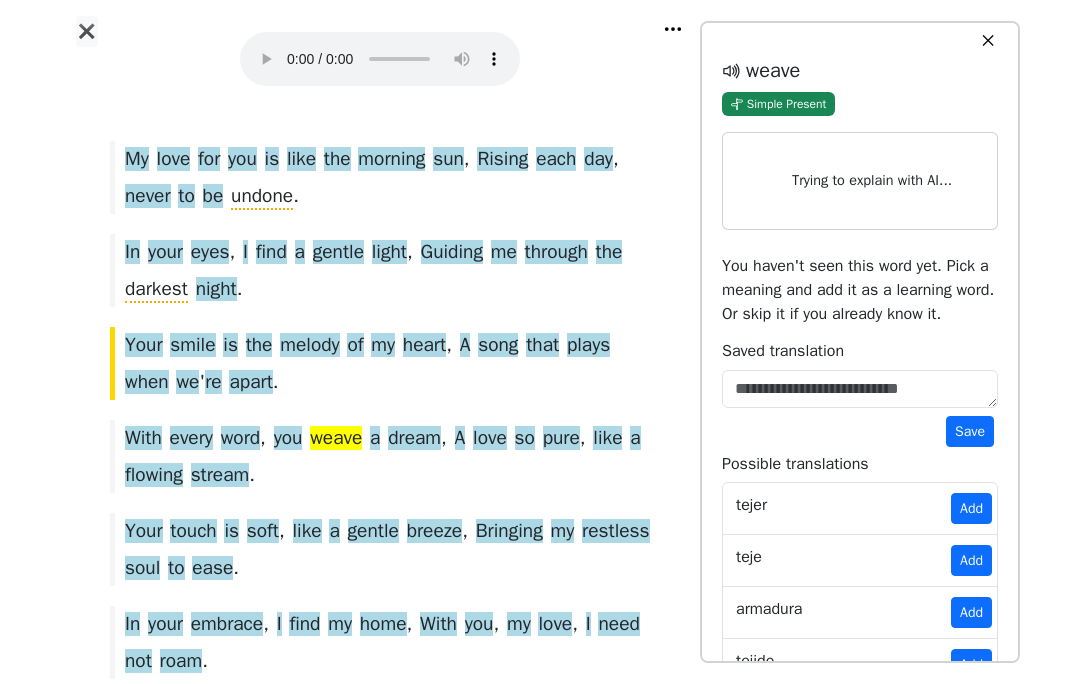 scroll, scrollTop: 122, scrollLeft: 0, axis: vertical 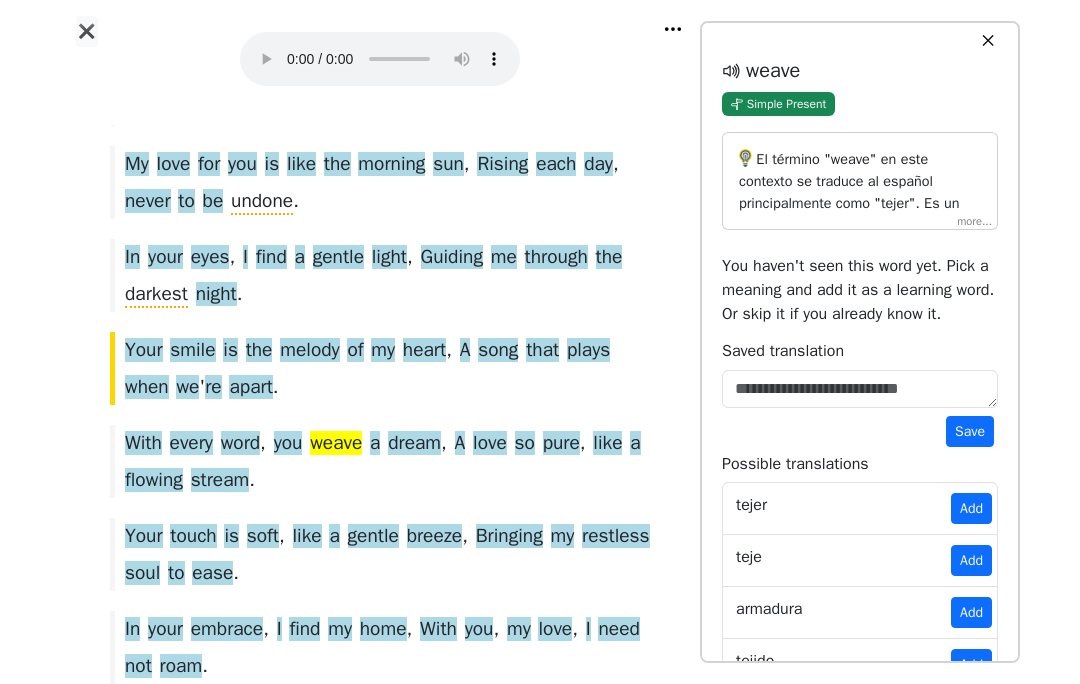 click at bounding box center (380, 59) 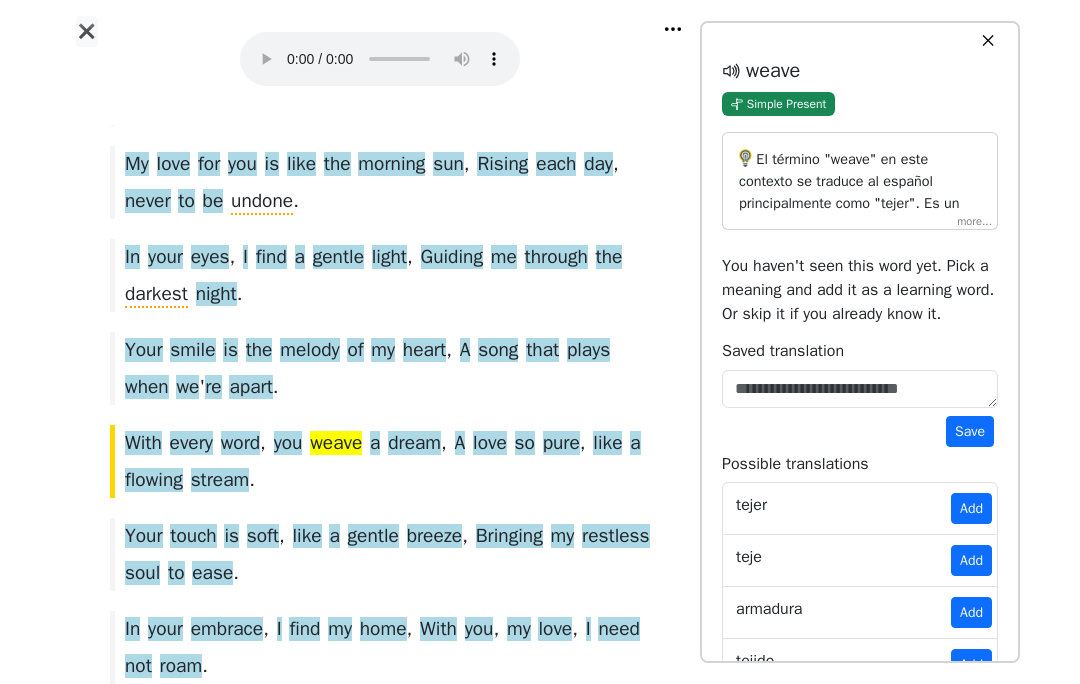 scroll, scrollTop: 140, scrollLeft: 0, axis: vertical 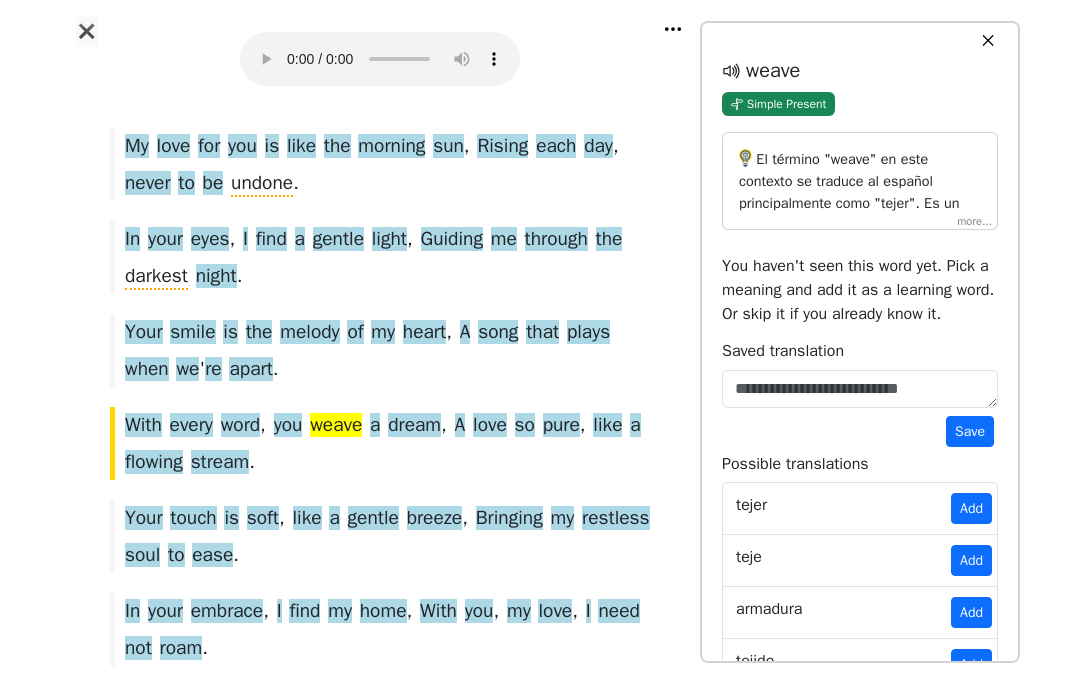 click at bounding box center (380, 59) 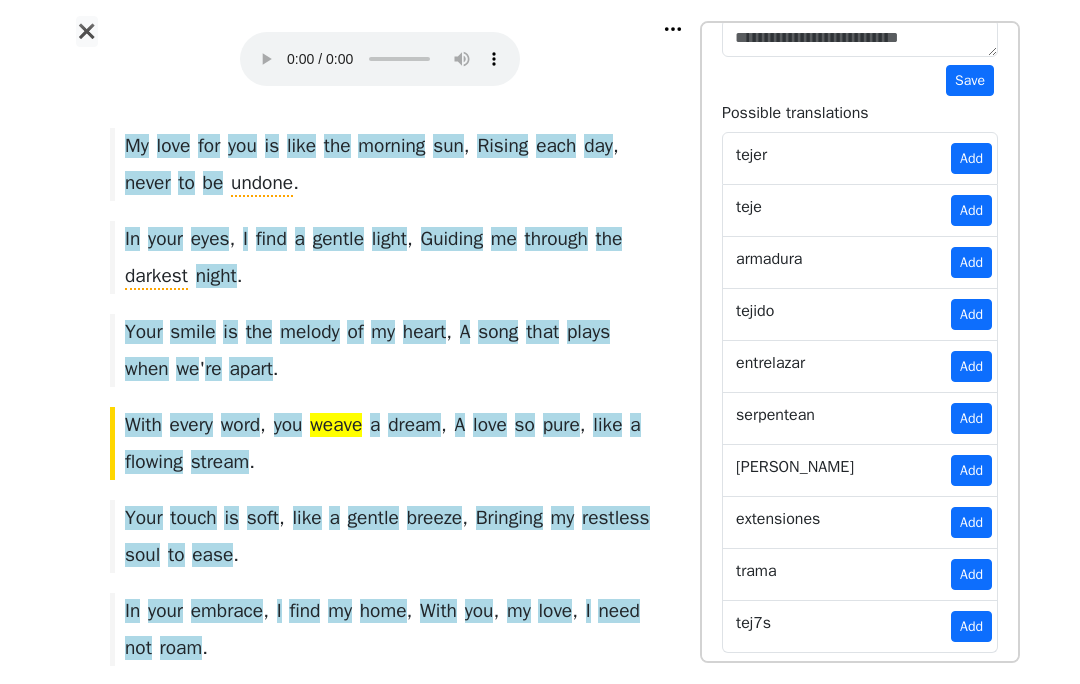 scroll, scrollTop: 761, scrollLeft: 0, axis: vertical 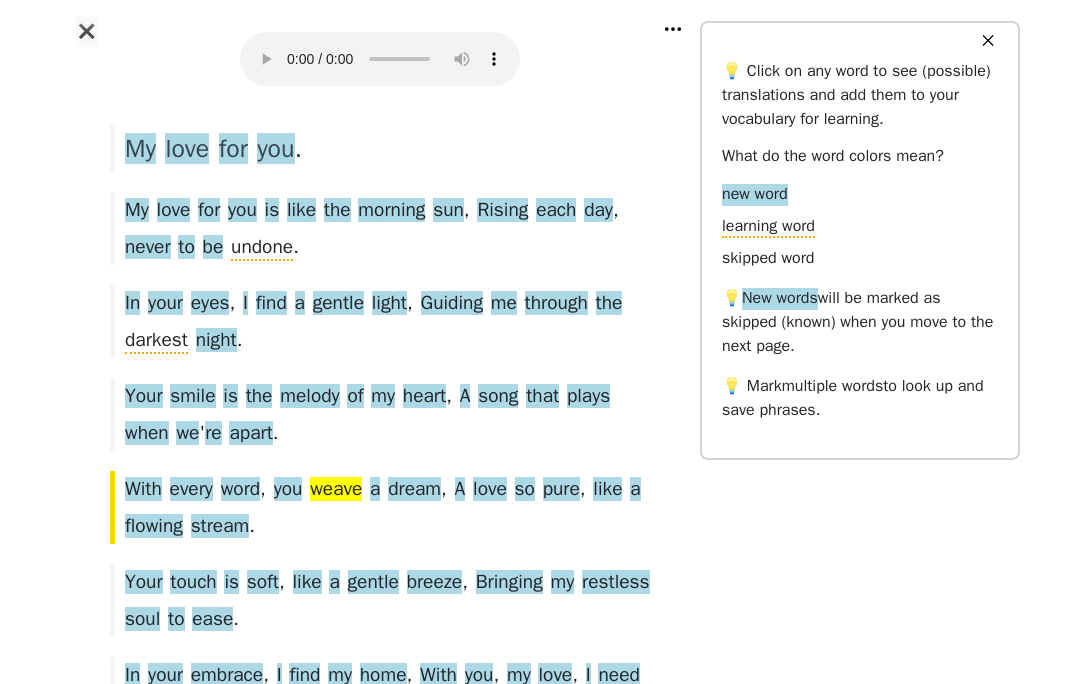 click on "What do the word colors mean?" at bounding box center (860, 156) 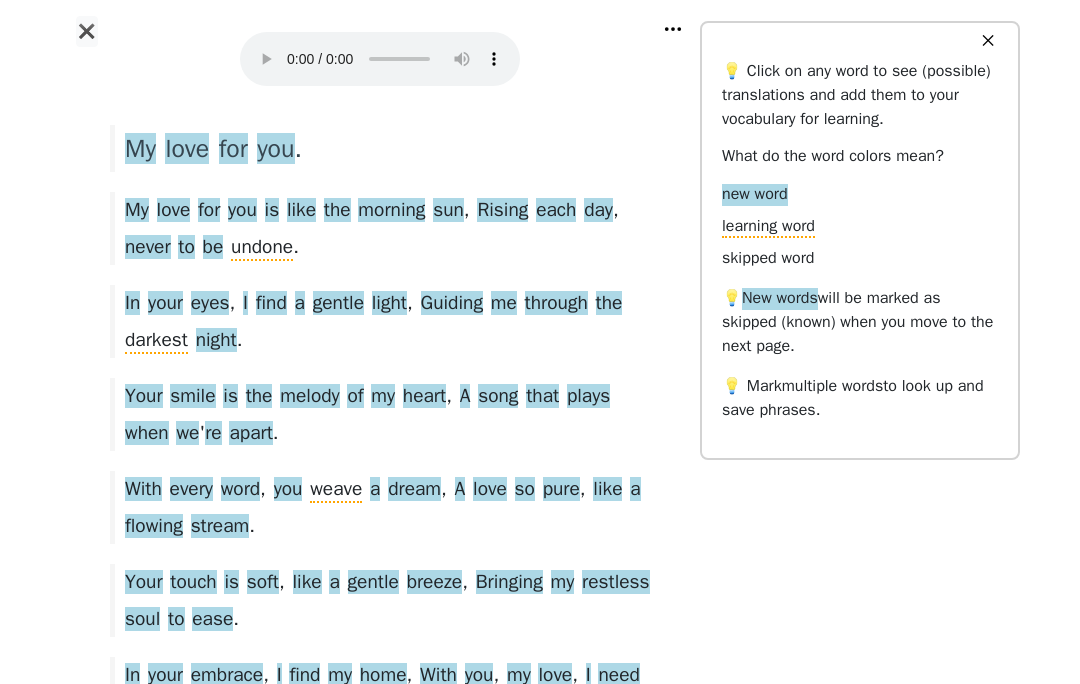 click at bounding box center (380, 59) 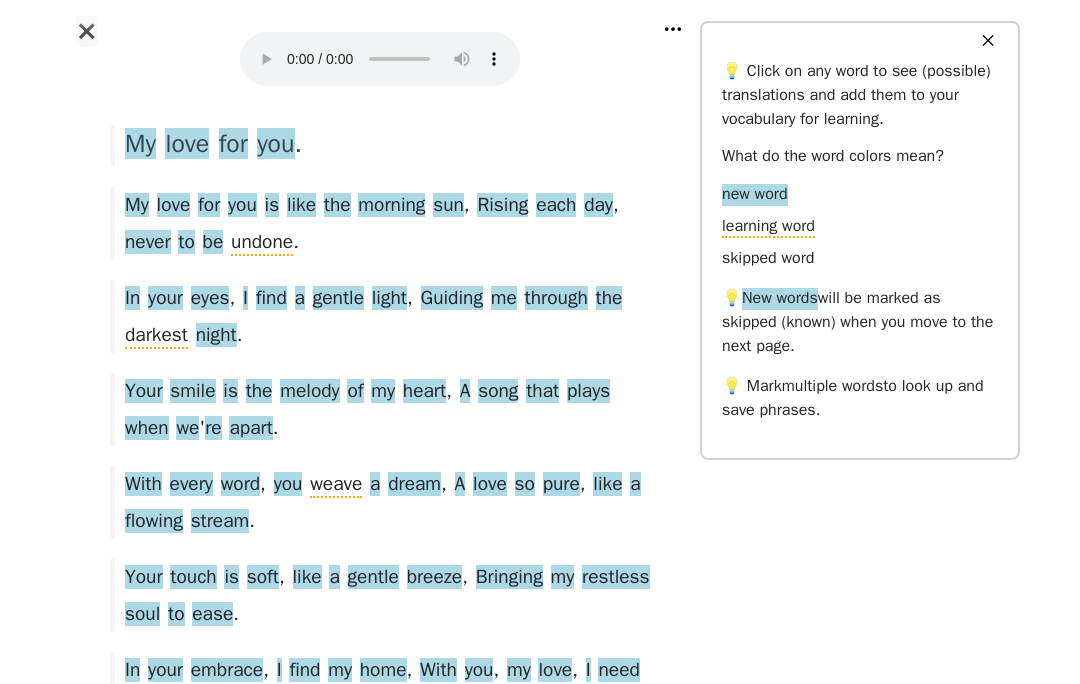 click on "✖ Audio Player settings Quick word lookup Scroll text automatically with audio Pause audio after each sentence Global settings Expand AI explanation box by default   Support center   Send bugs & feedback My   love   for   you . My   love   for   you   is   like   the   morning   sun ,
Rising   each   day ,   never   to   be   undone . In   your   eyes ,   I   find   a   gentle   light ,
Guiding   me   through   the   darkest   night . Your   smile   is   the   melody   of   my   heart ,
A   song   that   plays   when   we ' re   apart . With   every   word ,   you   weave   a   dream ,
A   love   so   pure ,   like   a   flowing   stream . Your   touch   is   soft ,   like   a   gentle   breeze ,
Bringing   my   restless   soul   to   ease . In   your   embrace ,   I   find   my   home ,
With   you ,   my   love ,   I   need   not   roam . Together   we   dance   in   the   moon ' s   glow ,
A   love   that   blossoms ,   a   love   that   grows . Forever   and   always ,   my" at bounding box center [540, 466] 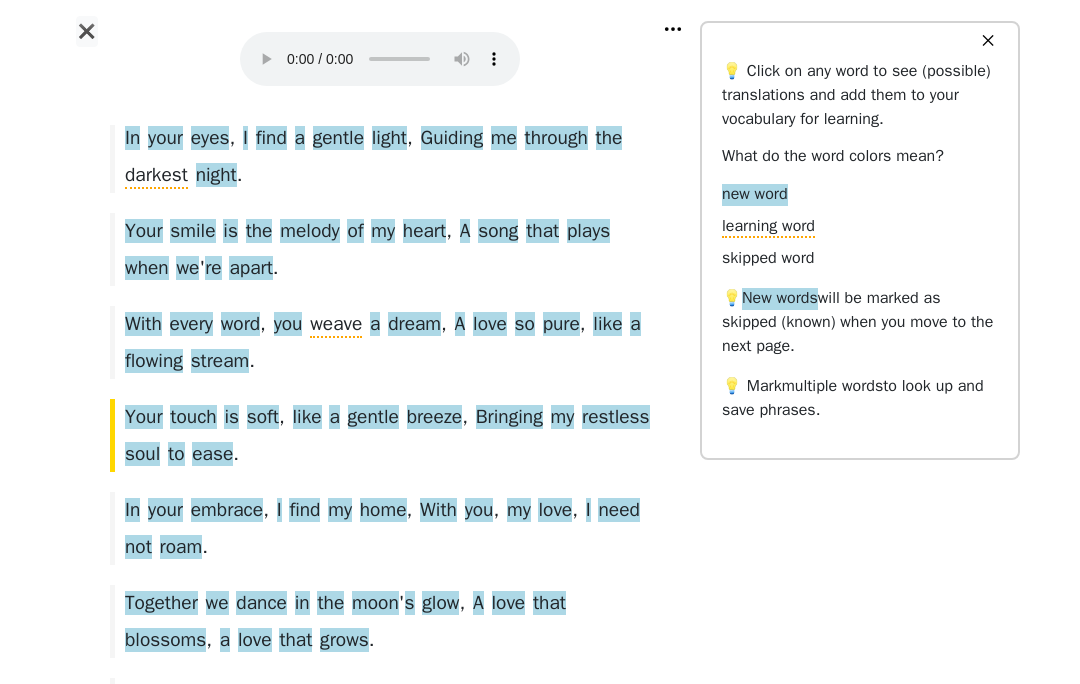 scroll, scrollTop: 306, scrollLeft: 0, axis: vertical 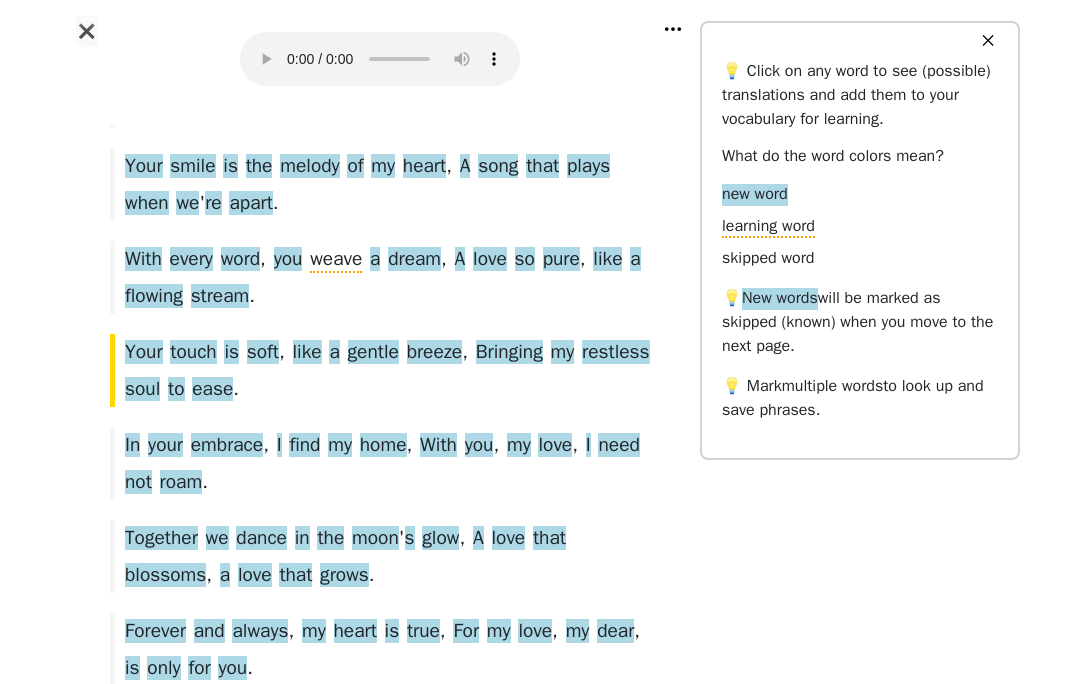 click at bounding box center (380, 59) 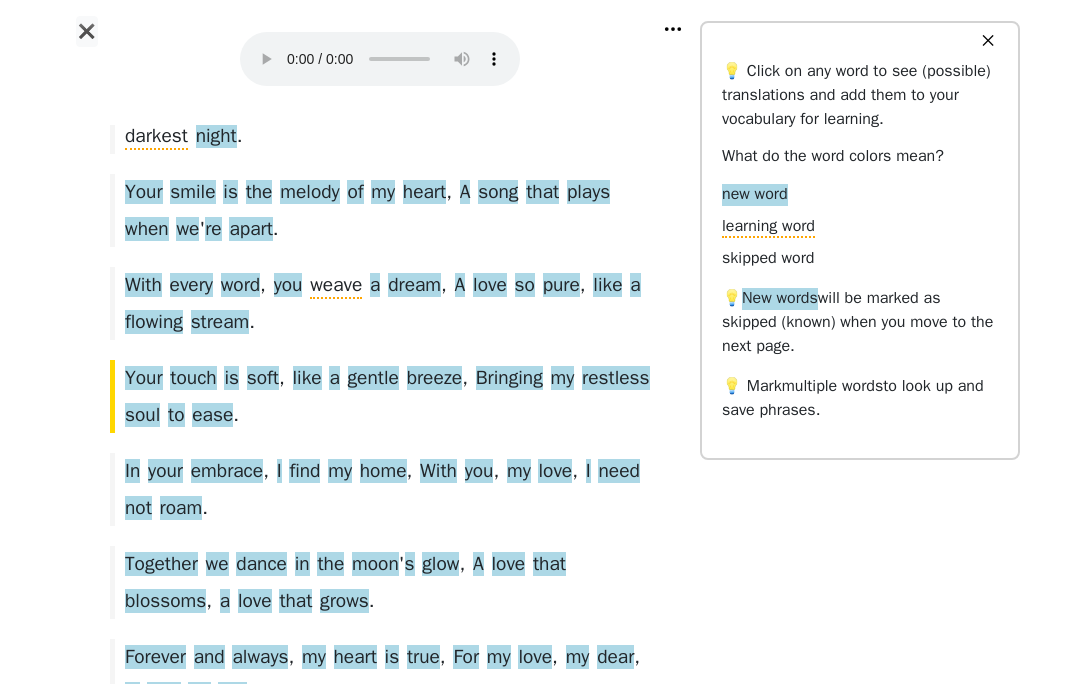 scroll, scrollTop: 306, scrollLeft: 0, axis: vertical 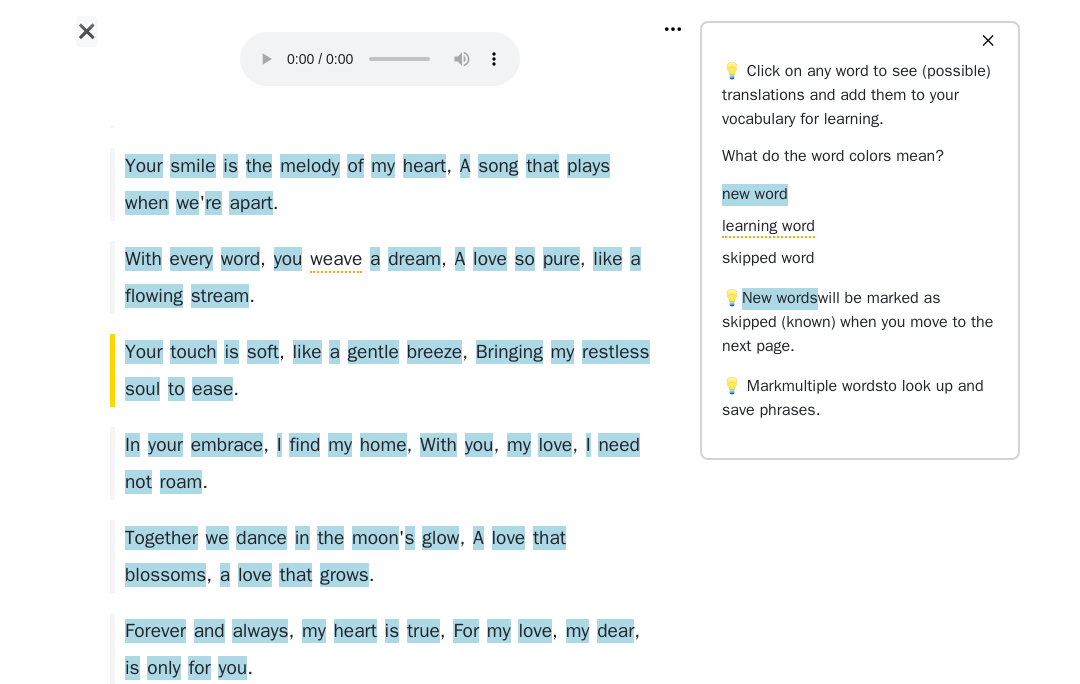click at bounding box center (380, 59) 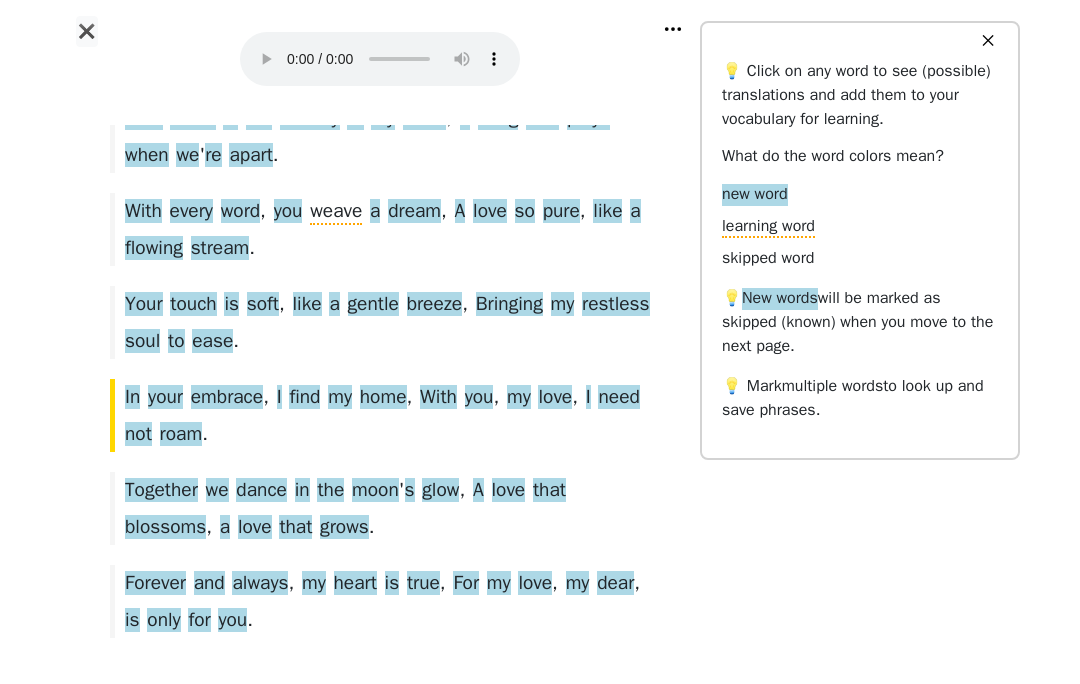 scroll, scrollTop: 376, scrollLeft: 0, axis: vertical 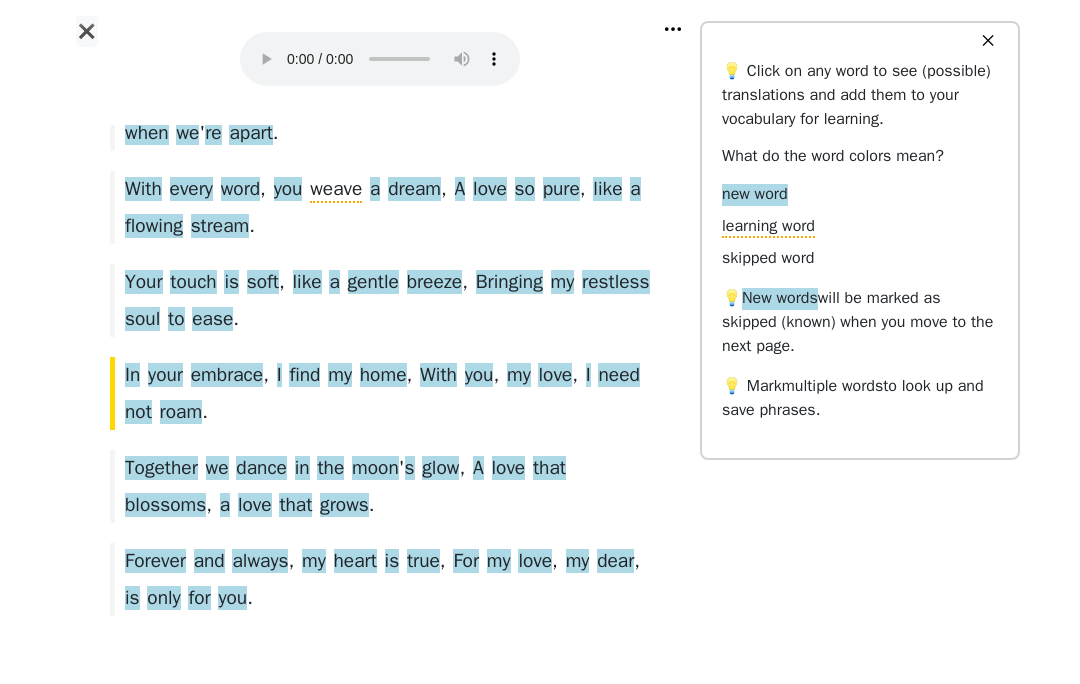 click at bounding box center (380, 59) 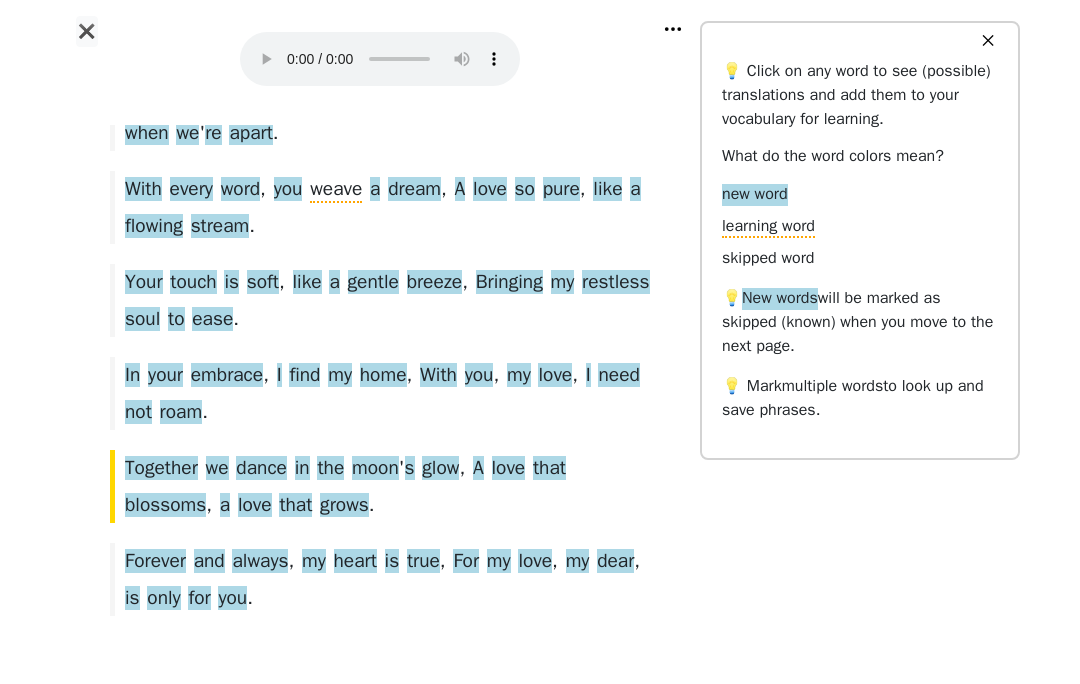 click at bounding box center [380, 59] 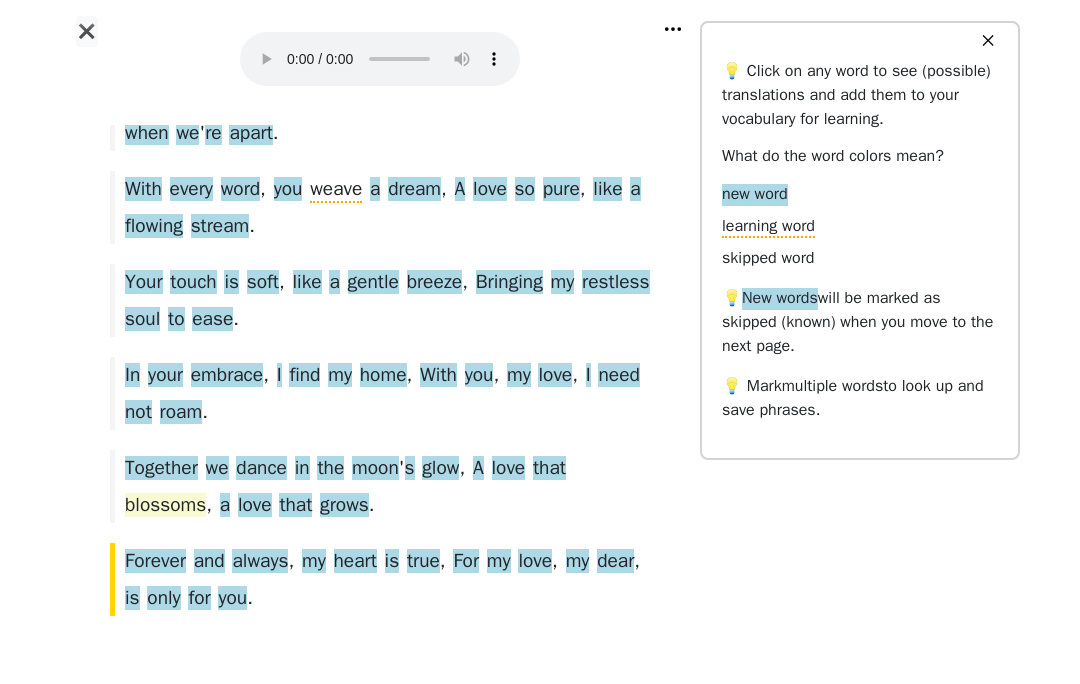 click on "blossoms" at bounding box center [165, 506] 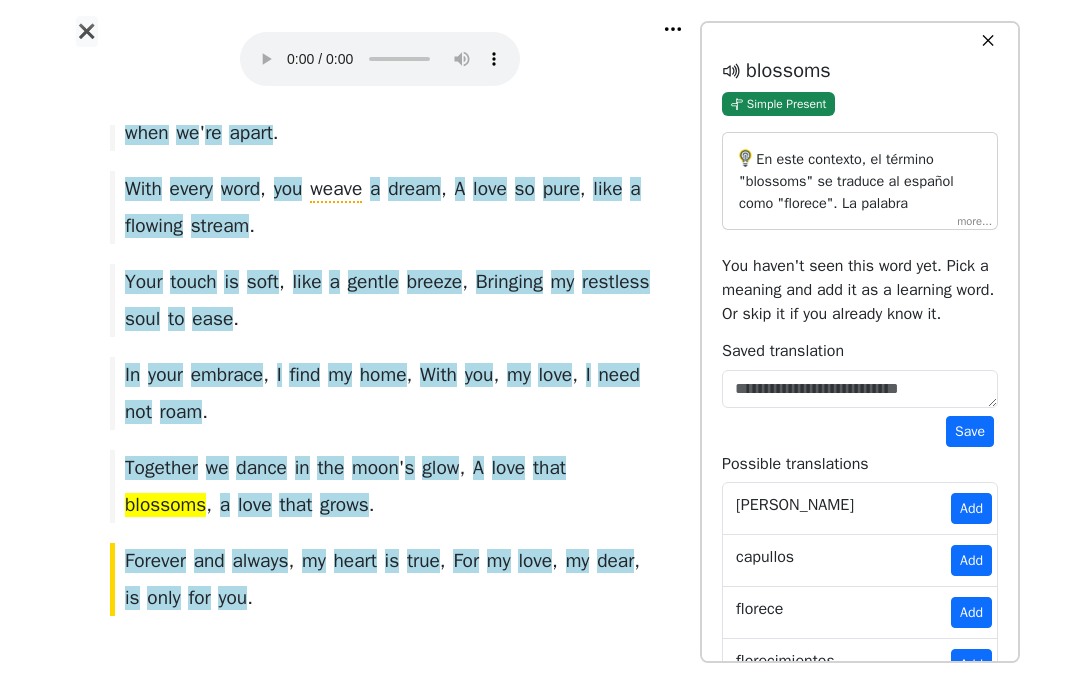 click on "En este contexto, el término "blossoms" se traduce al español como "florece". La palabra "blossoms" es la tercera persona del singular del presente del verbo "to blossom" en inglés, que significa "florecer". Aquí, se usa figurativamente para describir cómo el amor se desarrolla o crece. Traducido en el contexto suministrado, "a love that blossoms" sería "un amor que florece". "Florece" es un verbo en tercera persona del singular del presente de indicativo." at bounding box center (860, 181) 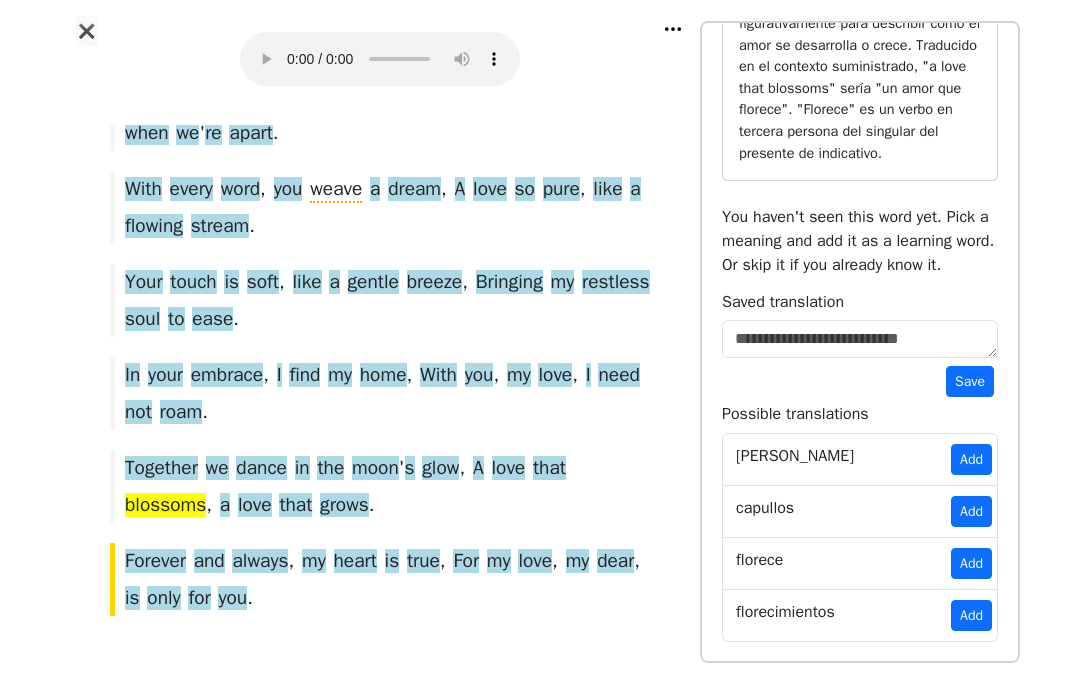 scroll, scrollTop: 0, scrollLeft: 0, axis: both 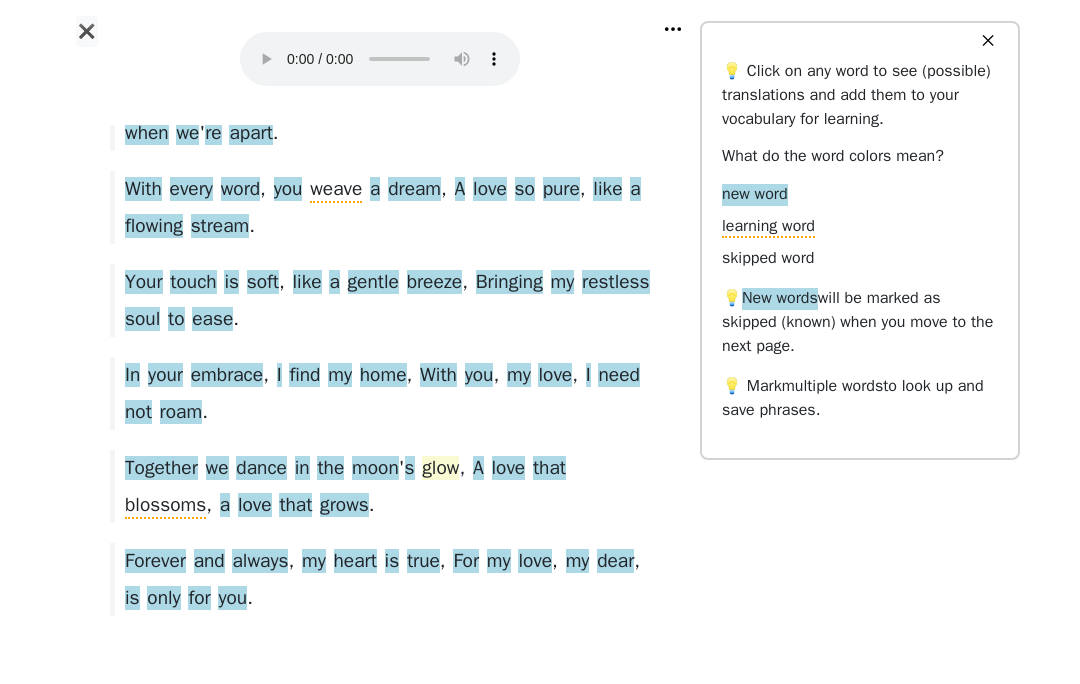 click on "glow" at bounding box center [440, 469] 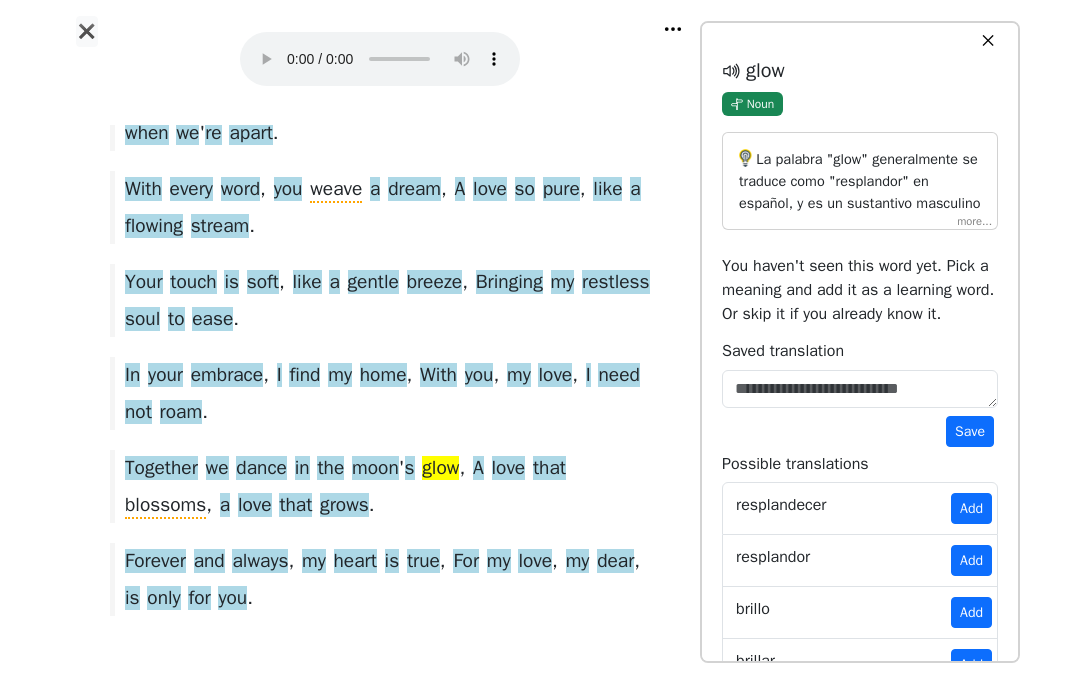 click on "La palabra "glow" generalmente se traduce como "resplandor" en español, y es un sustantivo masculino singular. Se refiere a la luz suave o brillo tenue que emite un objeto, en este caso, la luna. En el contexto de la frase dada, "moon’s glow" se traduce como "resplandor de la luna", expresando la imagen de una luz suave y romántica bajo la cual se desarrolla la escena descrita. "Glow" se encuentra aquí como parte de la frase nominal que describe el entorno en el que algo ocurre, lo que añade un sentido poético y atmosférico al momento." at bounding box center (860, 181) 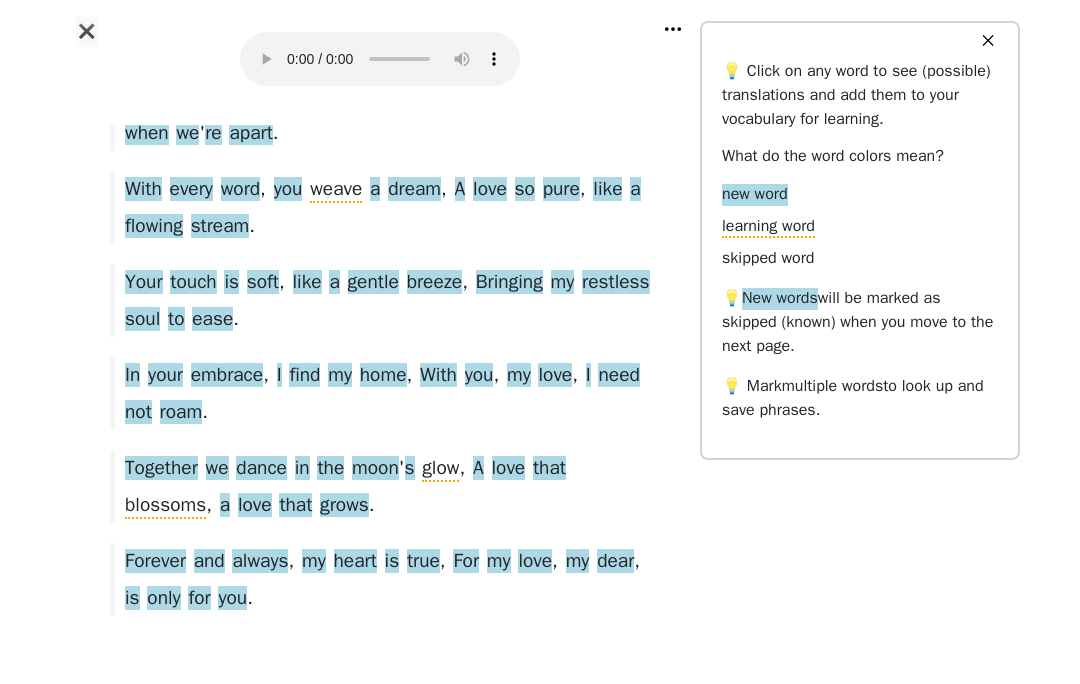 scroll, scrollTop: 0, scrollLeft: 0, axis: both 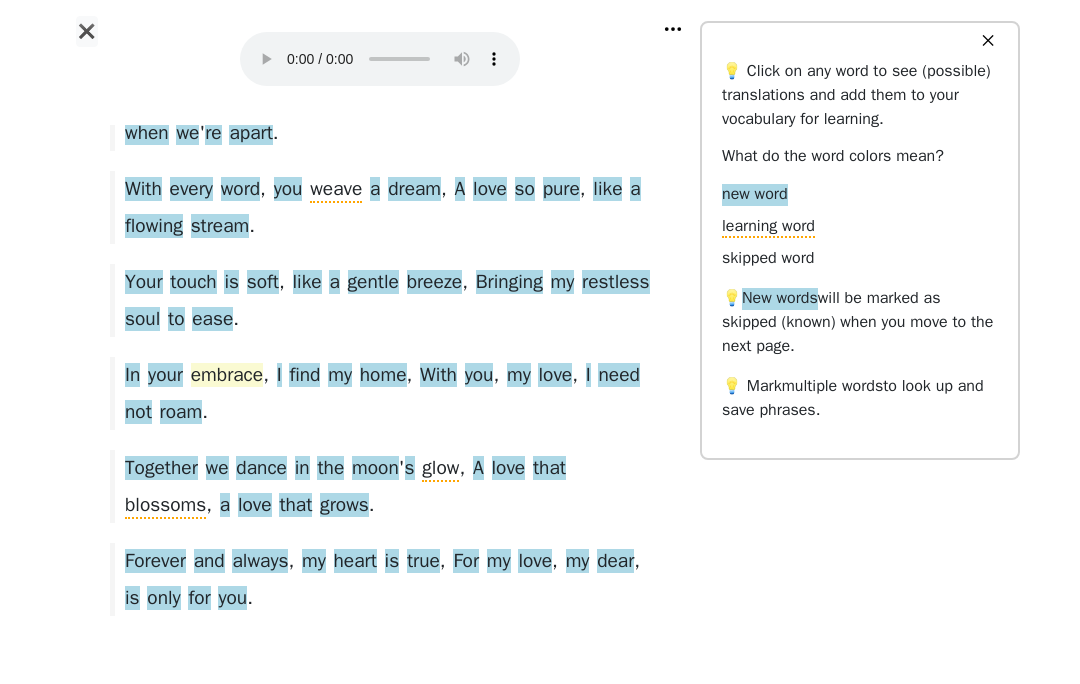 click on "embrace" at bounding box center [227, 376] 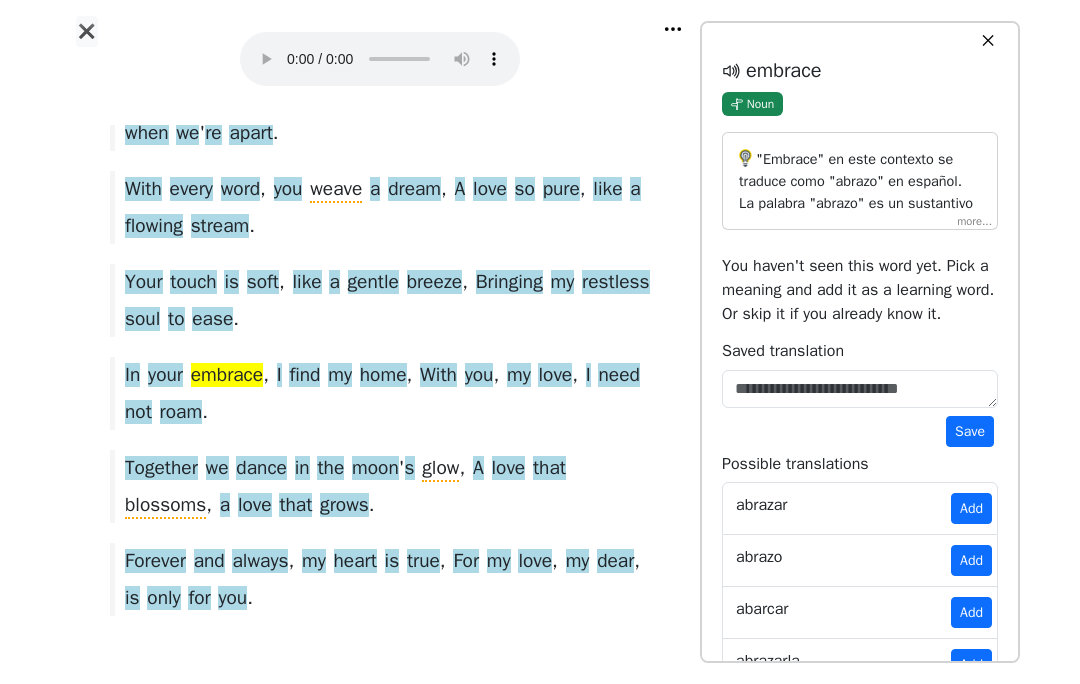 click on ""Embrace" en este contexto se traduce como "abrazo" en español. La palabra "abrazo" es un sustantivo masculino y singular que se refiere al acto de rodear a alguien con los brazos como una expresión de afecto o amor. En el contexto dado, "embrace" implica no solo un gesto físico, sino también un sentido de protección y seguridad emocional. Por lo tanto, manteniendo el sentido poético y emocional, la traducción contextual de "In your embrace, I find my home" sería "En tu abrazo, encuentro mi hogar"." at bounding box center (860, 181) 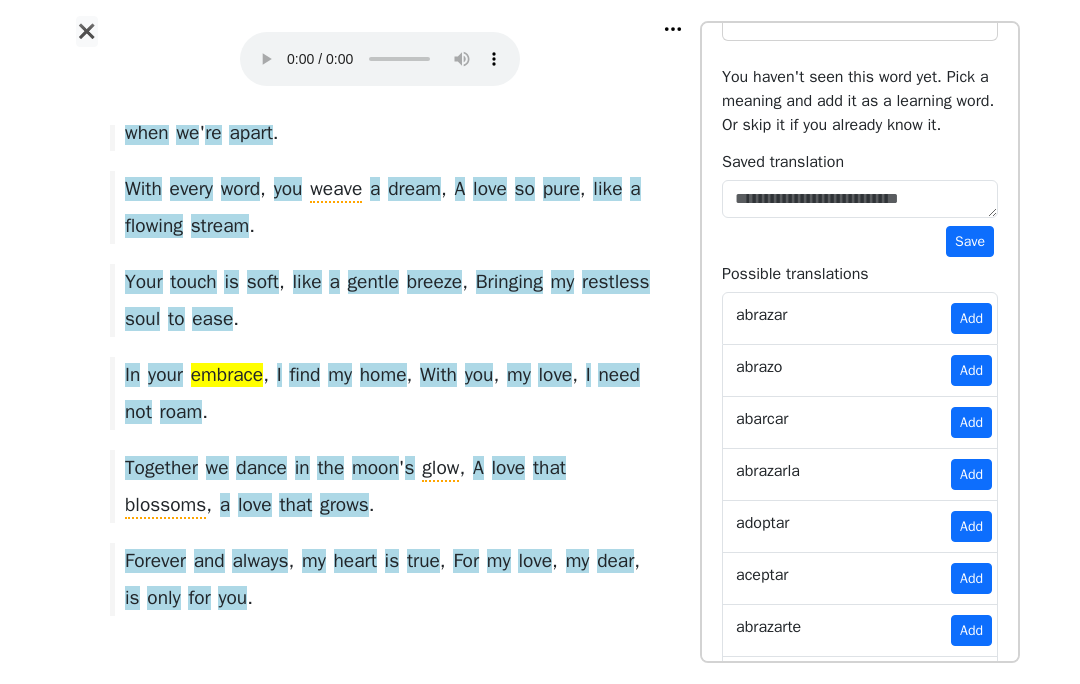 scroll, scrollTop: 0, scrollLeft: 0, axis: both 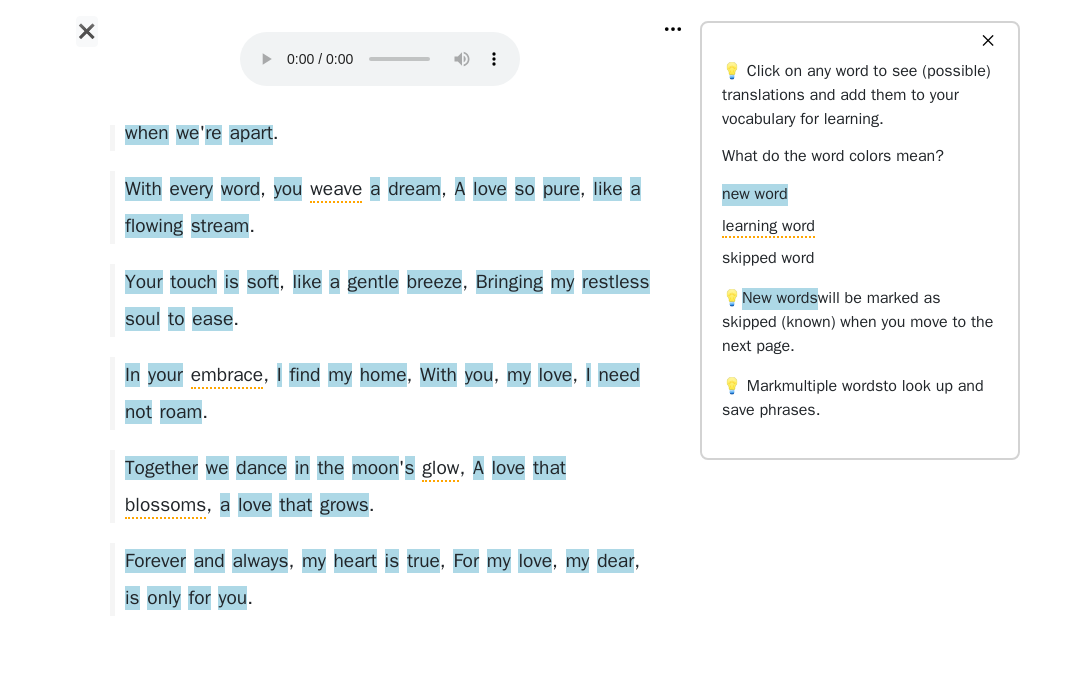 click on "💡 New words  will be marked as skipped (known) when you move to the next page." at bounding box center (860, 322) 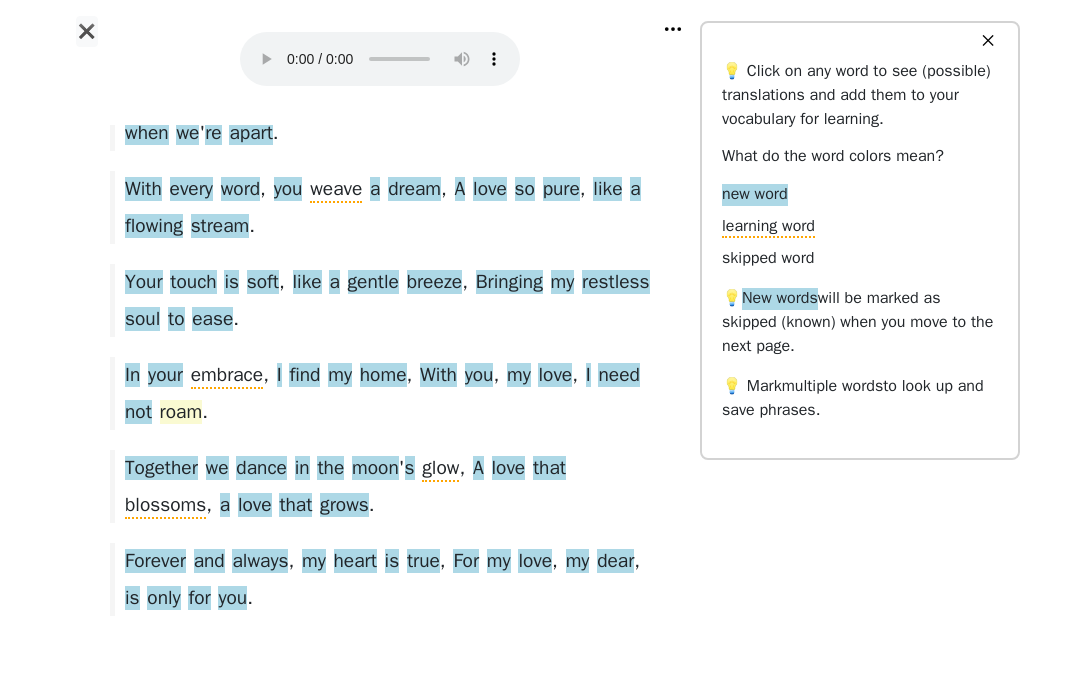 click on "roam" at bounding box center (181, 413) 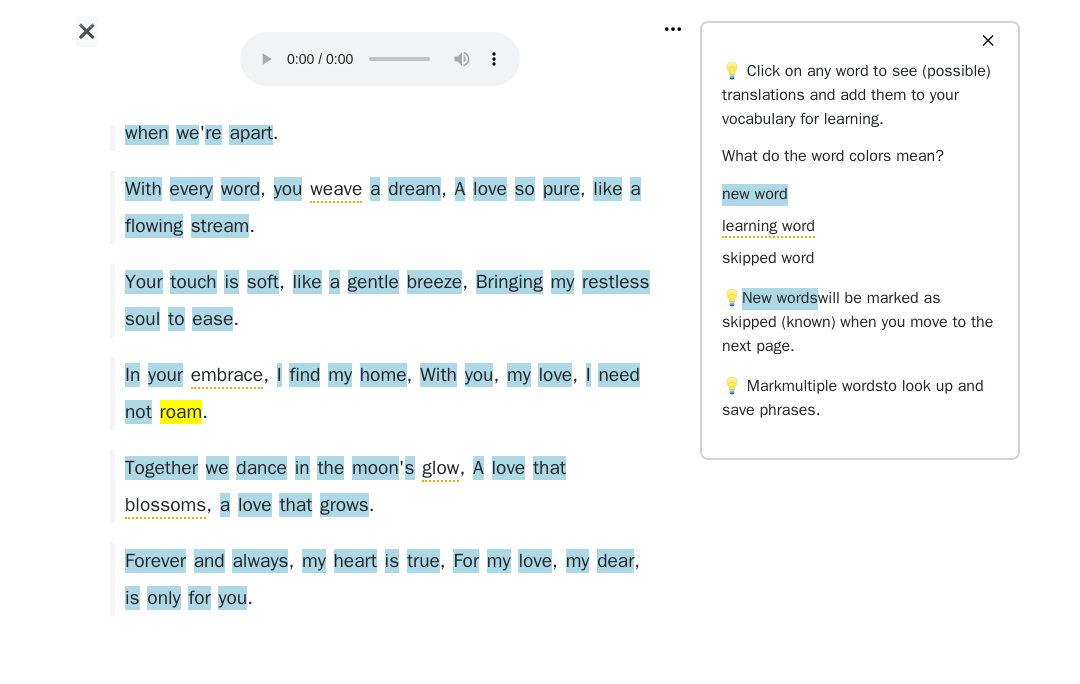 click on "✖ Audio Player settings Quick word lookup Scroll text automatically with audio Pause audio after each sentence Global settings Expand AI explanation box by default   Support center   Send bugs & feedback My   love   for   you . My   love   for   you   is   like   the   morning   sun ,
Rising   each   day ,   never   to   be   undone . In   your   eyes ,   I   find   a   gentle   light ,
Guiding   me   through   the   darkest   night . Your   smile   is   the   melody   of   my   heart ,
A   song   that   plays   when   we ' re   apart . With   every   word ,   you   weave   a   dream ,
A   love   so   pure ,   like   a   flowing   stream . Your   touch   is   soft ,   like   a   gentle   breeze ,
Bringing   my   restless   soul   to   ease . In   your   embrace ,   I   find   my   home ,
With   you ,   my   love ,   I   need   not   roam . Together   we   dance   in   the   moon ' s   glow ,
A   love   that   blossoms ,   a   love   that   grows . Forever   and   always ,   my" at bounding box center [540, 170] 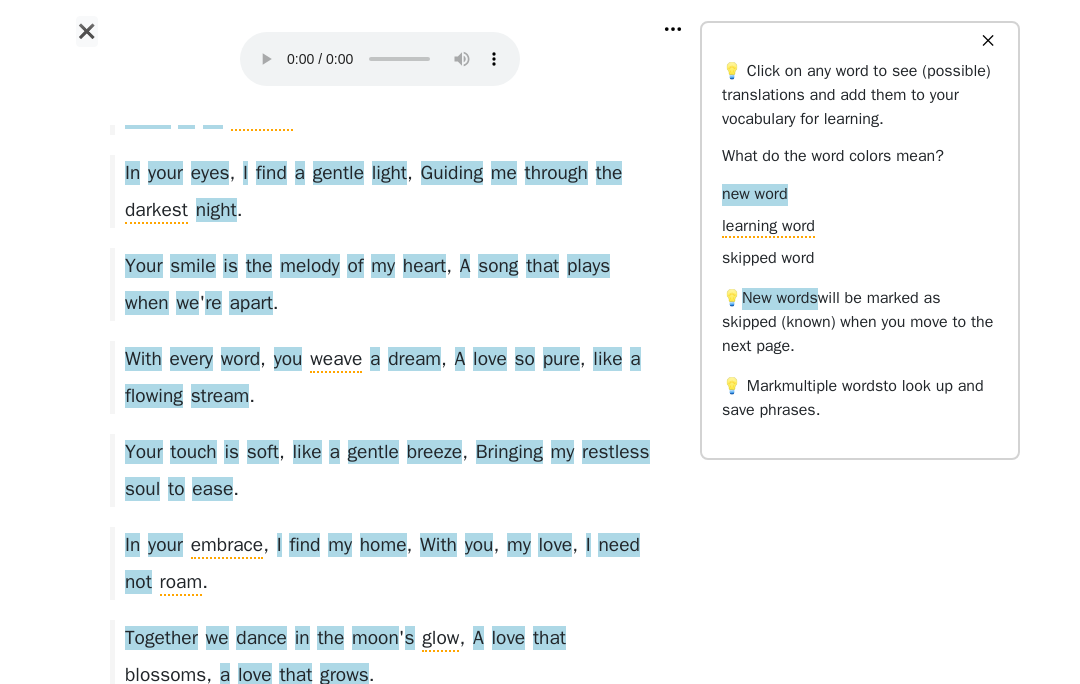 scroll, scrollTop: 194, scrollLeft: 0, axis: vertical 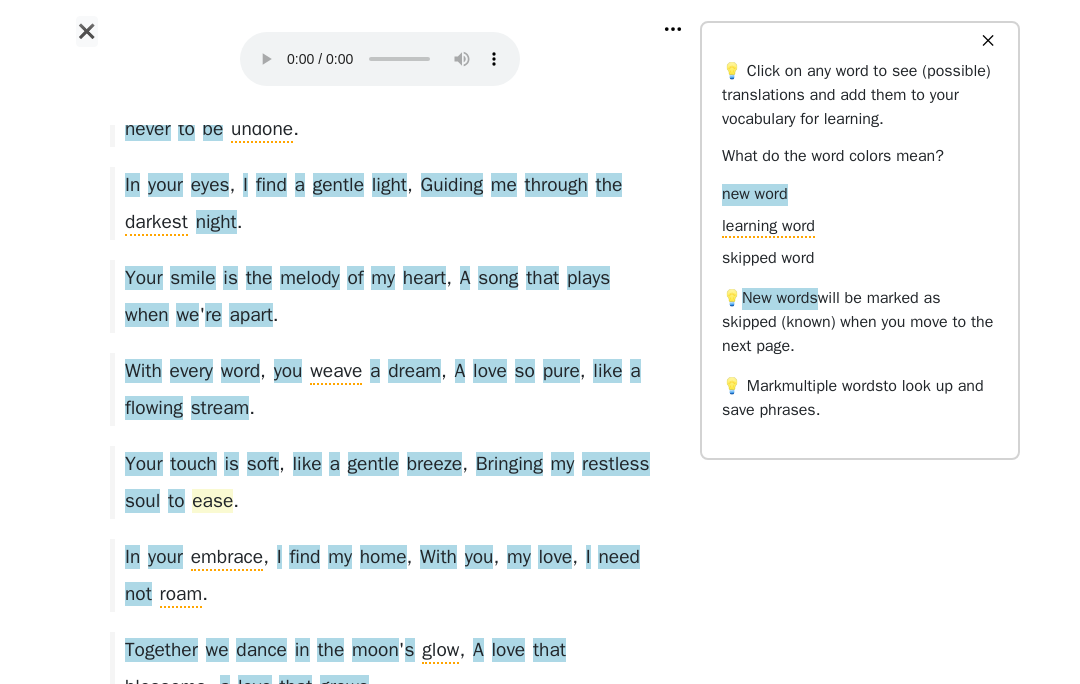 click on "ease" at bounding box center (212, 502) 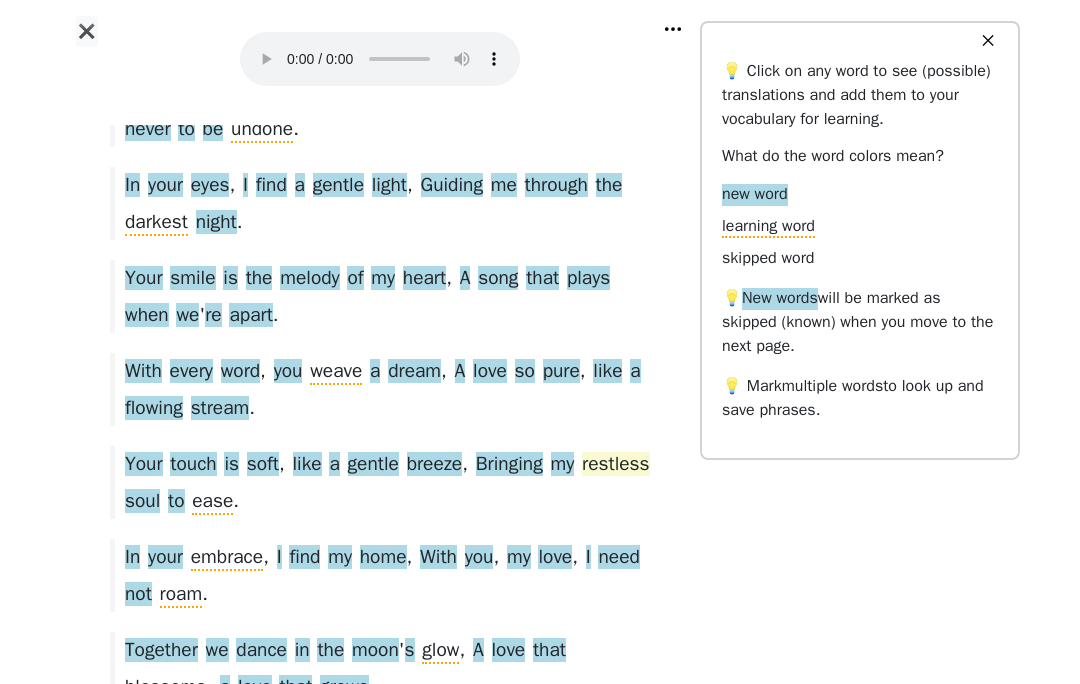 click on "restless" at bounding box center [615, 465] 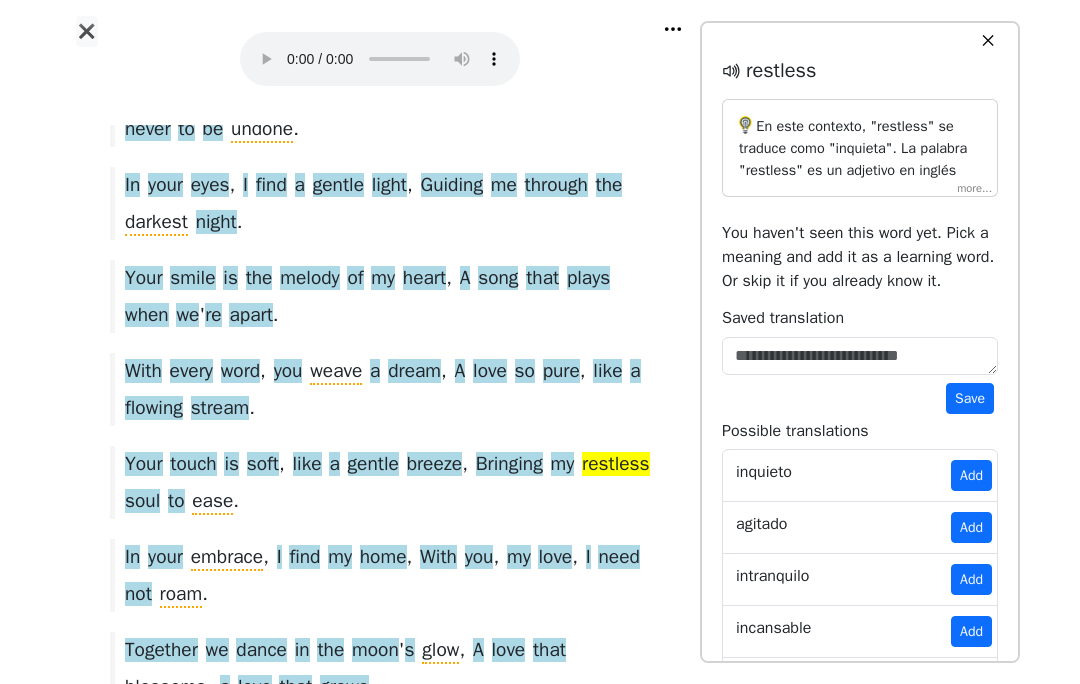 click on "En este contexto, "restless" se traduce como "inquieta". La palabra "restless" es un adjetivo en inglés que denota una falta de descanso o de tranquilidad. En español, "inquieta" es también un adjetivo, en este caso, en género femenino singular, que refleja una sensación de intranquilidad o desasosiego. Refiriéndose al "alma", que es un sustantivo femenino en español, el adjetivo también debe concordar en género y número, por lo que se usa "inquieta"." at bounding box center (860, 268) 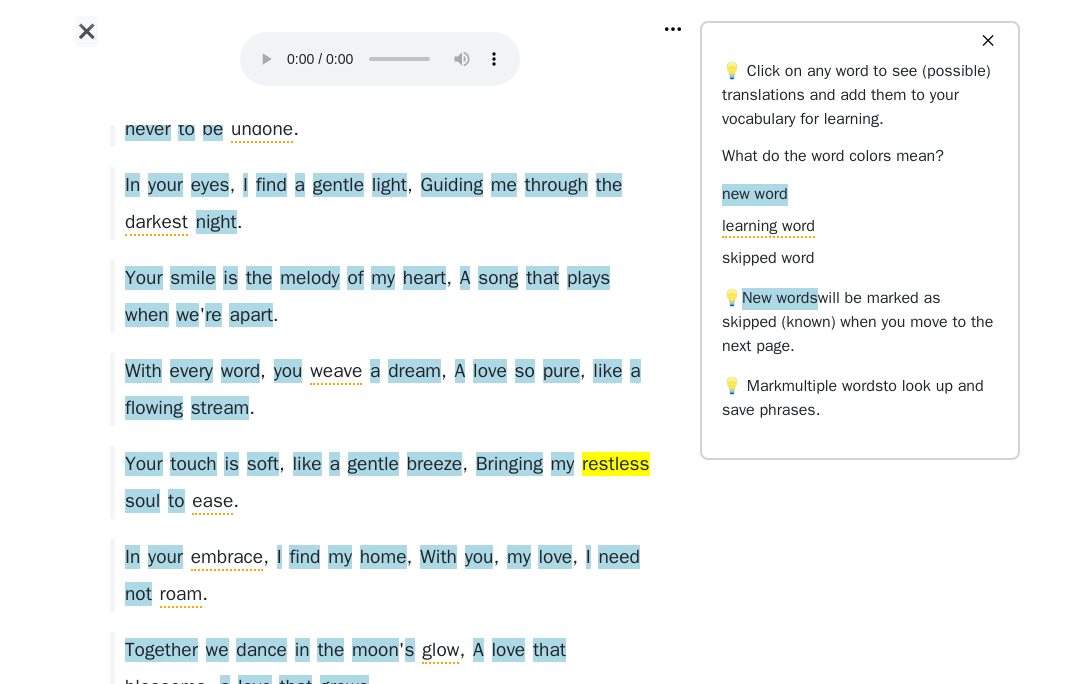 scroll, scrollTop: 0, scrollLeft: 0, axis: both 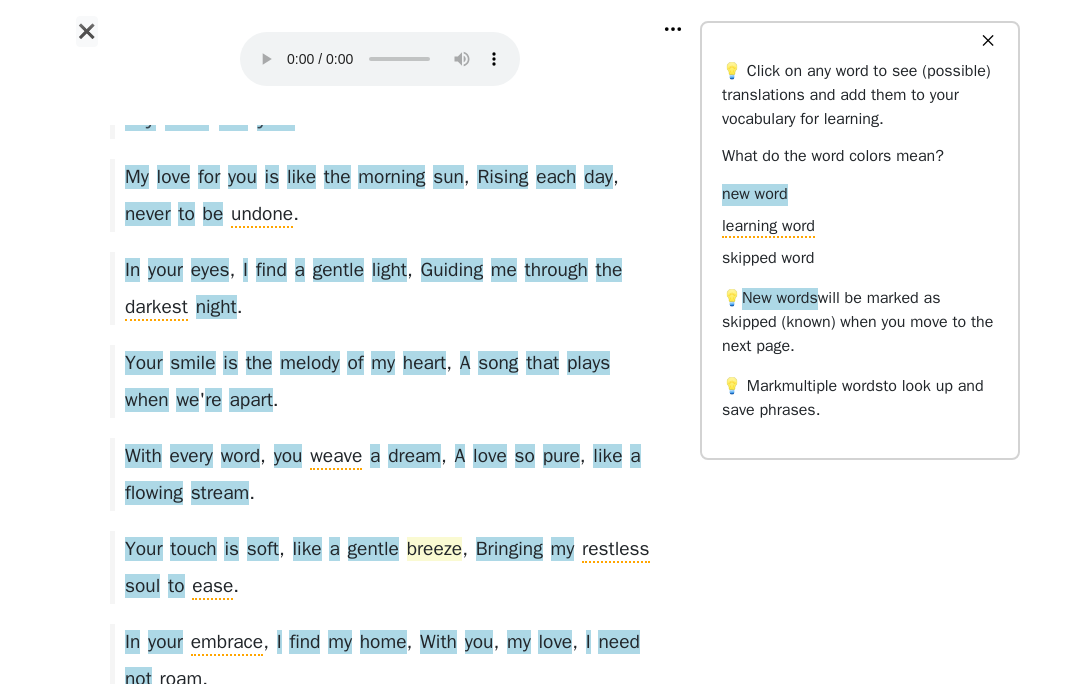 click on "breeze" at bounding box center [435, 551] 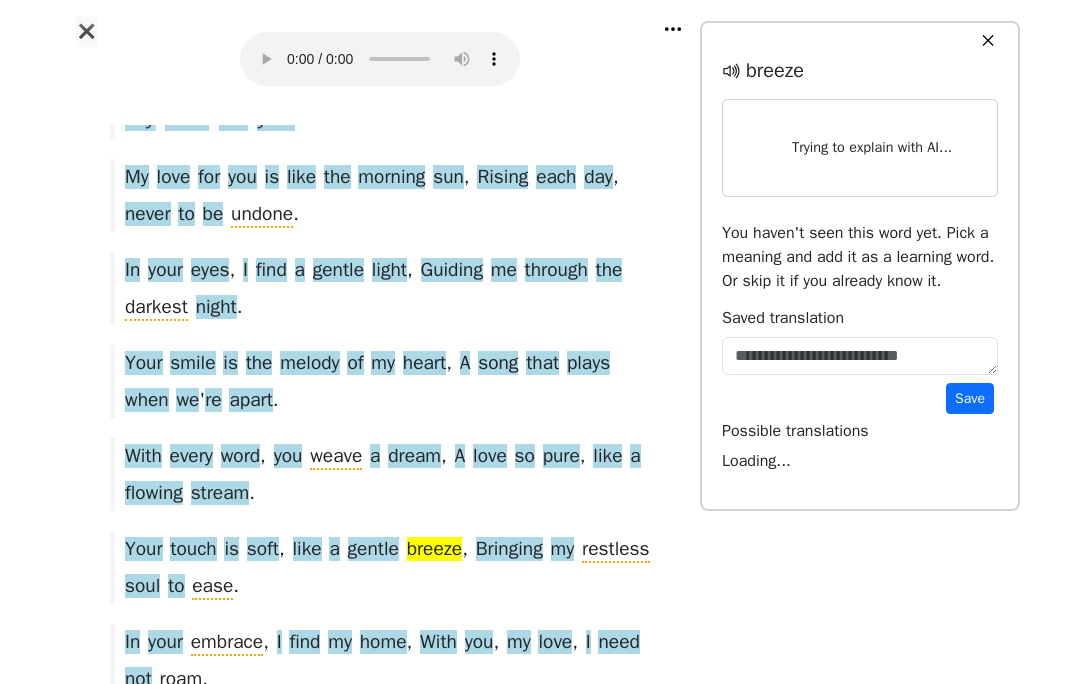 scroll, scrollTop: 109, scrollLeft: 0, axis: vertical 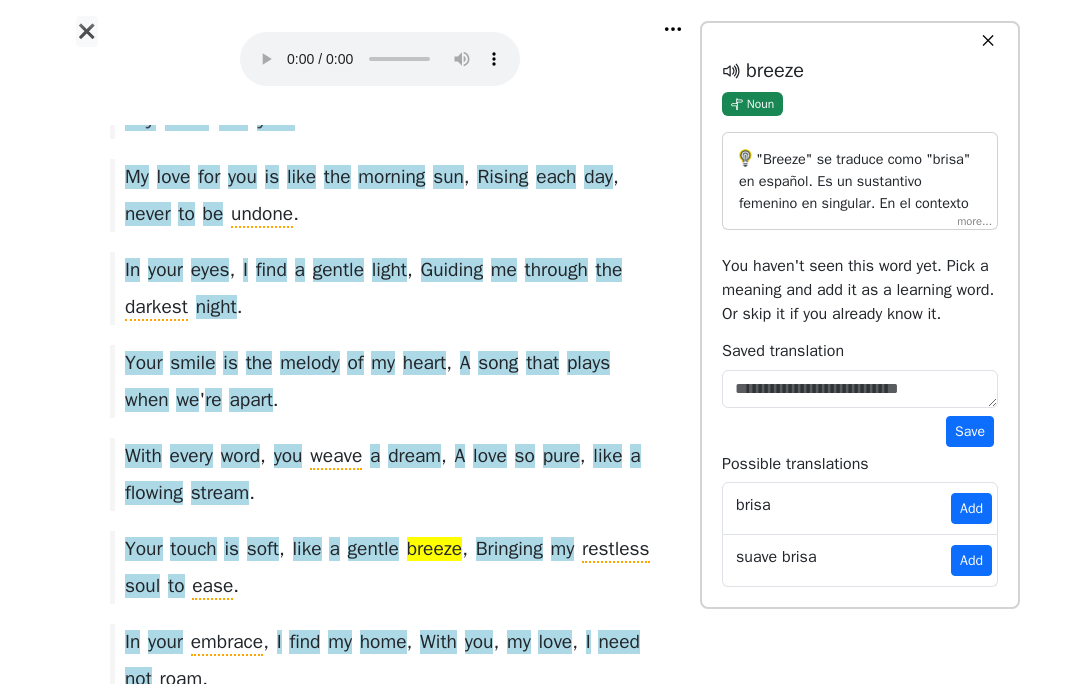 click on ""Breeze" se traduce como "brisa" en español. Es un sustantivo femenino en singular. En el contexto dado, "breeze" se refiere a una ligera y suave corriente de aire. Describe algo que es calmante y reconfortante, algo que aporta tranquilidad al alma inquieta. La palabra está utilizada metafóricamente para expresar suavidad y paz, por lo que la traducción "brisa" es precisa tanto literal como contextualmente." at bounding box center [860, 181] 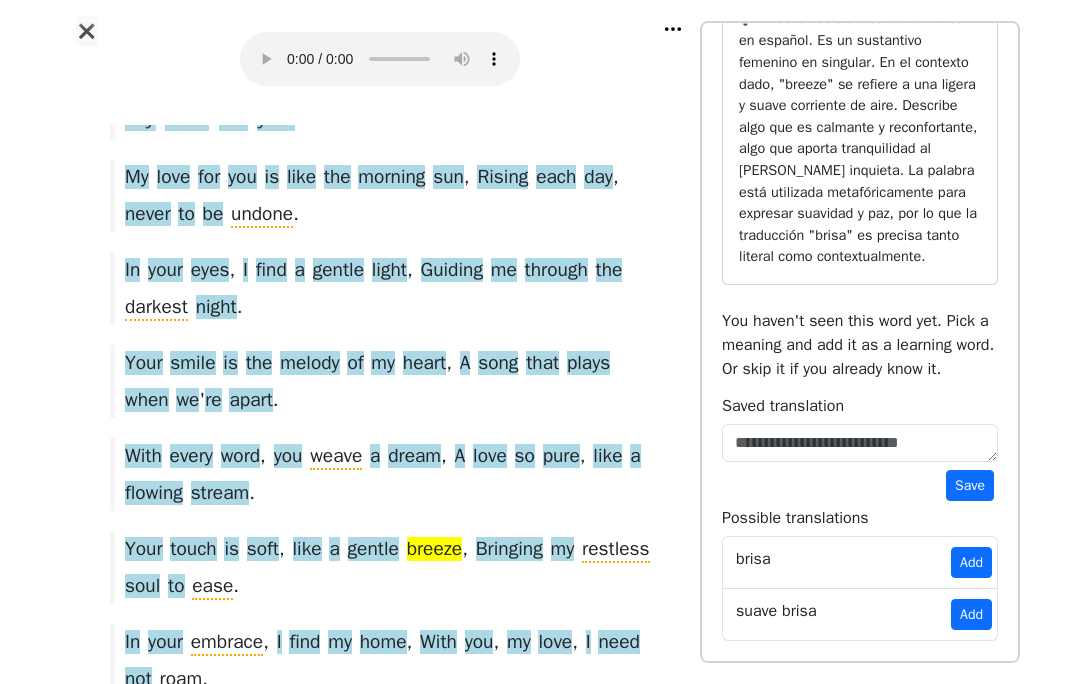 scroll, scrollTop: 0, scrollLeft: 0, axis: both 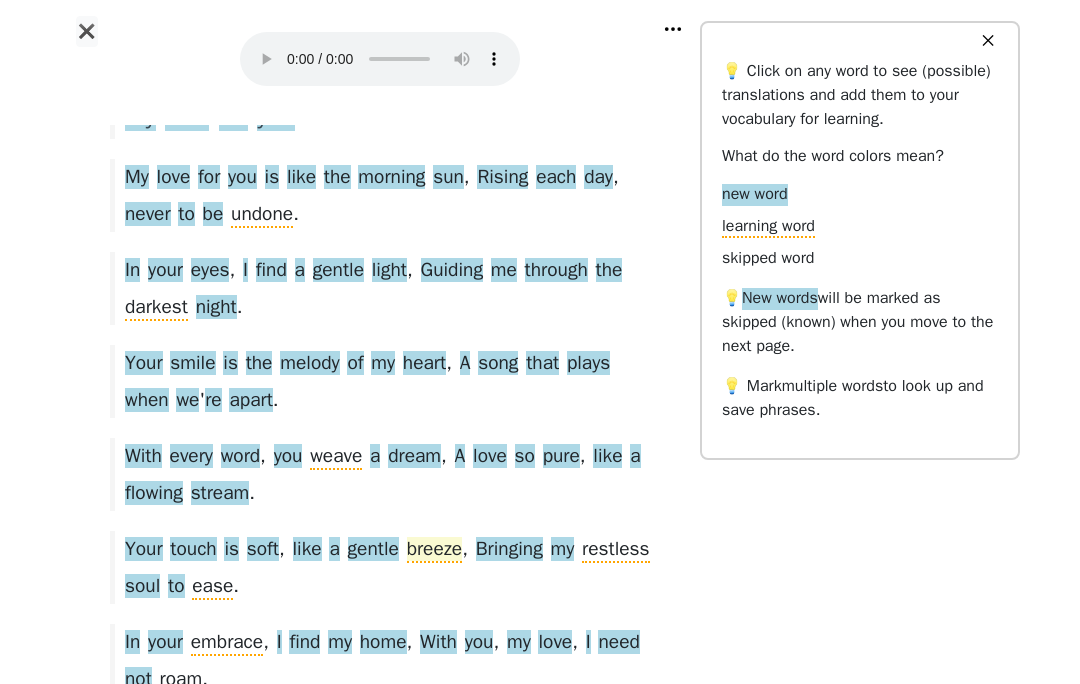 click on "breeze" at bounding box center [435, 550] 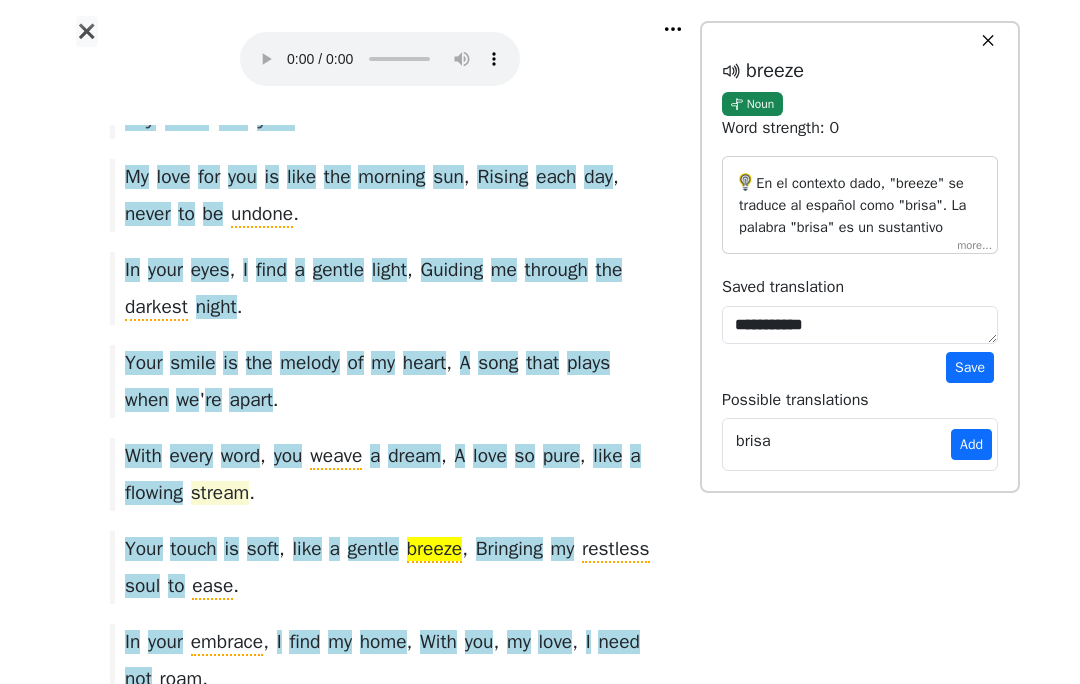 click on "stream" at bounding box center [220, 494] 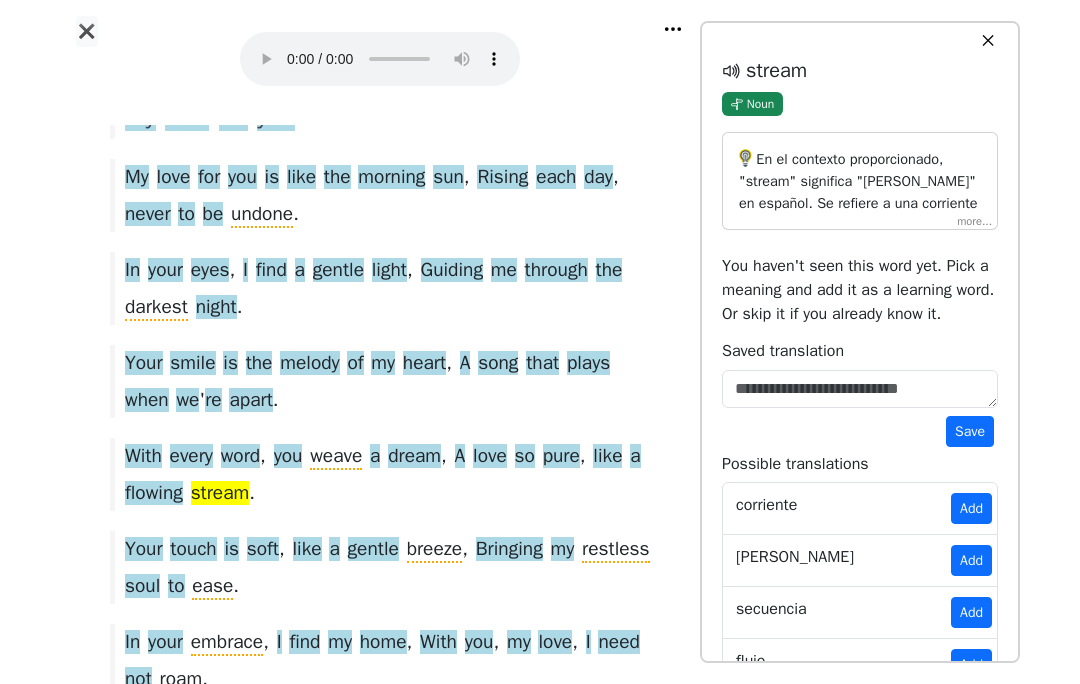 click on "En el contexto proporcionado, "stream" significa "arroyo" en español. Se refiere a una corriente de agua pequeña y continua. Es un sustantivo común, y en este caso, está en singular. La palabra "stream" se utiliza dentro de una frase poética, "a flowing stream", que transmite la idea de algo fluido y en movimiento continuo, como un amor puro. Por lo tanto, la traducción contextual más exacta sería "arroyo que fluye" o "arroyo corriente"." at bounding box center (860, 301) 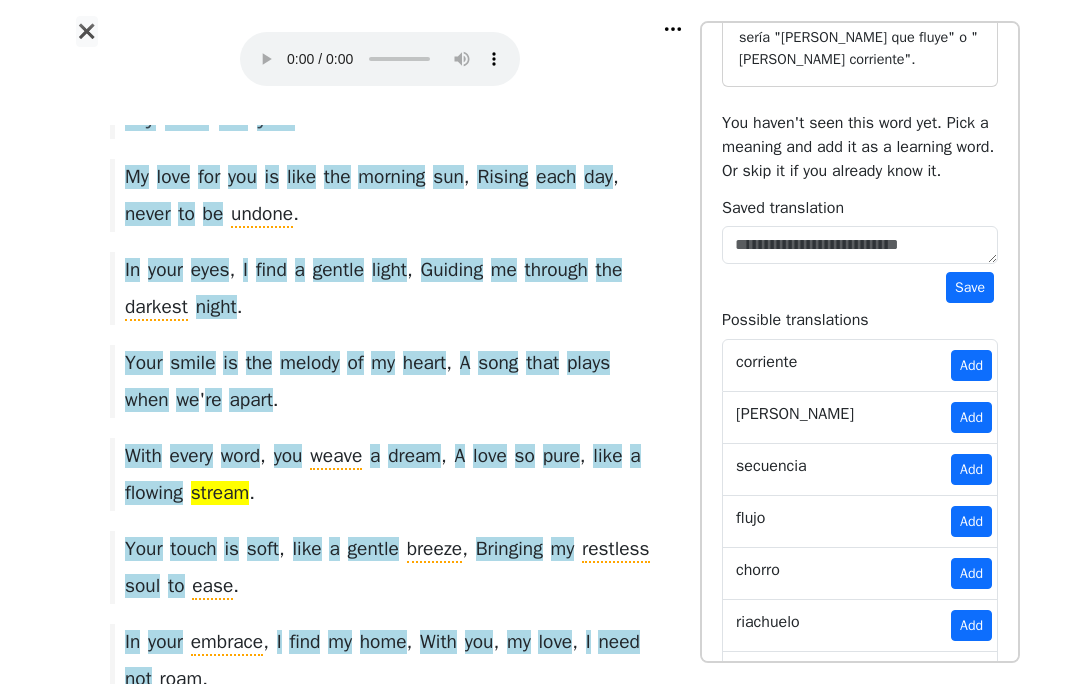 scroll, scrollTop: 0, scrollLeft: 0, axis: both 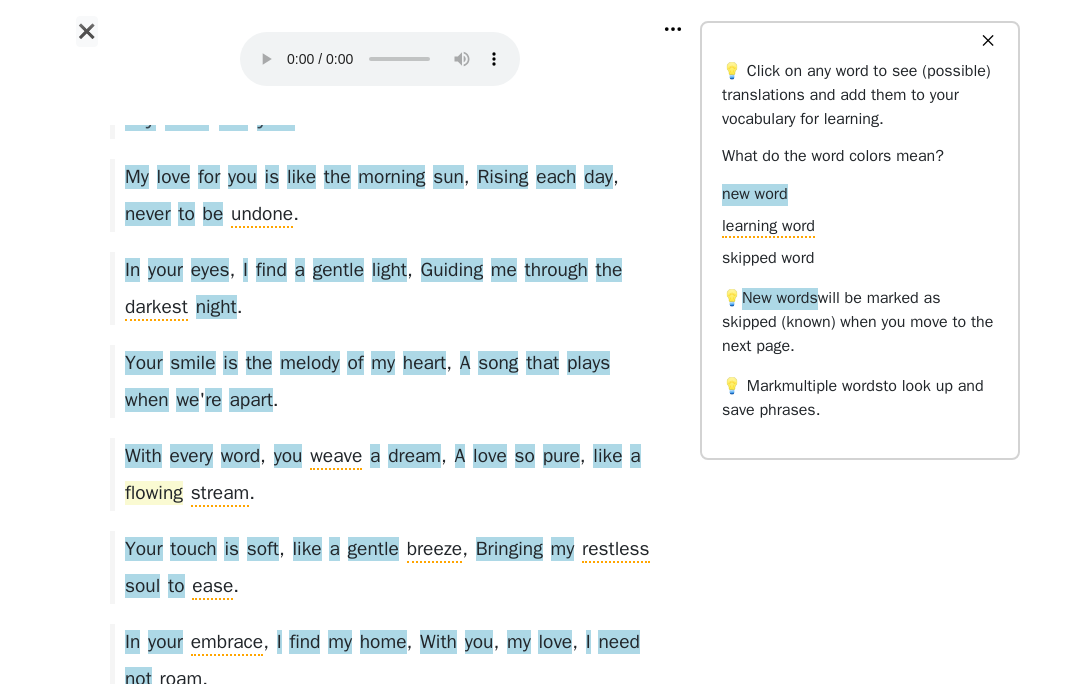 click on "flowing" at bounding box center [154, 494] 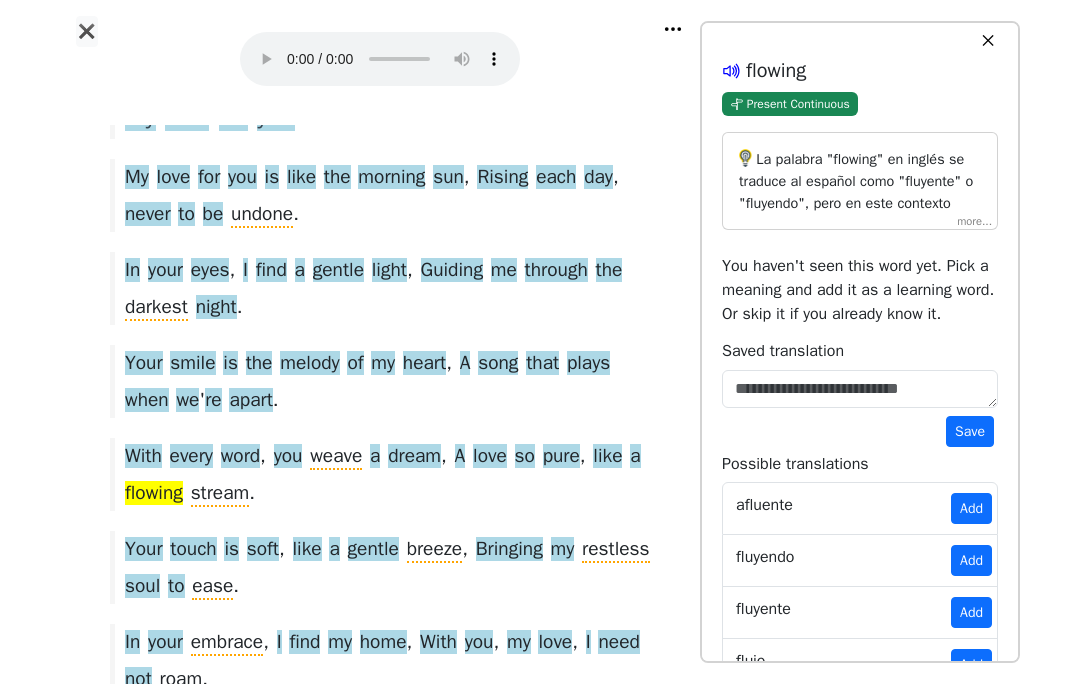 click 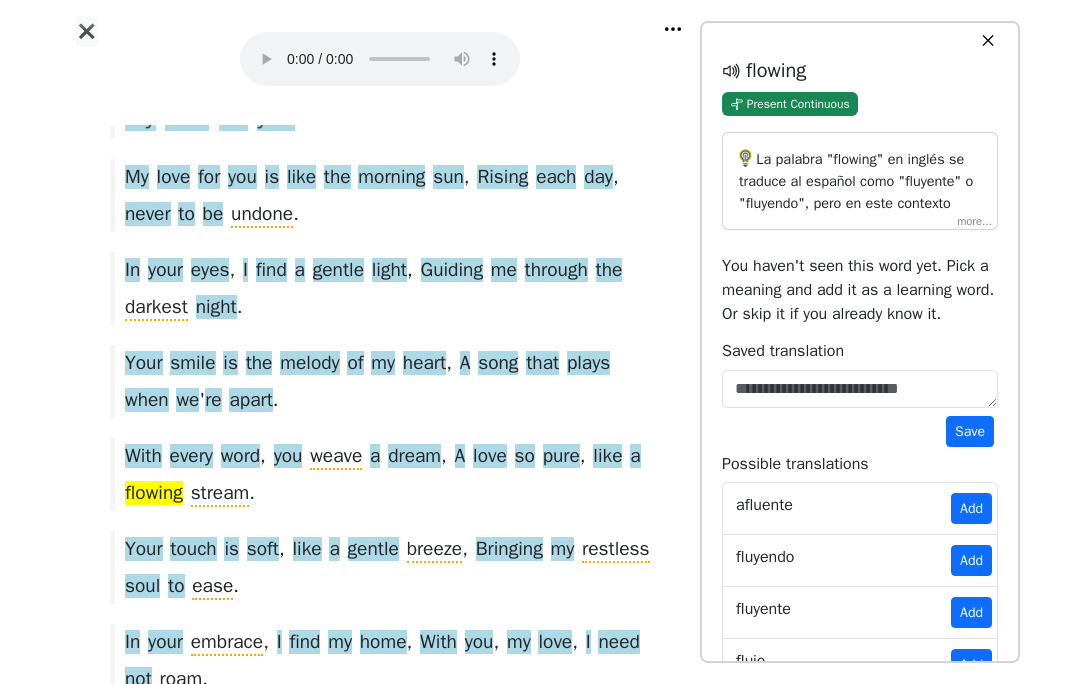 click on "La palabra "flowing" en inglés se traduce al español como "fluyente" o "fluyendo", pero en este contexto equivale más a "corriente" o "fluido", refiriéndose a la forma continua y suave en que corre un arroyo. Gramaticalmente, "flowing" es un adjetivo en inglés que describe al sustantivo "stream" (arroyo), indicando un estado o cualidad de movimiento. En el contexto dado, "like a flowing stream" enfatiza la imagen de un arroyo que fluye de manera continua y serena, por lo que la traducción más precisa sería "como un arroyo corriente" o "como un arroyo fluido"." at bounding box center [860, 181] 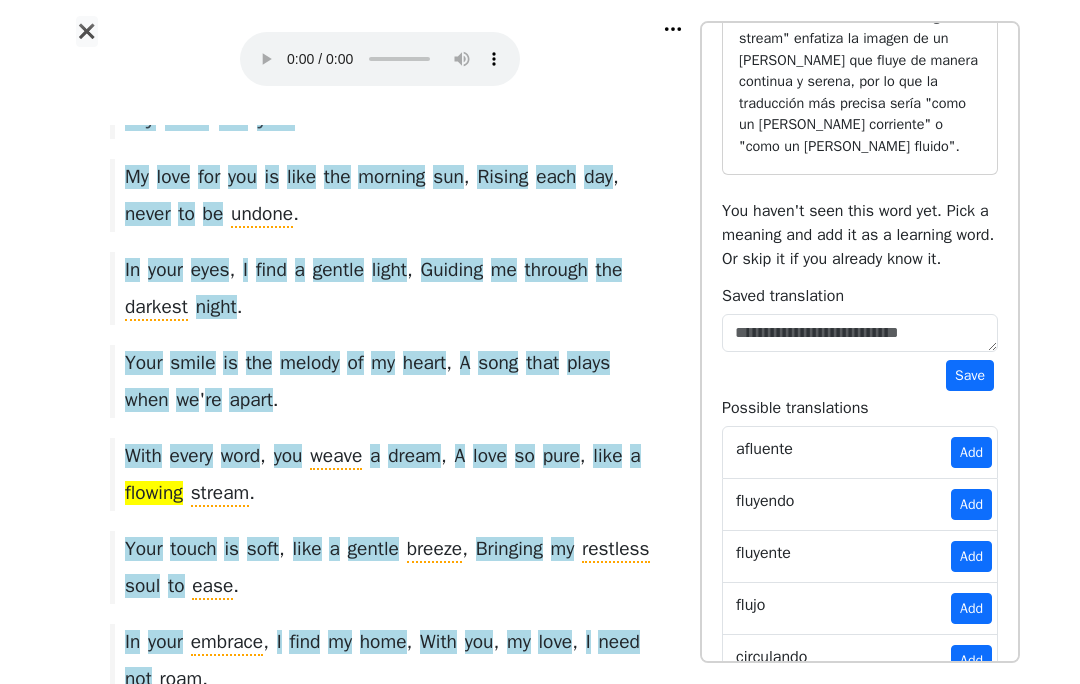 scroll, scrollTop: 0, scrollLeft: 0, axis: both 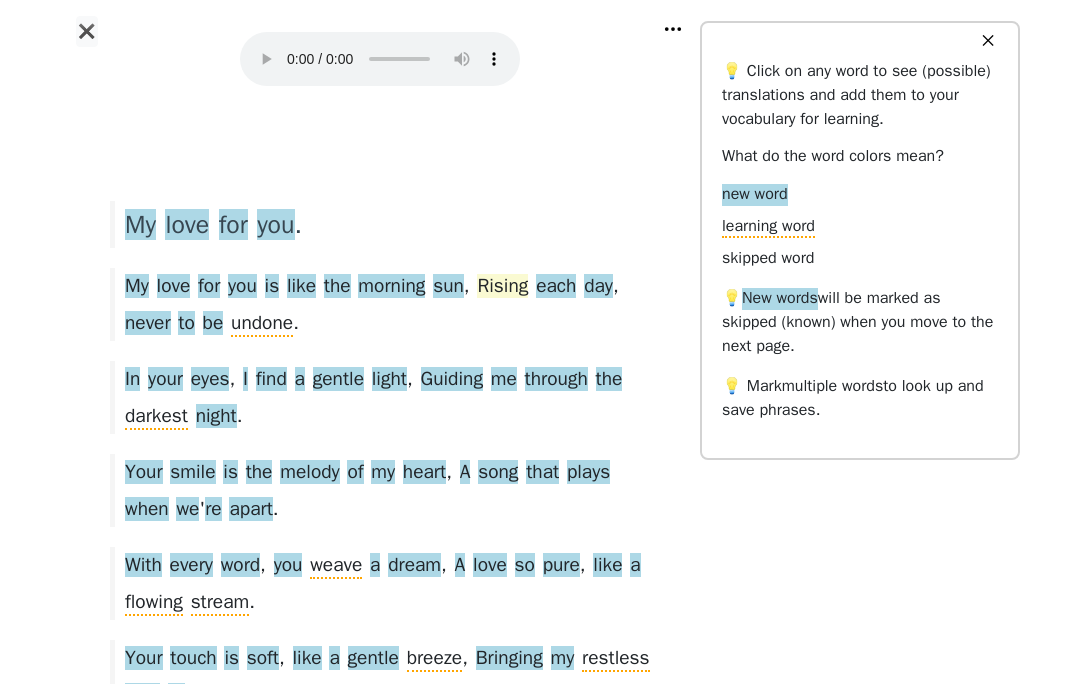 click on "Rising" at bounding box center (502, 287) 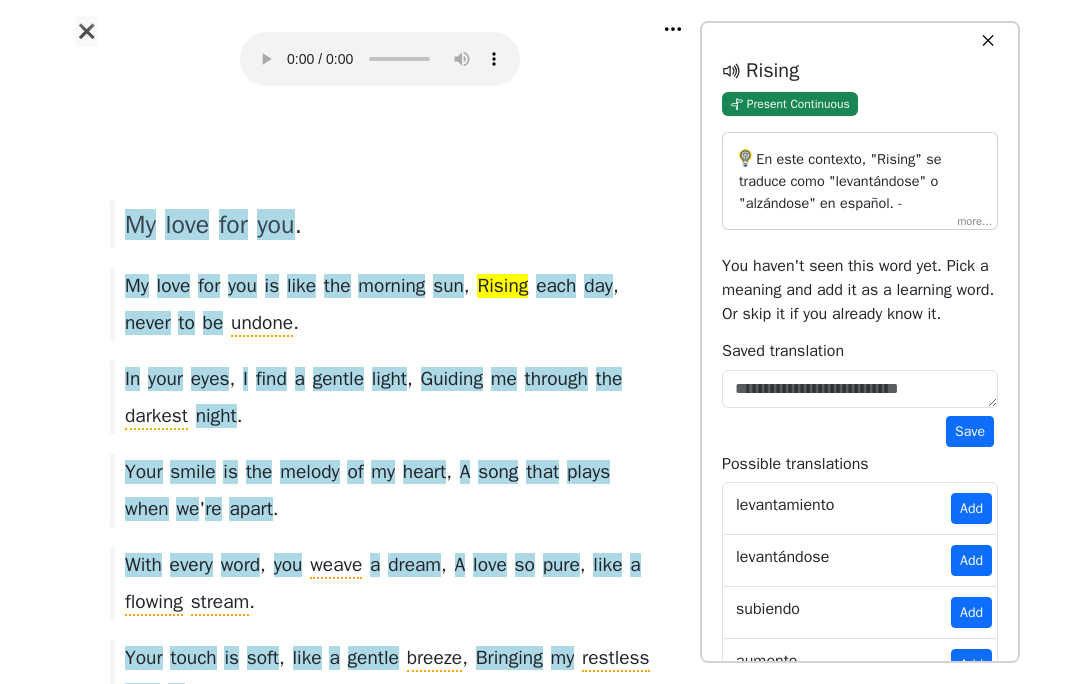 click on "En este contexto, "Rising" se traduce como "levantándose" o "alzándose" en español.
- **"Rising"**: es un participio presente del verbo "rise", que significa "elevarse" o "levantarse". No varía con respecto al género o número de la acción, ya que es una forma verbal.
Aquí está describiendo una acción continua o habitual del sol por la mañana, lo que indica un accionar diario y constante. En este caso, la forma más exacta sería "alzándose", por el contexto poético que enfatiza el movimiento suave y constante. La frase "Rising each day" resalta la repetición diaria y ininterrumpida de este acto." at bounding box center [860, 181] 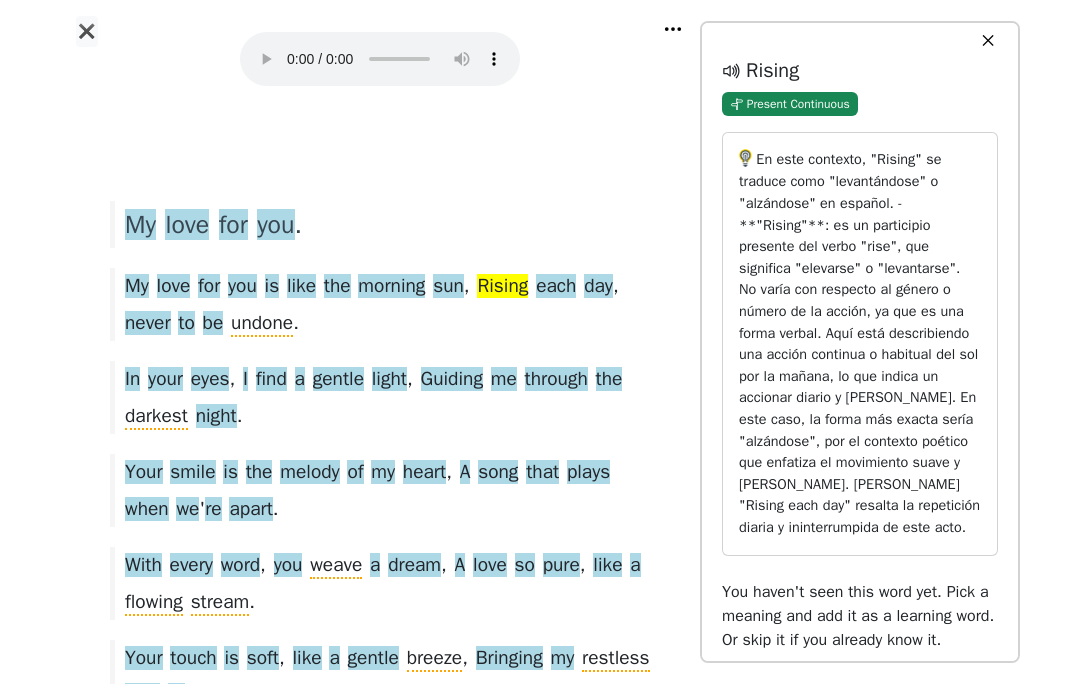 click on "En este contexto, "Rising" se traduce como "levantándose" o "alzándose" en español.
- **"Rising"**: es un participio presente del verbo "rise", que significa "elevarse" o "levantarse". No varía con respecto al género o número de la acción, ya que es una forma verbal.
Aquí está describiendo una acción continua o habitual del sol por la mañana, lo que indica un accionar diario y constante. En este caso, la forma más exacta sería "alzándose", por el contexto poético que enfatiza el movimiento suave y constante. La frase "Rising each day" resalta la repetición diaria y ininterrumpida de este acto." at bounding box center [860, 344] 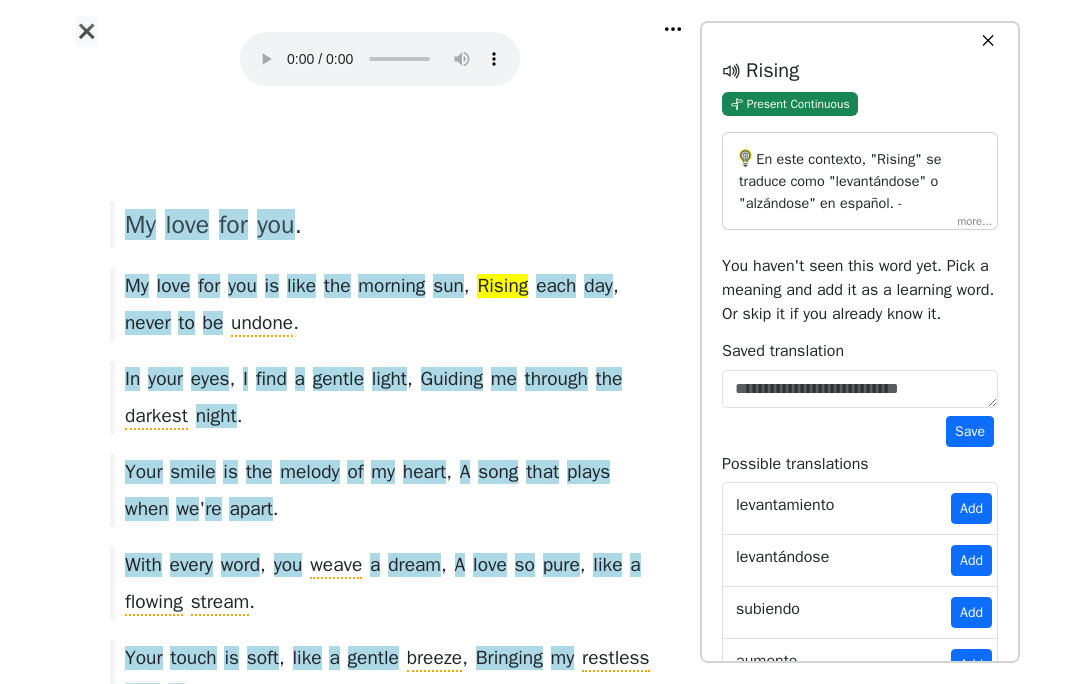 click on "En este contexto, "Rising" se traduce como "levantándose" o "alzándose" en español.
- **"Rising"**: es un participio presente del verbo "rise", que significa "elevarse" o "levantarse". No varía con respecto al género o número de la acción, ya que es una forma verbal.
Aquí está describiendo una acción continua o habitual del sol por la mañana, lo que indica un accionar diario y constante. En este caso, la forma más exacta sería "alzándose", por el contexto poético que enfatiza el movimiento suave y constante. La frase "Rising each day" resalta la repetición diaria y ininterrumpida de este acto." at bounding box center (860, 181) 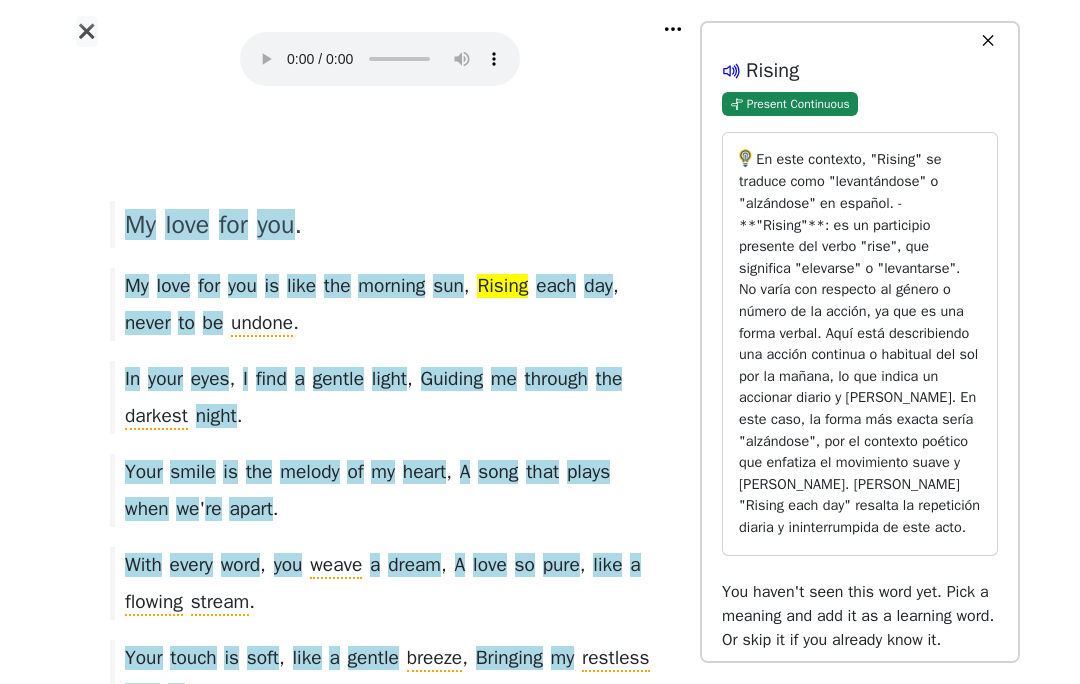 click 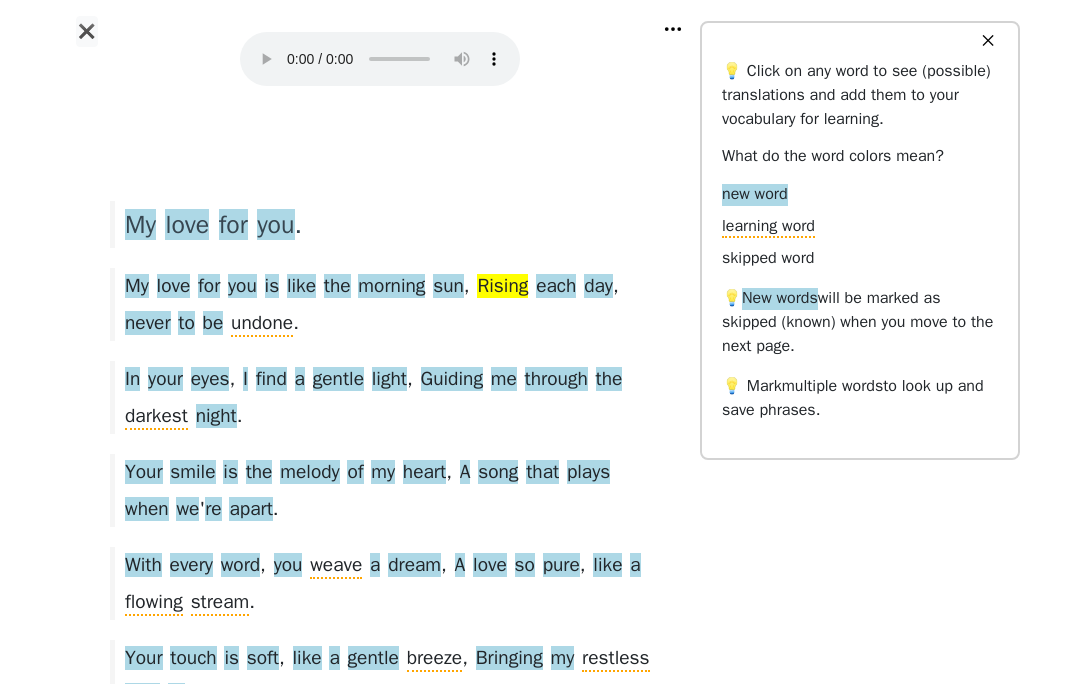 scroll, scrollTop: 0, scrollLeft: 0, axis: both 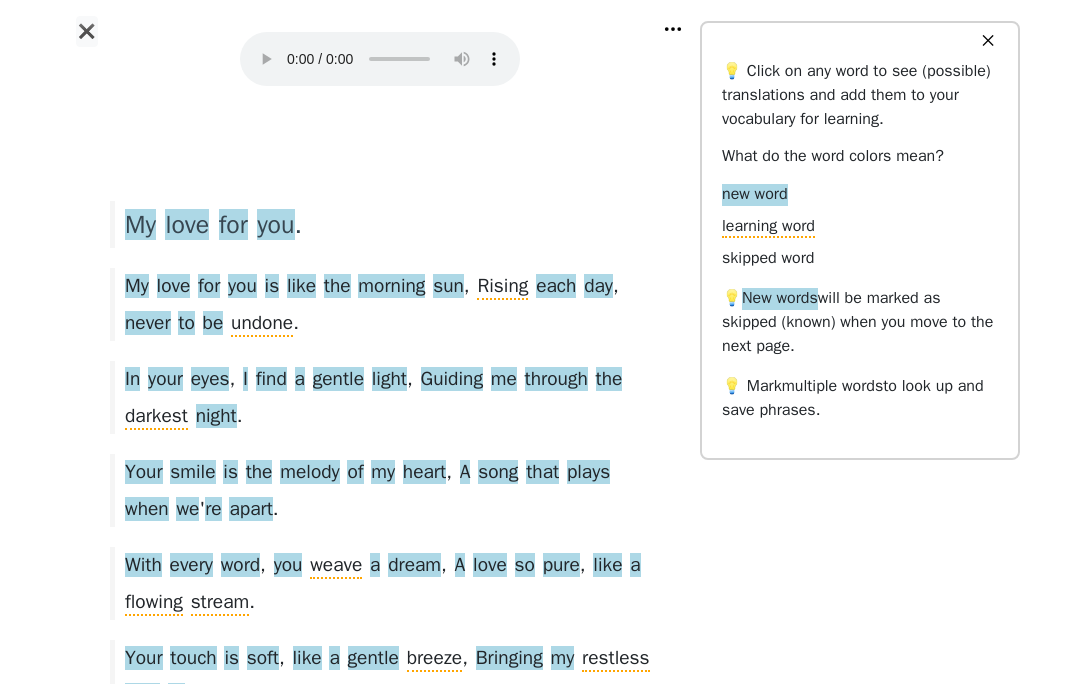 click on "✖ Audio Player settings Quick word lookup Scroll text automatically with audio Pause audio after each sentence Global settings Expand AI explanation box by default   Support center   Send bugs & feedback My   love   for   you . My   love   for   you   is   like   the   morning   sun ,
Rising   each   day ,   never   to   be   undone . In   your   eyes ,   I   find   a   gentle   light ,
Guiding   me   through   the   darkest   night . Your   smile   is   the   melody   of   my   heart ,
A   song   that   plays   when   we ' re   apart . With   every   word ,   you   weave   a   dream ,
A   love   so   pure ,   like   a   flowing   stream . Your   touch   is   soft ,   like   a   gentle   breeze ,
Bringing   my   restless   soul   to   ease . In   your   embrace ,   I   find   my   home ,
With   you ,   my   love ,   I   need   not   roam . Together   we   dance   in   the   moon ' s   glow ,
A   love   that   blossoms ,   a   love   that   grows . Forever   and   always ,   my" at bounding box center (540, 546) 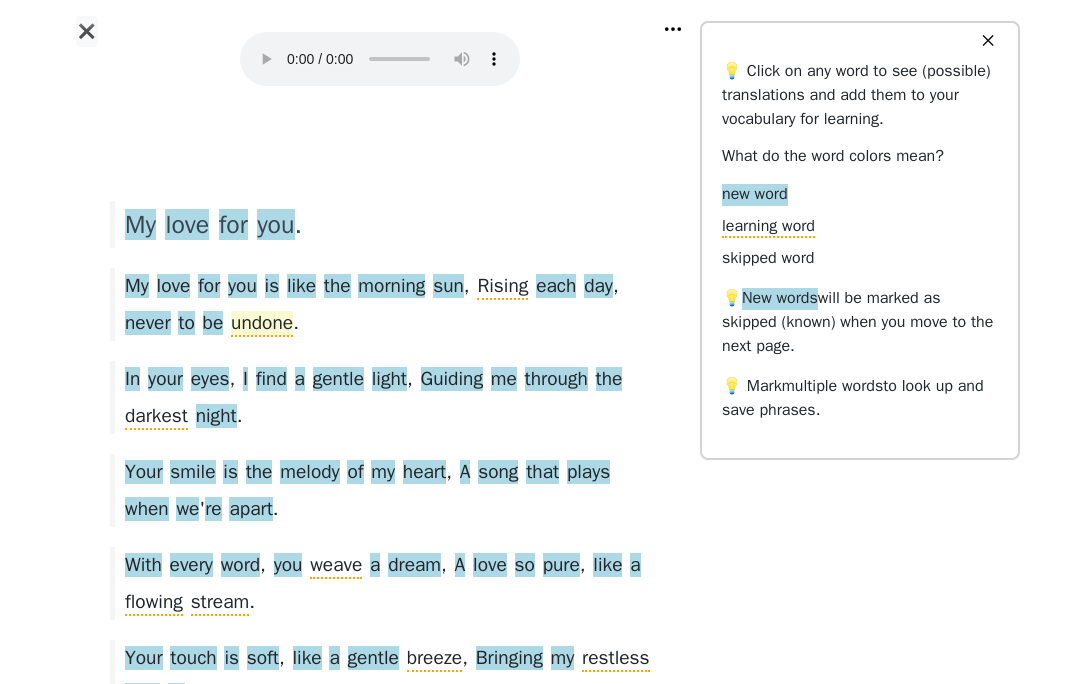 click on "undone" at bounding box center [262, 324] 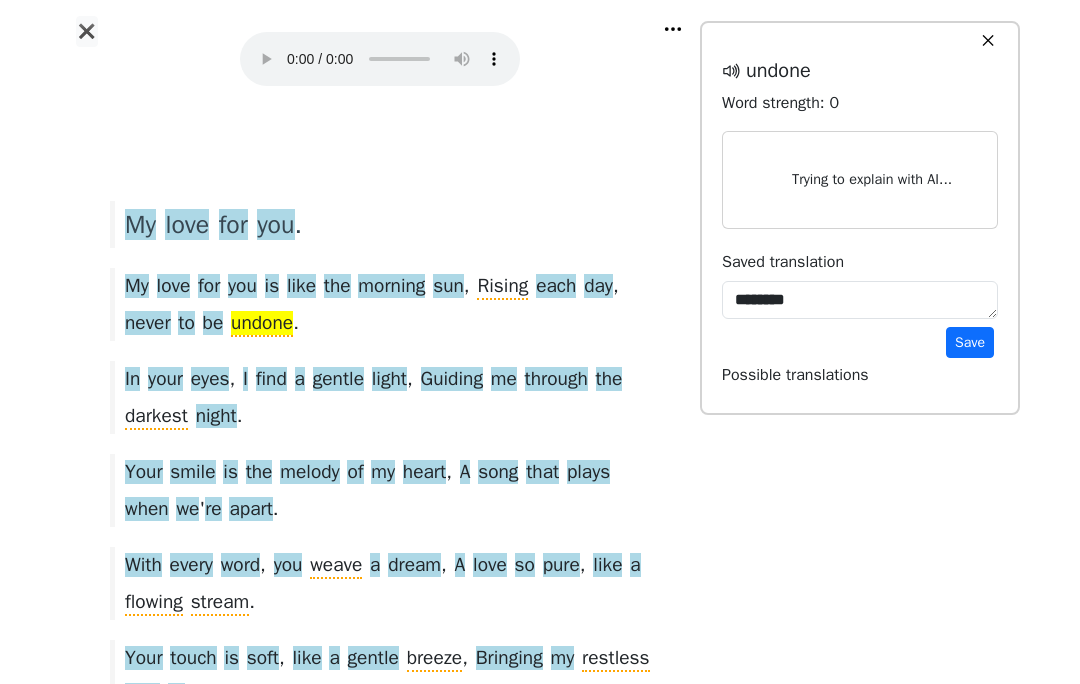 click on "✕ 💡   Click on any word to see (possible) translations and add them to your vocabulary for learning. What do the word colors mean? new word learning word skipped word 💡 New words  will be marked as skipped (known) when you move to the next page. 💡   Mark  multiple words  to look up and save phrases. undone Word strength:    0 Trying to explain with AI... Saved translation ******** Save Possible translations" at bounding box center (860, 218) 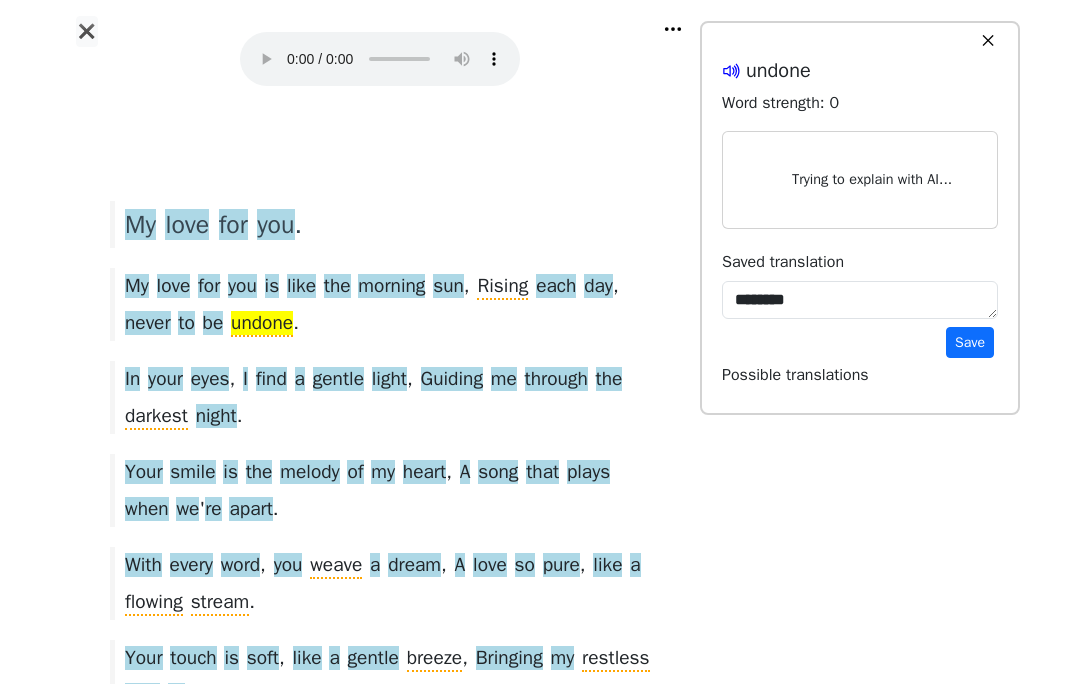 click 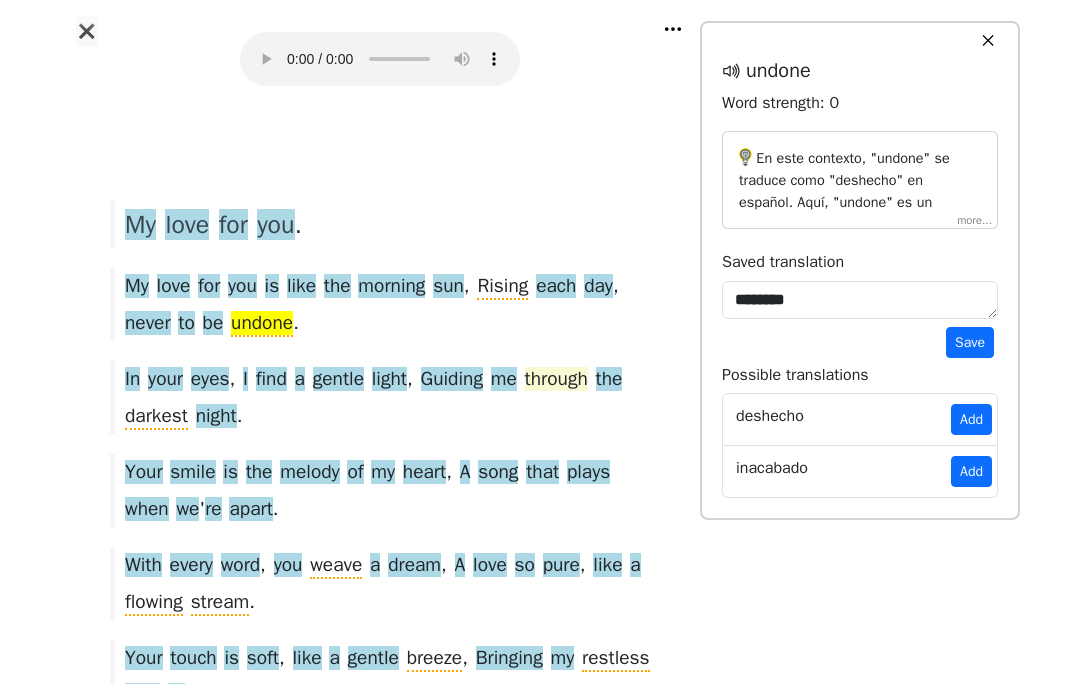 click on "through" at bounding box center (556, 380) 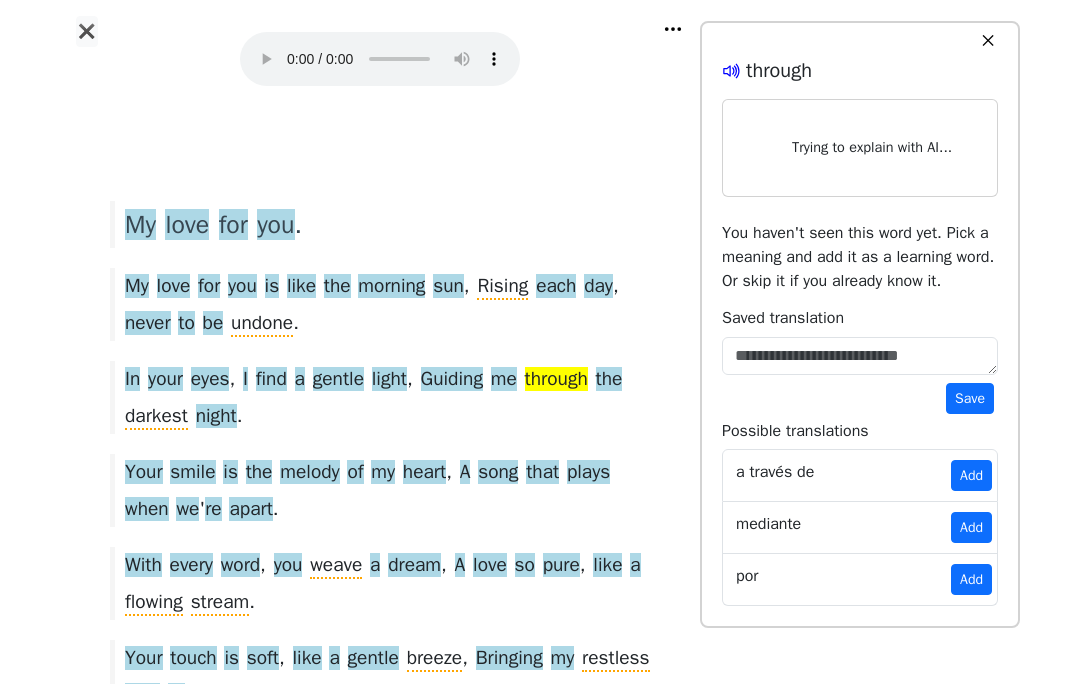 click 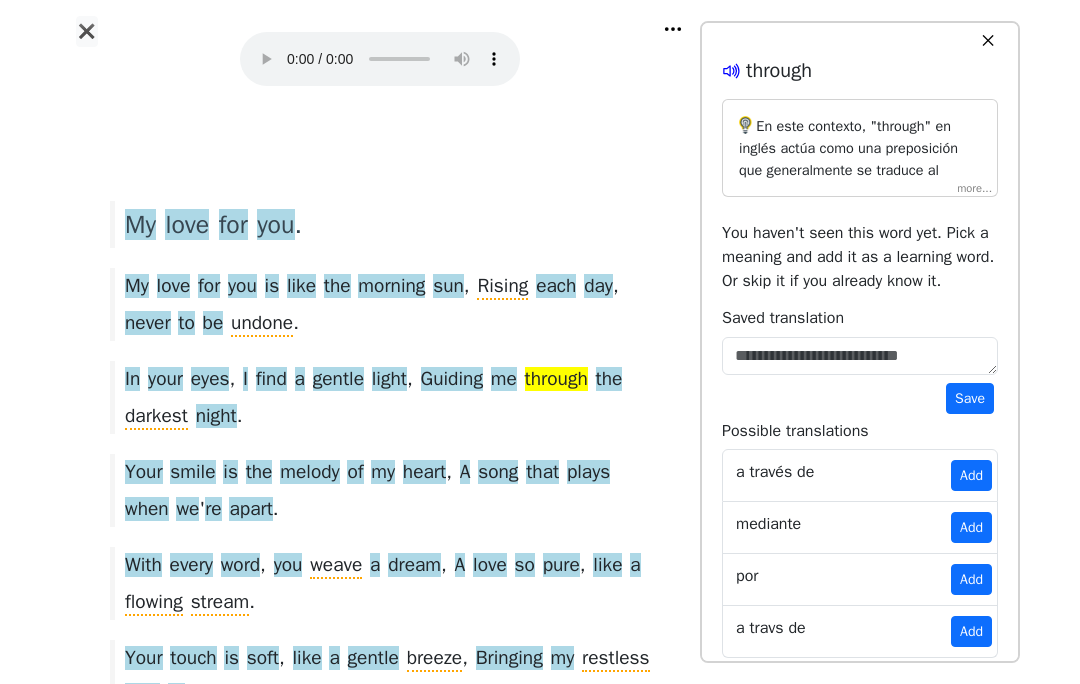 click 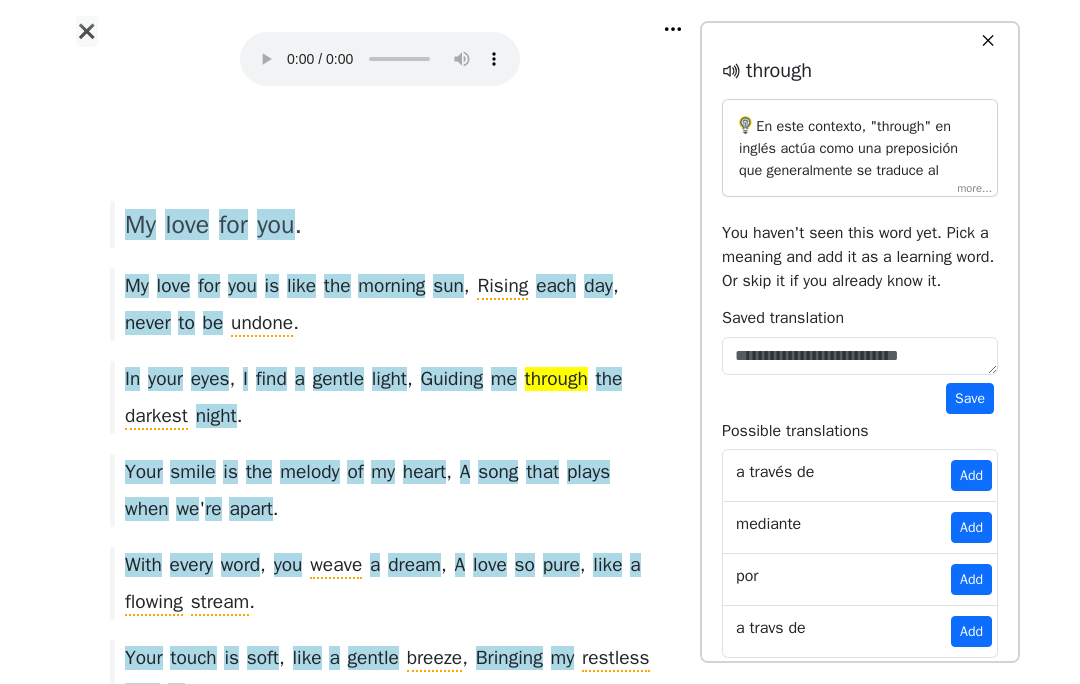 click on "En este contexto, "through" en inglés actúa como una preposición que generalmente se traduce al español como "a través de". Indica el movimiento o paso por un lugar o situación. Sin embargo, teniendo en cuenta el contexto poético de la frase, la mejor traducción sería "a través de". La frase completa sería "guiándome a través de la noche más oscura". Aquí, "a través de" muestra cómo la guía se extiende a lo largo de la experiencia o situación mencionada, en este caso, la "noche más oscura". La preposición "a través de" no tiene género ni número, ya que introduce una estructura preposicional que se refiere al sustantivo “noche”." at bounding box center [860, 148] 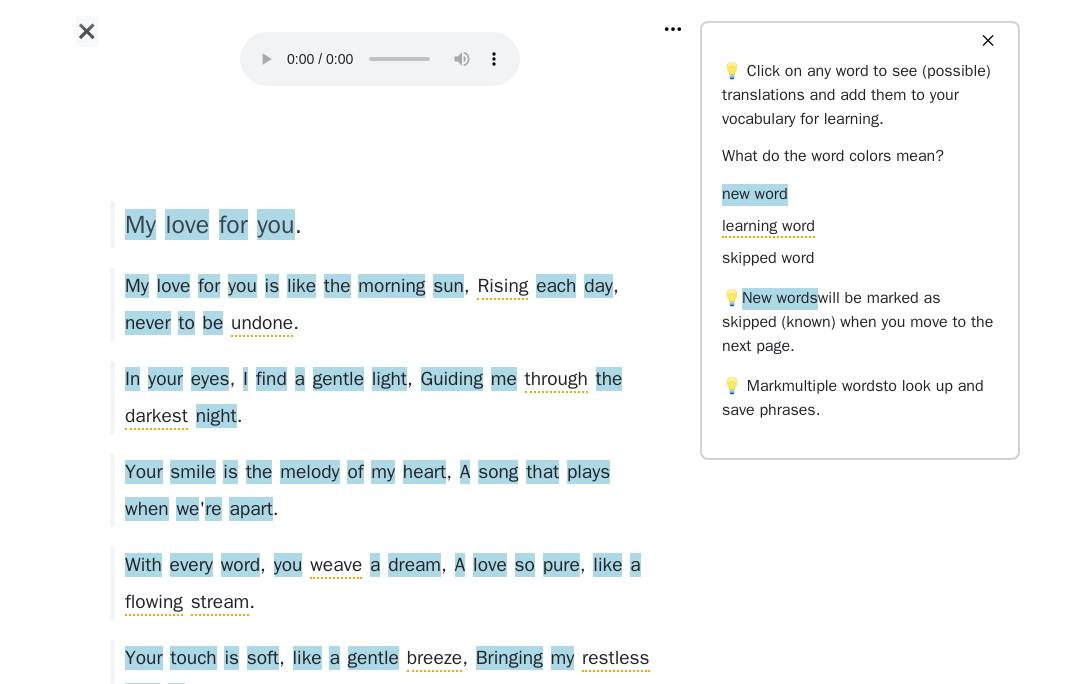 scroll, scrollTop: 0, scrollLeft: 0, axis: both 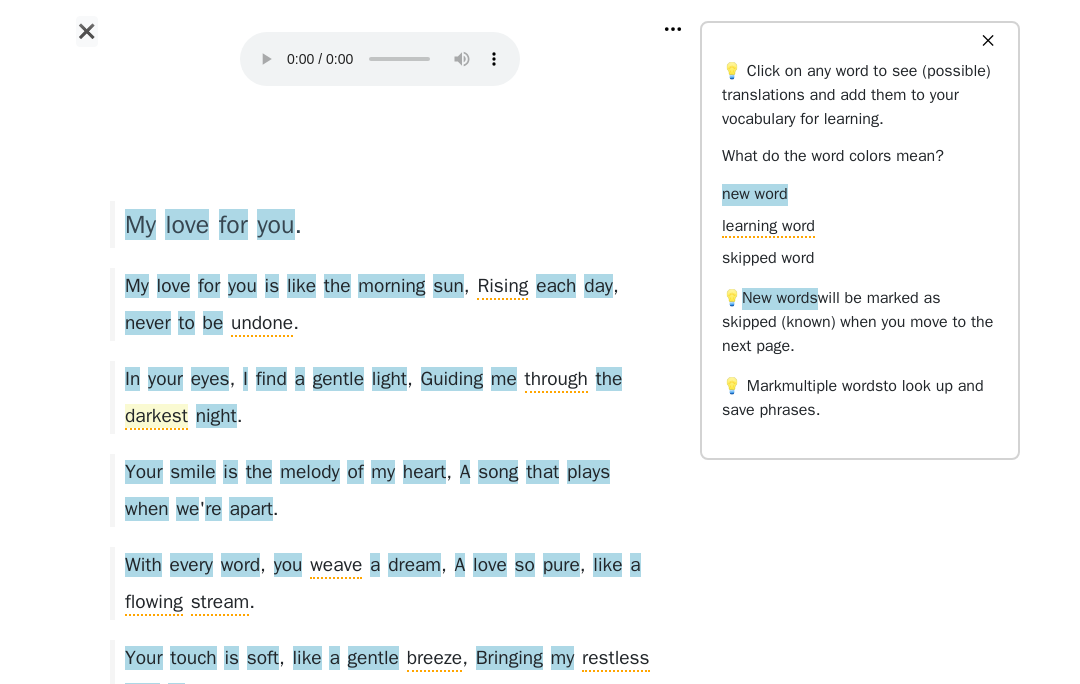 click on "darkest" at bounding box center (156, 417) 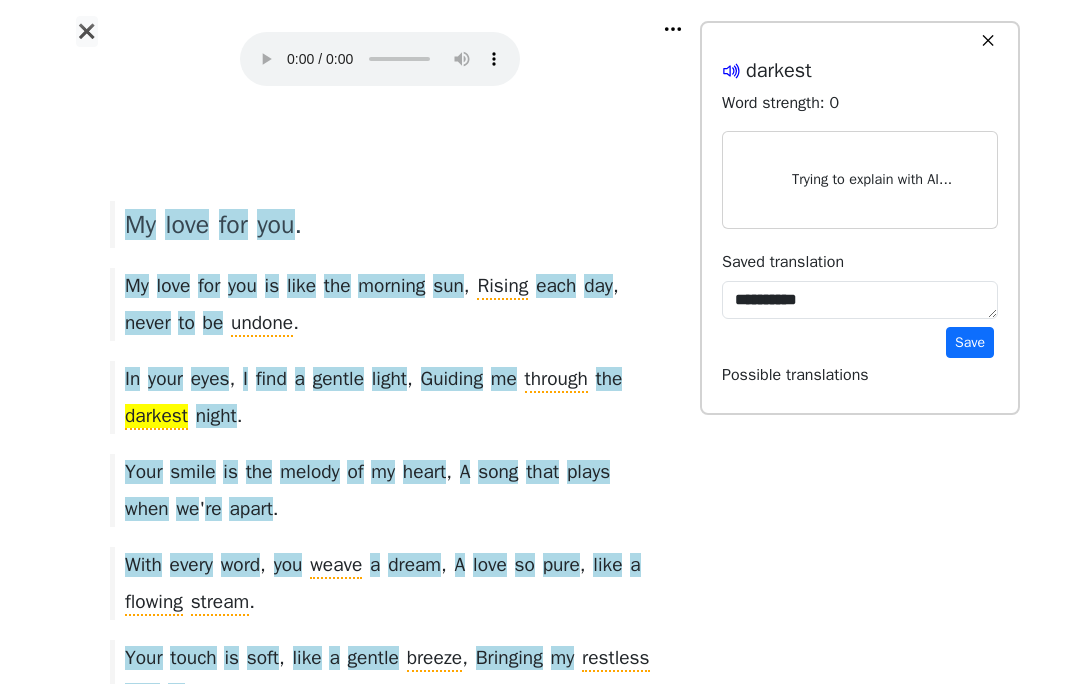 click 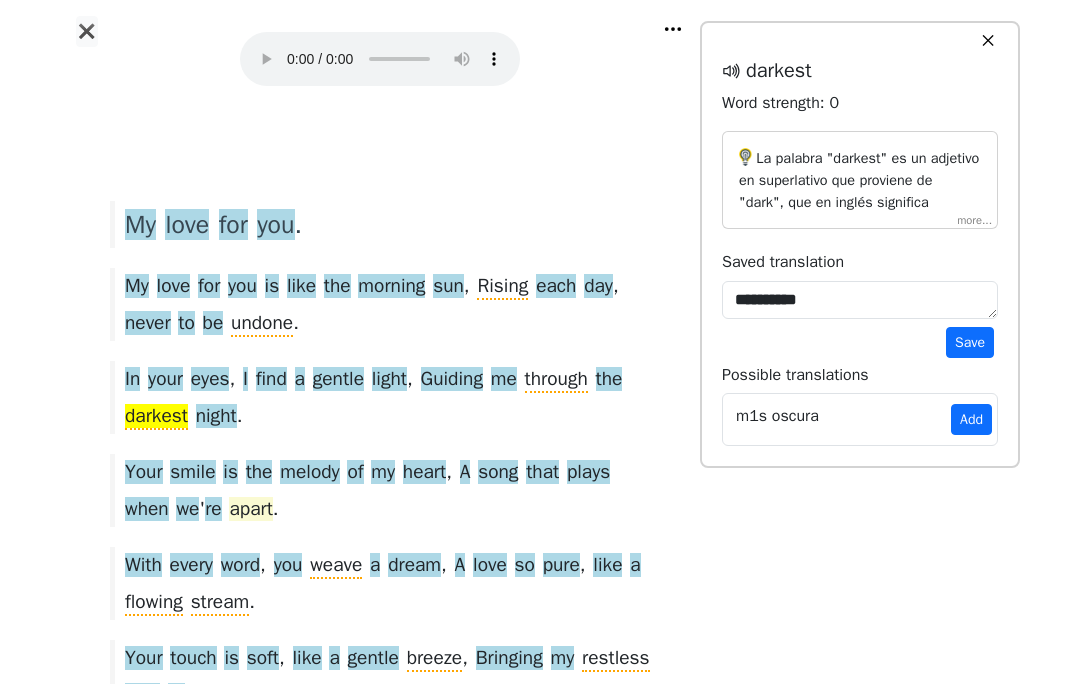 click on "apart" at bounding box center [250, 510] 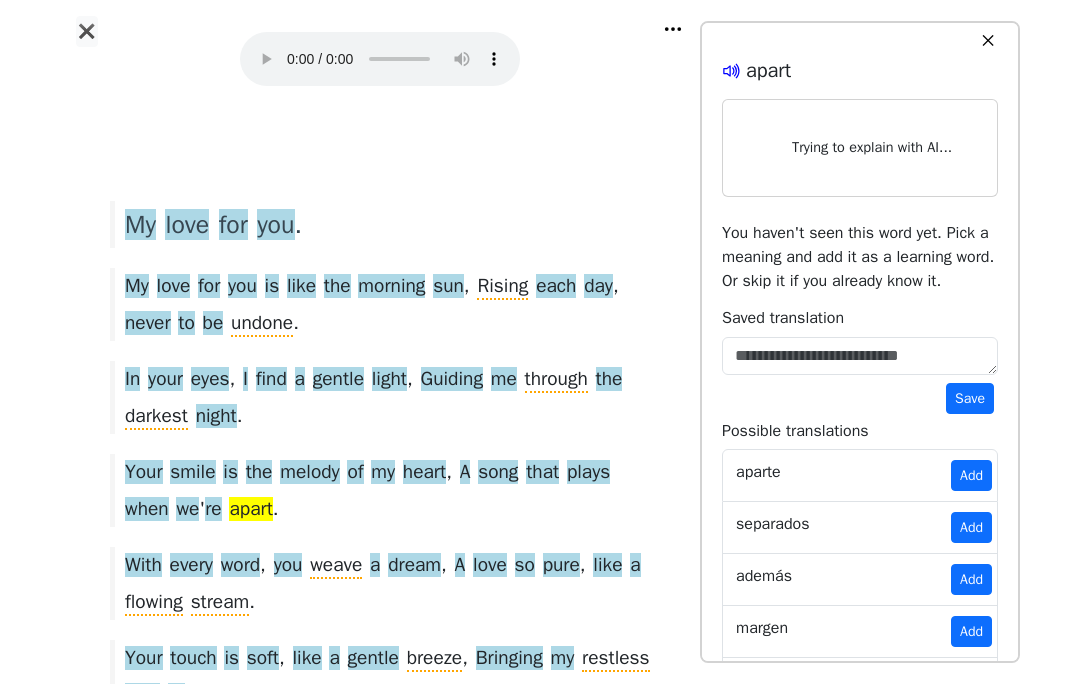 click 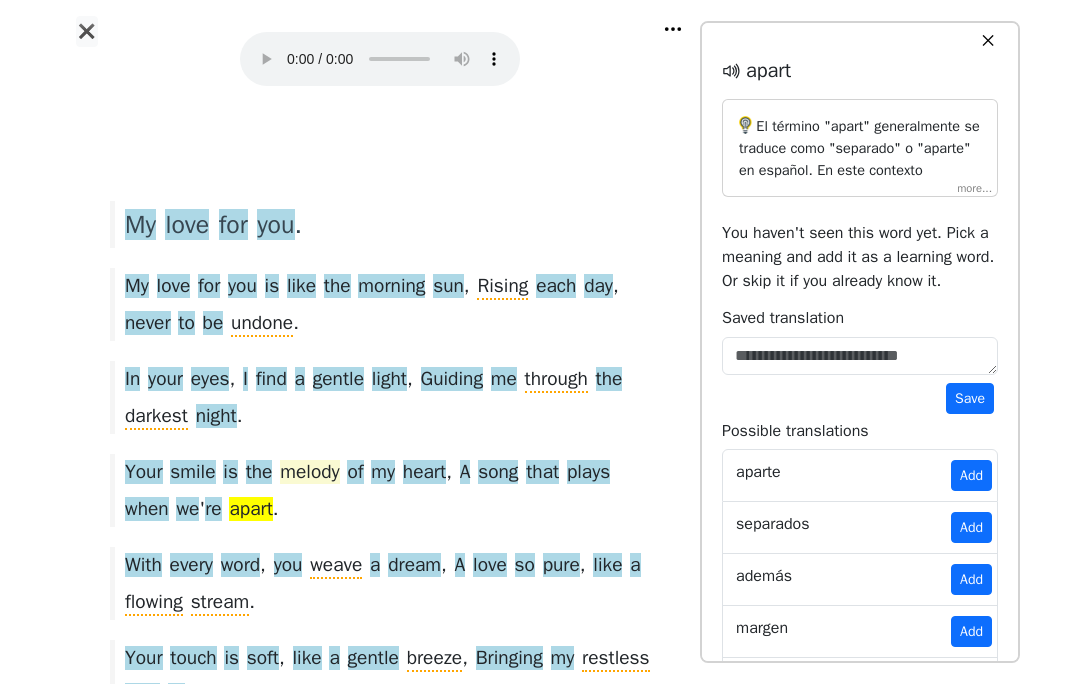 click on "melody" at bounding box center [309, 473] 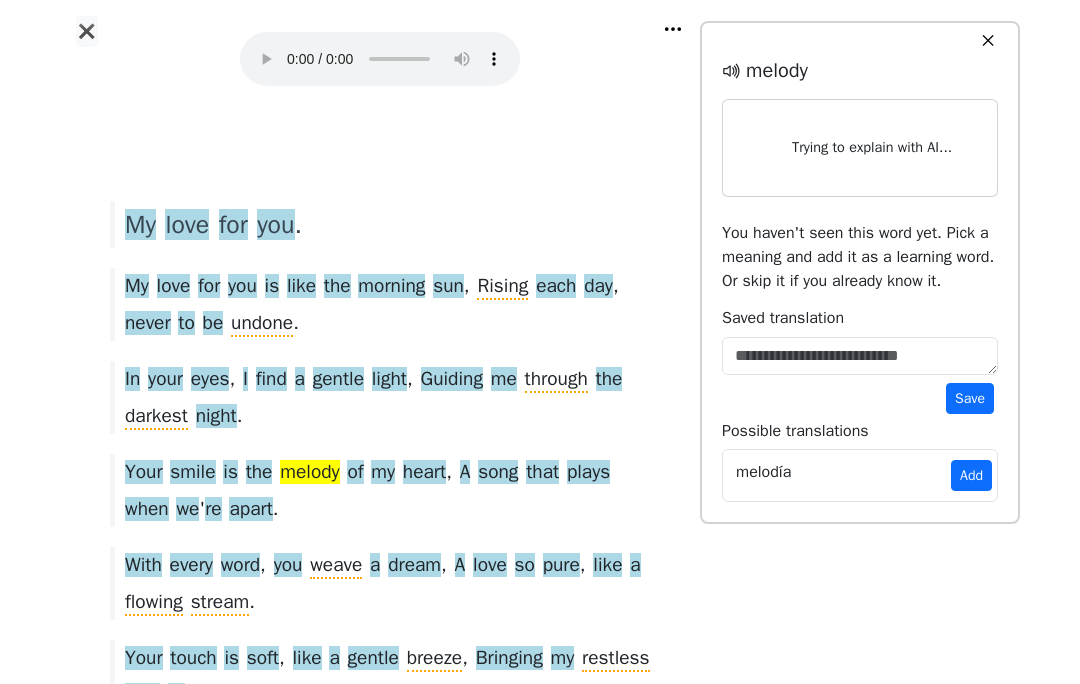 click on "✕ 💡   Click on any word to see (possible) translations and add them to your vocabulary for learning. What do the word colors mean? new word learning word skipped word 💡 New words  will be marked as skipped (known) when you move to the next page. 💡   Mark  multiple words  to look up and save phrases. melody Trying to explain with AI... You haven't seen this word yet. Pick a meaning and add it as a learning word. Or skip it if you already know it. Saved translation Save Possible translations melodía Add" at bounding box center [860, 272] 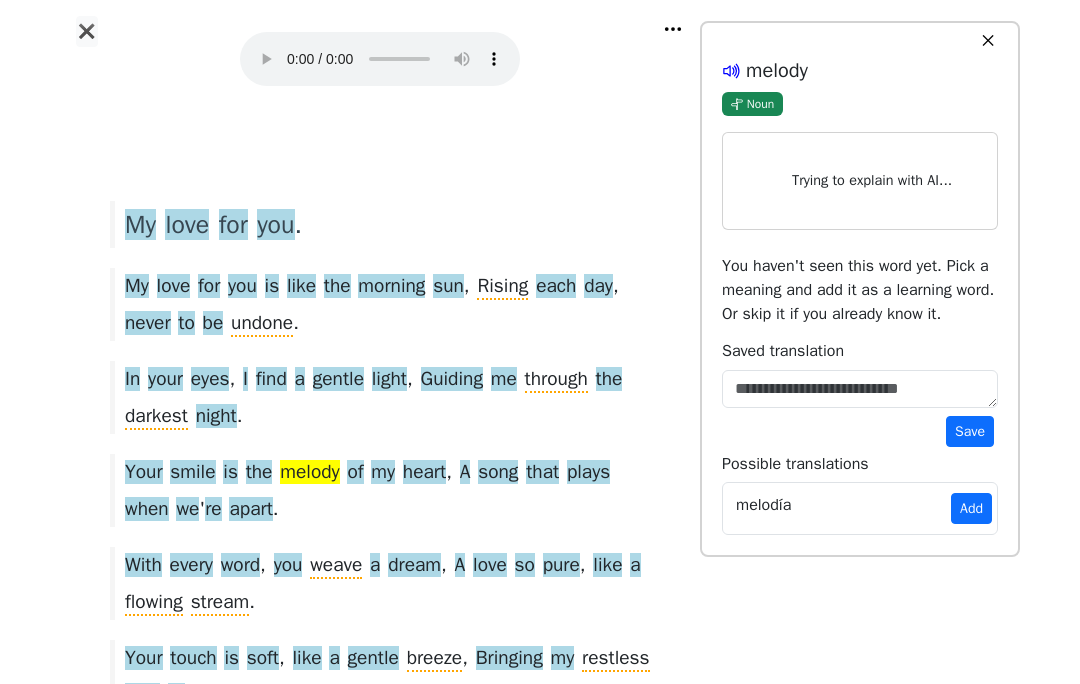 click 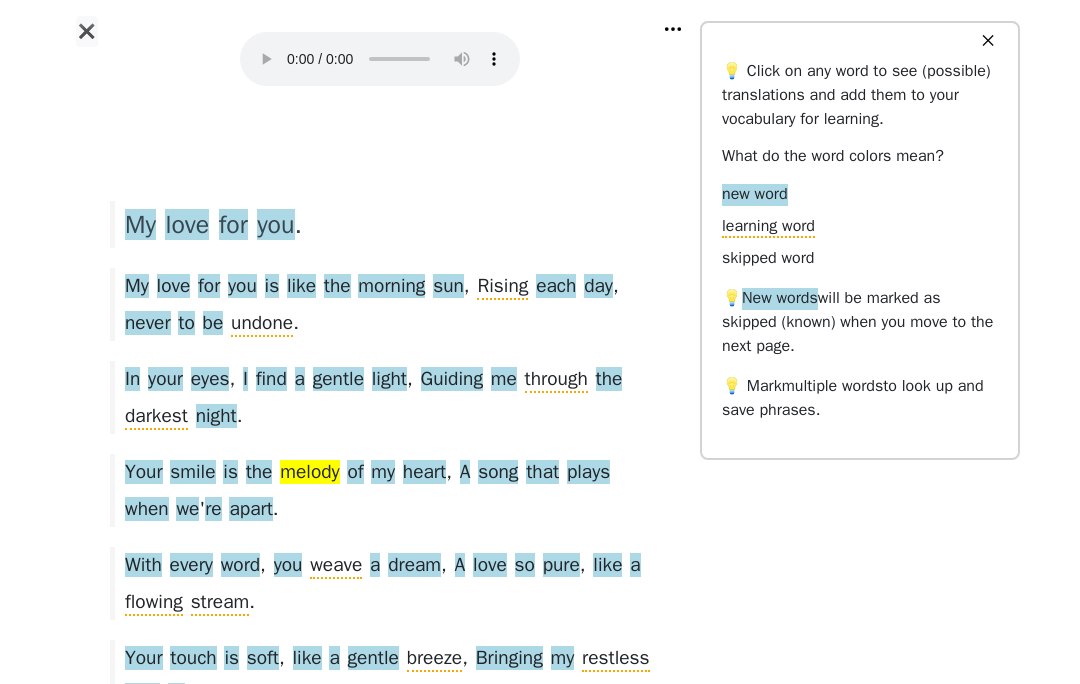click on "✖ Audio Player settings Quick word lookup Scroll text automatically with audio Pause audio after each sentence Global settings Expand AI explanation box by default   Support center   Send bugs & feedback My   love   for   you . My   love   for   you   is   like   the   morning   sun ,
Rising   each   day ,   never   to   be   undone . In   your   eyes ,   I   find   a   gentle   light ,
Guiding   me   through   the   darkest   night . Your   smile   is   the   melody   of   my   heart ,
A   song   that   plays   when   we ' re   apart . With   every   word ,   you   weave   a   dream ,
A   love   so   pure ,   like   a   flowing   stream . Your   touch   is   soft ,   like   a   gentle   breeze ,
Bringing   my   restless   soul   to   ease . In   your   embrace ,   I   find   my   home ,
With   you ,   my   love ,   I   need   not   roam . Together   we   dance   in   the   moon ' s   glow ,
A   love   that   blossoms ,   a   love   that   grows . Forever   and   always ,   my" at bounding box center (540, 546) 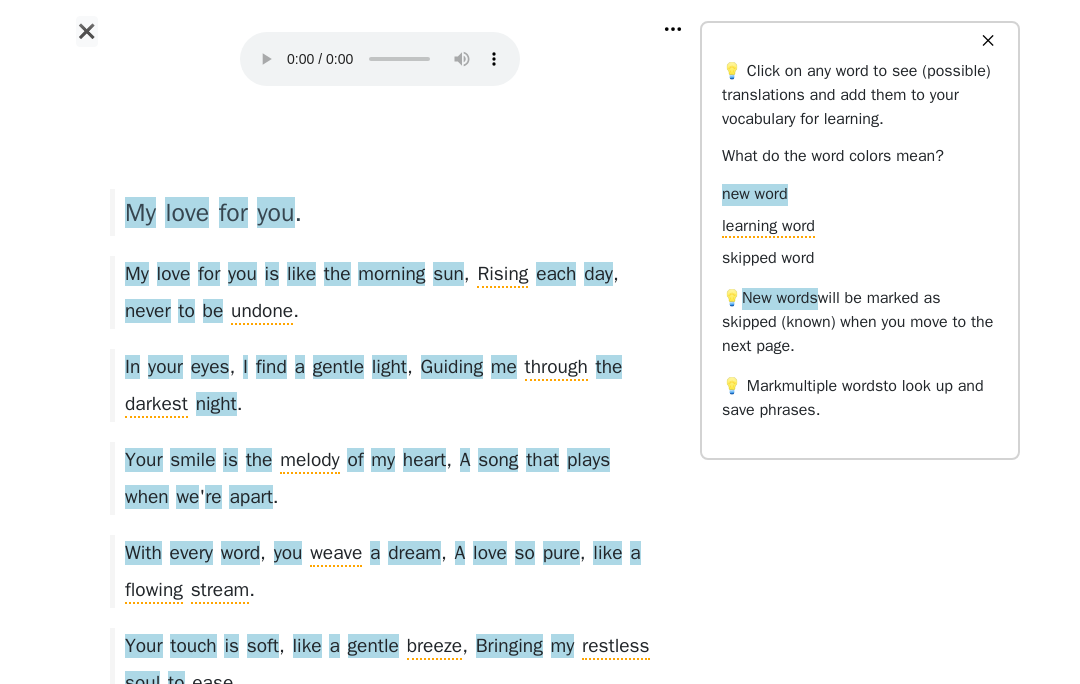 scroll, scrollTop: 11, scrollLeft: 0, axis: vertical 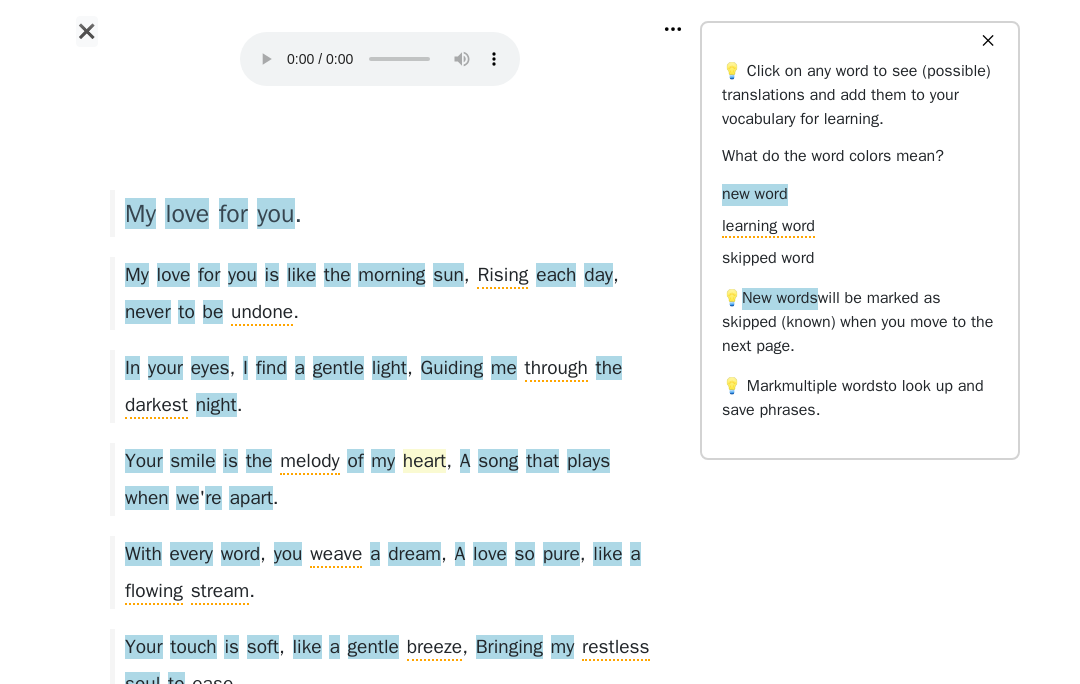click on "heart" at bounding box center [424, 462] 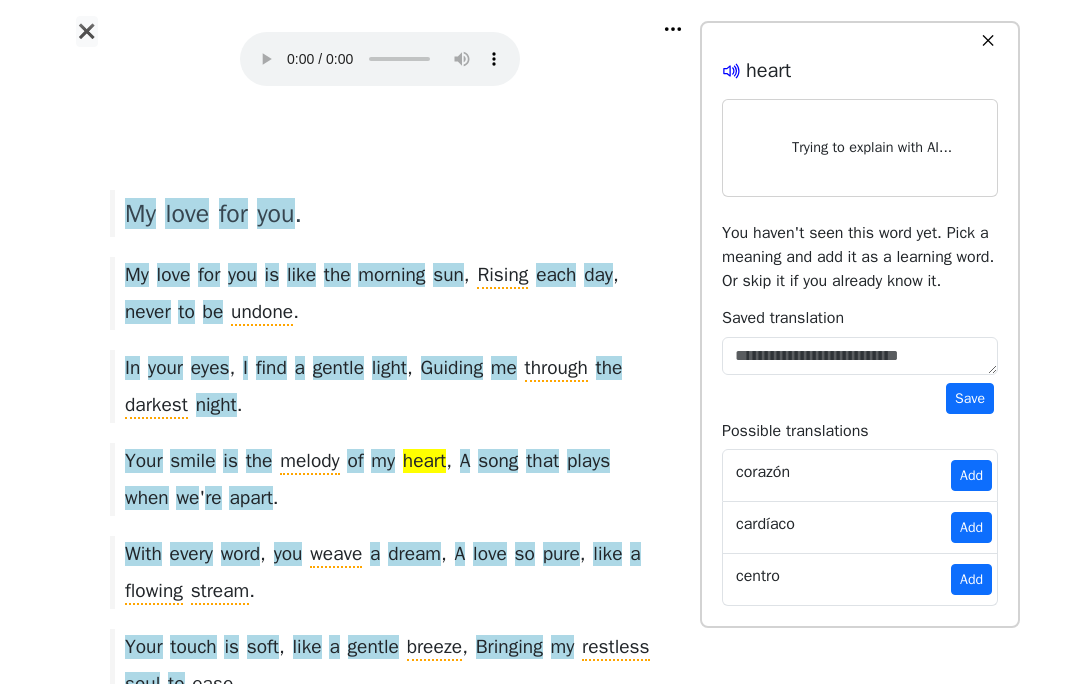 click 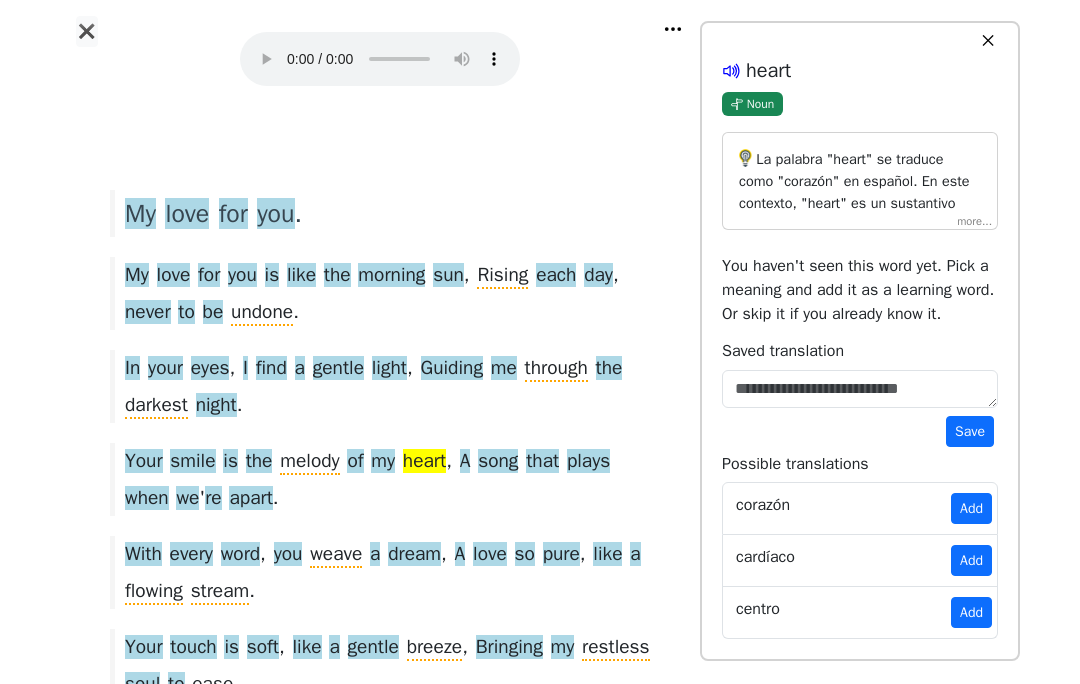click 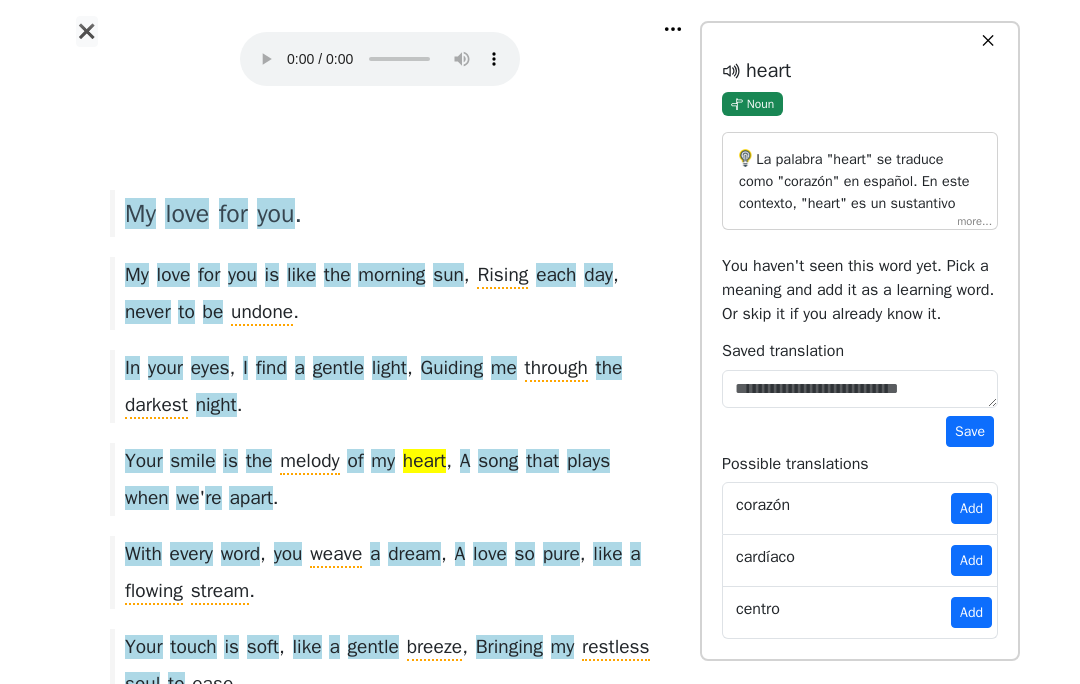 click on "✕" at bounding box center (988, 41) 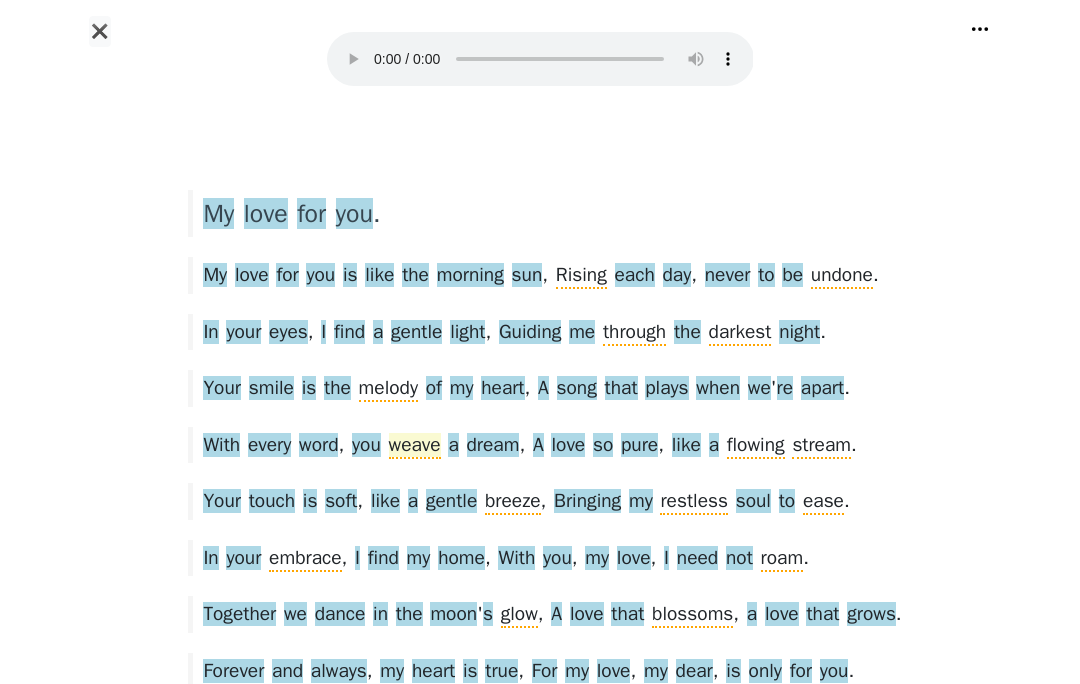 click on "weave" at bounding box center (415, 446) 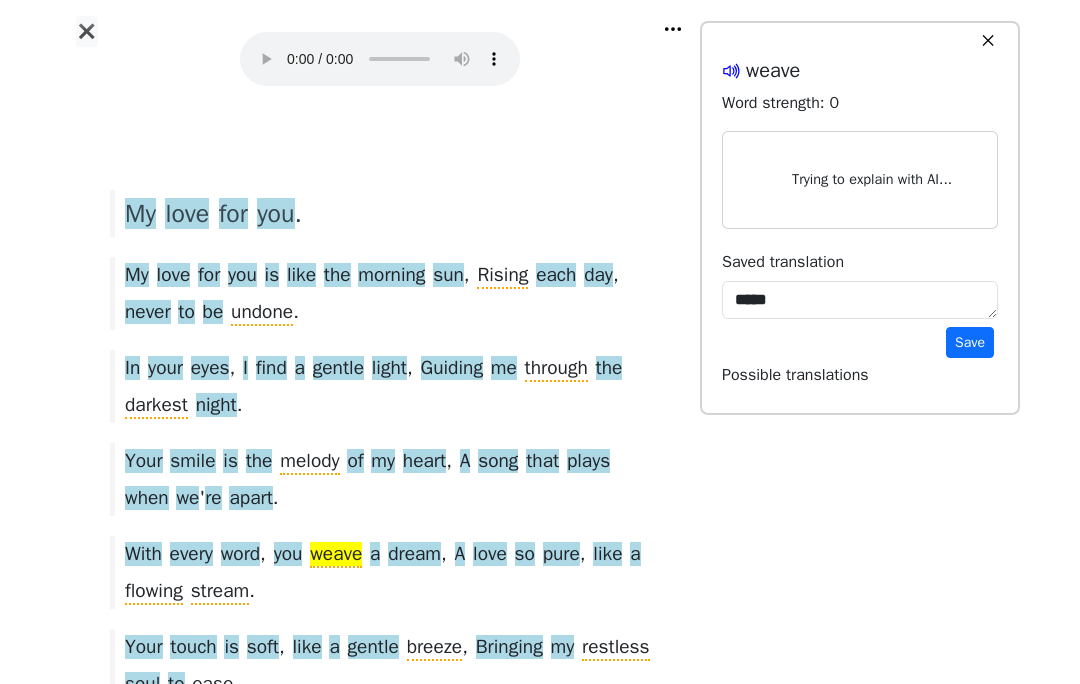 click 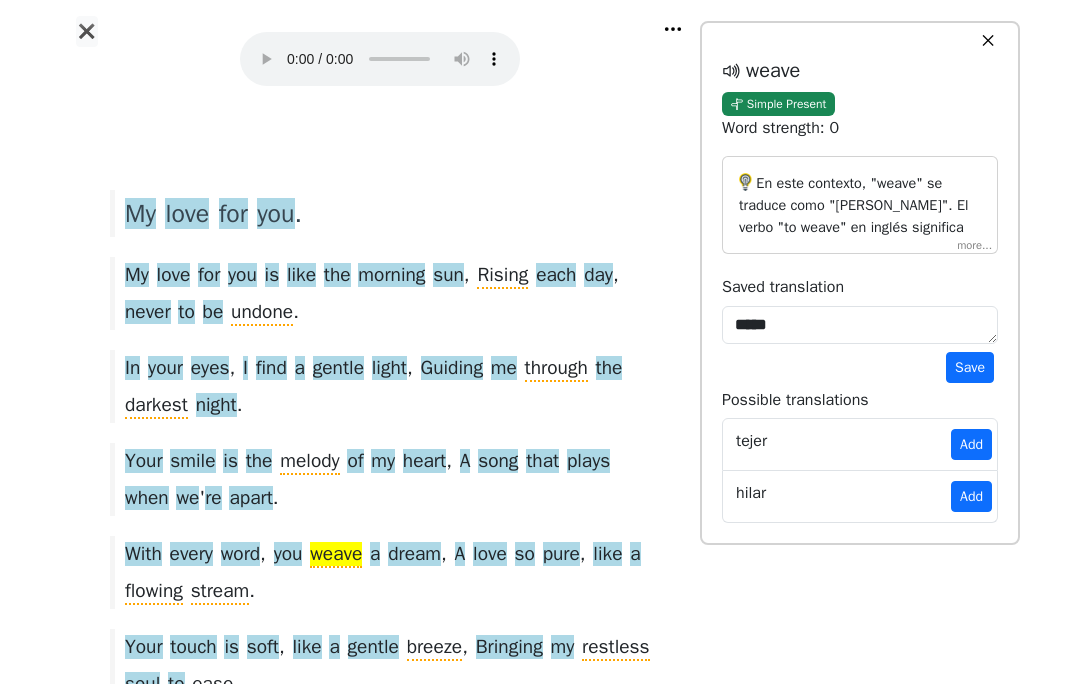 click on "✖ Audio Player settings Quick word lookup Scroll text automatically with audio Pause audio after each sentence Global settings Expand AI explanation box by default   Support center   Send bugs & feedback My   love   for   you . My   love   for   you   is   like   the   morning   sun ,
Rising   each   day ,   never   to   be   undone . In   your   eyes ,   I   find   a   gentle   light ,
Guiding   me   through   the   darkest   night . Your   smile   is   the   melody   of   my   heart ,
A   song   that   plays   when   we ' re   apart . With   every   word ,   you   weave   a   dream ,
A   love   so   pure ,   like   a   flowing   stream . Your   touch   is   soft ,   like   a   gentle   breeze ,
Bringing   my   restless   soul   to   ease . In   your   embrace ,   I   find   my   home ,
With   you ,   my   love ,   I   need   not   roam . Together   we   dance   in   the   moon ' s   glow ,
A   love   that   blossoms ,   a   love   that   grows . Forever   and   always ,   my" at bounding box center (540, 535) 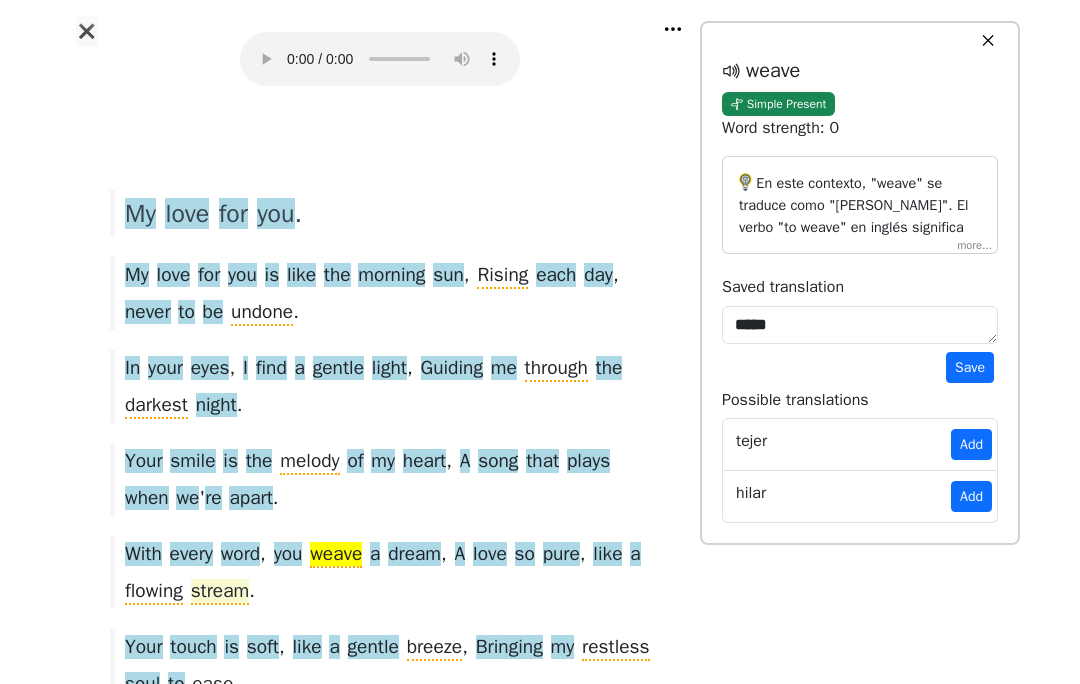 click on "stream" at bounding box center (220, 592) 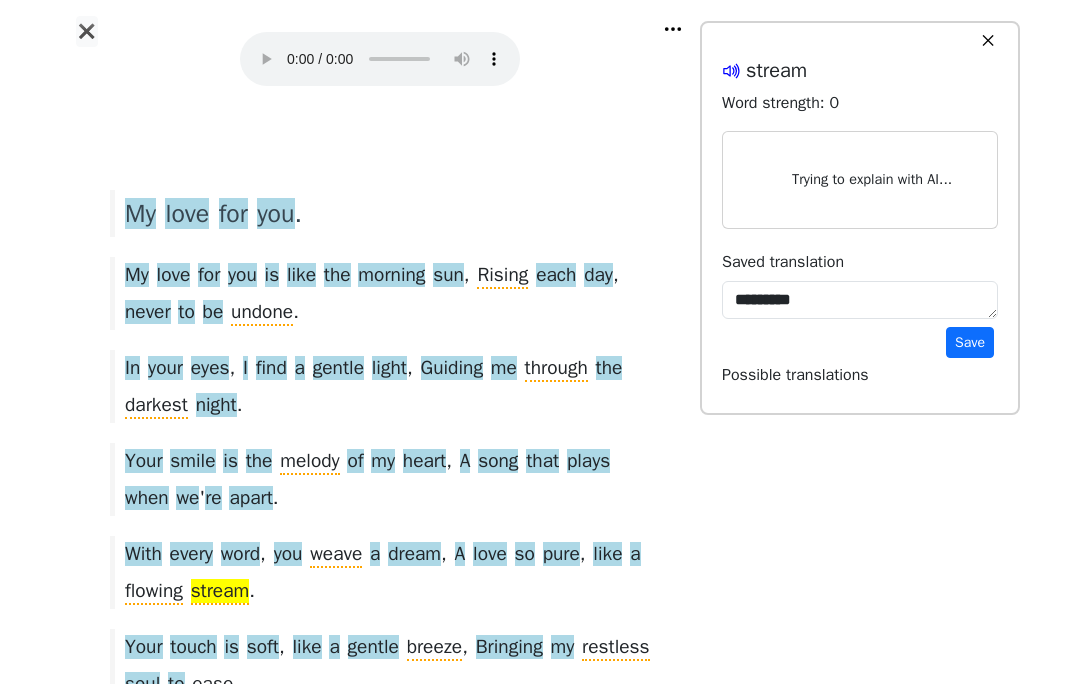 click 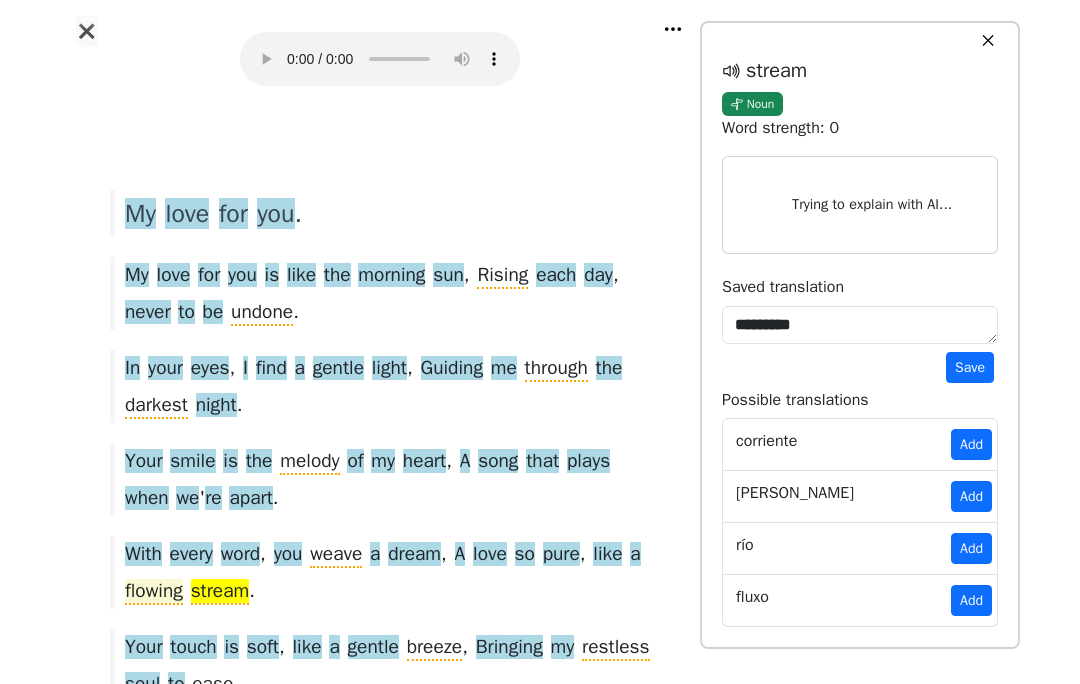 click on "flowing" at bounding box center [154, 592] 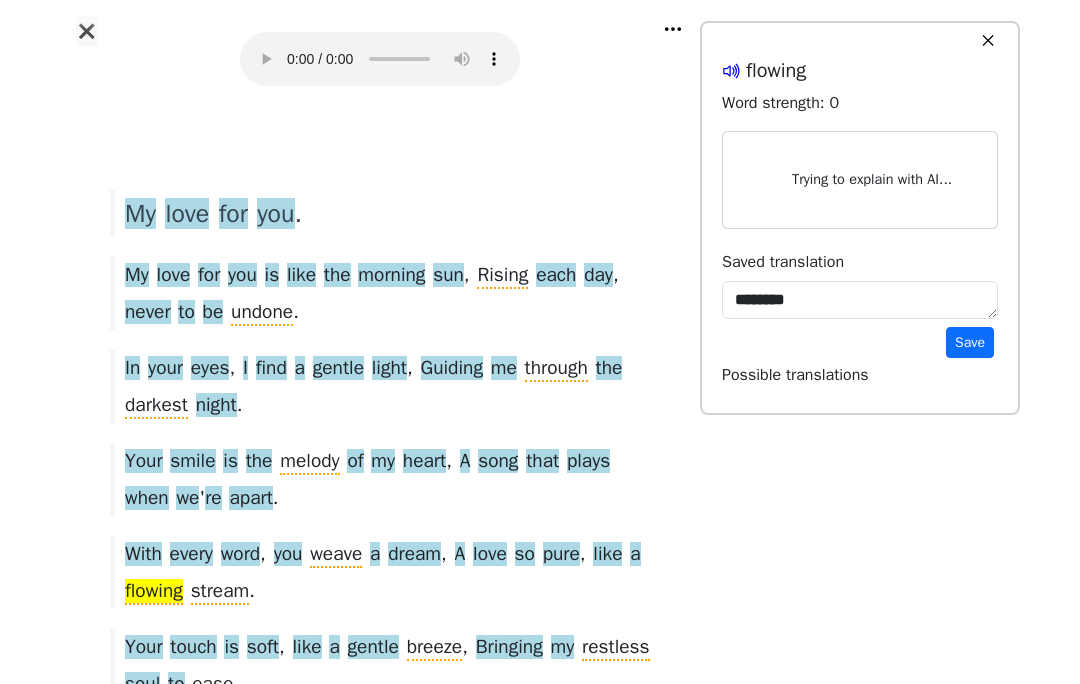 click 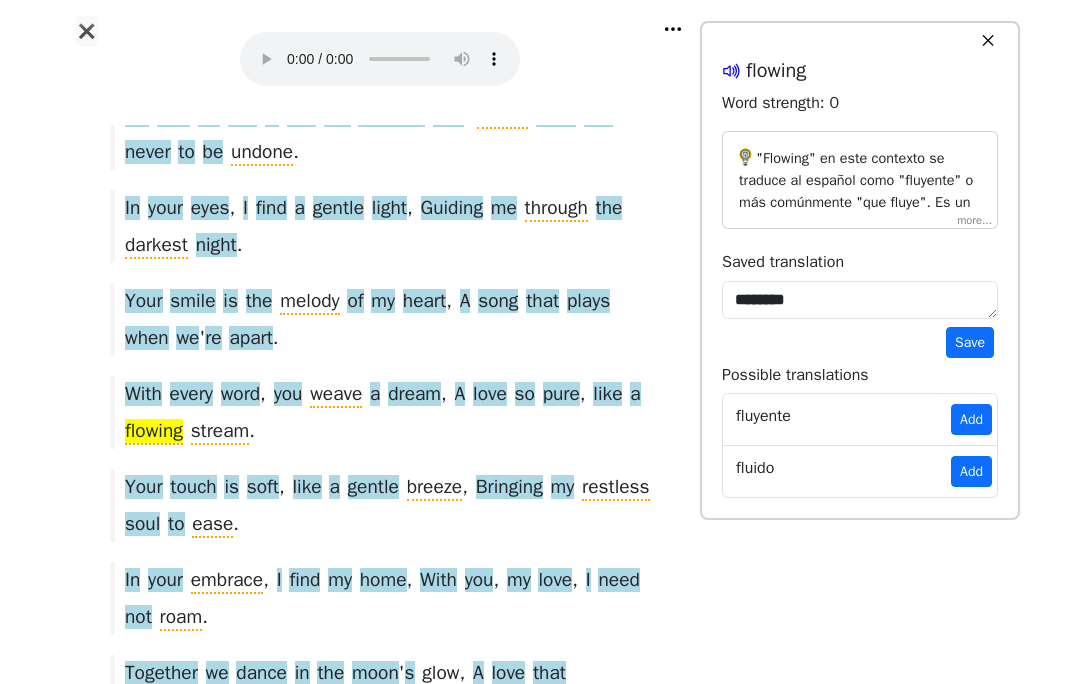 scroll, scrollTop: 171, scrollLeft: 0, axis: vertical 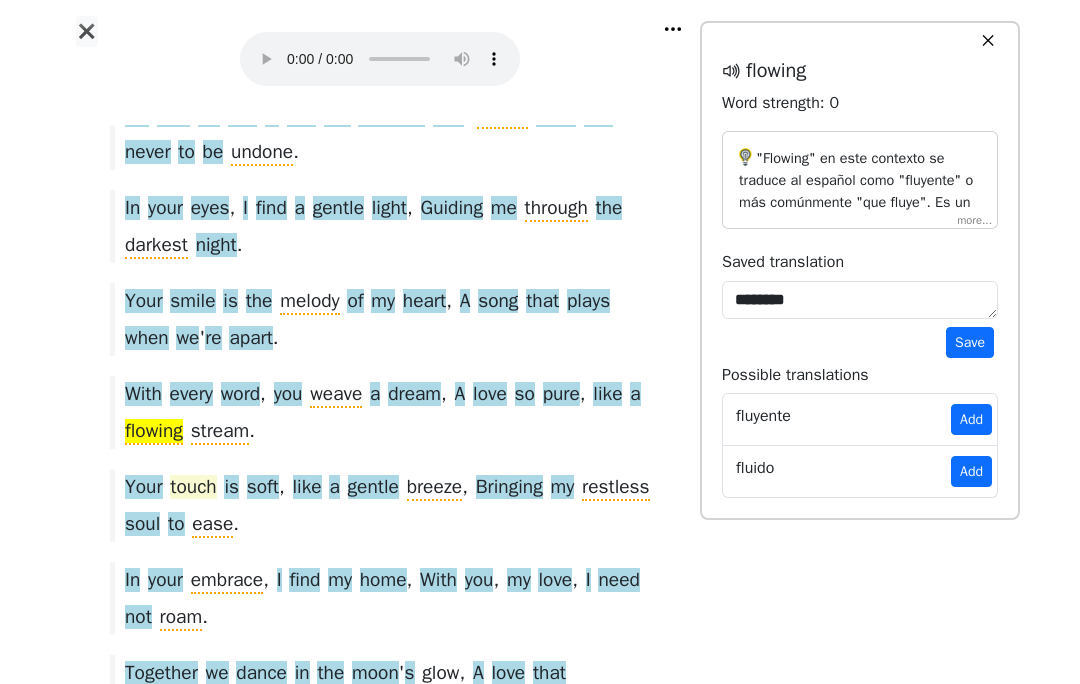 click on "touch" at bounding box center (193, 488) 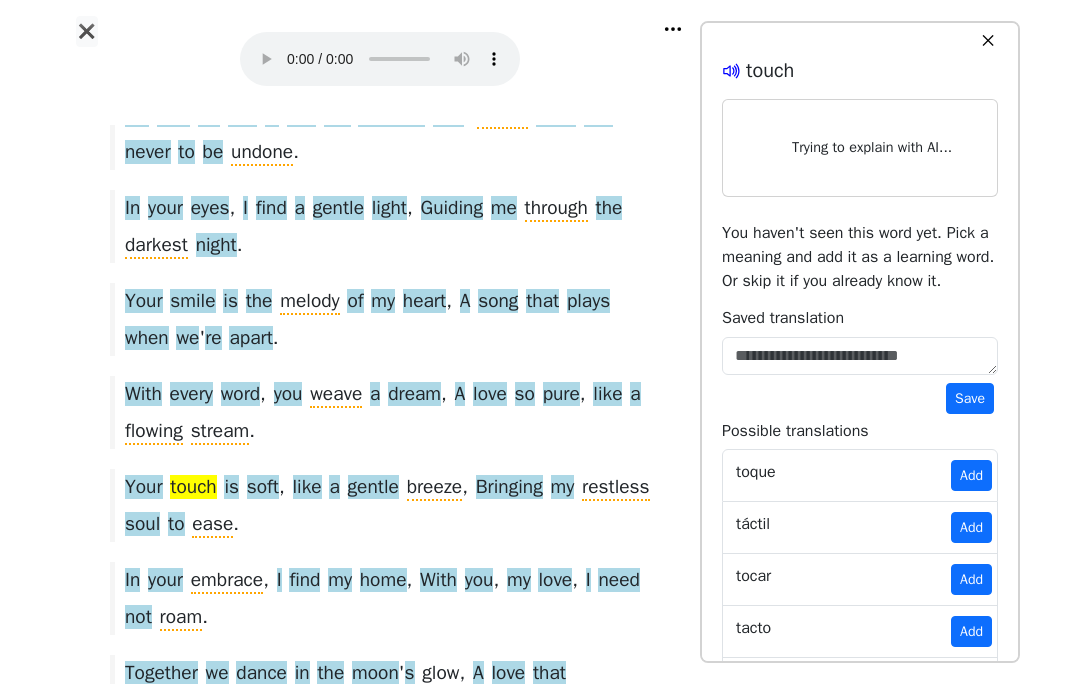 click 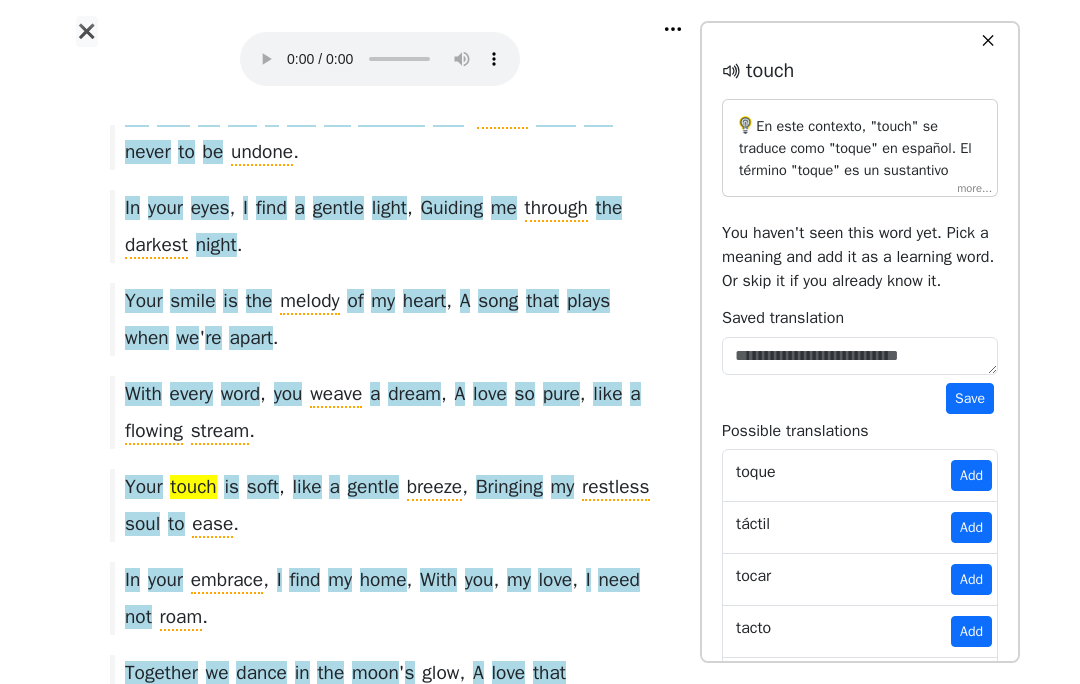 click on "✕" at bounding box center [988, 41] 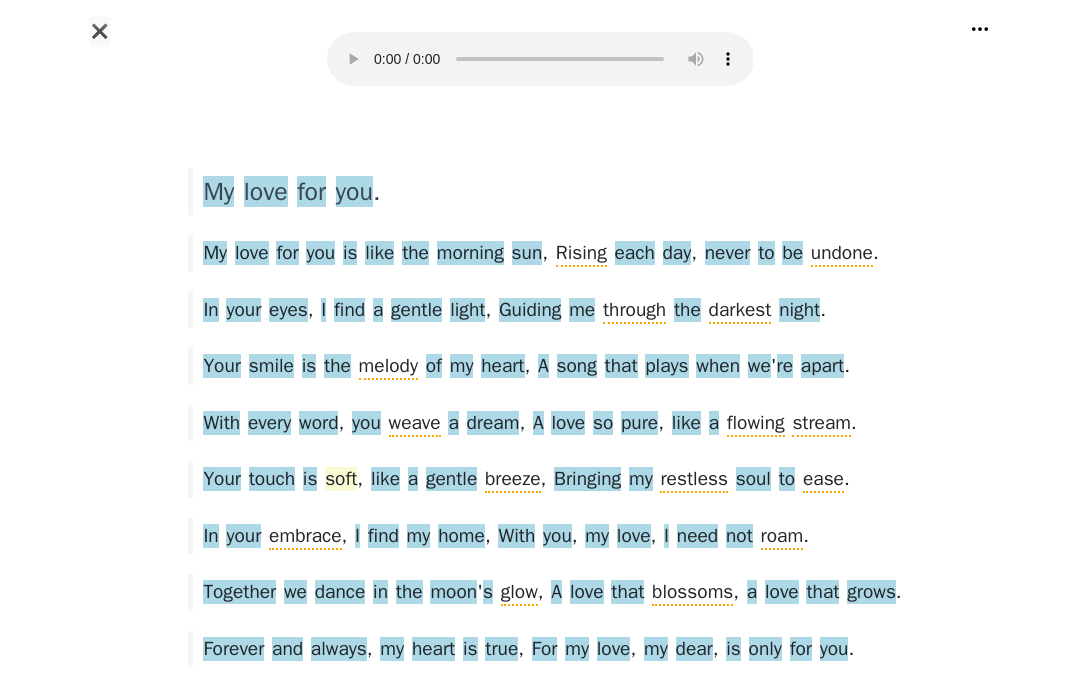 click on "soft" at bounding box center [341, 480] 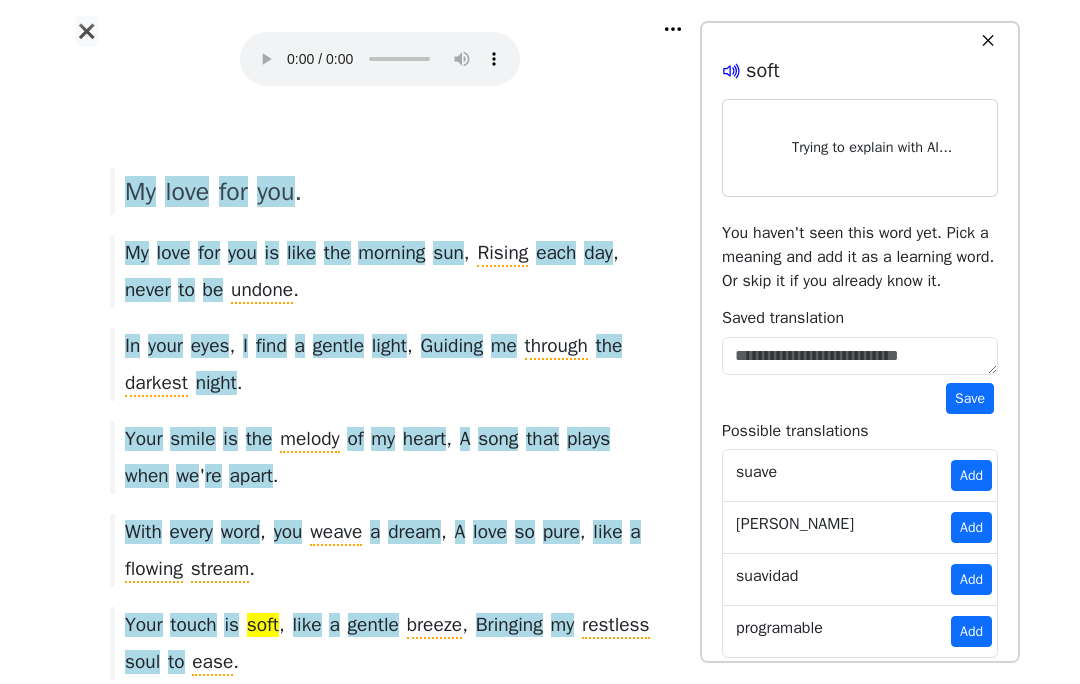 click 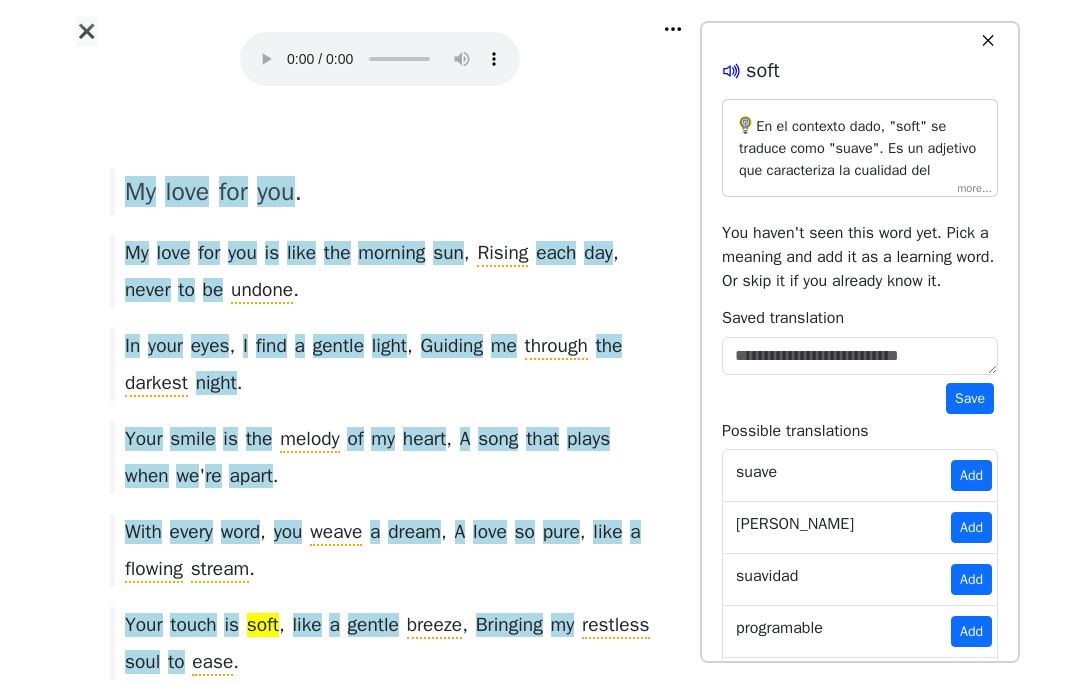 click 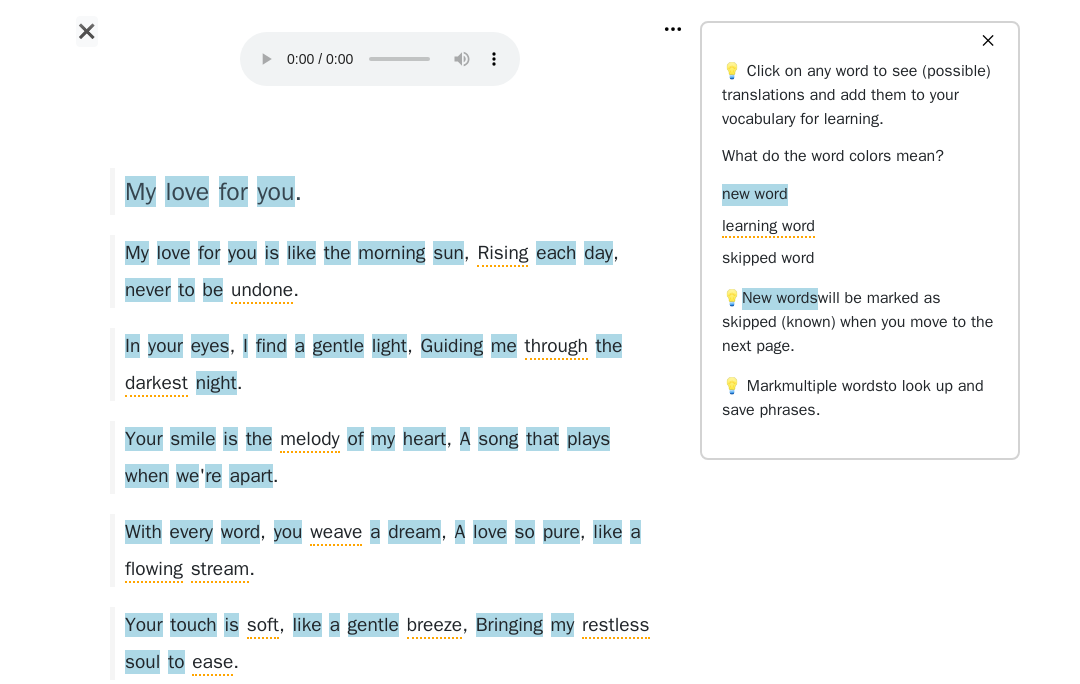 click on "My   love   for   you . My   love   for   you   is   like   the   morning   sun ,
Rising   each   day ,   never   to   be   undone . In   your   eyes ,   I   find   a   gentle   light ,
Guiding   me   through   the   darkest   night . Your   smile   is   the   melody   of   my   heart ,
A   song   that   plays   when   we ' re   apart . With   every   word ,   you   weave   a   dream ,
A   love   so   pure ,   like   a   flowing   stream . Your   touch   is   soft ,   like   a   gentle   breeze ,
Bringing   my   restless   soul   to   ease . In   your   embrace ,   I   find   my   home ,
With   you ,   my   love ,   I   need   not   roam . Together   we   dance   in   the   moon ' s   glow ,
A   love   that   blossoms ,   a   love   that   grows . Forever   and   always ,   my   heart   is   true ,
For   my   love ,   my   dear ,   is   only   for   you ." at bounding box center [380, 563] 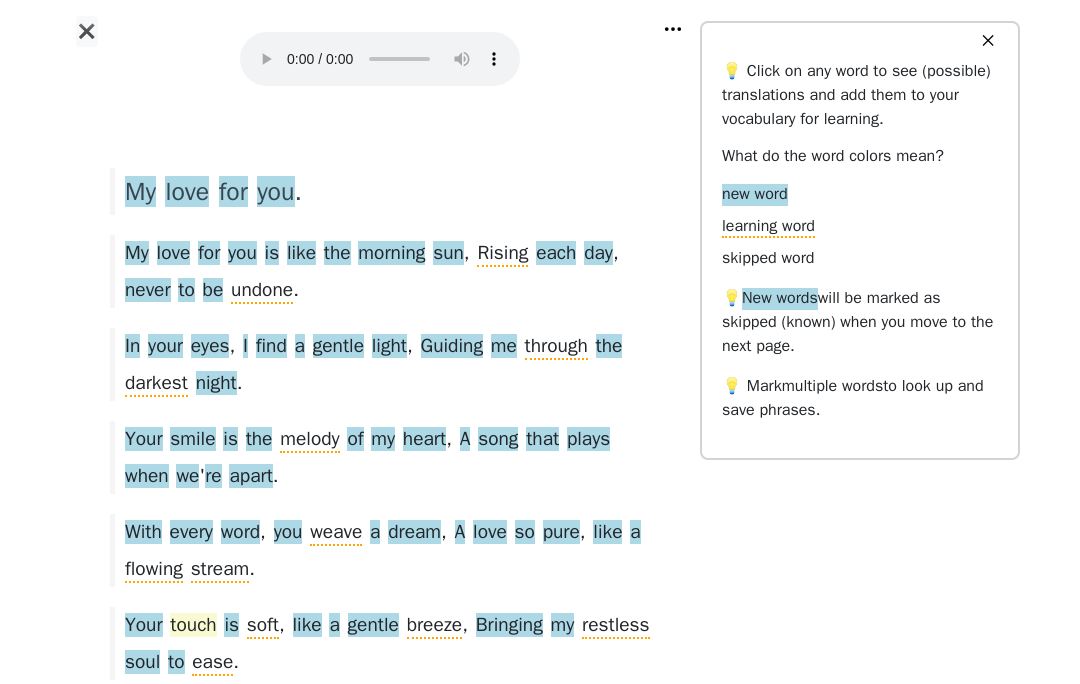 click on "touch" at bounding box center (193, 626) 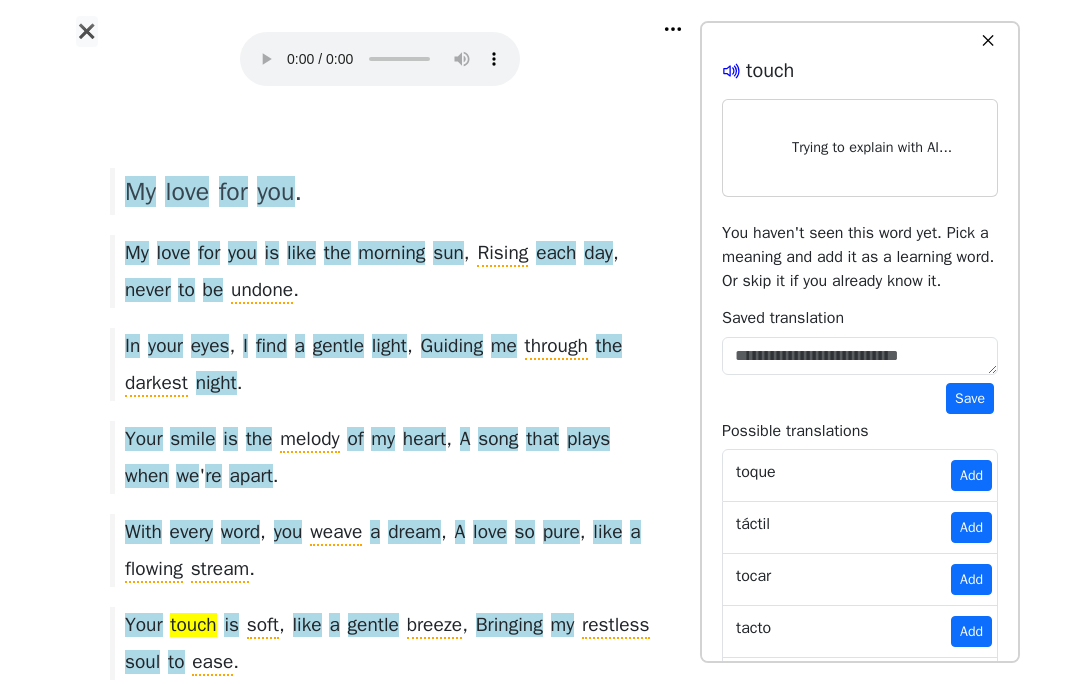 click 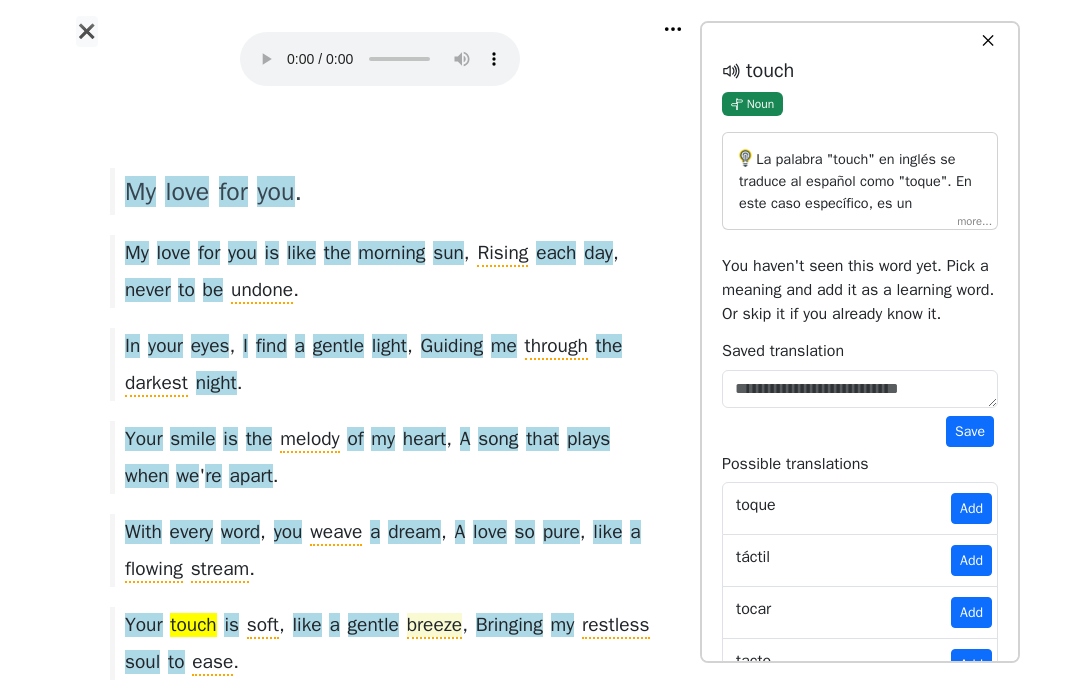 click on "breeze" at bounding box center [435, 626] 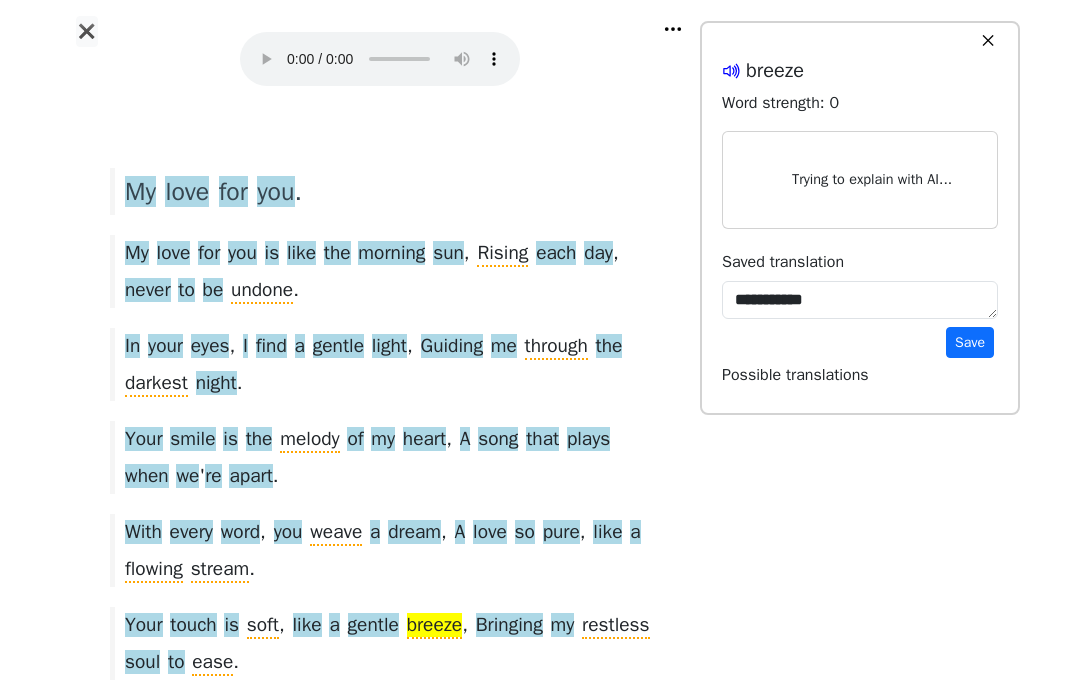 click 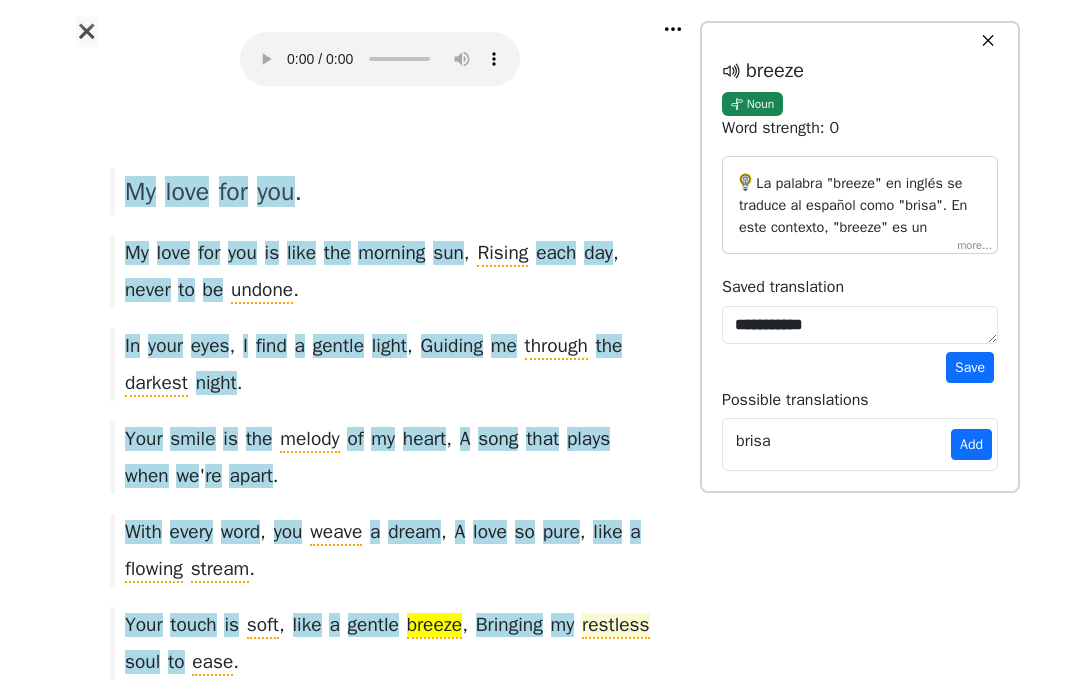 click on "restless" at bounding box center (615, 626) 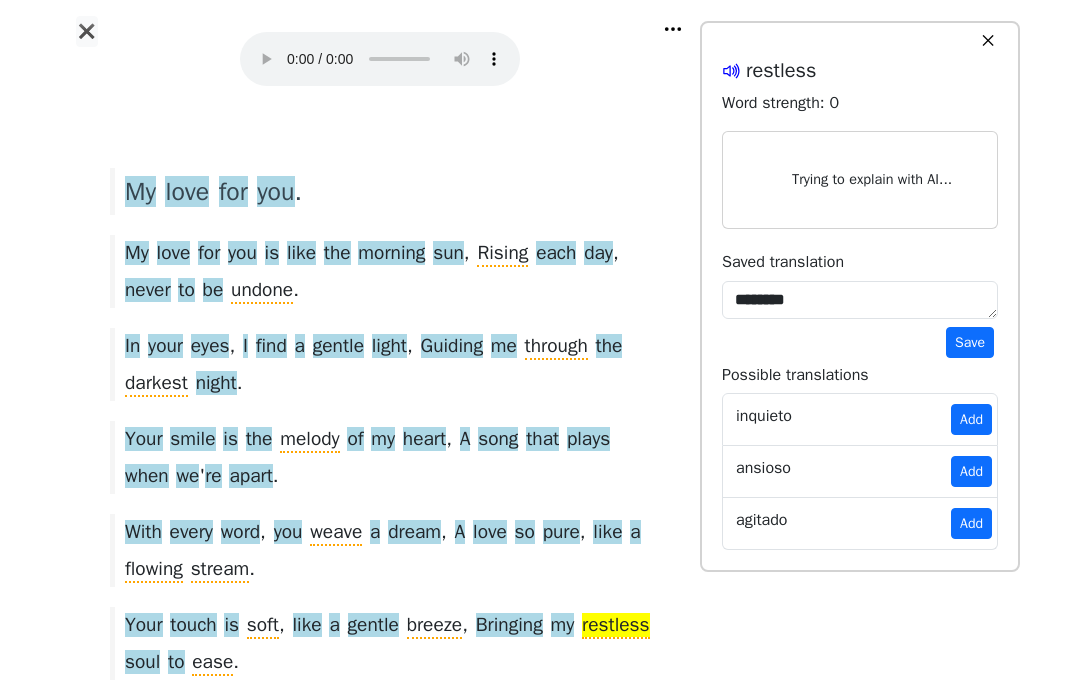 click 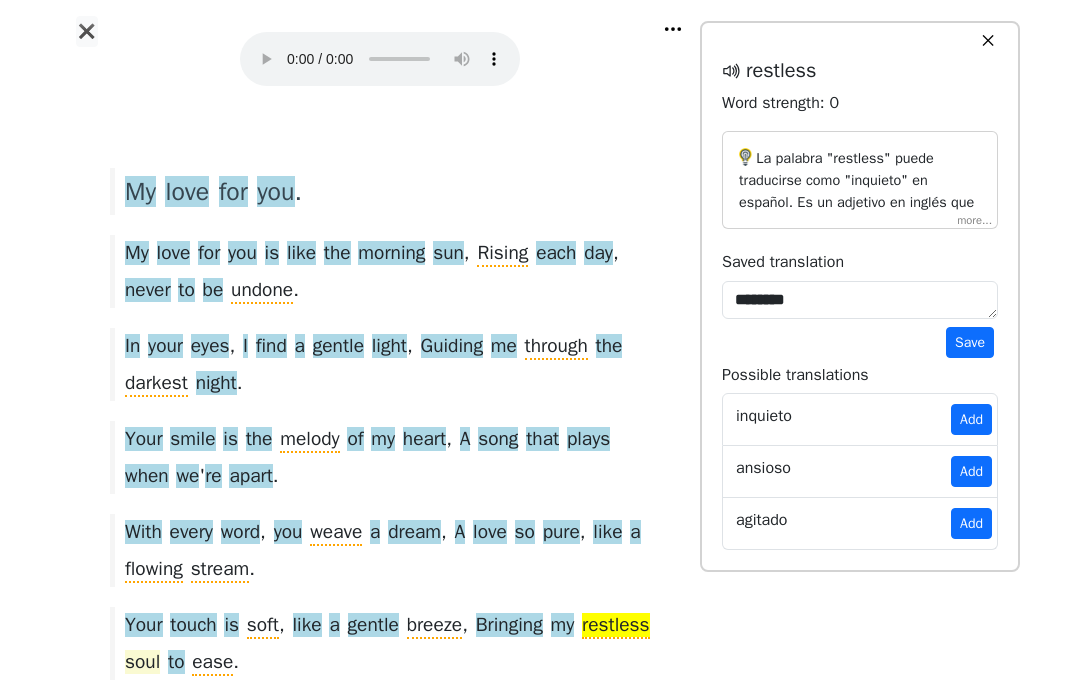 click on "soul" at bounding box center [142, 663] 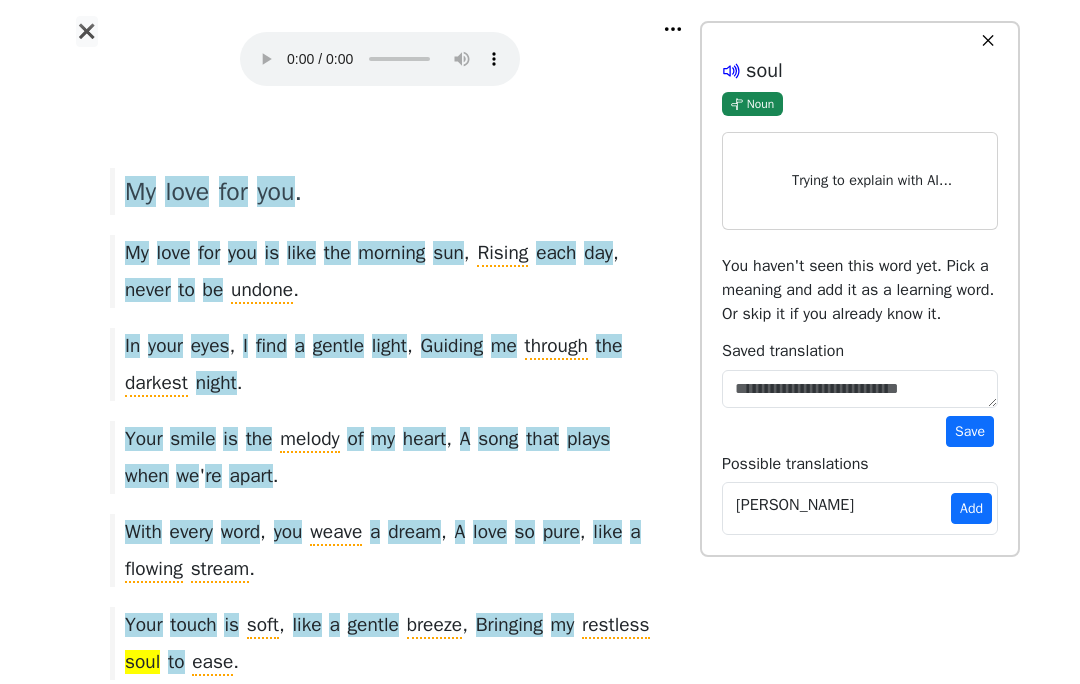 click 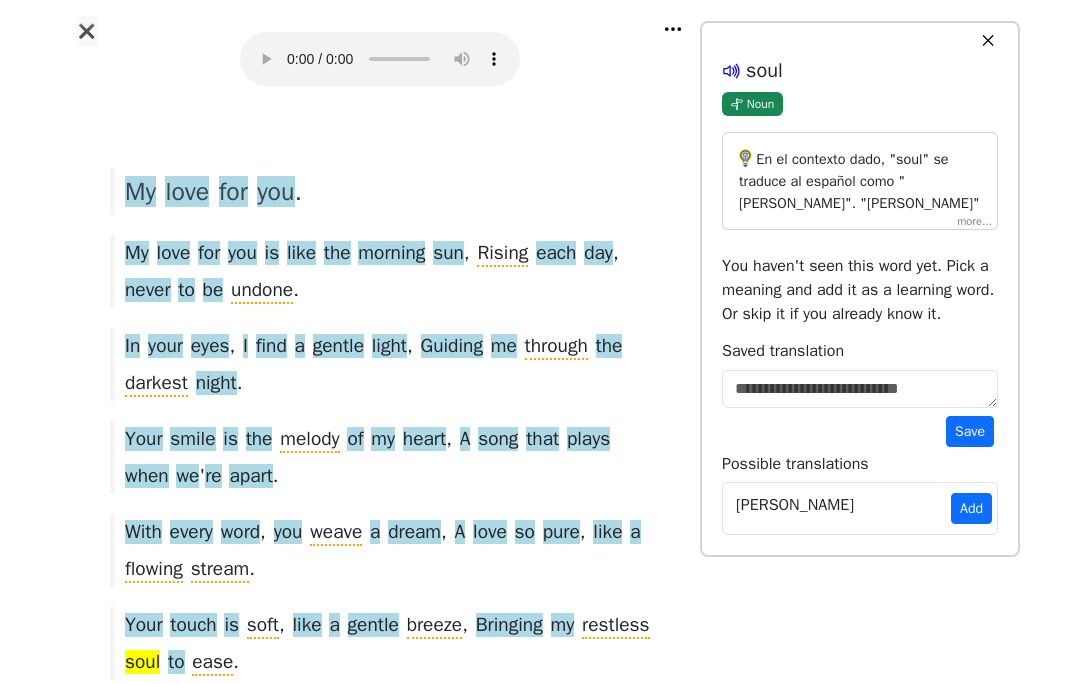 click 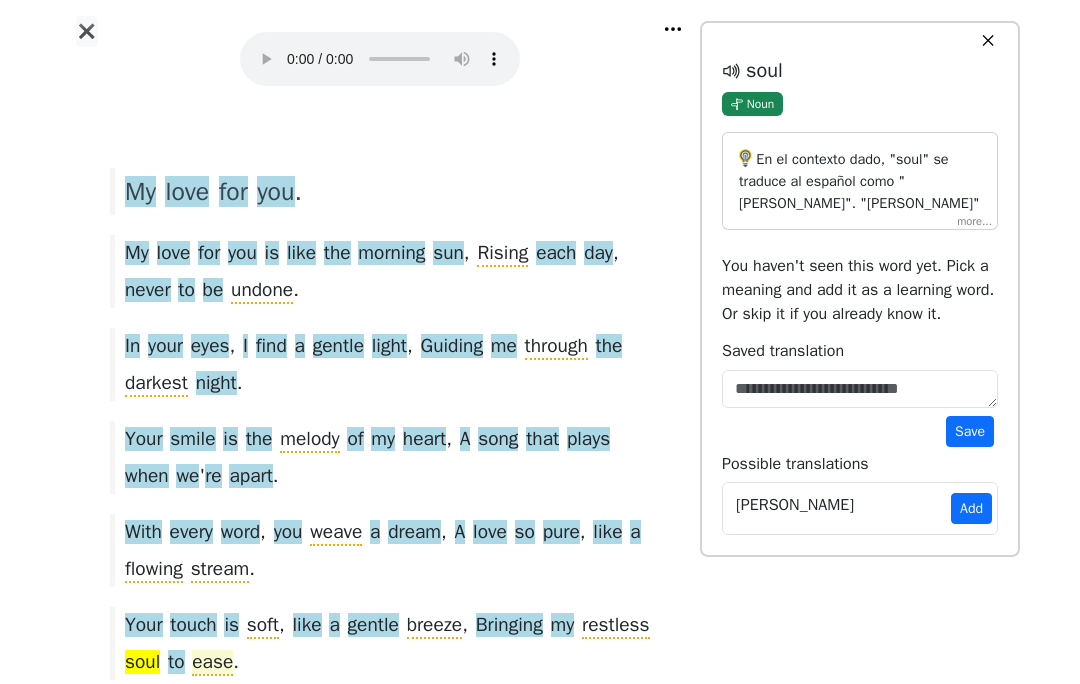 click on "ease" at bounding box center [212, 663] 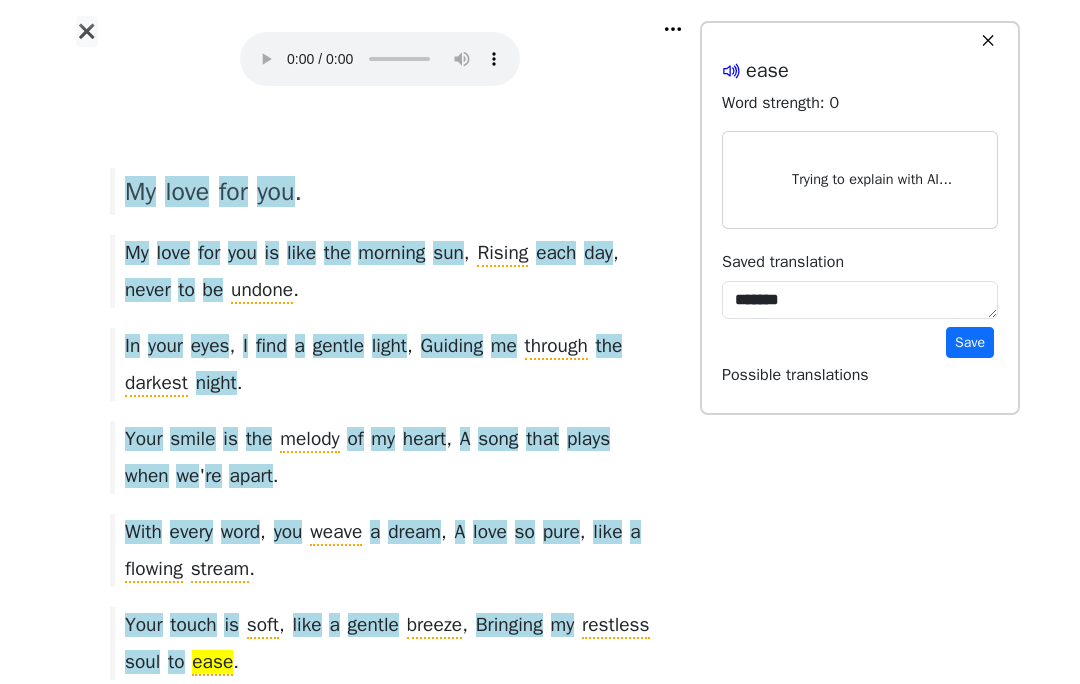 click 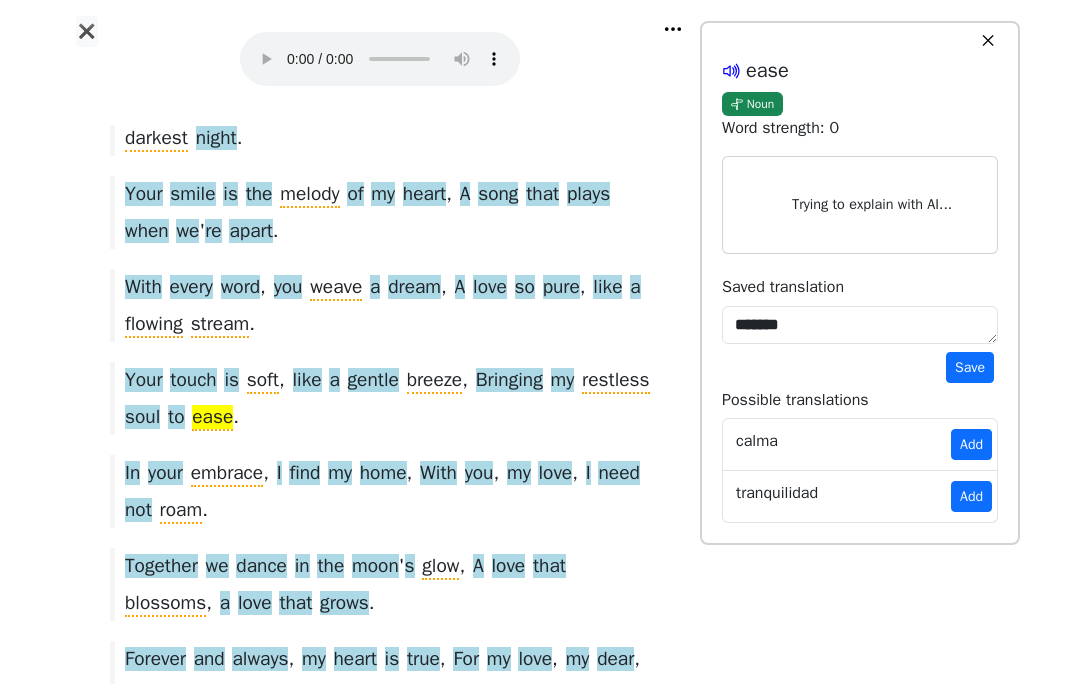 scroll, scrollTop: 289, scrollLeft: 0, axis: vertical 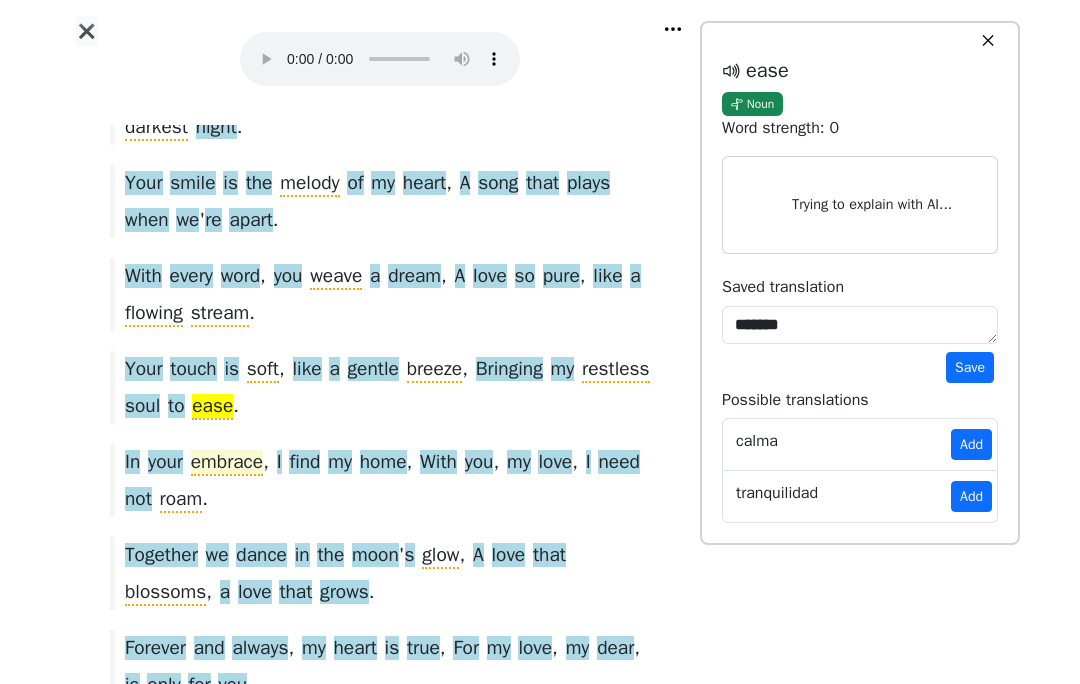 click on "embrace" at bounding box center (227, 463) 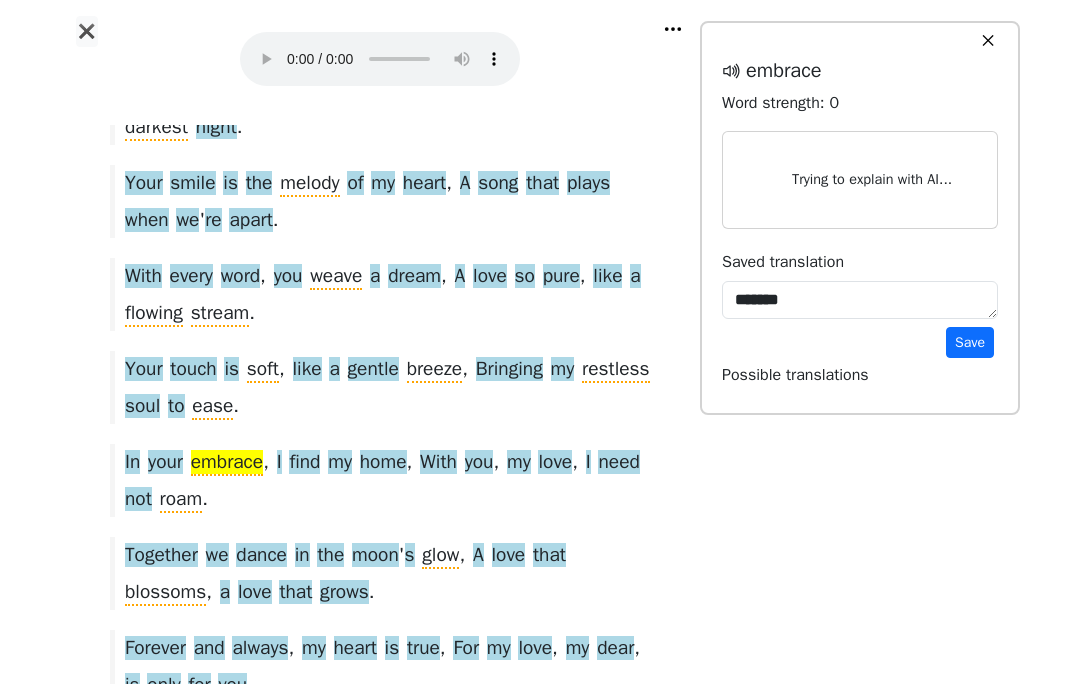 click on "embrace" at bounding box center (227, 463) 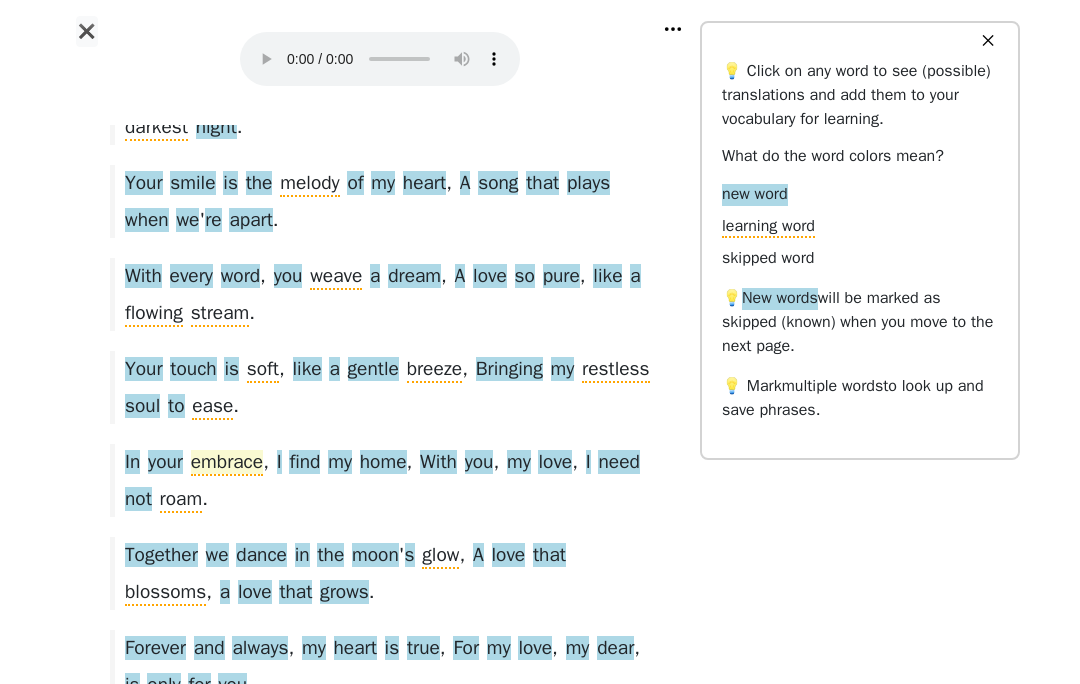 click on "embrace" at bounding box center (227, 463) 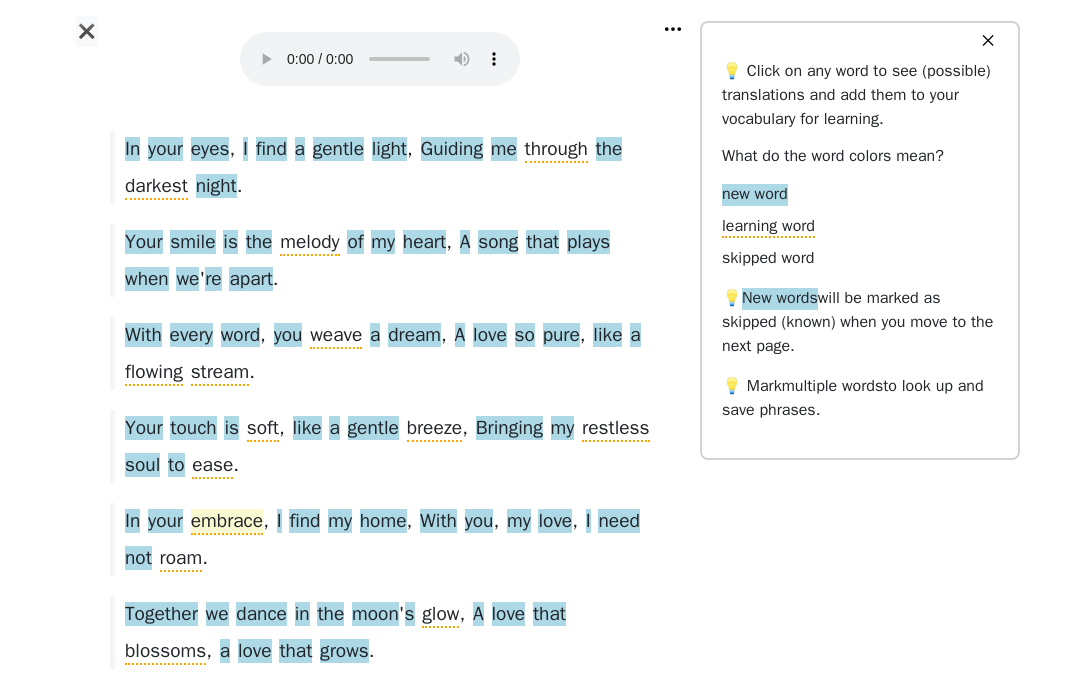 scroll, scrollTop: 282, scrollLeft: 0, axis: vertical 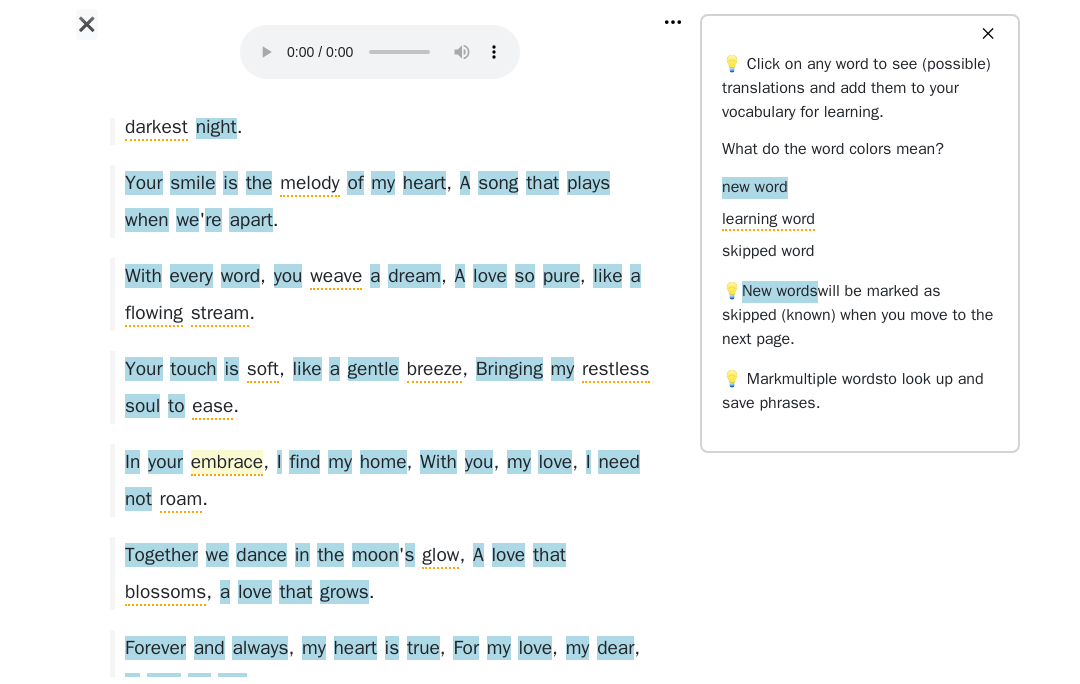 click on "embrace" at bounding box center (227, 470) 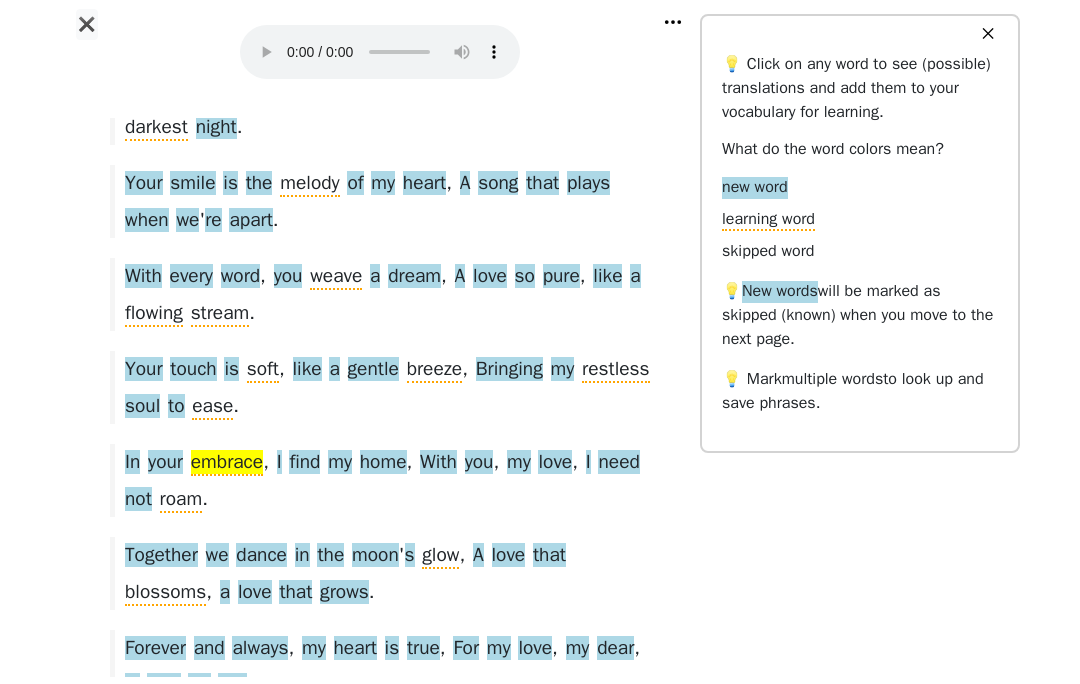 click on "embrace" at bounding box center (227, 470) 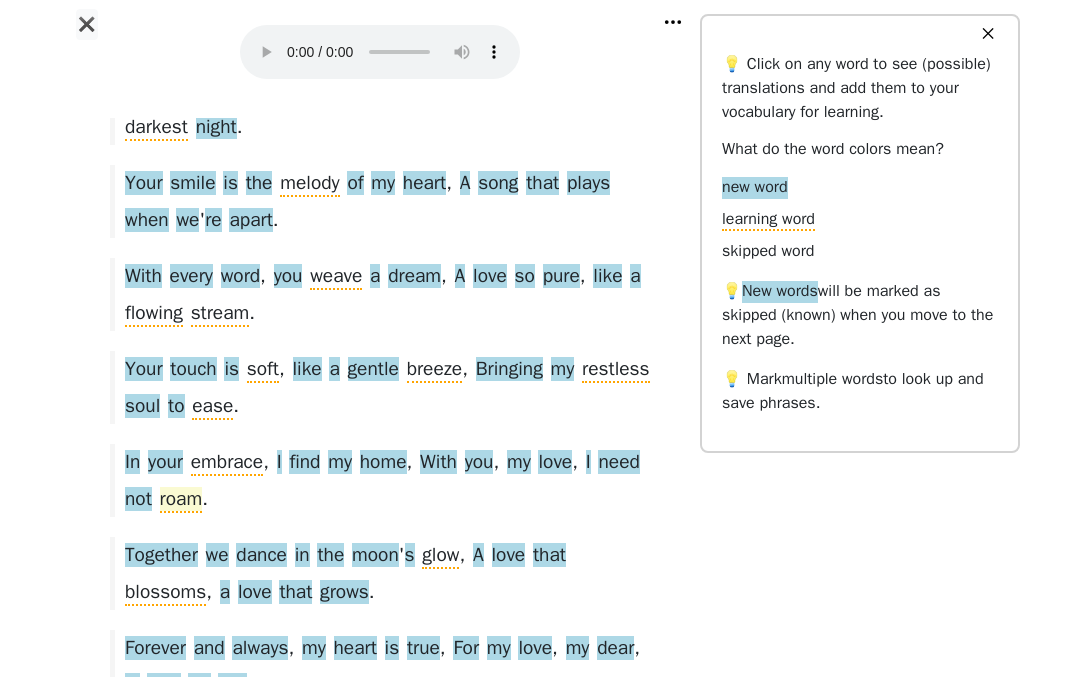 click on "roam" at bounding box center [181, 507] 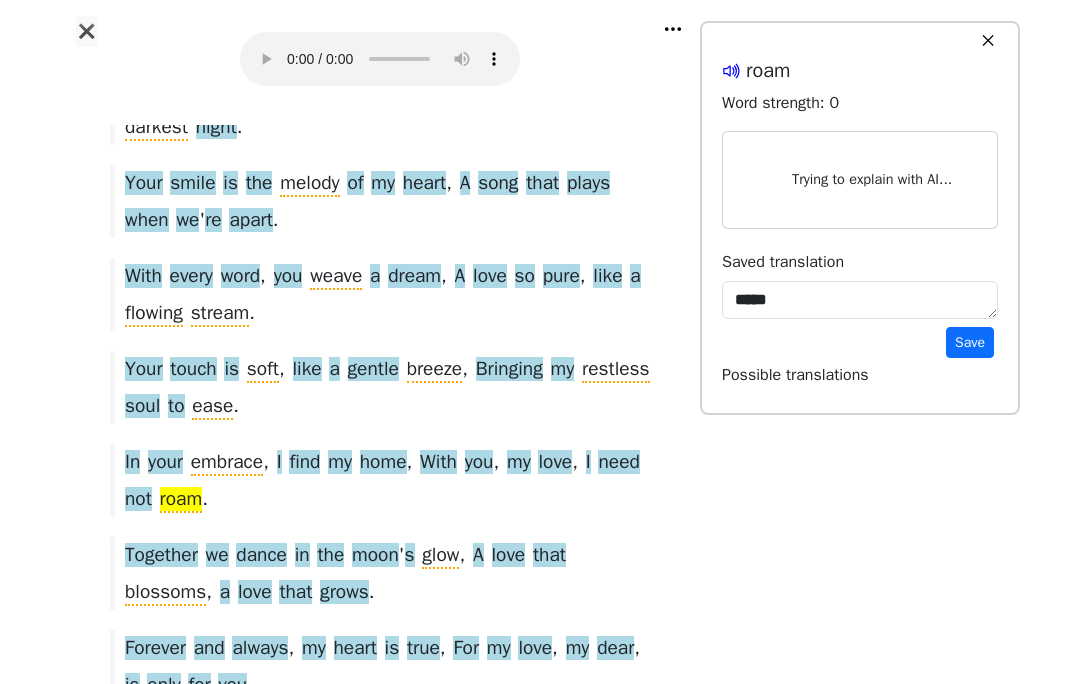 click 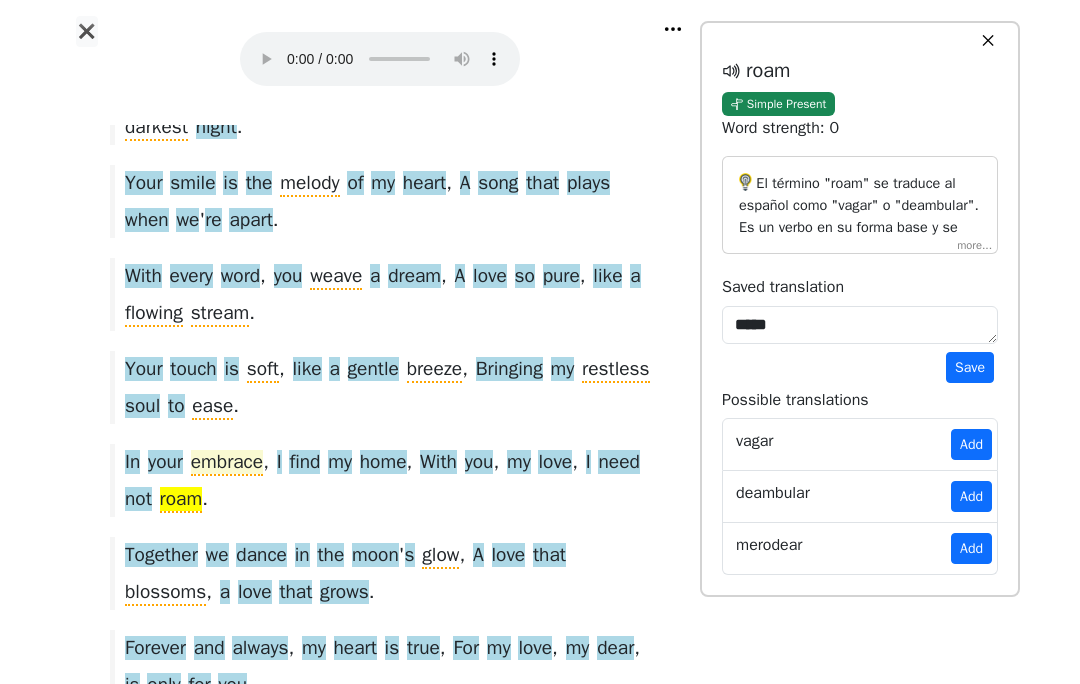 click on "embrace" at bounding box center (227, 463) 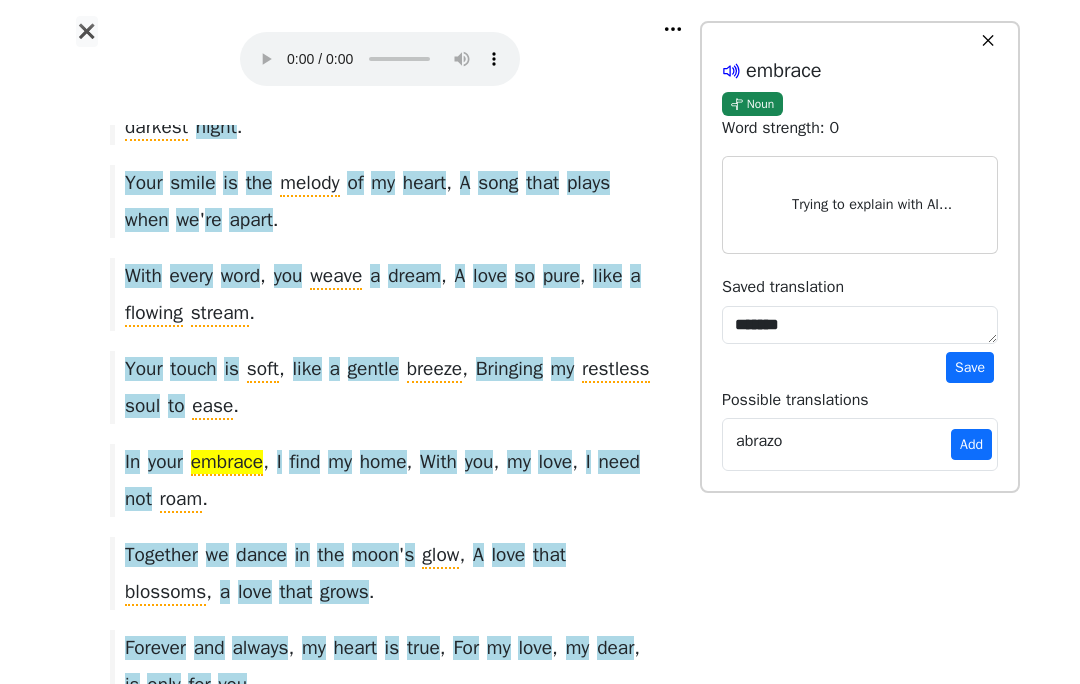 click 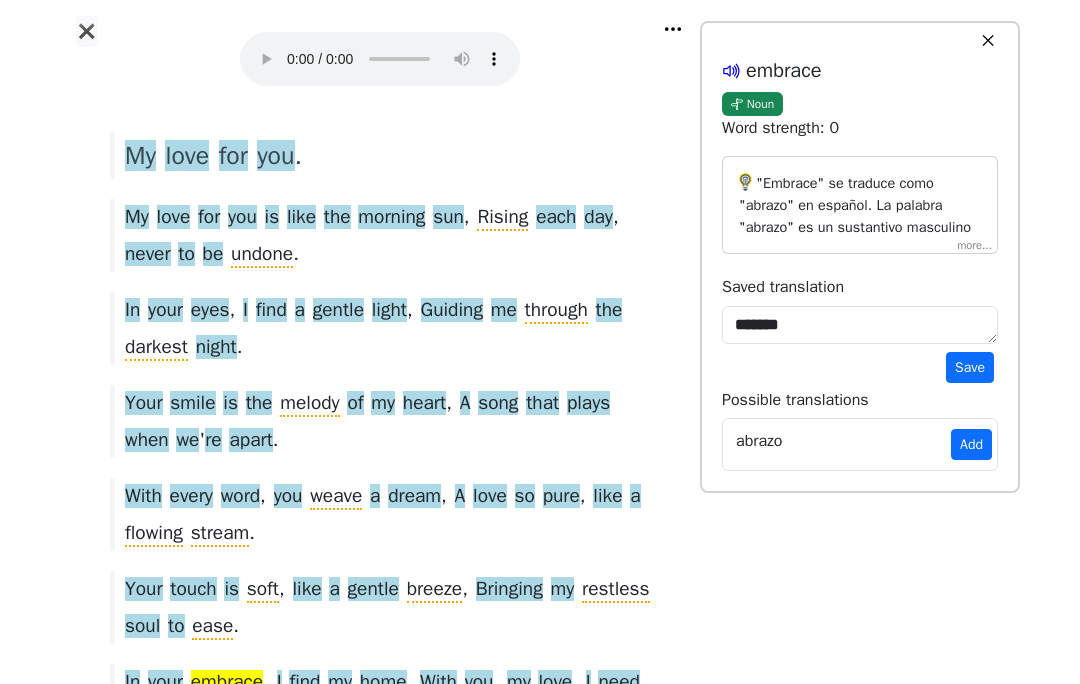 scroll, scrollTop: 0, scrollLeft: 0, axis: both 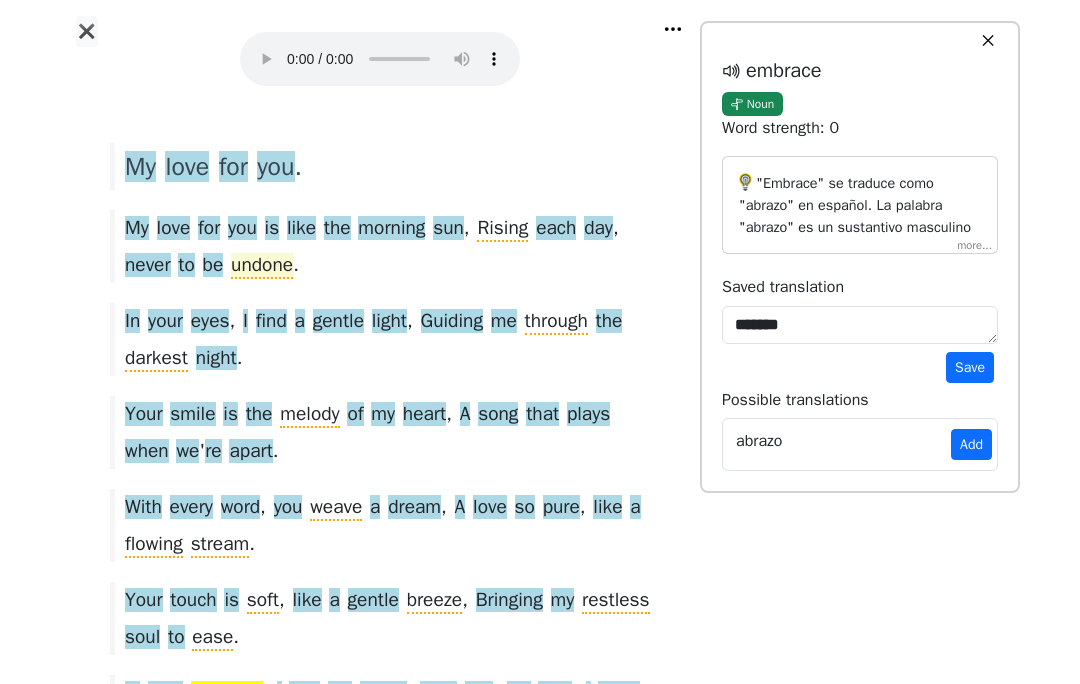 click on "undone" at bounding box center [262, 267] 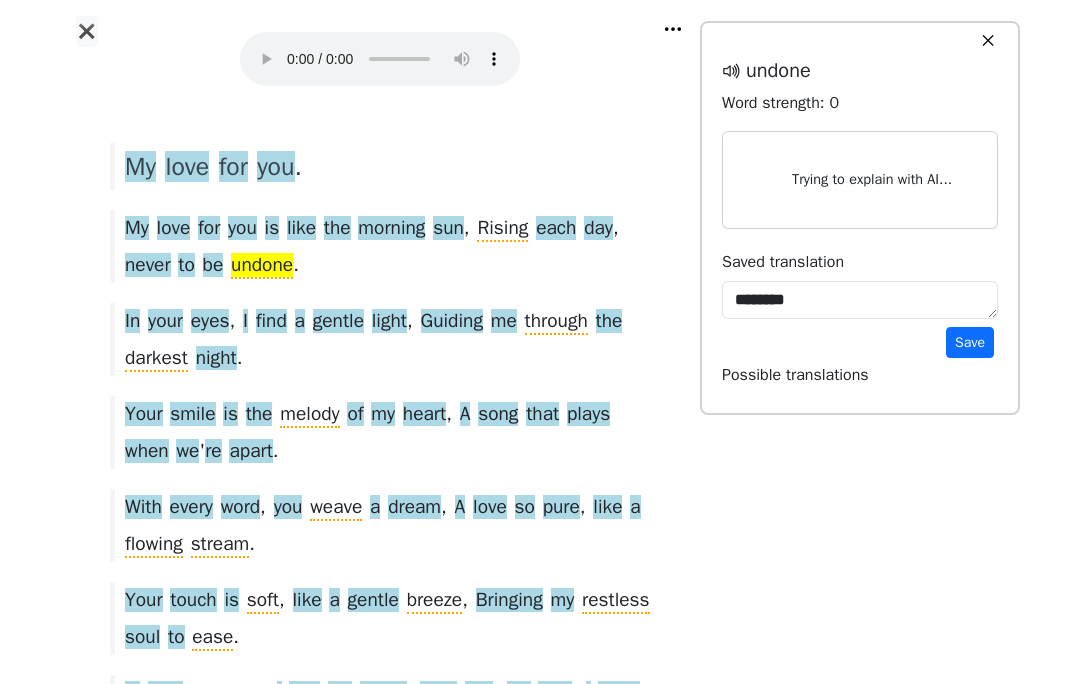 scroll, scrollTop: 58, scrollLeft: 0, axis: vertical 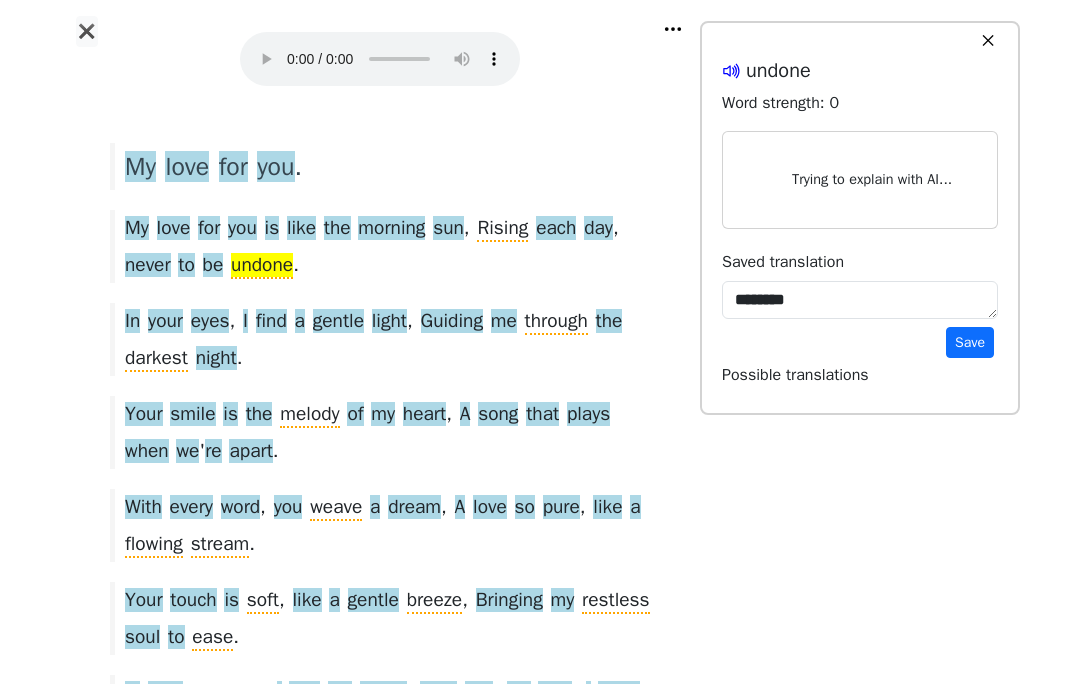 click 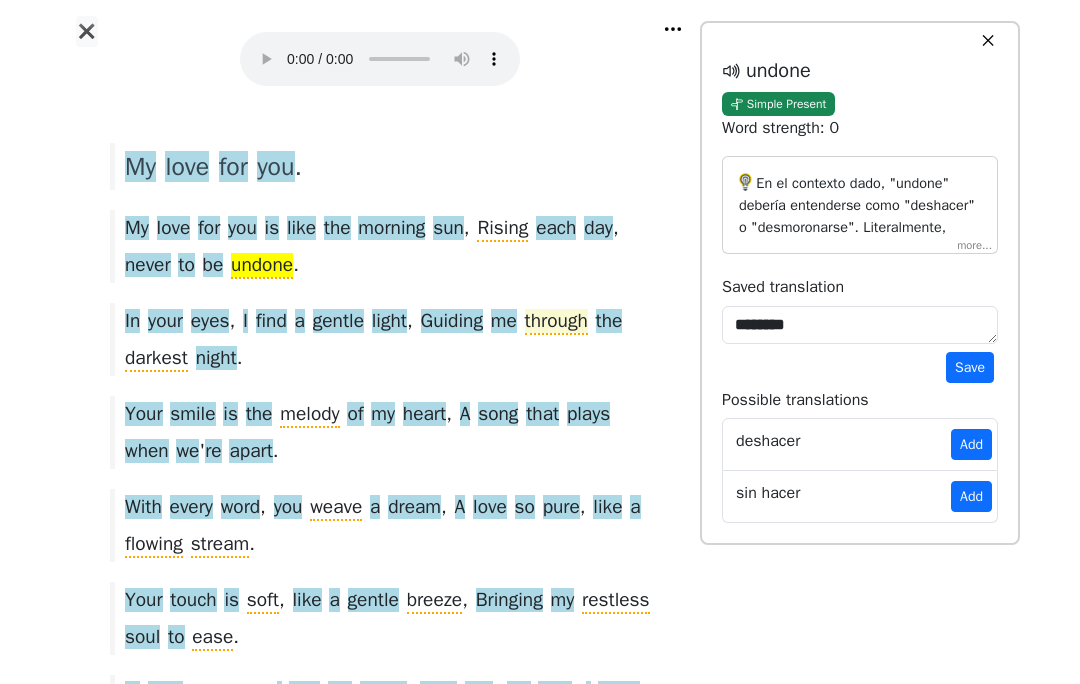 click on "through" at bounding box center [556, 322] 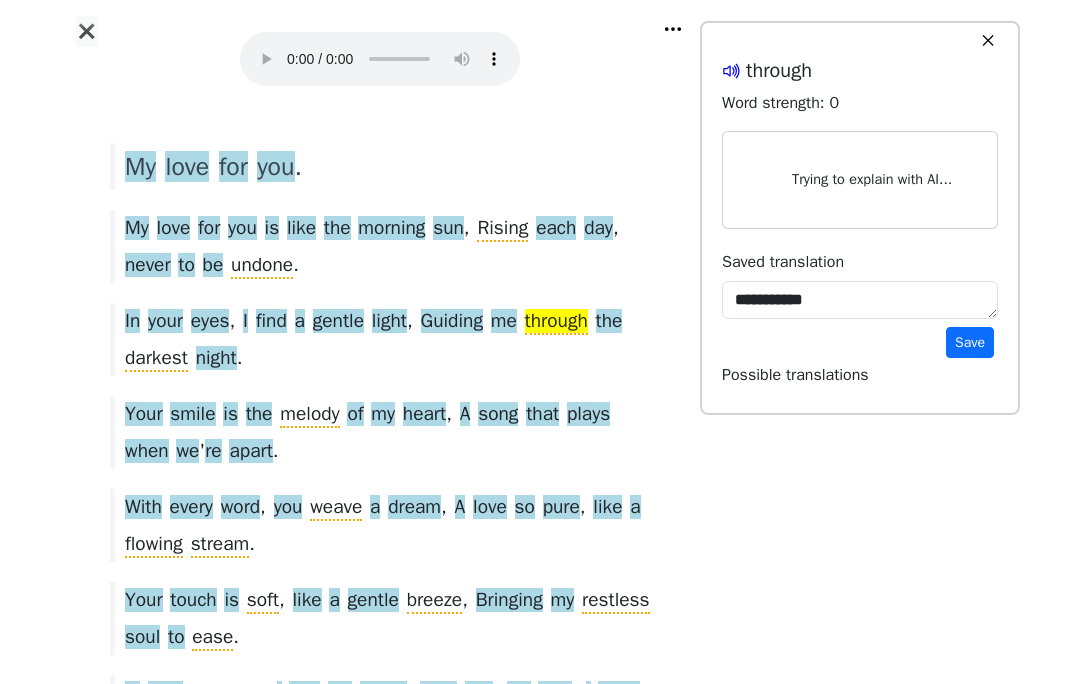 click 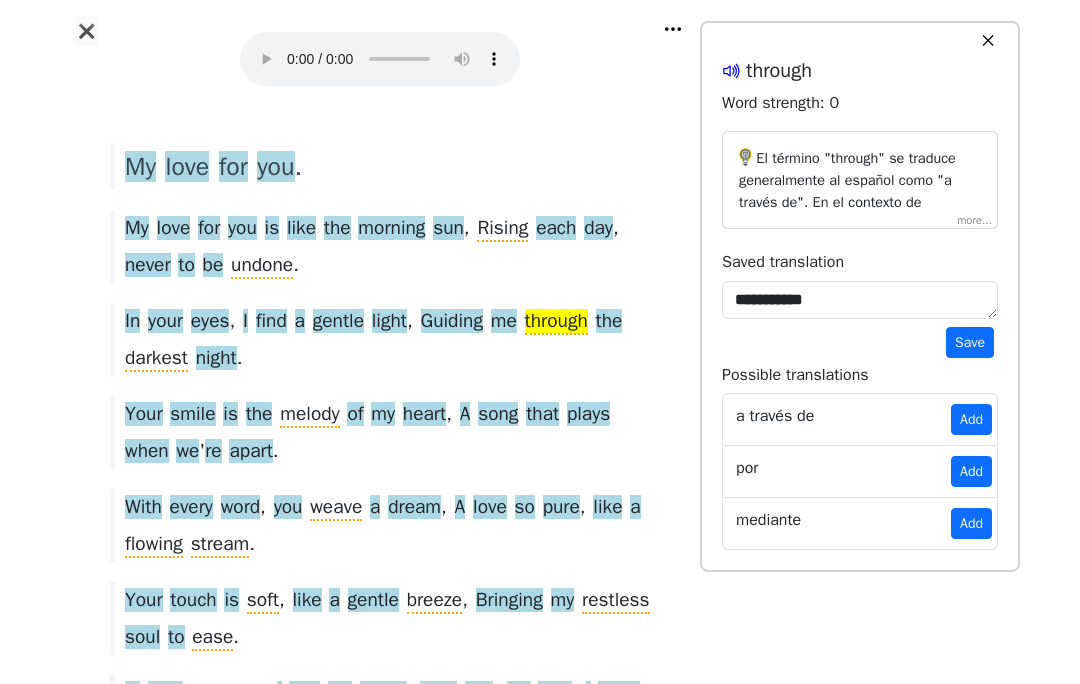 click 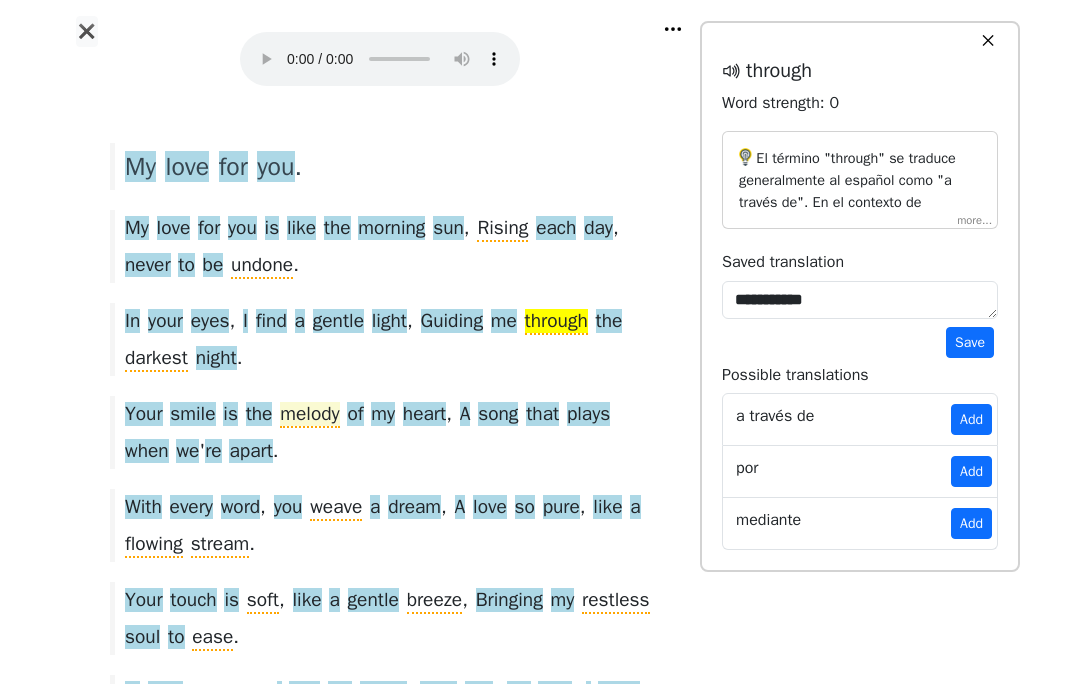 click on "melody" at bounding box center [309, 415] 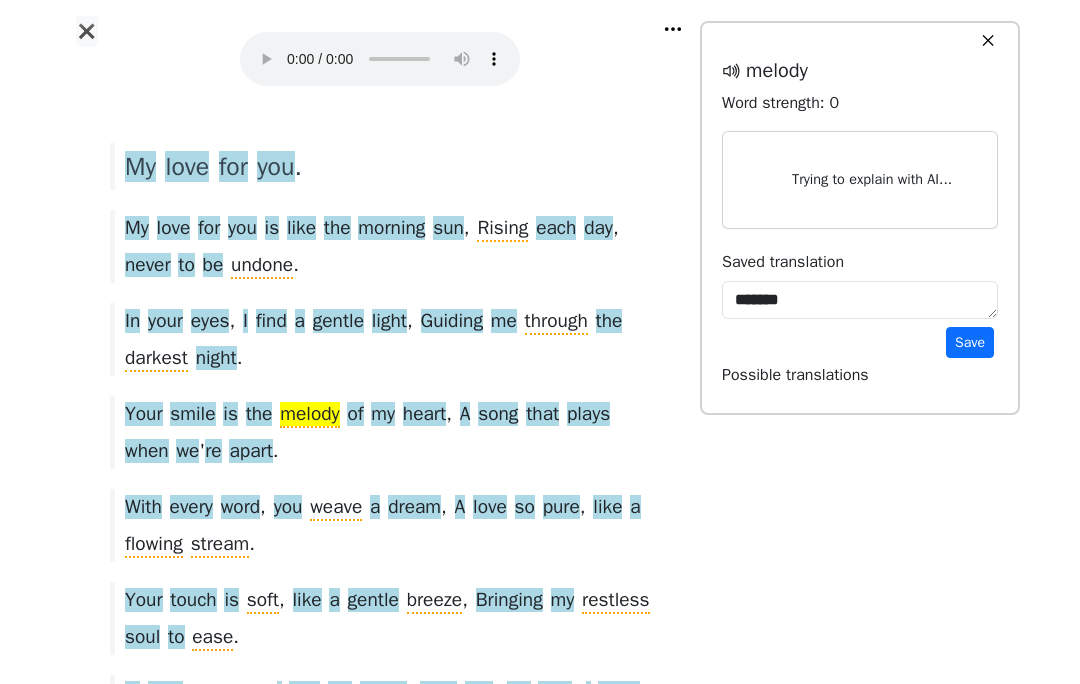 click on "✕ 💡   Click on any word to see (possible) translations and add them to your vocabulary for learning. What do the word colors mean? new word learning word skipped word 💡 New words  will be marked as skipped (known) when you move to the next page. 💡   Mark  multiple words  to look up and save phrases. melody Word strength:    0 Trying to explain with AI... Saved translation ******* Save Possible translations" at bounding box center (860, 218) 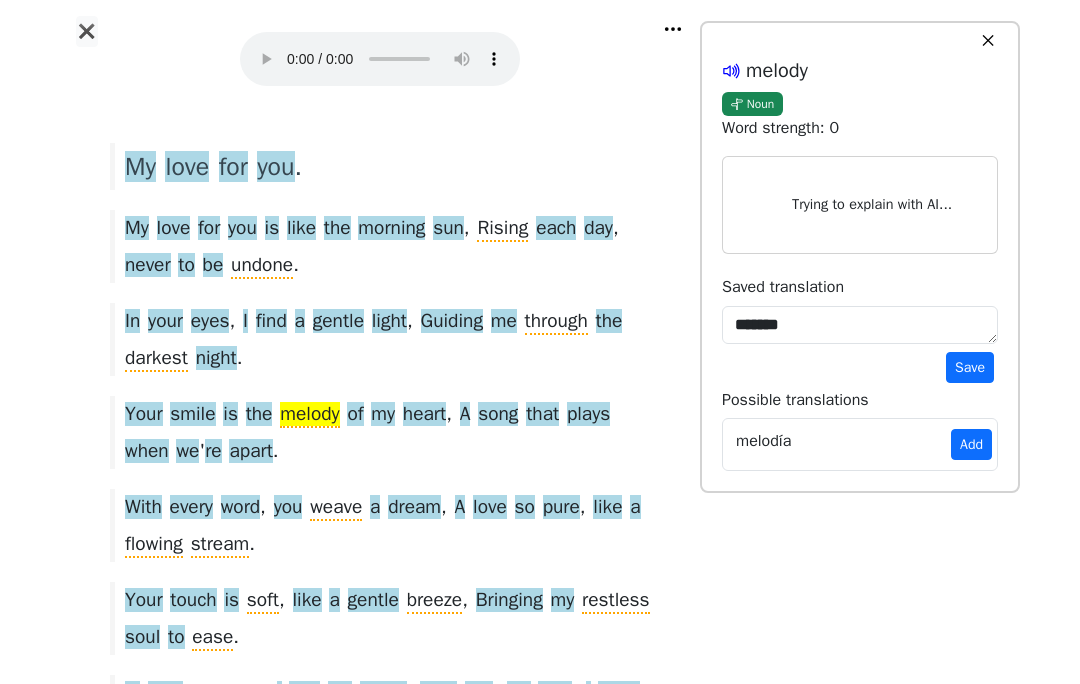 click 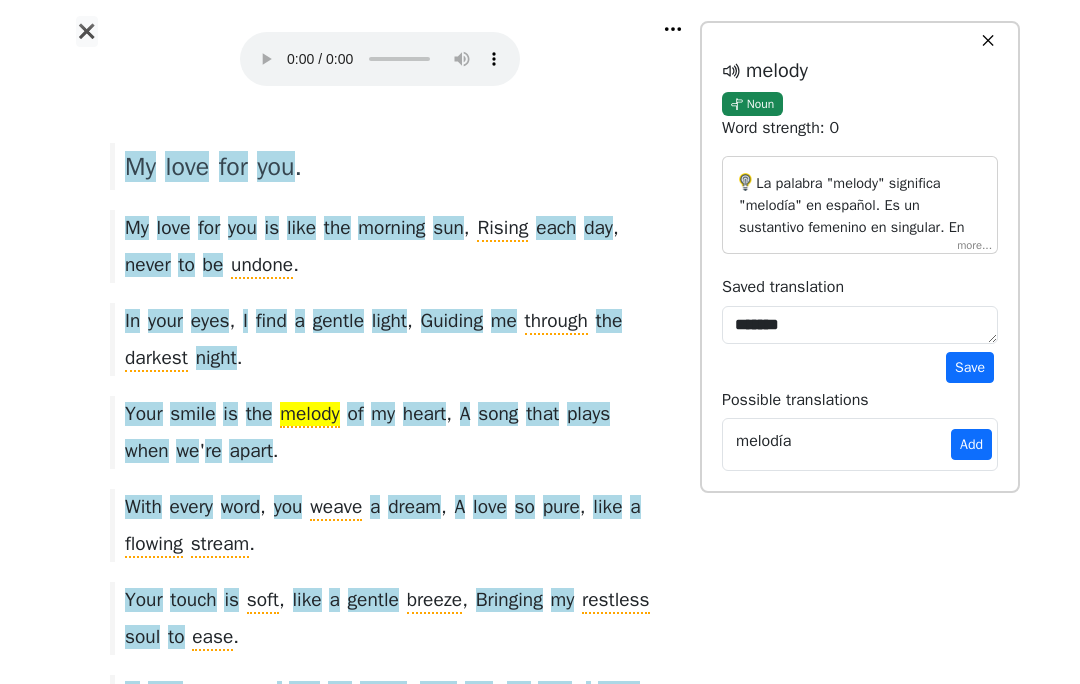 click on "melody" at bounding box center [860, 71] 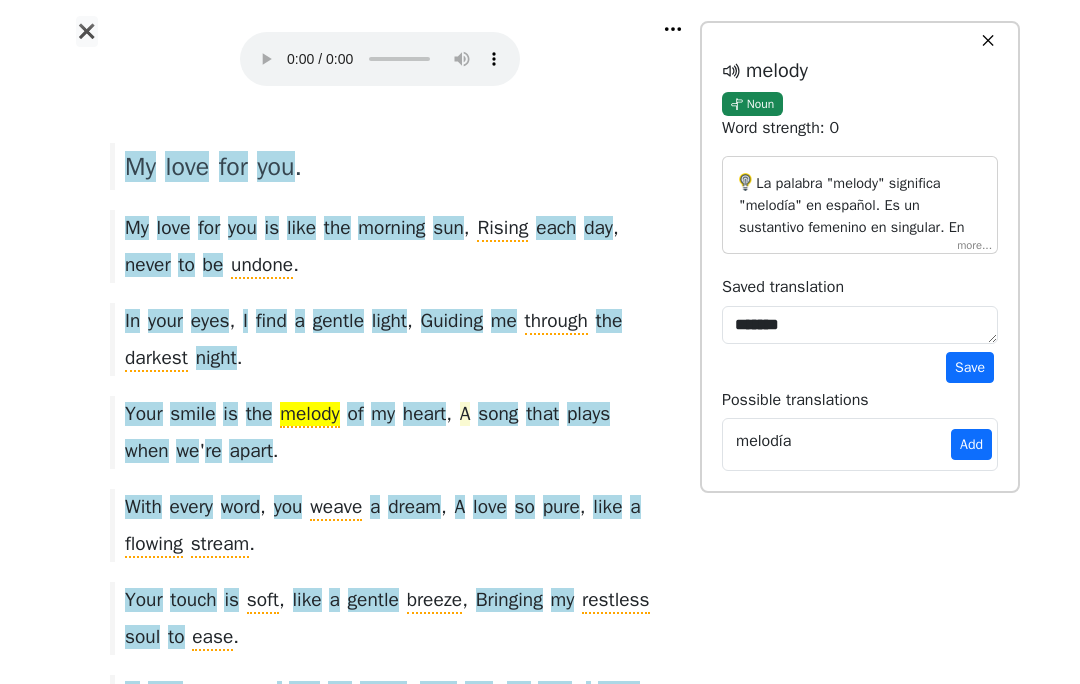click on "A" at bounding box center (465, 415) 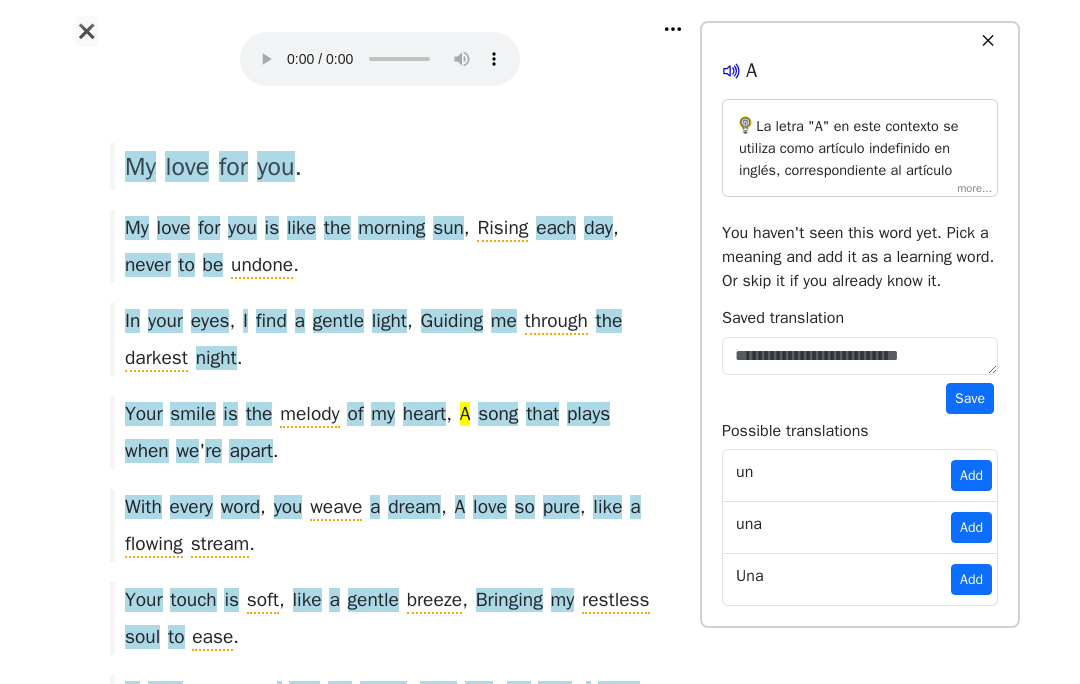 click 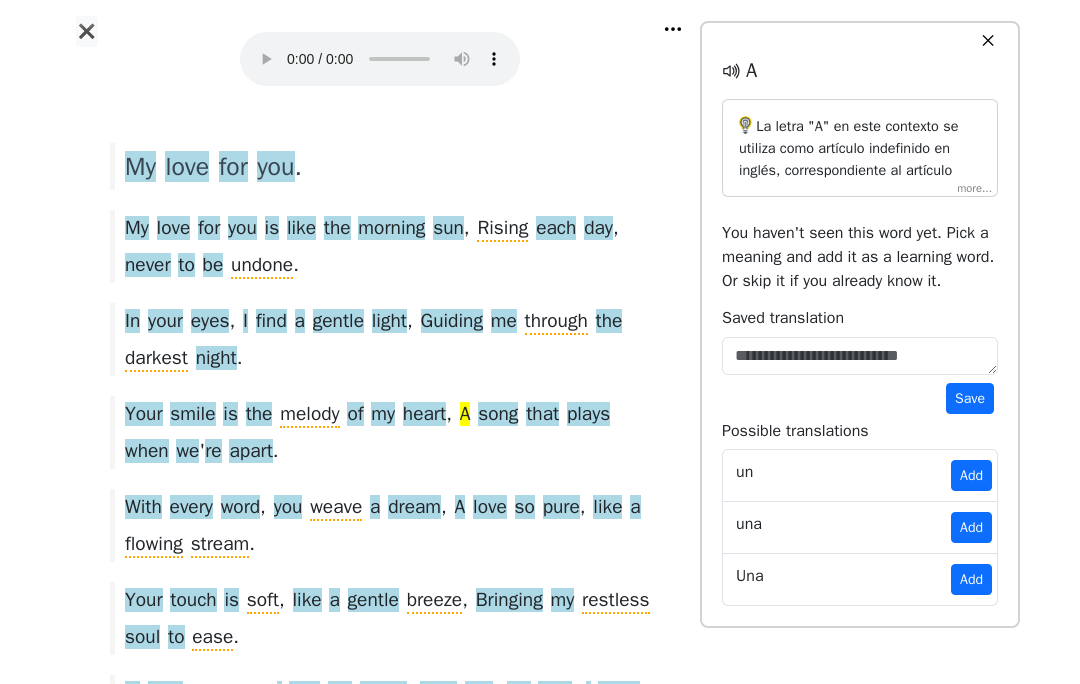 click on "La letra "A" en este contexto se utiliza como artículo indefinido en inglés, correspondiente al artículo "un" o "una" en español. Sirve para hablar de algo no específico o no conocido anteriormente para quien escucha o lee. En la frase "A song that plays when we're apart", "A" introduce algo indefinido, es decir, "una canción" en general. Gramaticalmente, "A" es un artículo singular e indefinido usado antes de sustantivos que comienzan con sonido consonante. En español, traducirá como "una" debido a que "canción" es un sustantivo femenino singular." at bounding box center (860, 148) 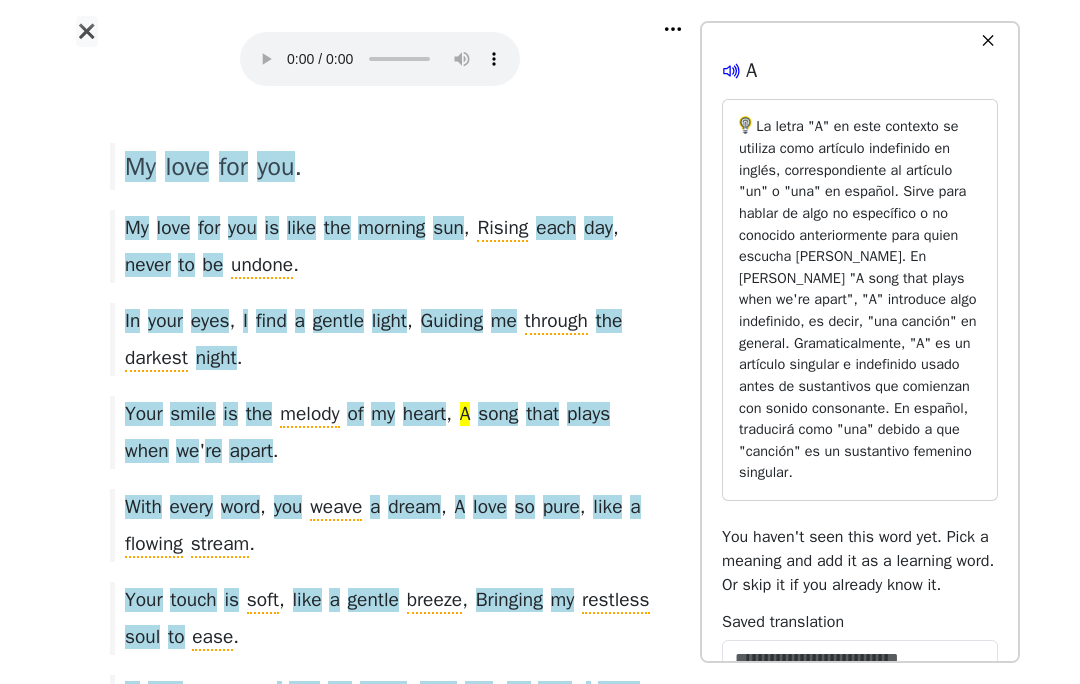 click 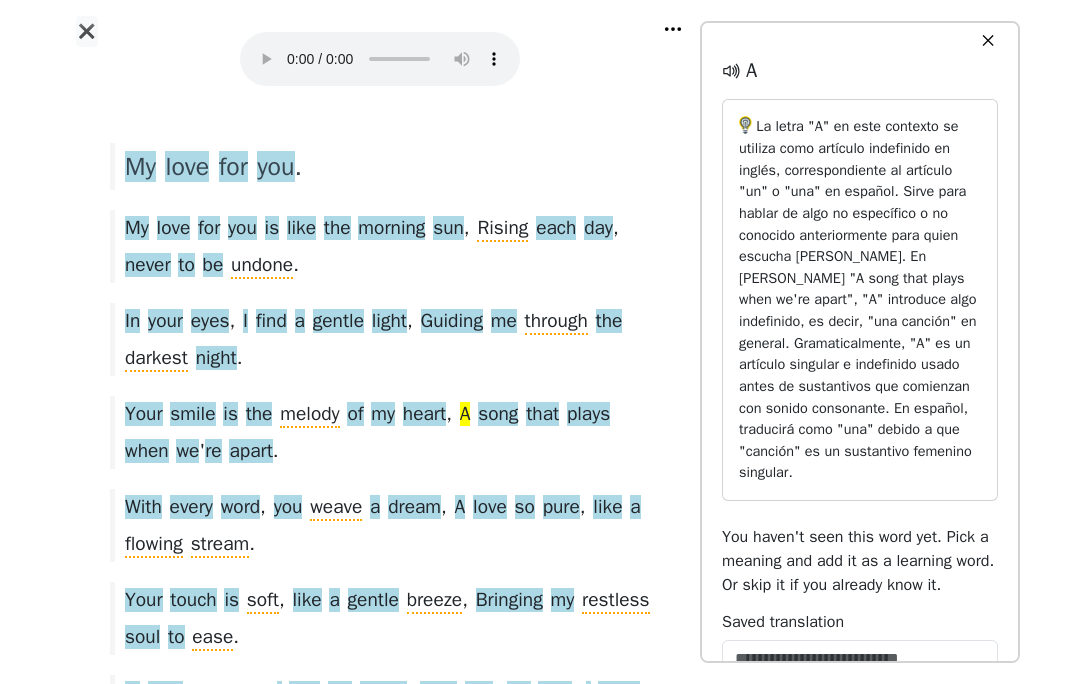 click on "My   love   for   you . My   love   for   you   is   like   the   morning   sun ,
Rising   each   day ,   never   to   be   undone . In   your   eyes ,   I   find   a   gentle   light ,
Guiding   me   through   the   darkest   night . Your   smile   is   the   melody   of   my   heart ,
A   song   that   plays   when   we ' re   apart . With   every   word ,   you   weave   a   dream ,
A   love   so   pure ,   like   a   flowing   stream . Your   touch   is   soft ,   like   a   gentle   breeze ,
Bringing   my   restless   soul   to   ease . In   your   embrace ,   I   find   my   home ,
With   you ,   my   love ,   I   need   not   roam . Together   we   dance   in   the   moon ' s   glow ,
A   love   that   blossoms ,   a   love   that   grows . Forever   and   always ,   my   heart   is   true ,
For   my   love ,   my   dear ,   is   only   for   you ." at bounding box center (380, 538) 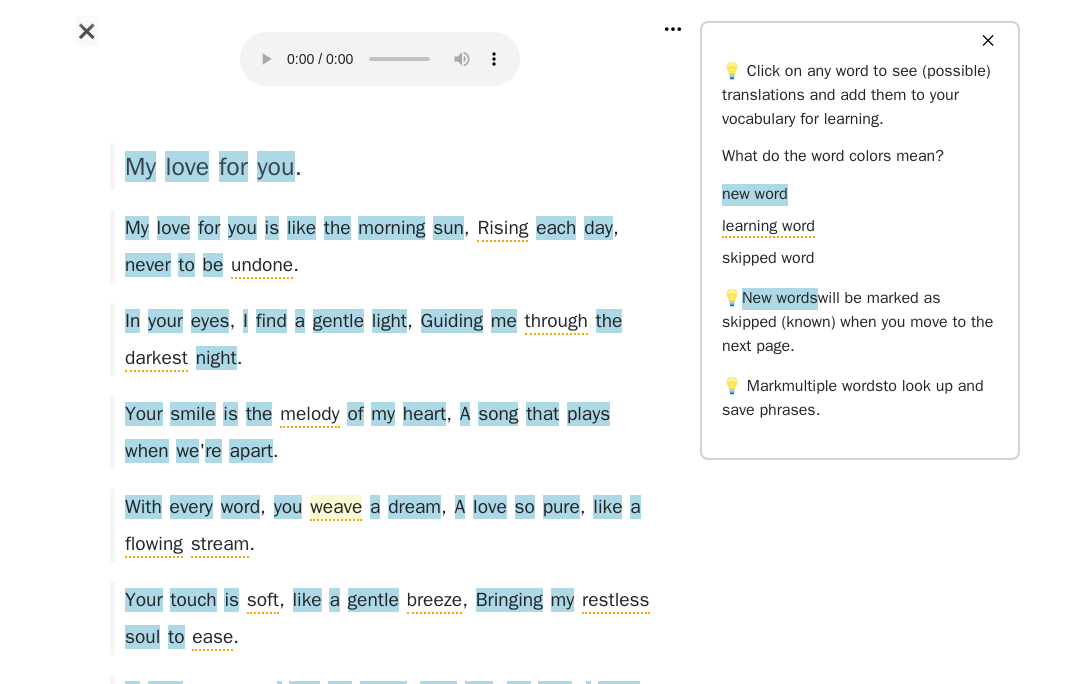 click on "weave" at bounding box center [336, 508] 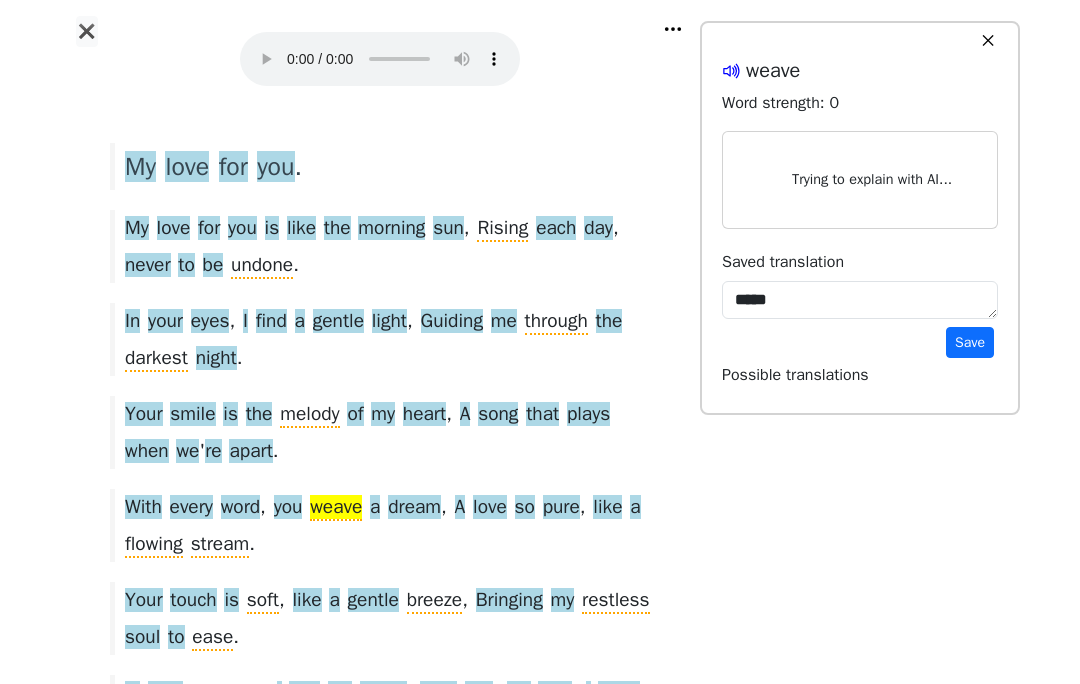 click 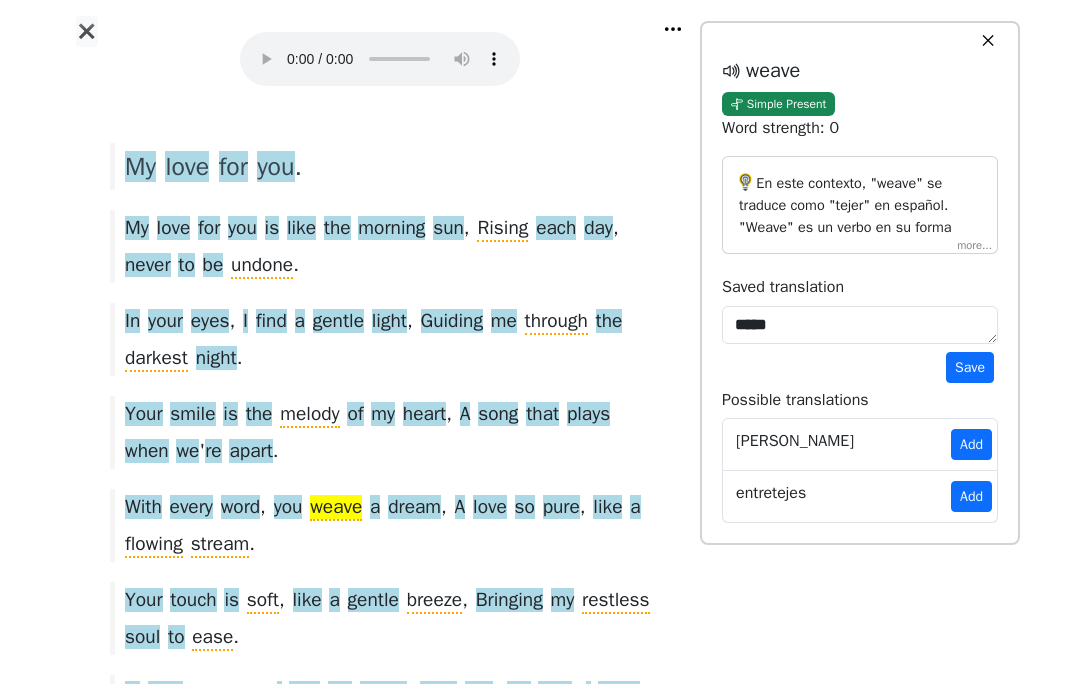 click on "My   love   for   you . My   love   for   you   is   like   the   morning   sun ,
Rising   each   day ,   never   to   be   undone . In   your   eyes ,   I   find   a   gentle   light ,
Guiding   me   through   the   darkest   night . Your   smile   is   the   melody   of   my   heart ,
A   song   that   plays   when   we ' re   apart . With   every   word ,   you   weave   a   dream ,
A   love   so   pure ,   like   a   flowing   stream . Your   touch   is   soft ,   like   a   gentle   breeze ,
Bringing   my   restless   soul   to   ease . In   your   embrace ,   I   find   my   home ,
With   you ,   my   love ,   I   need   not   roam . Together   we   dance   in   the   moon ' s   glow ,
A   love   that   blossoms ,   a   love   that   grows . Forever   and   always ,   my   heart   is   true ,
For   my   love ,   my   dear ,   is   only   for   you ." at bounding box center (380, 538) 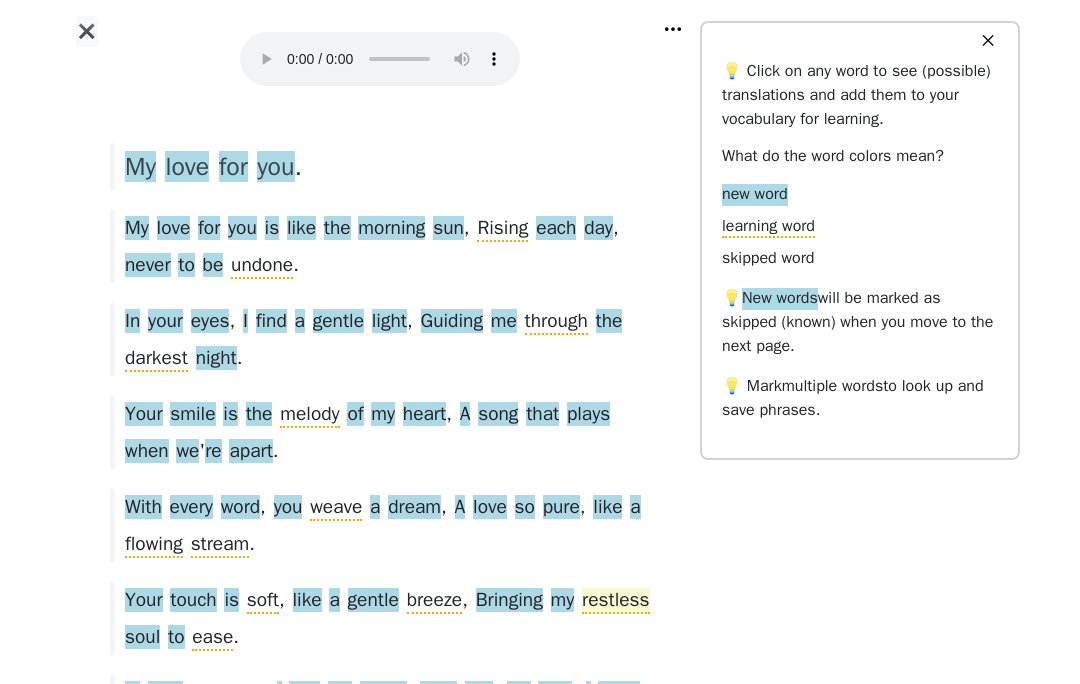 click on "restless" at bounding box center (615, 601) 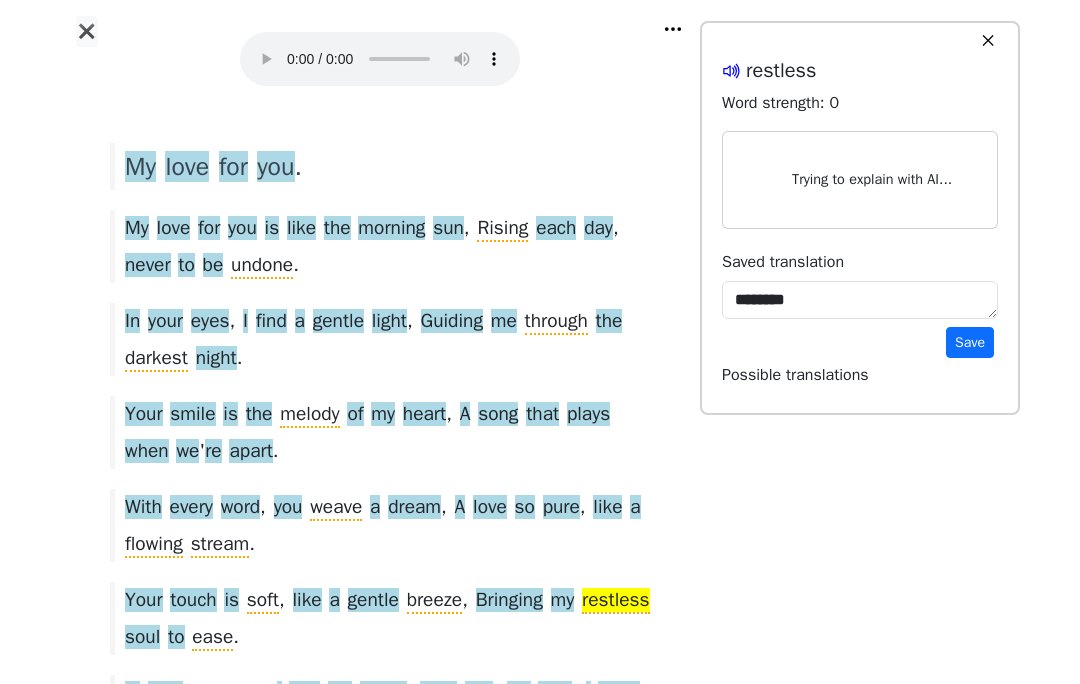 click 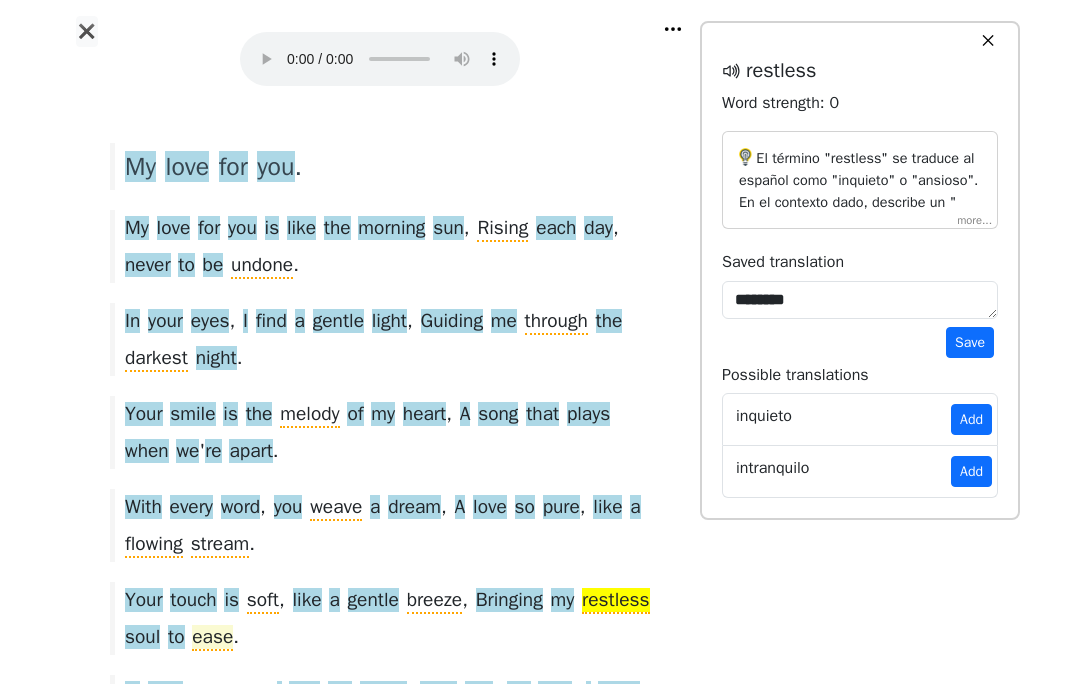 click on "ease" at bounding box center (212, 638) 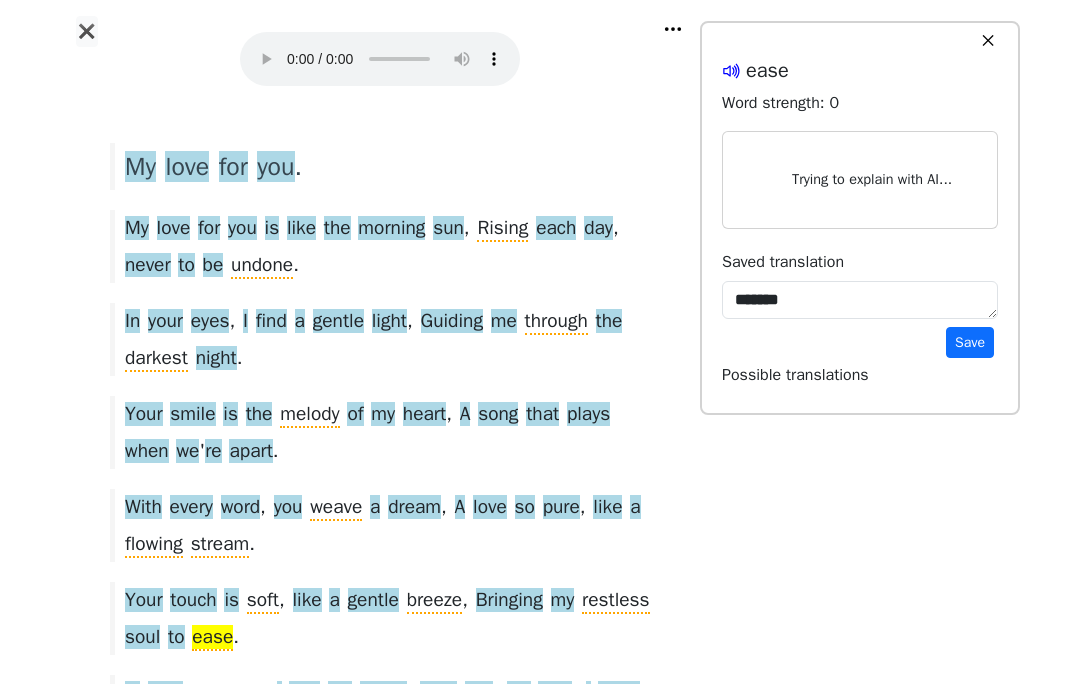 click 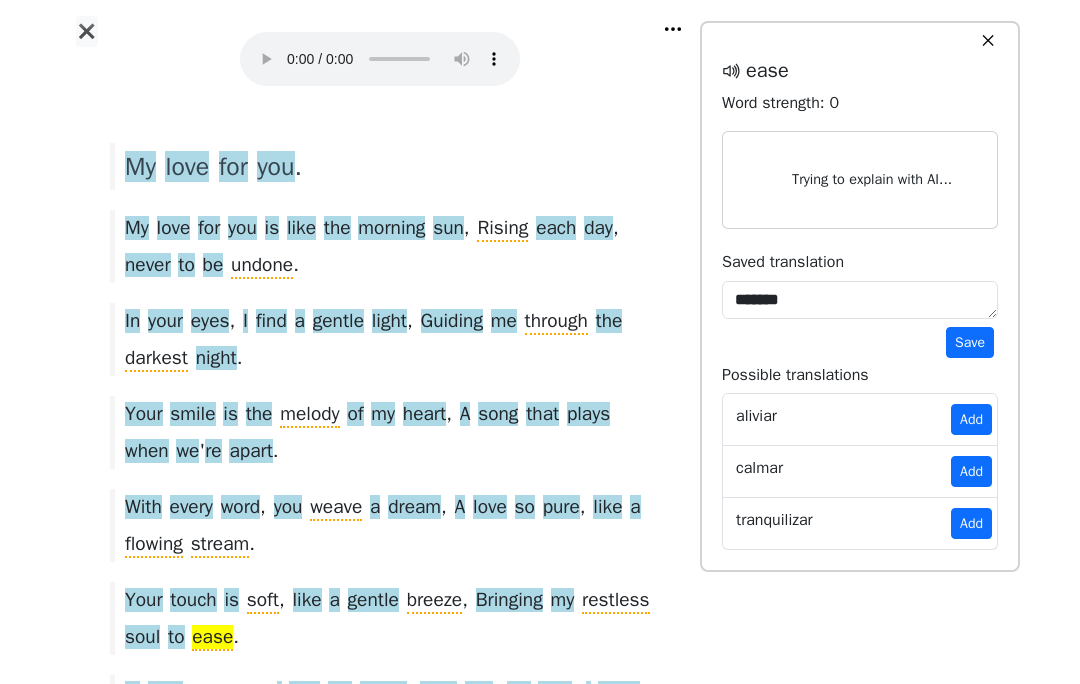 click on "✖ Audio Player settings Quick word lookup Scroll text automatically with audio Pause audio after each sentence Global settings Expand AI explanation box by default   Support center   Send bugs & feedback My   love   for   you . My   love   for   you   is   like   the   morning   sun ,
Rising   each   day ,   never   to   be   undone . In   your   eyes ,   I   find   a   gentle   light ,
Guiding   me   through   the   darkest   night . Your   smile   is   the   melody   of   my   heart ,
A   song   that   plays   when   we ' re   apart . With   every   word ,   you   weave   a   dream ,
A   love   so   pure ,   like   a   flowing   stream . Your   touch   is   soft ,   like   a   gentle   breeze ,
Bringing   my   restless   soul   to   ease . In   your   embrace ,   I   find   my   home ,
With   you ,   my   love ,   I   need   not   roam . Together   we   dance   in   the   moon ' s   glow ,
A   love   that   blossoms ,   a   love   that   grows . Forever   and   always ,   my" at bounding box center [540, 488] 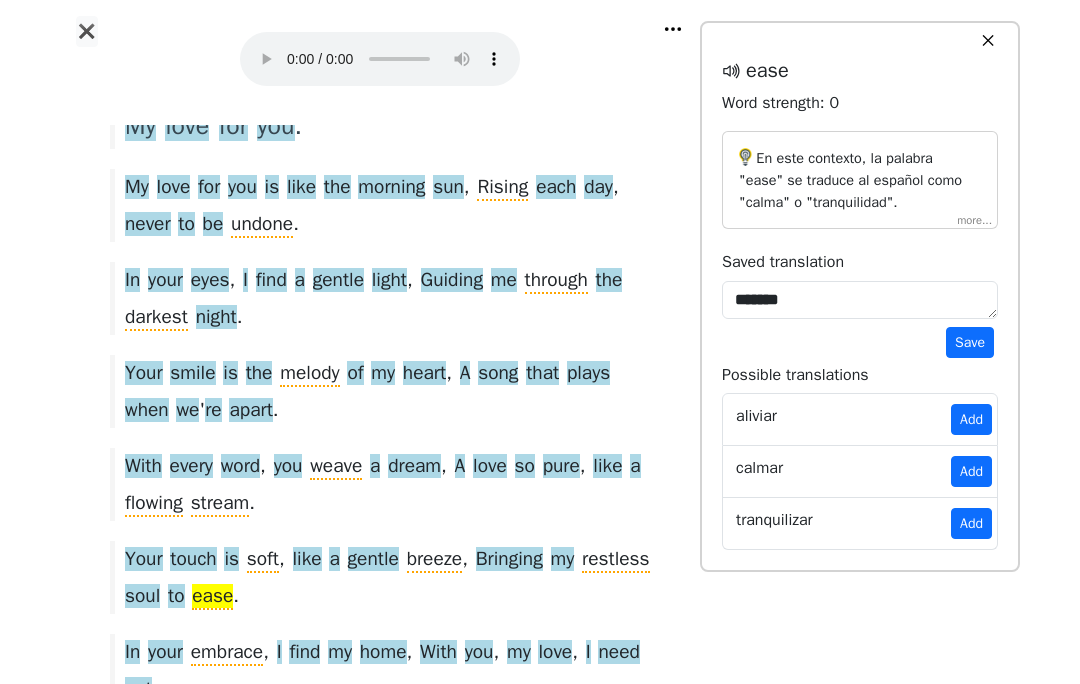 scroll, scrollTop: 112, scrollLeft: 0, axis: vertical 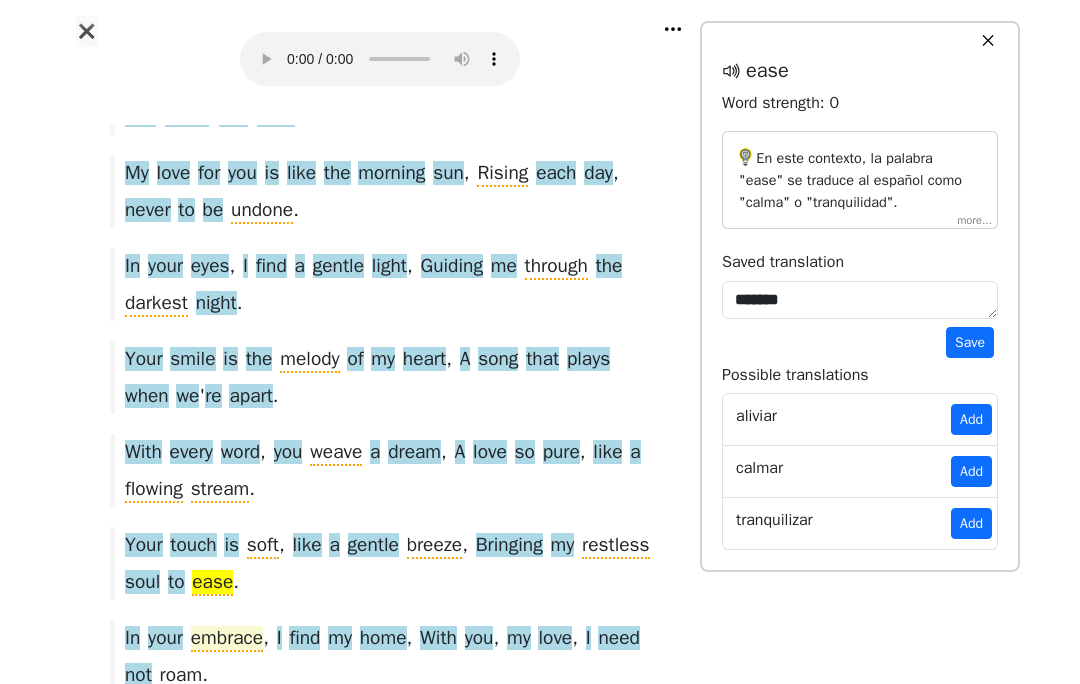 click on "embrace" at bounding box center (227, 640) 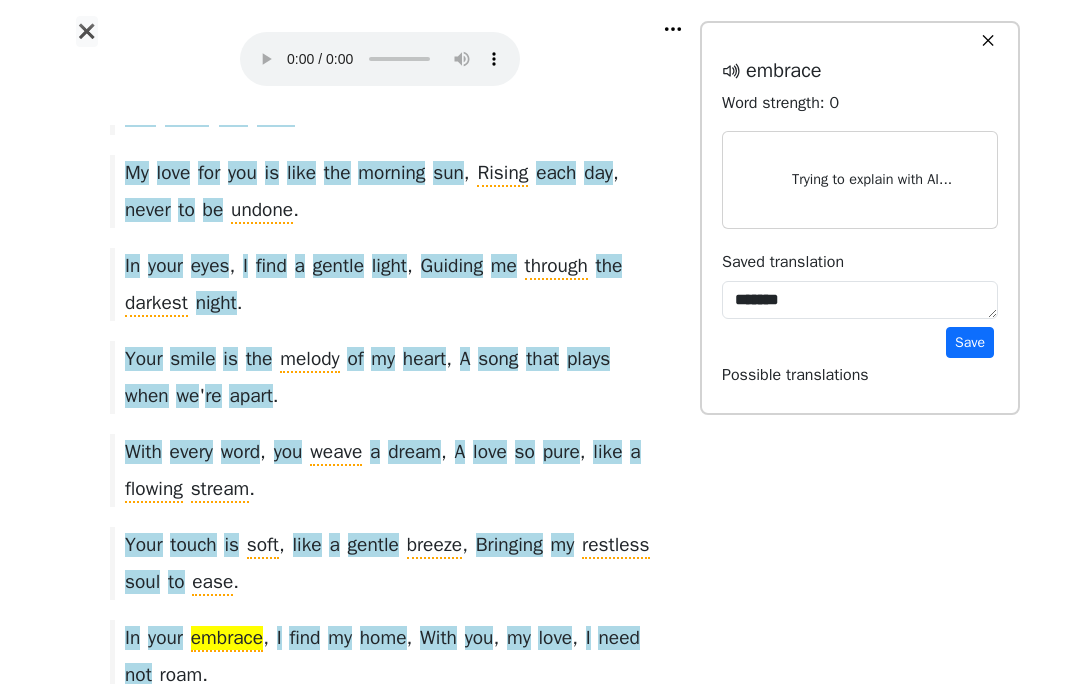 scroll, scrollTop: 113, scrollLeft: 0, axis: vertical 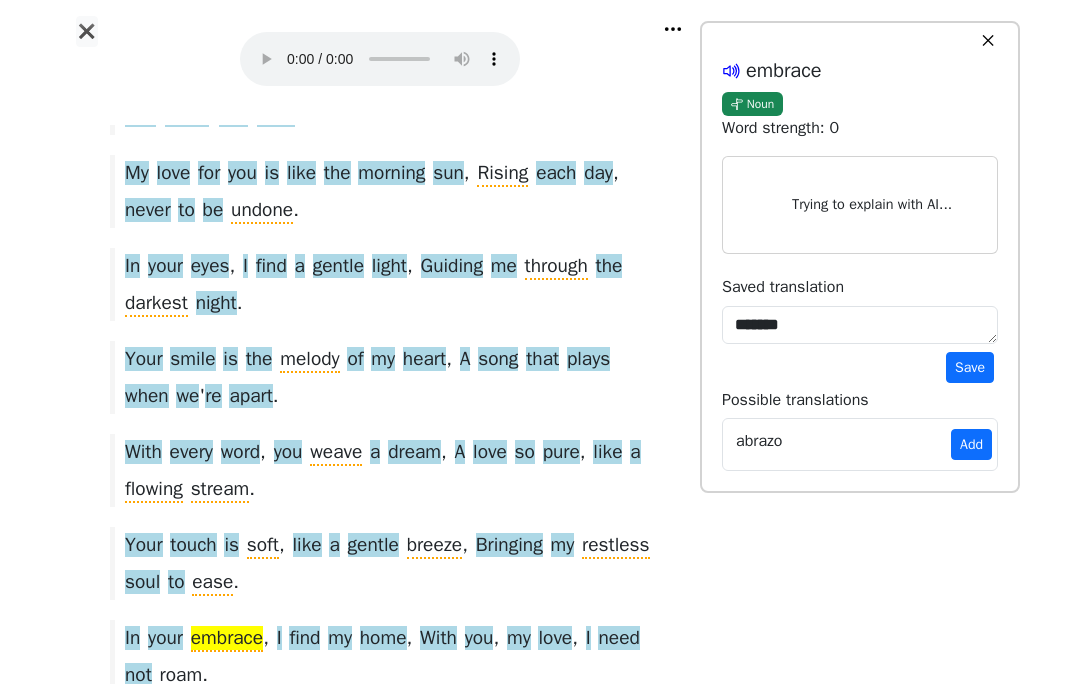 click 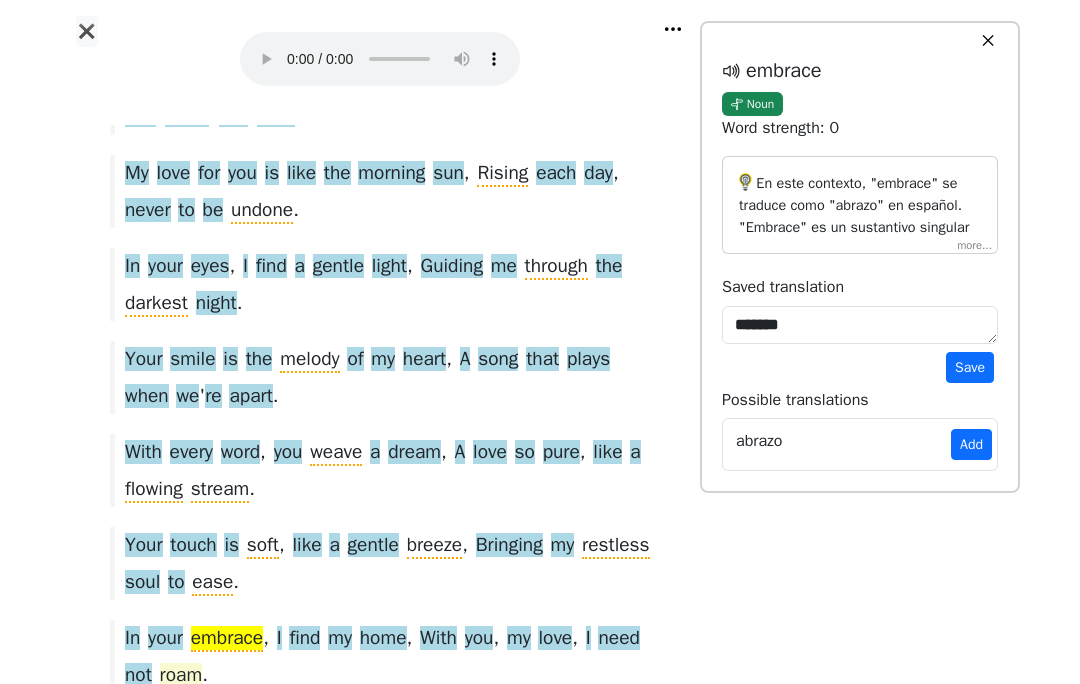 click on "roam" at bounding box center (181, 676) 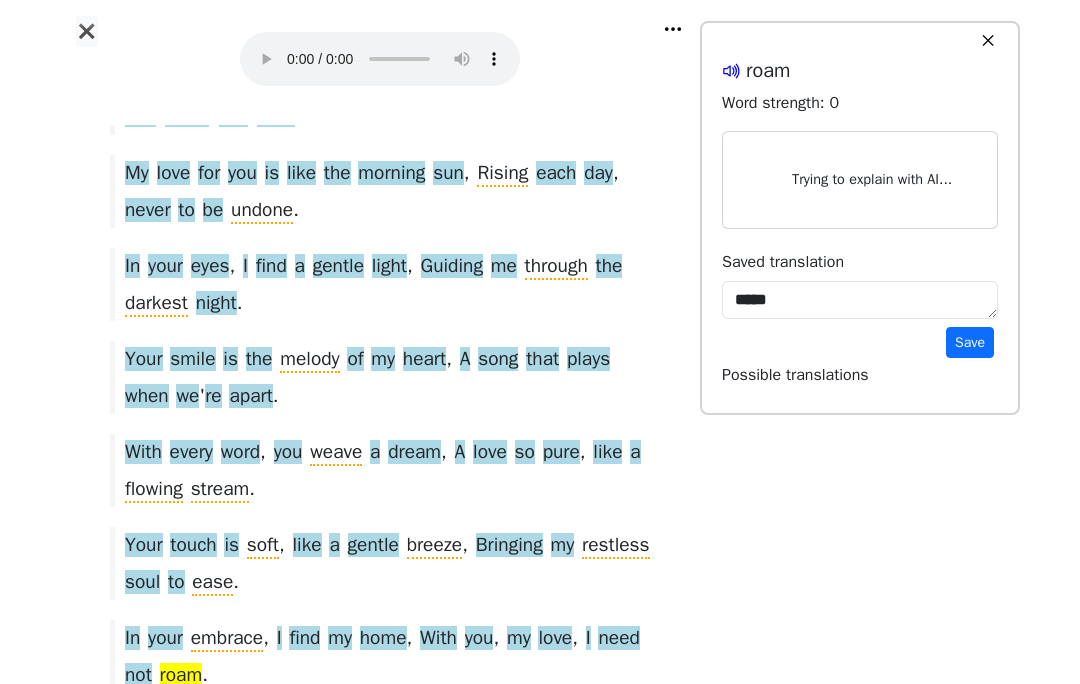 click 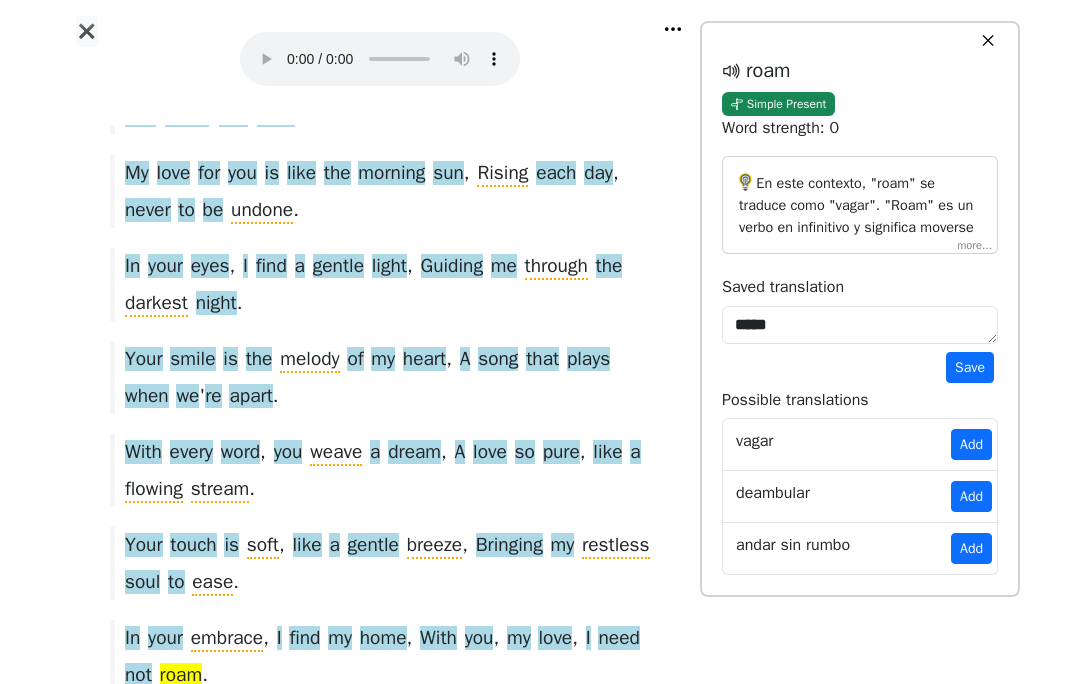 click on "blossoms" at bounding box center [165, 769] 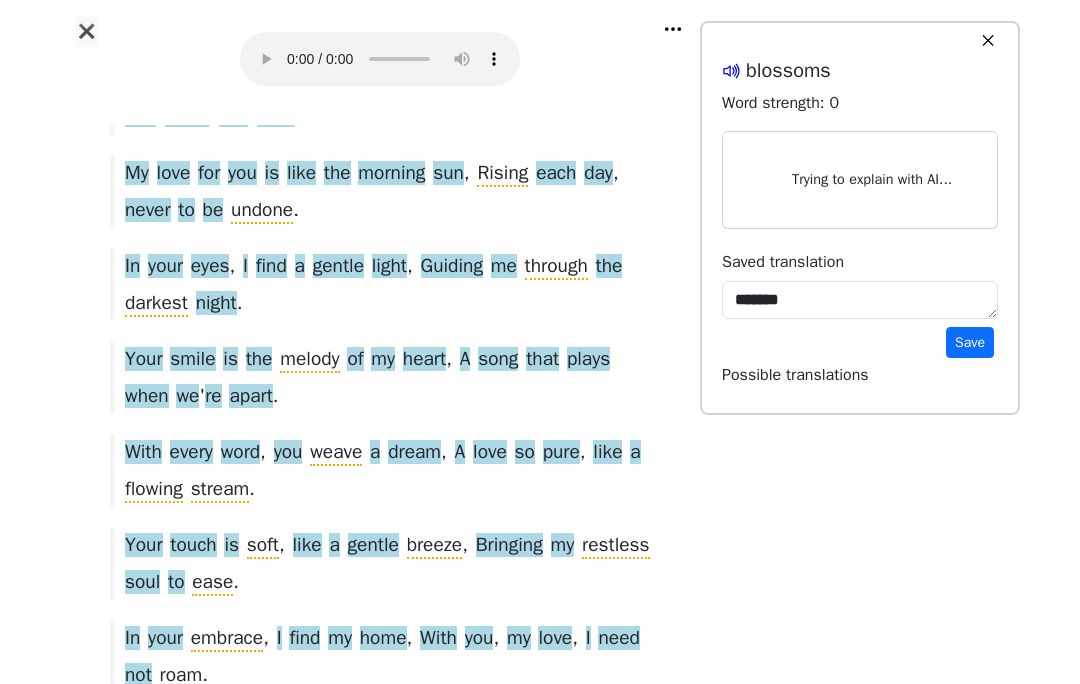 click 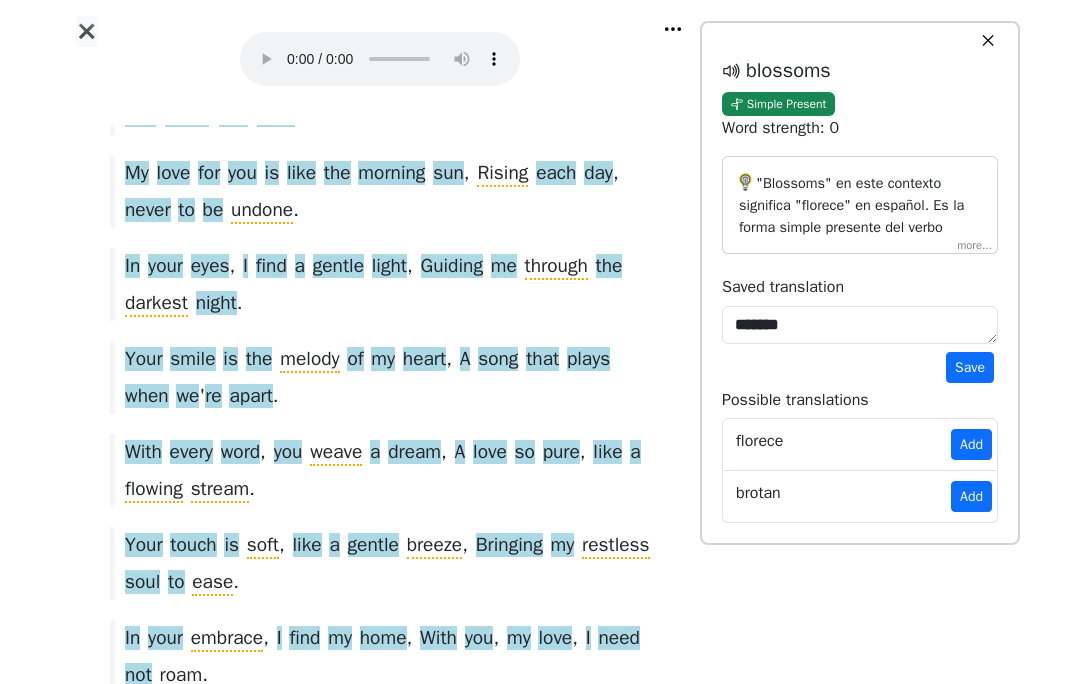 click on "grows" at bounding box center [344, 769] 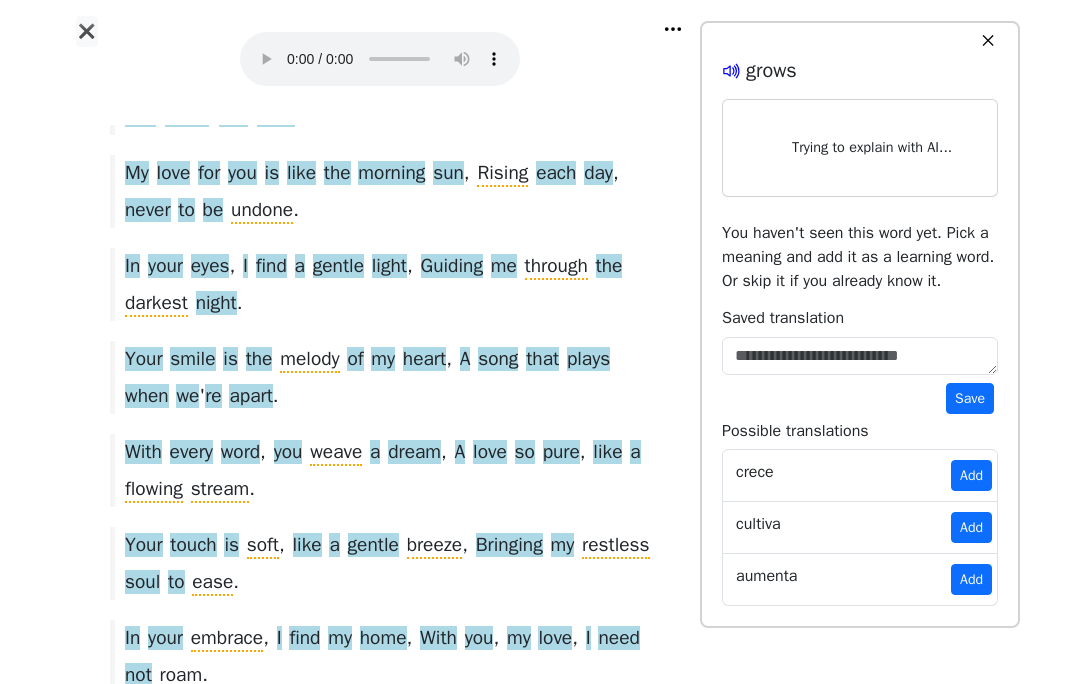 click 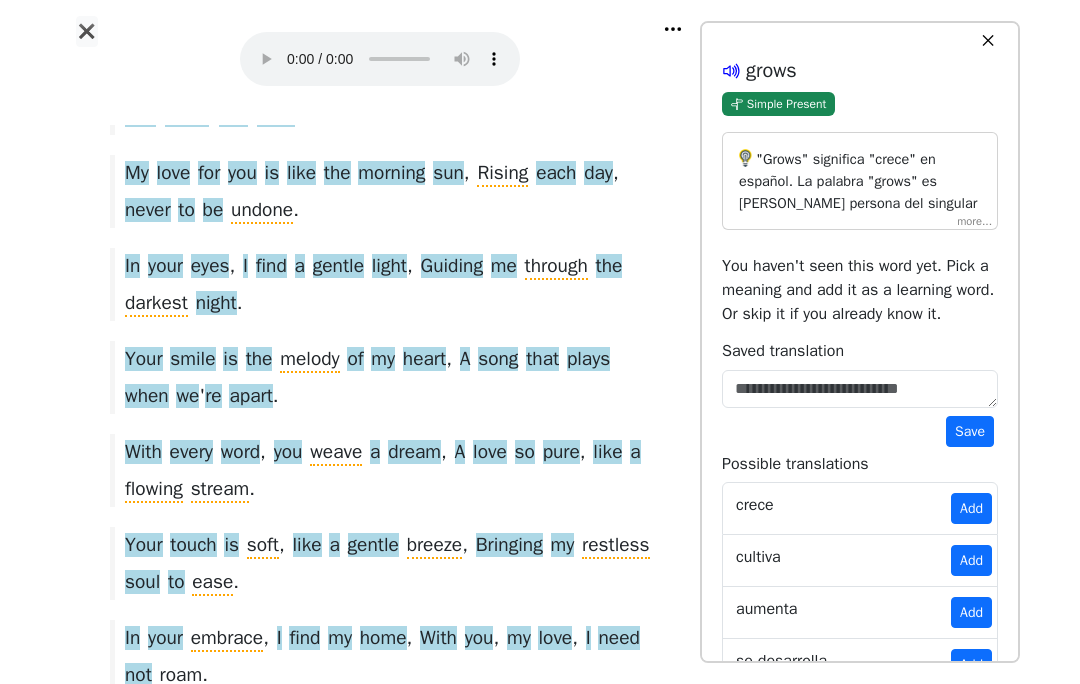 click 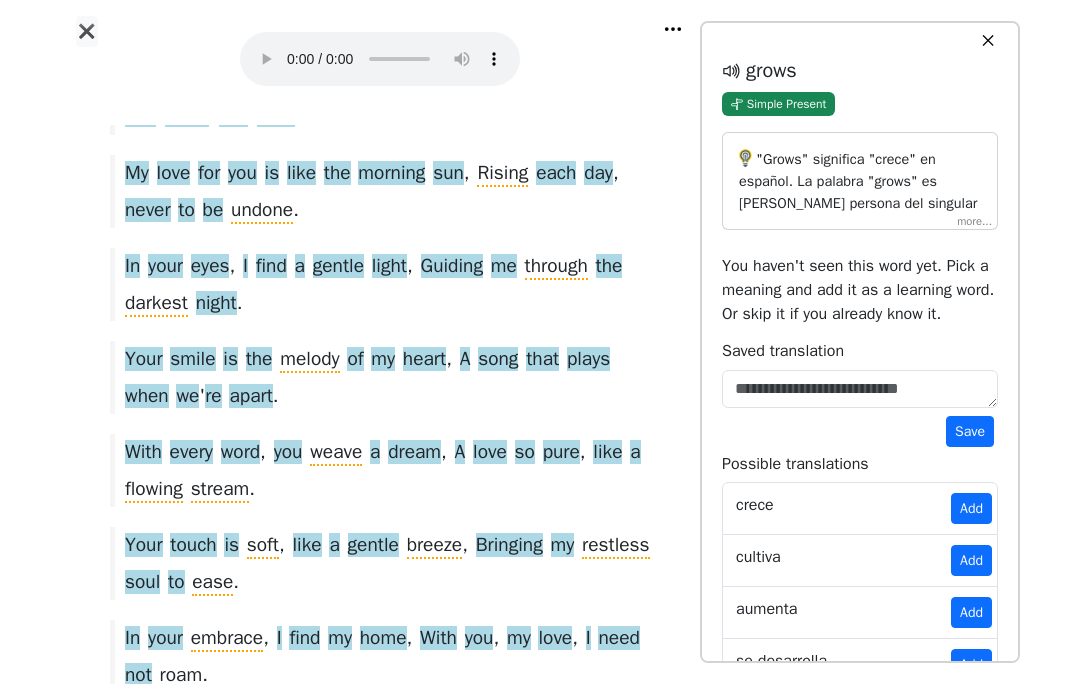 click on "glow" at bounding box center (440, 732) 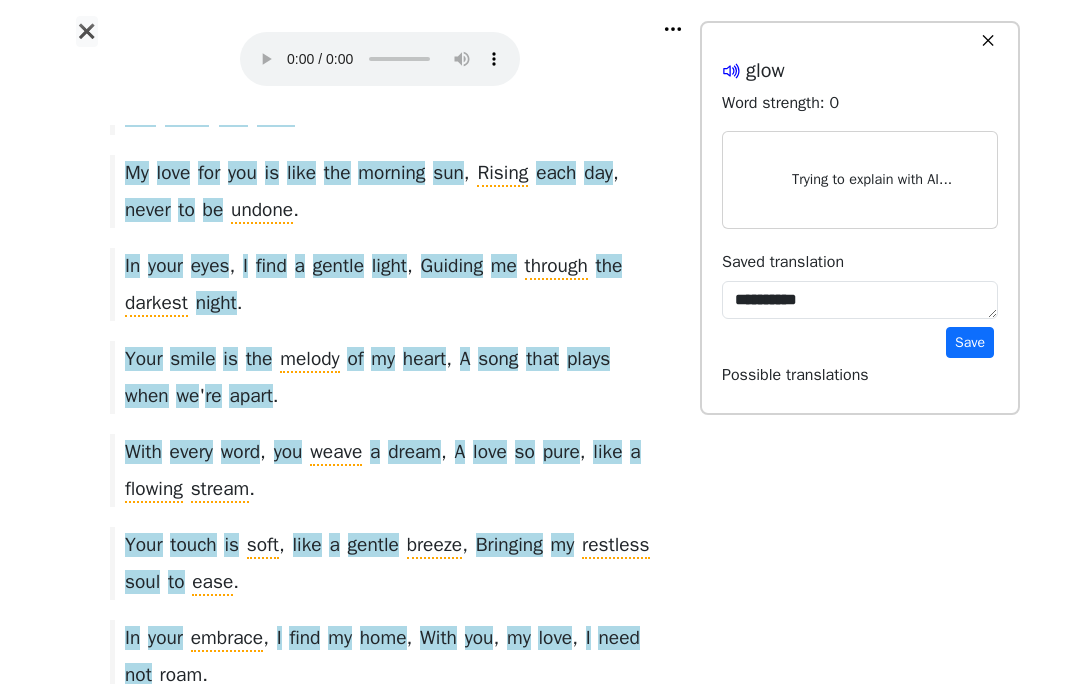 click 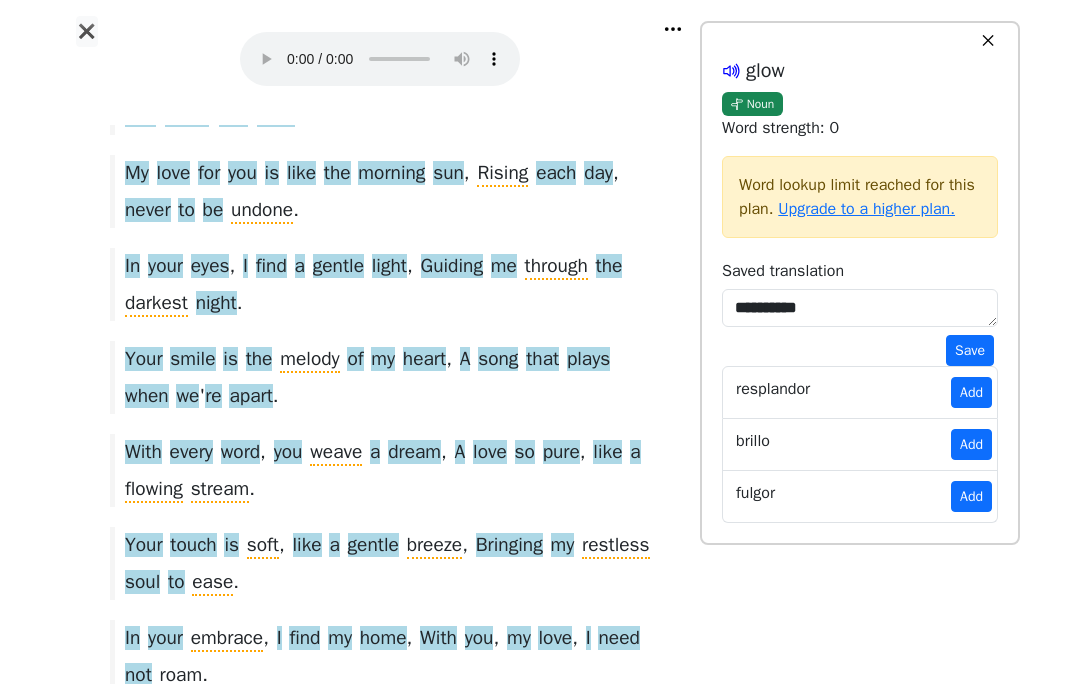 click 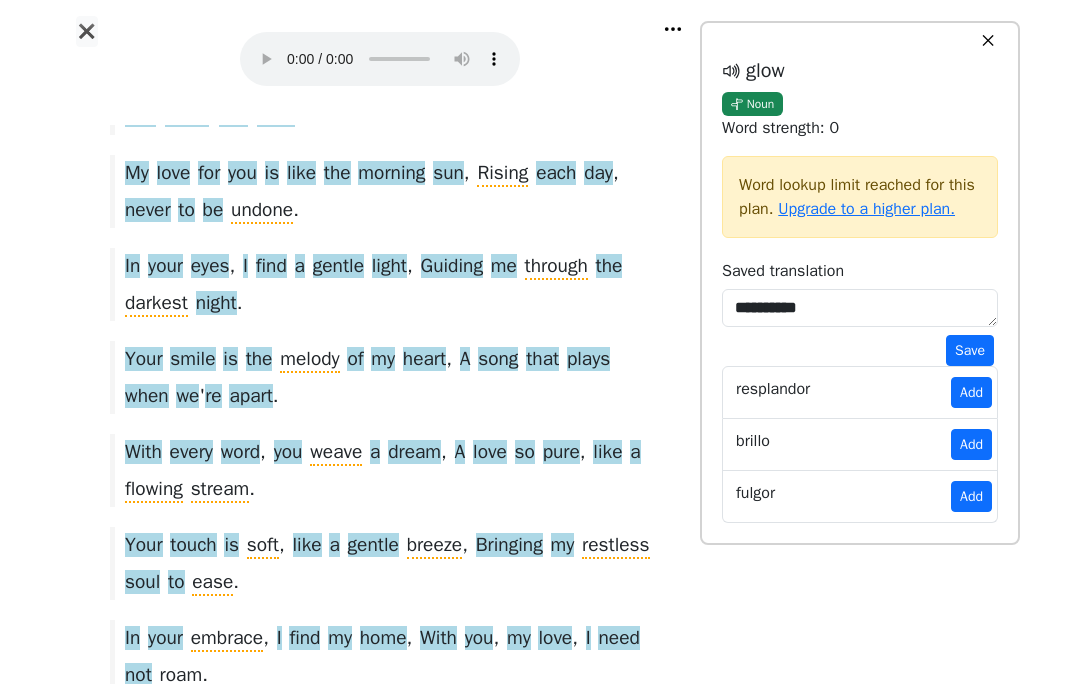 click on "My   love   for   you . My   love   for   you   is   like   the   morning   sun ,
Rising   each   day ,   never   to   be   undone . In   your   eyes ,   I   find   a   gentle   light ,
Guiding   me   through   the   darkest   night . Your   smile   is   the   melody   of   my   heart ,
A   song   that   plays   when   we ' re   apart . With   every   word ,   you   weave   a   dream ,
A   love   so   pure ,   like   a   flowing   stream . Your   touch   is   soft ,   like   a   gentle   breeze ,
Bringing   my   restless   soul   to   ease . In   your   embrace ,   I   find   my   home ,
With   you ,   my   love ,   I   need   not   roam . Together   we   dance   in   the   moon ' s   glow ,
A   love   that   blossoms ,   a   love   that   grows . Forever   and   always ,   my   heart   is   true ,
For   my   love ,   my   dear ,   is   only   for   you ." at bounding box center [380, 487] 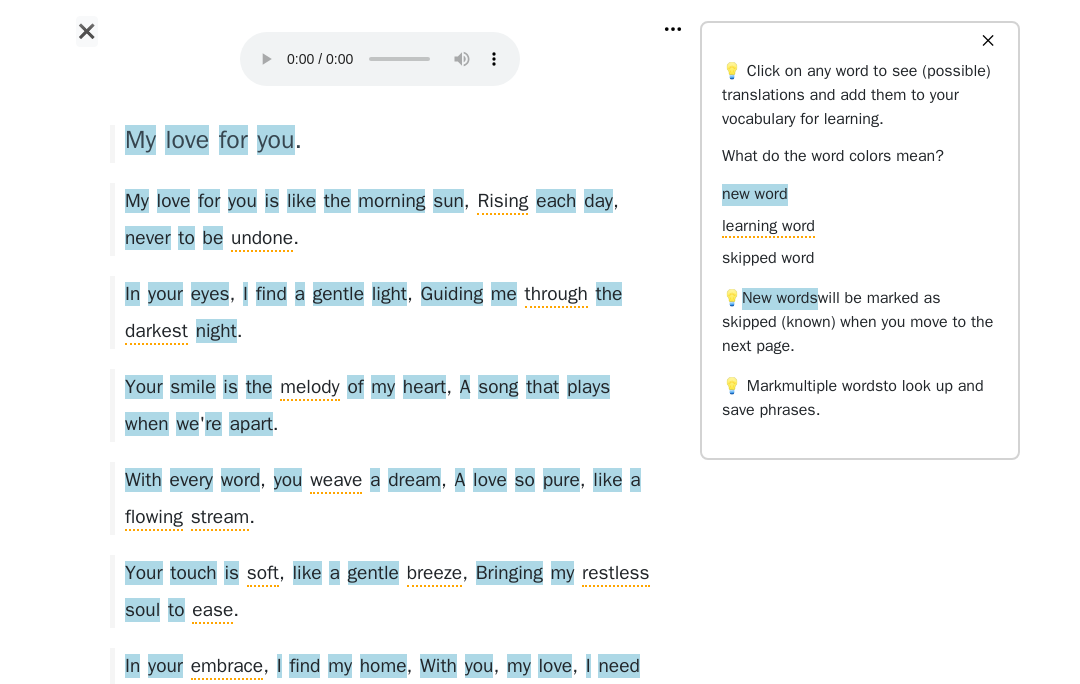 scroll, scrollTop: 0, scrollLeft: 0, axis: both 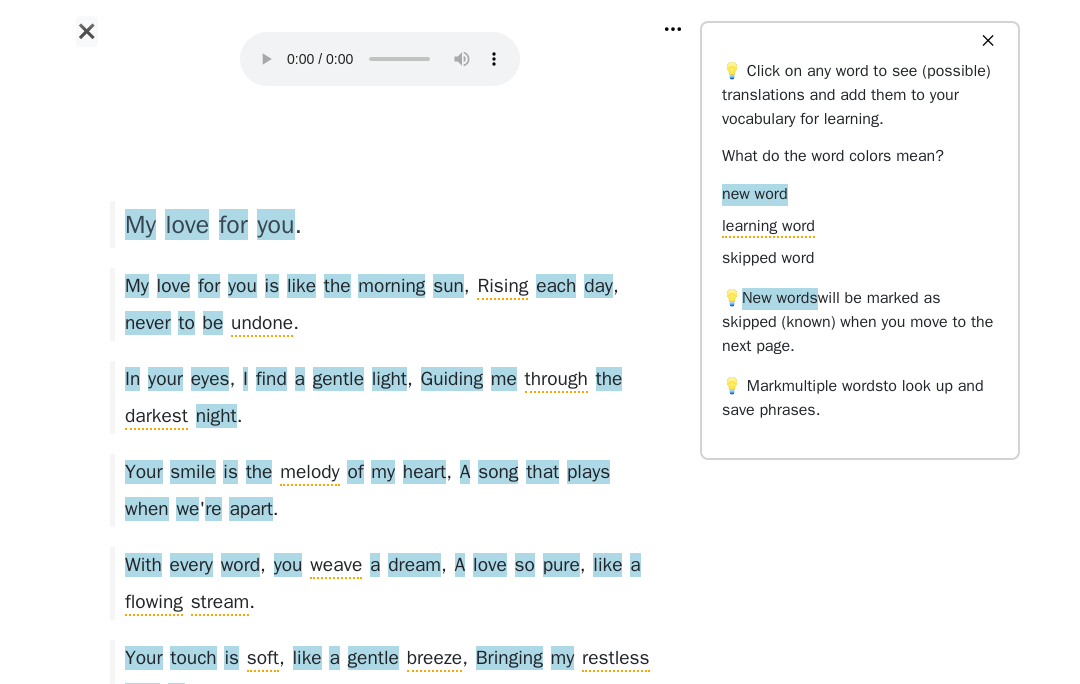 click at bounding box center (380, 59) 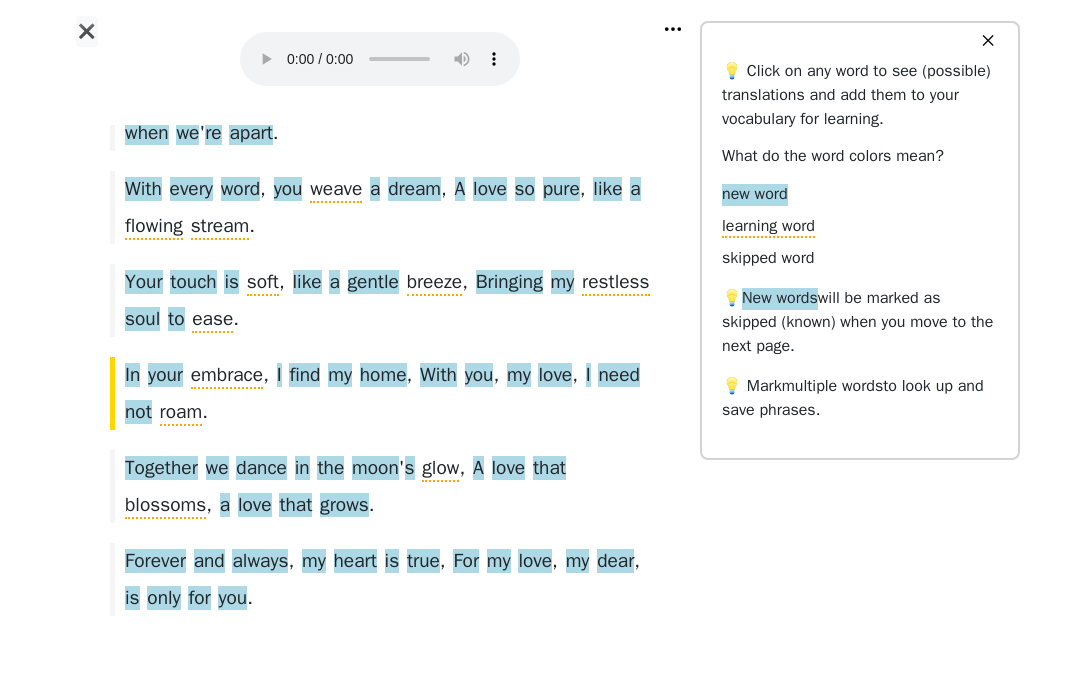 scroll, scrollTop: 376, scrollLeft: 0, axis: vertical 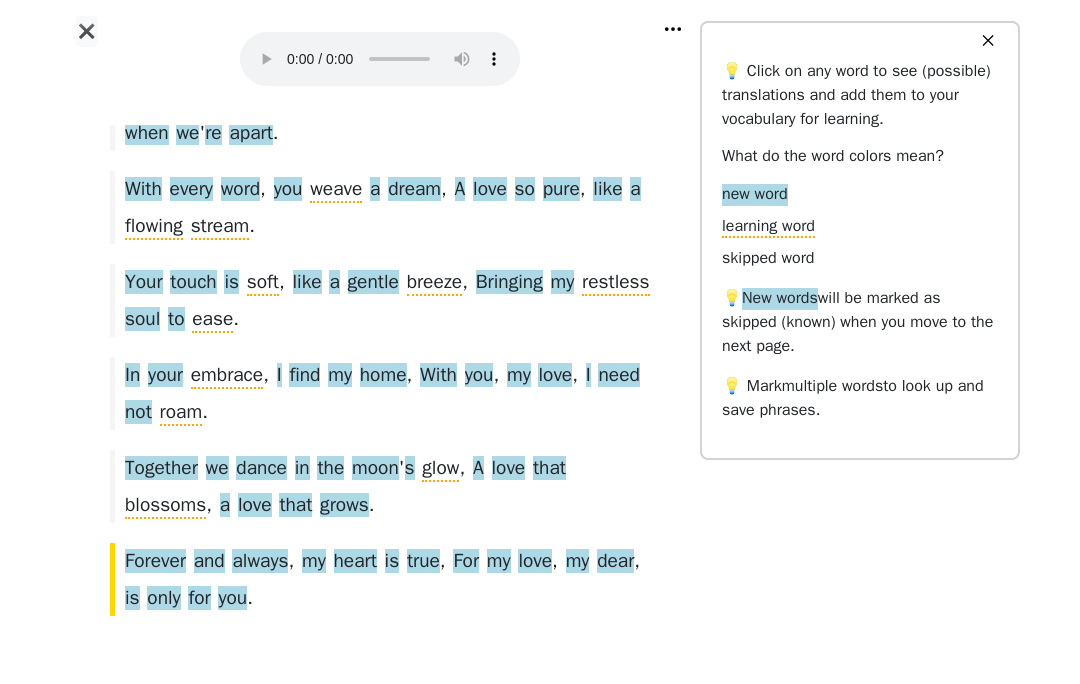 click on "✕" at bounding box center (988, 41) 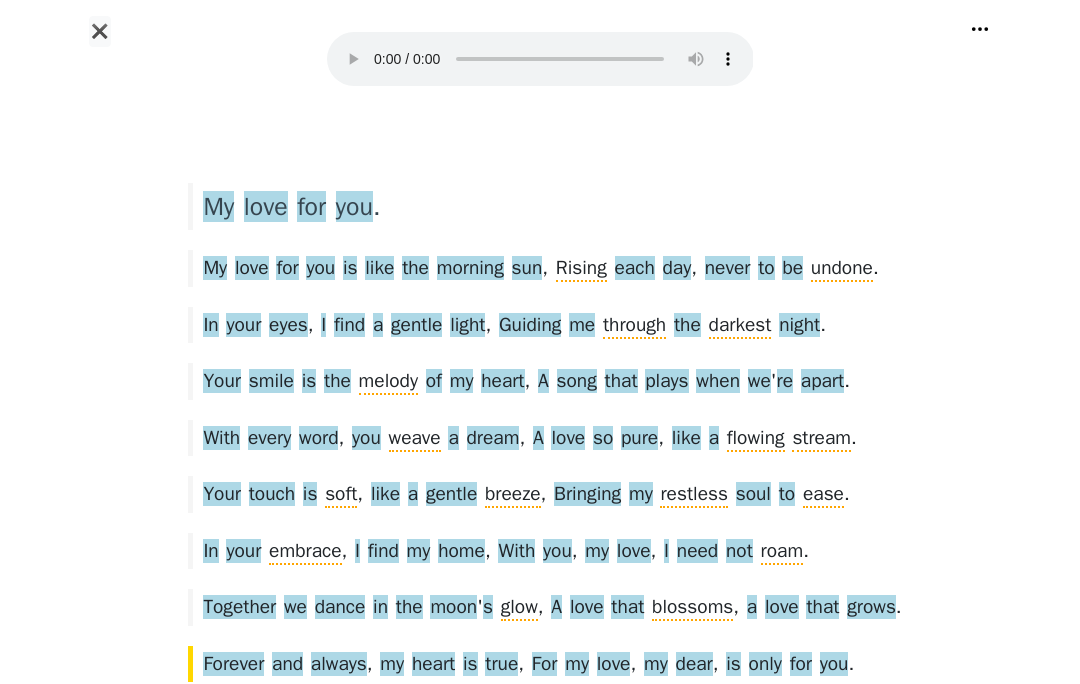 scroll, scrollTop: 0, scrollLeft: 0, axis: both 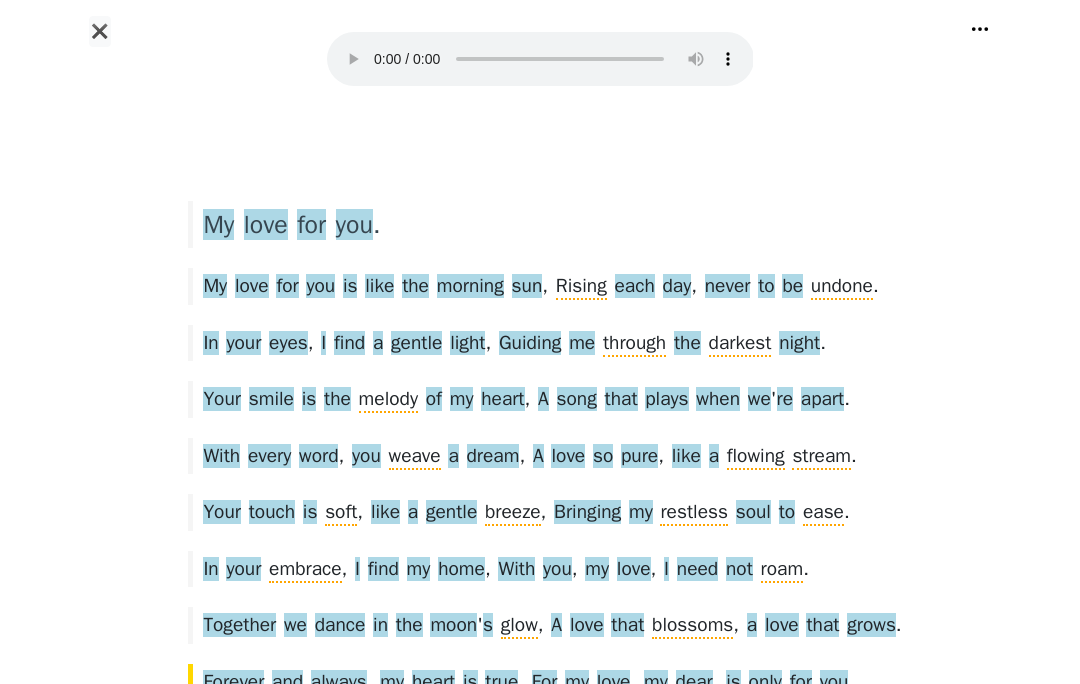 click 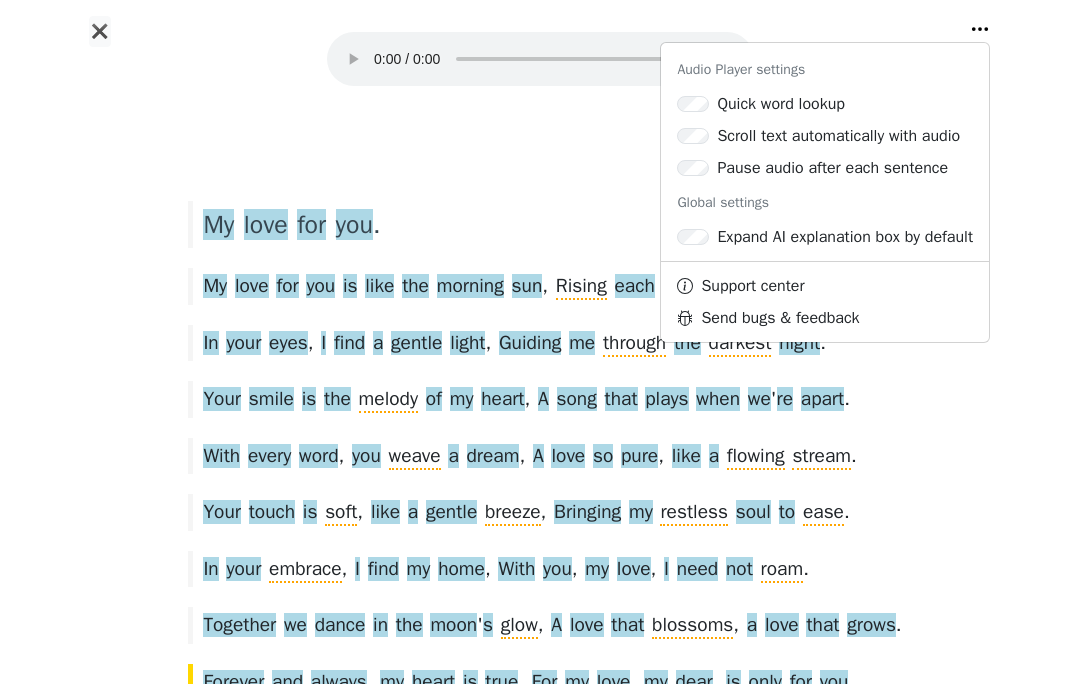 click on "My   love   for   you . My   love   for   you   is   like   the   morning   sun ,
Rising   each   day ,   never   to   be   undone . In   your   eyes ,   I   find   a   gentle   light ,
Guiding   me   through   the   darkest   night . Your   smile   is   the   melody   of   my   heart ,
A   song   that   plays   when   we ' re   apart . With   every   word ,   you   weave   a   dream ,
A   love   so   pure ,   like   a   flowing   stream . Your   touch   is   soft ,   like   a   gentle   breeze ,
Bringing   my   restless   soul   to   ease . In   your   embrace ,   I   find   my   home ,
With   you ,   my   love ,   I   need   not   roam . Together   we   dance   in   the   moon ' s   glow ,
A   love   that   blossoms ,   a   love   that   grows . Forever   and   always ,   my   heart   is   true ,
For   my   love ,   my   dear ,   is   only   for   you ." at bounding box center [540, 442] 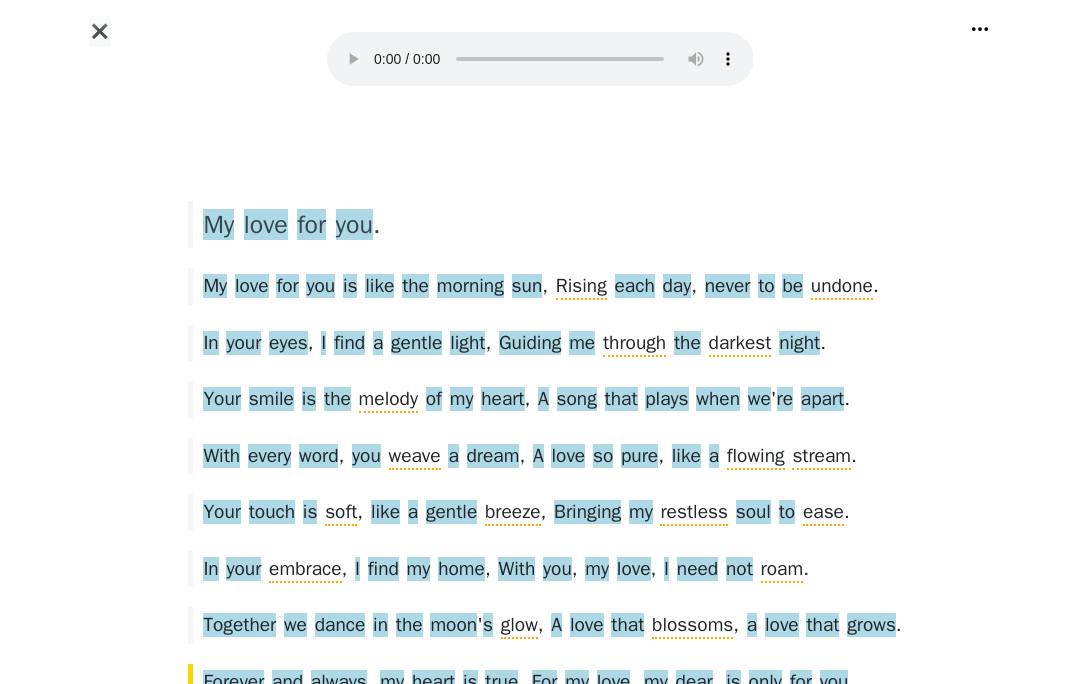 click at bounding box center [540, 59] 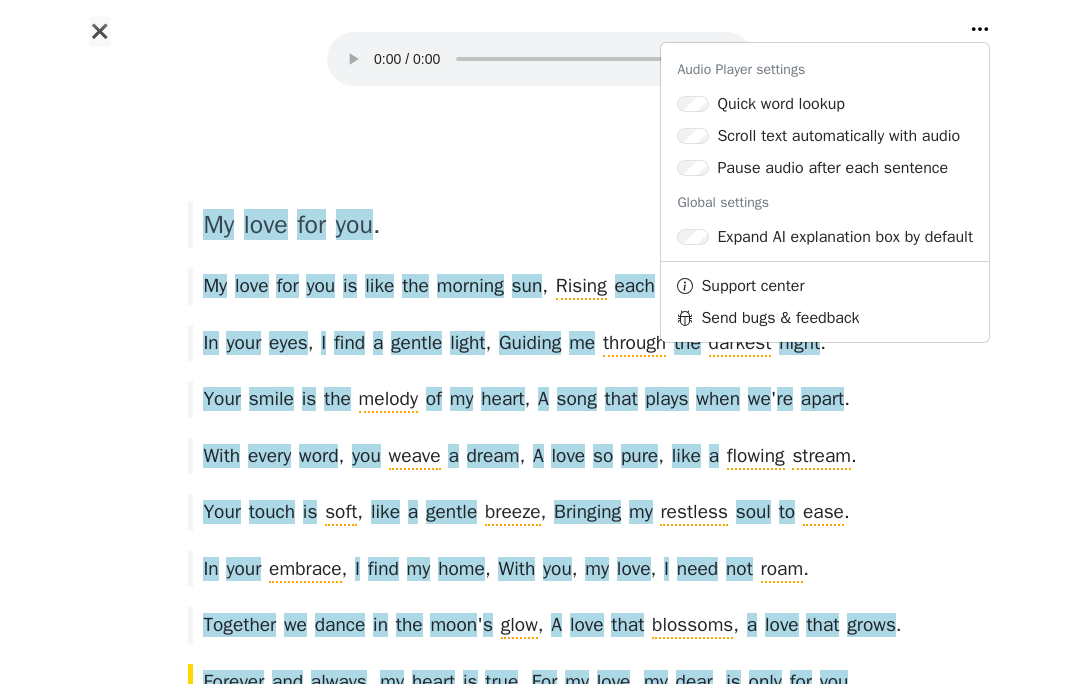 click on "My   love   for   you . My   love   for   you   is   like   the   morning   sun ,
Rising   each   day ,   never   to   be   undone . In   your   eyes ,   I   find   a   gentle   light ,
Guiding   me   through   the   darkest   night . Your   smile   is   the   melody   of   my   heart ,
A   song   that   plays   when   we ' re   apart . With   every   word ,   you   weave   a   dream ,
A   love   so   pure ,   like   a   flowing   stream . Your   touch   is   soft ,   like   a   gentle   breeze ,
Bringing   my   restless   soul   to   ease . In   your   embrace ,   I   find   my   home ,
With   you ,   my   love ,   I   need   not   roam . Together   we   dance   in   the   moon ' s   glow ,
A   love   that   blossoms ,   a   love   that   grows . Forever   and   always ,   my   heart   is   true ,
For   my   love ,   my   dear ,   is   only   for   you ." at bounding box center [539, 450] 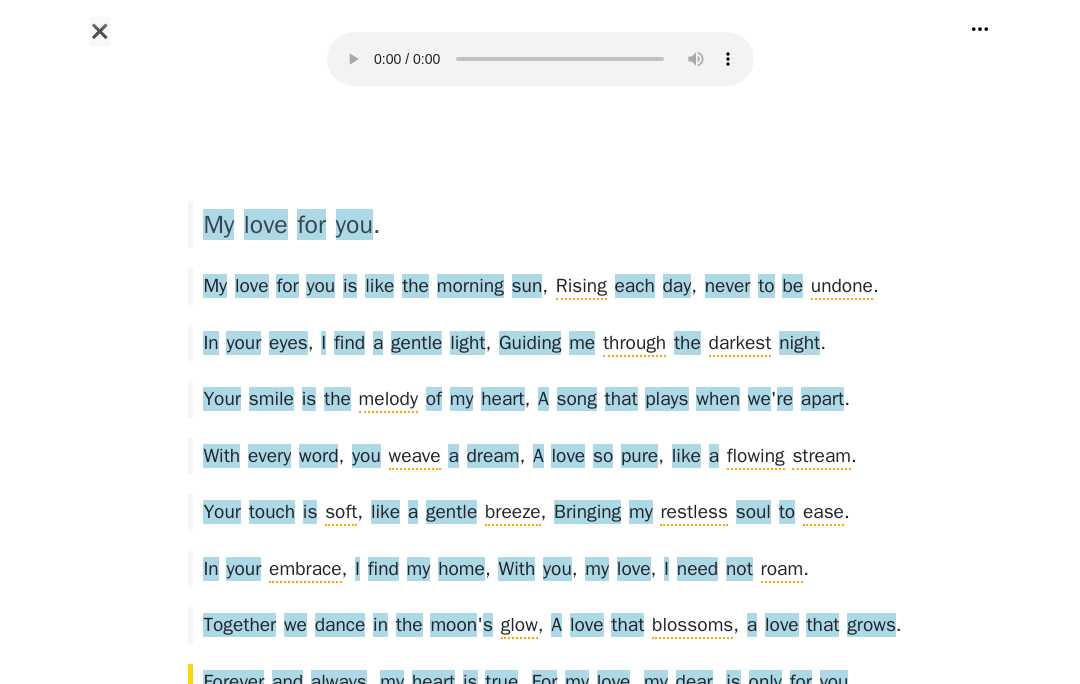 click on "My   love   for   you ." at bounding box center (539, 224) 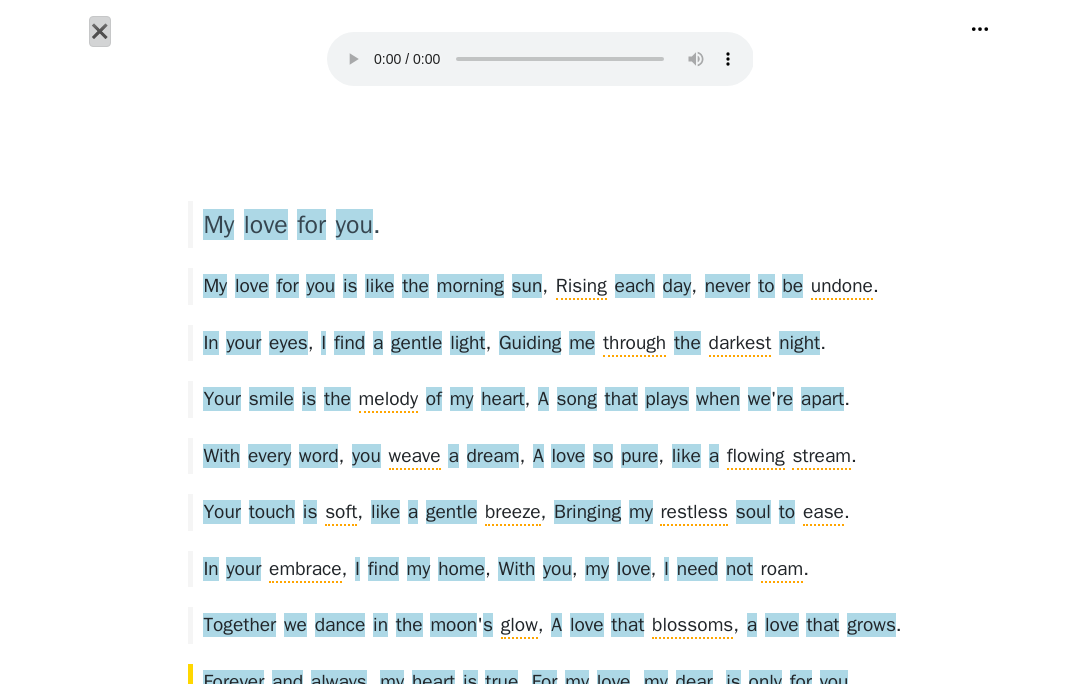 click on "✖" at bounding box center [100, 31] 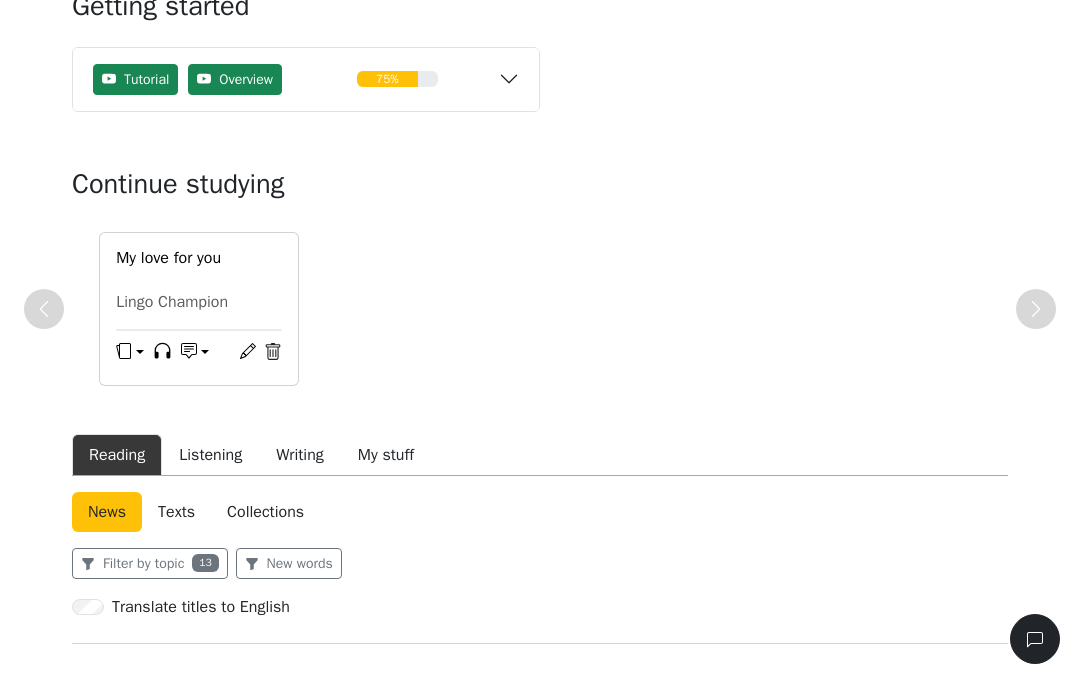 scroll, scrollTop: 0, scrollLeft: 0, axis: both 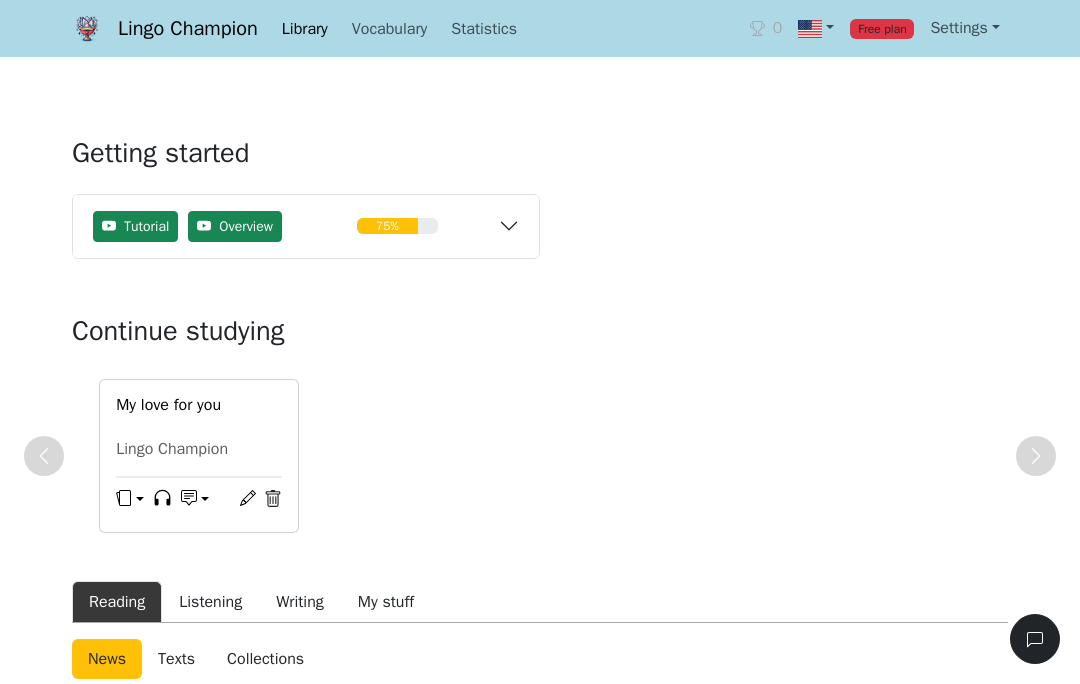 click on "Tutorial Overview 75%" at bounding box center [306, 226] 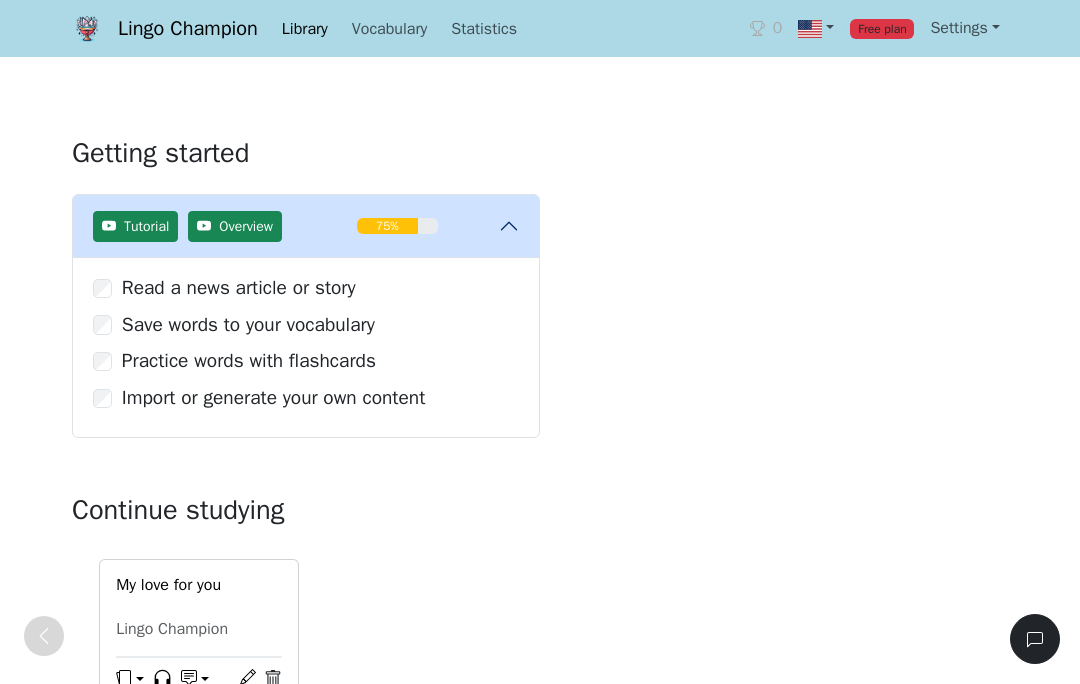 click on "Practice words with flashcards" at bounding box center (306, 361) 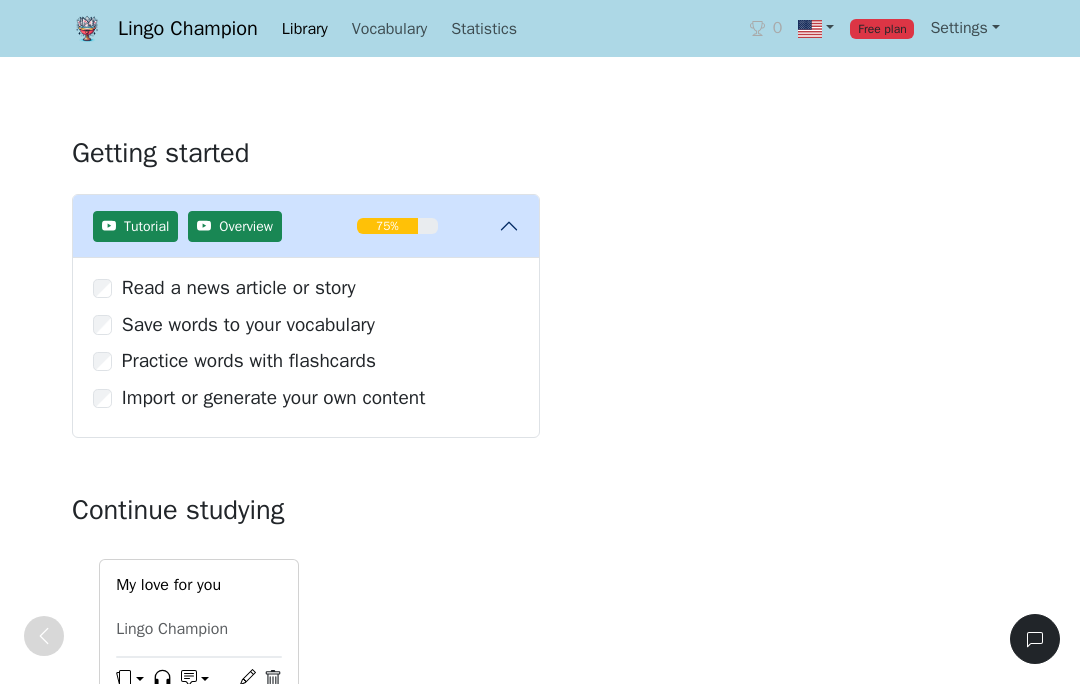 click on "Read a news article or story Save words to your vocabulary Practice words with flashcards Import or generate your own content" at bounding box center (306, 347) 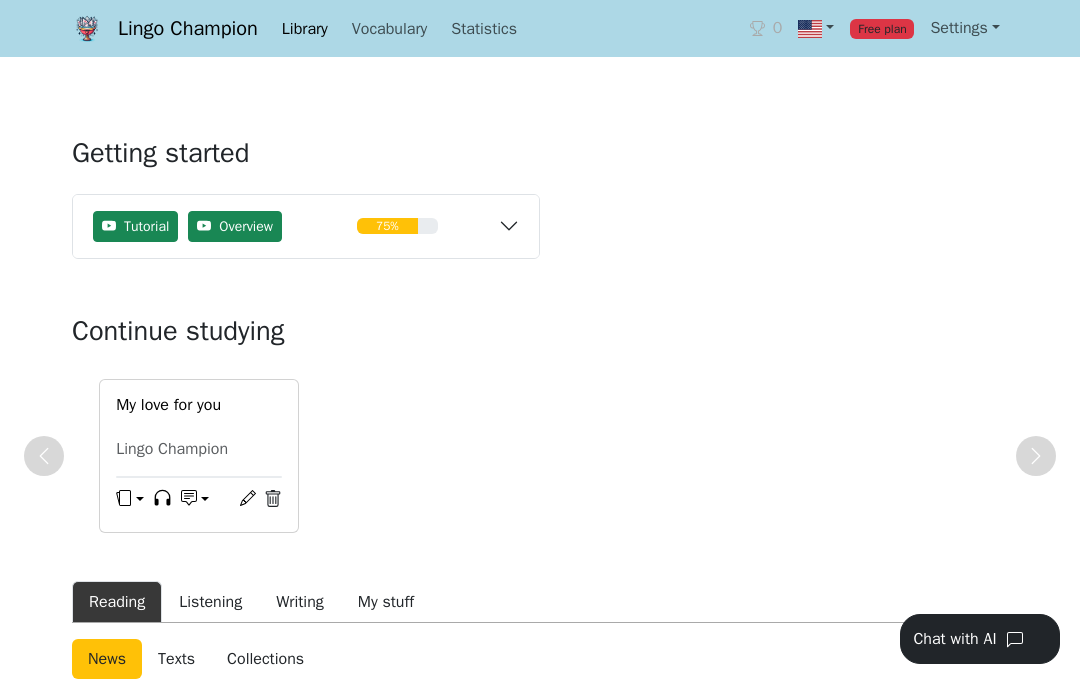 scroll, scrollTop: 0, scrollLeft: 0, axis: both 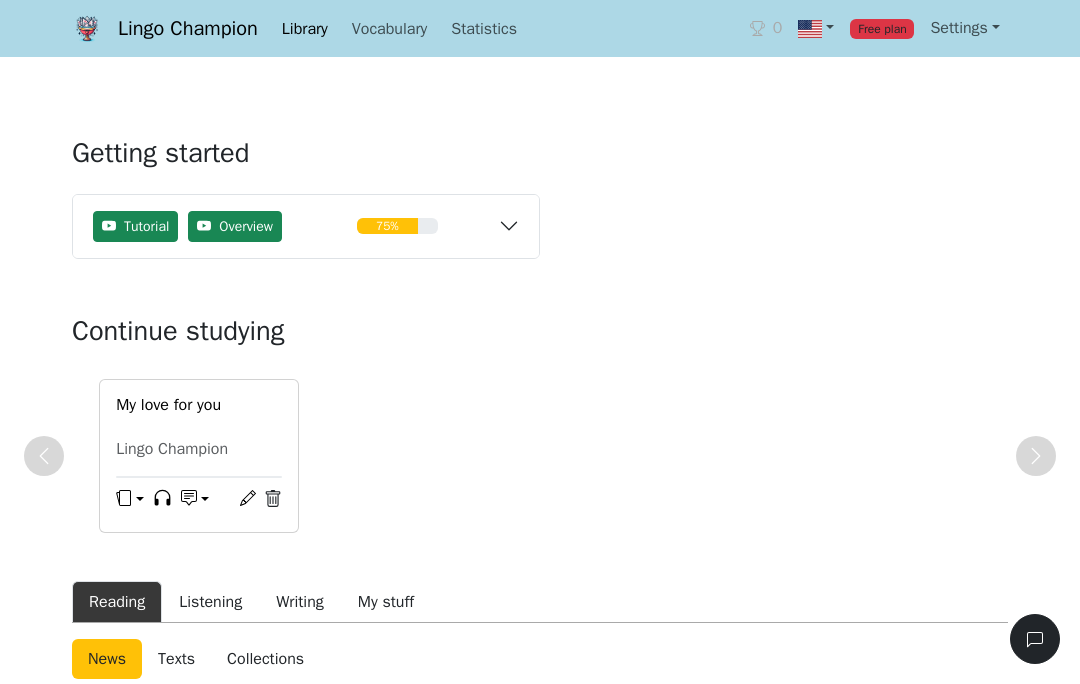 click on "Tutorial Overview 75%" at bounding box center (306, 226) 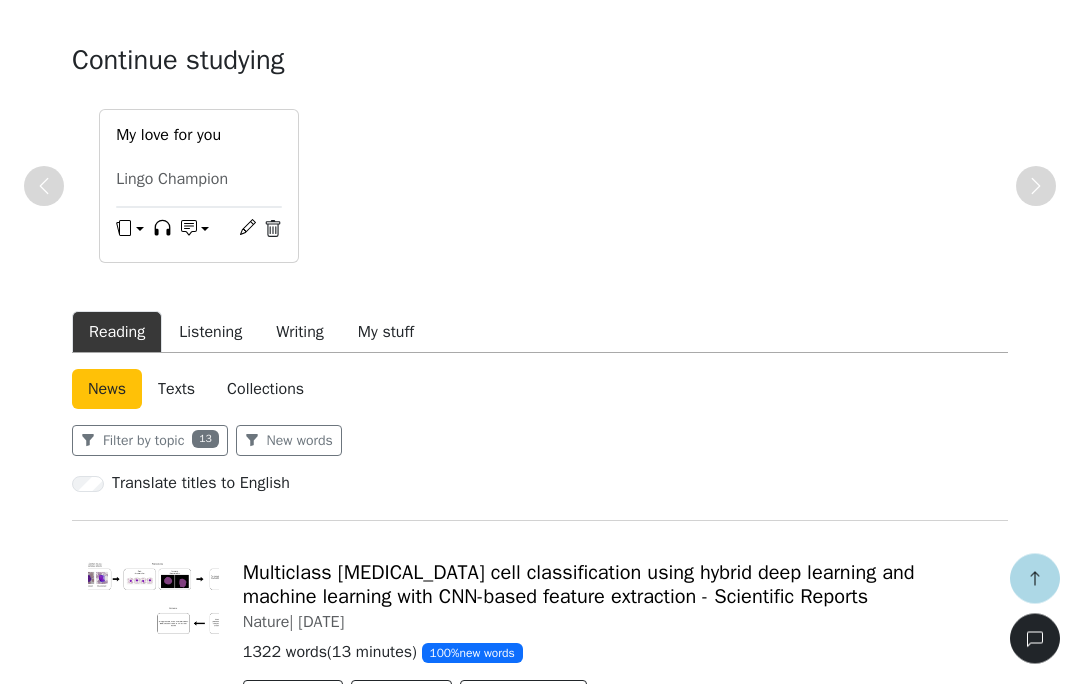 click on "Texts" at bounding box center [176, 390] 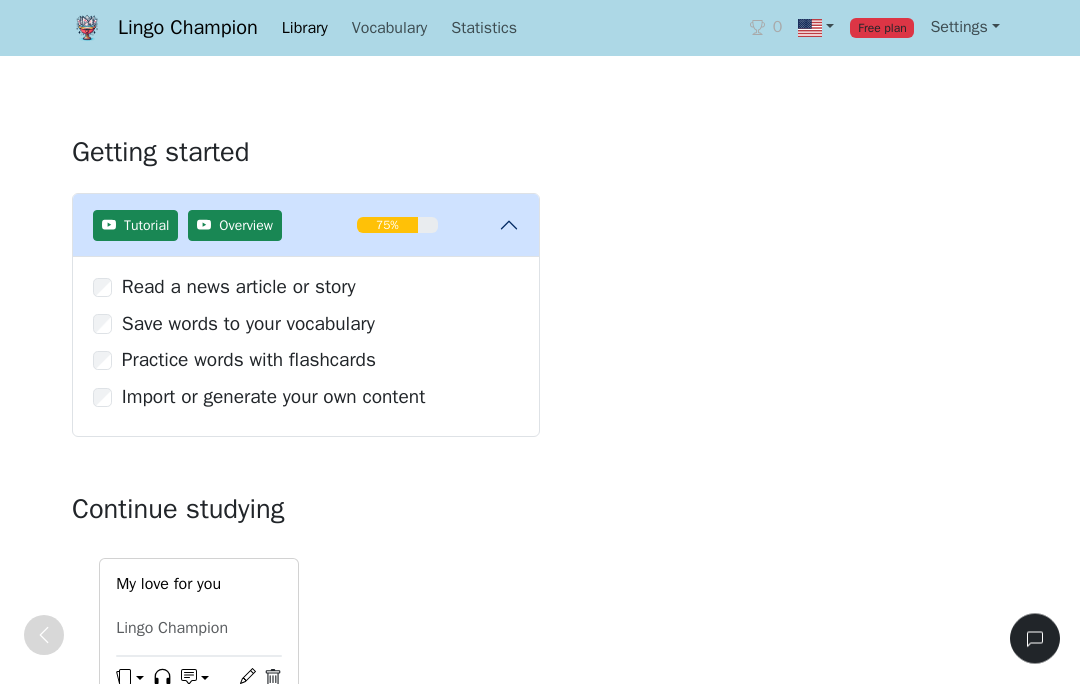 scroll, scrollTop: 0, scrollLeft: 0, axis: both 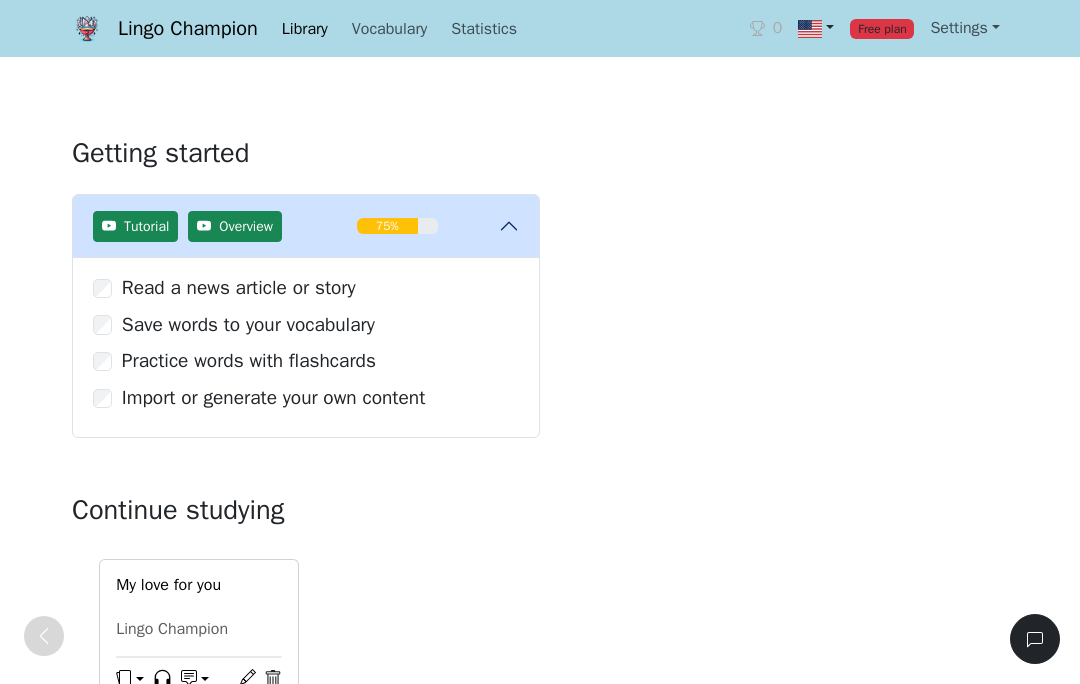 click at bounding box center (810, 29) 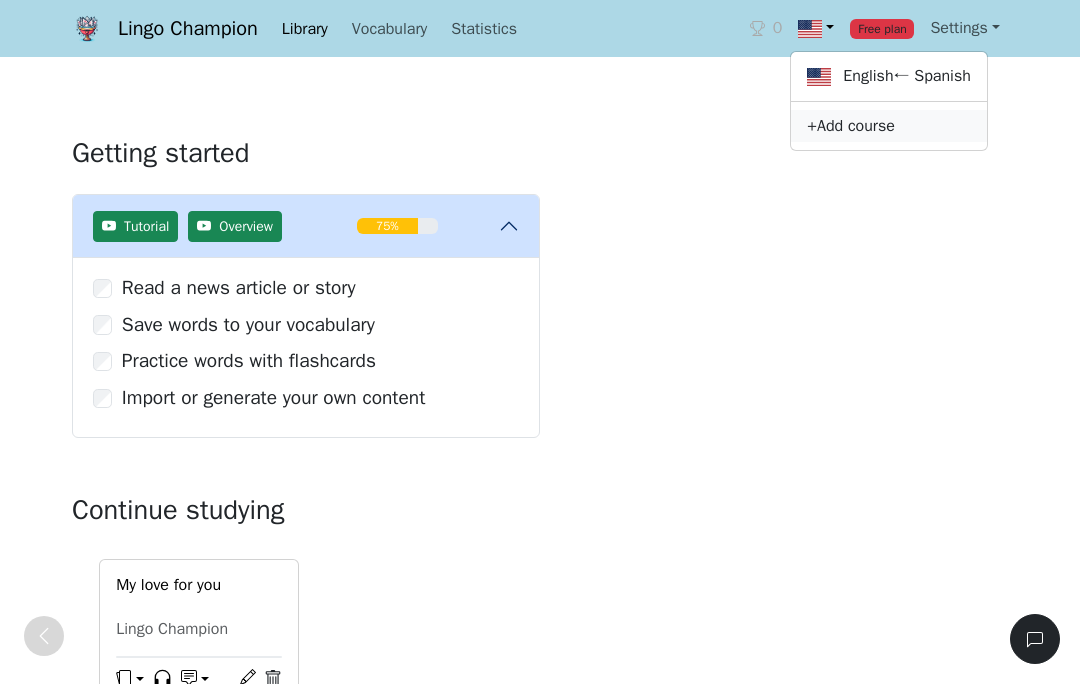 click on "+  Add course" at bounding box center [889, 126] 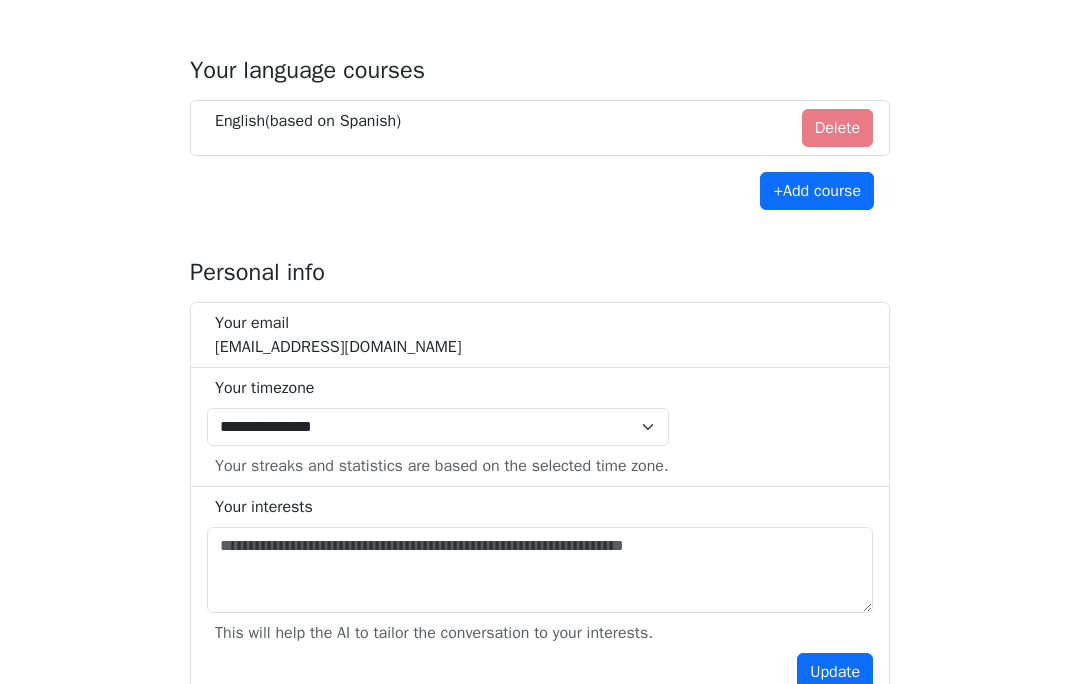scroll, scrollTop: 202, scrollLeft: 0, axis: vertical 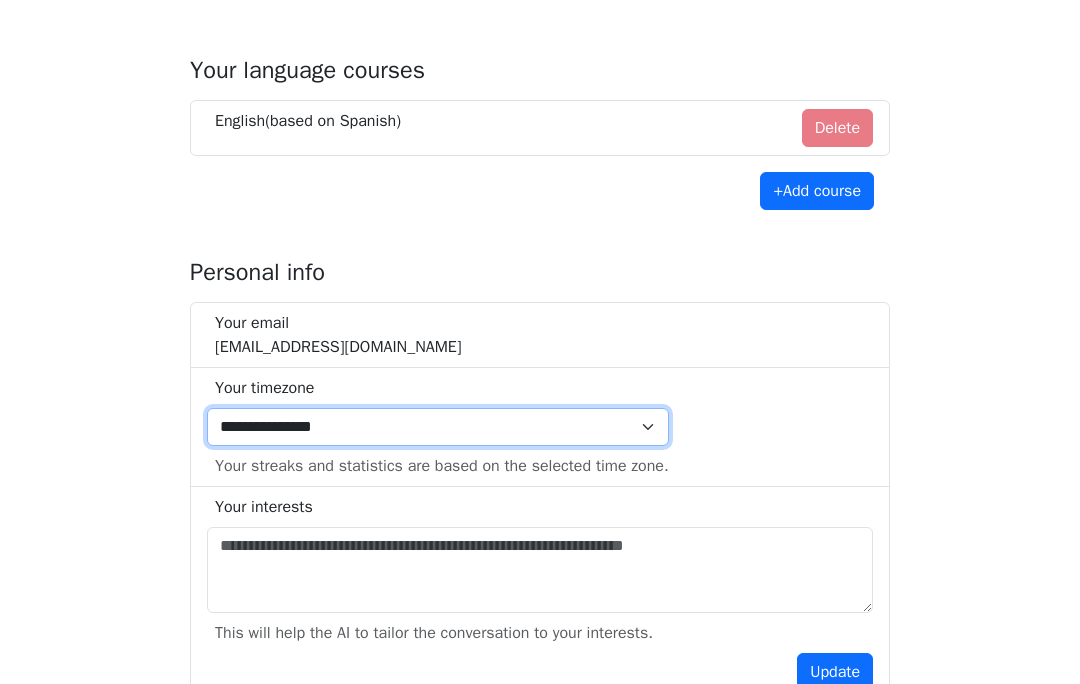 click on "**********" at bounding box center [438, 427] 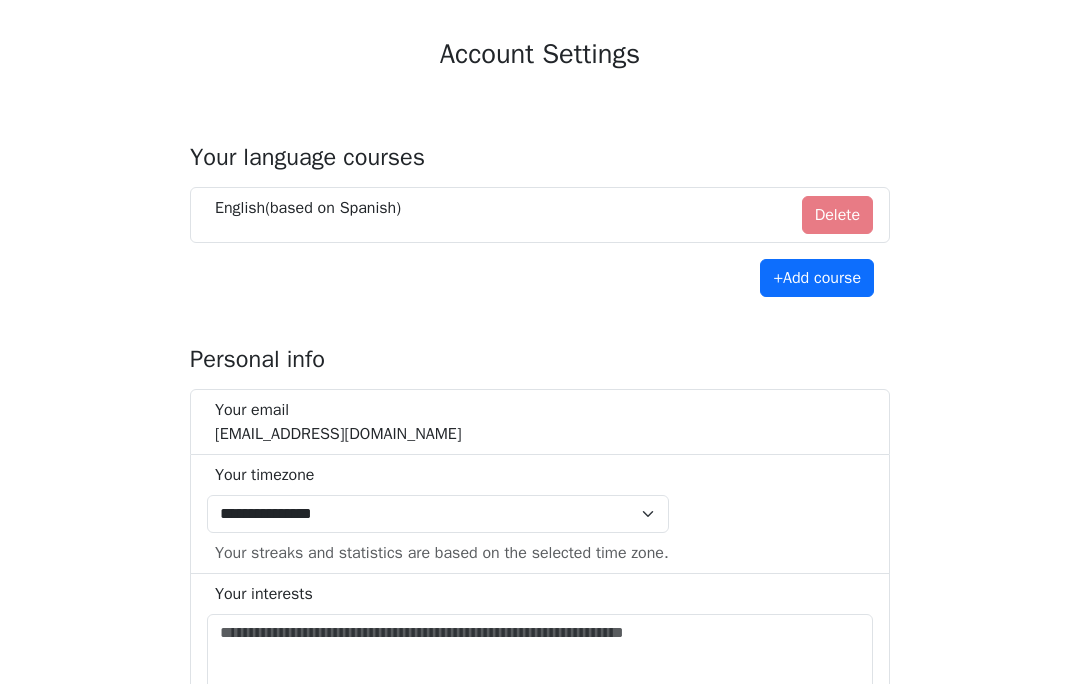 click on "English  (based on   Spanish ) Delete" at bounding box center [540, 216] 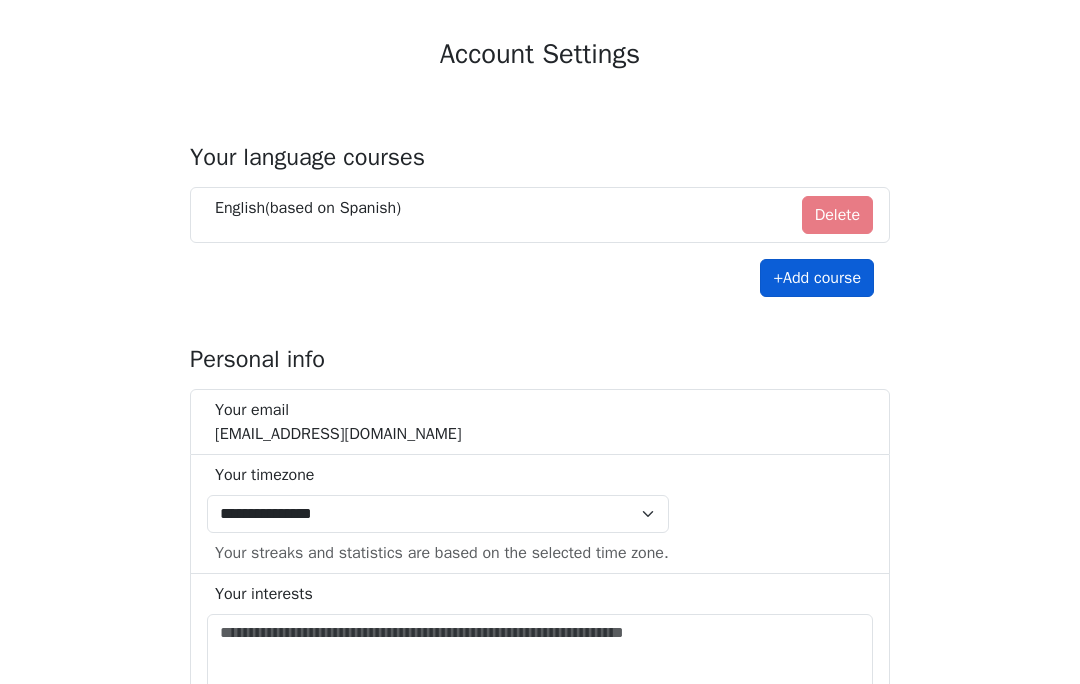 click on "+  Add course" at bounding box center (817, 278) 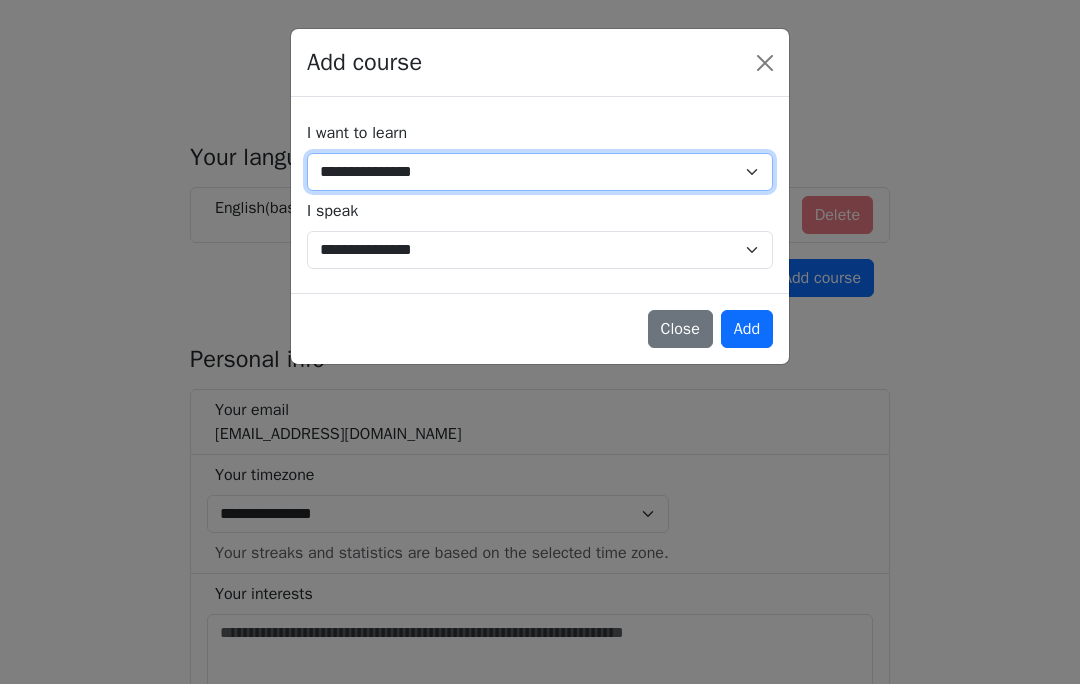 click on "**********" at bounding box center [540, 172] 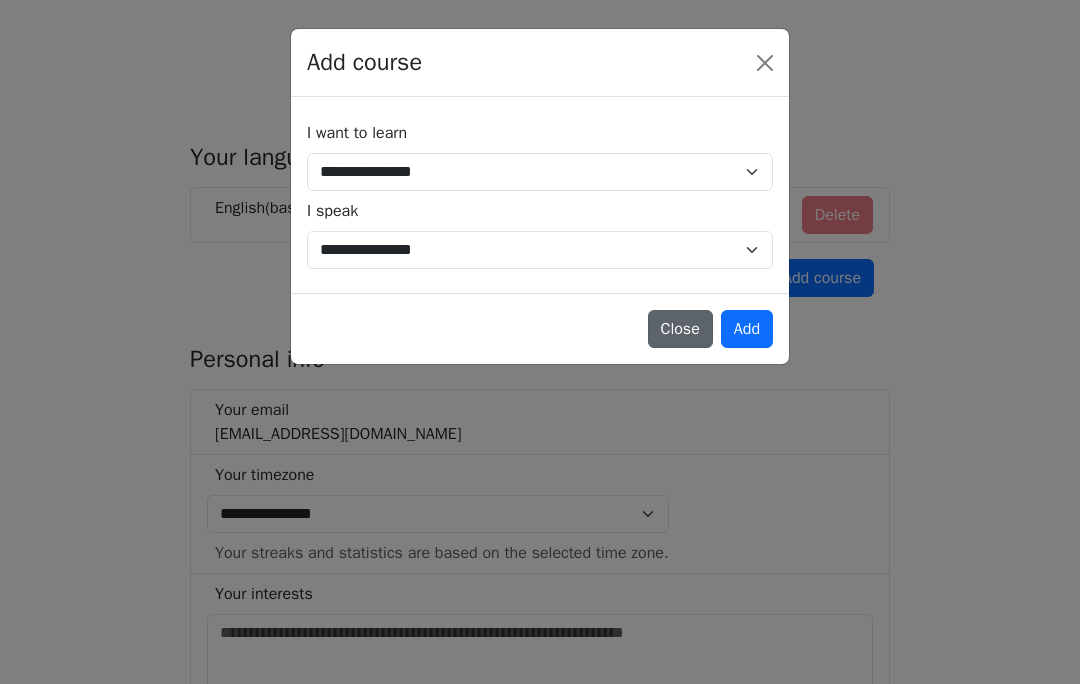 click on "Close" at bounding box center [680, 329] 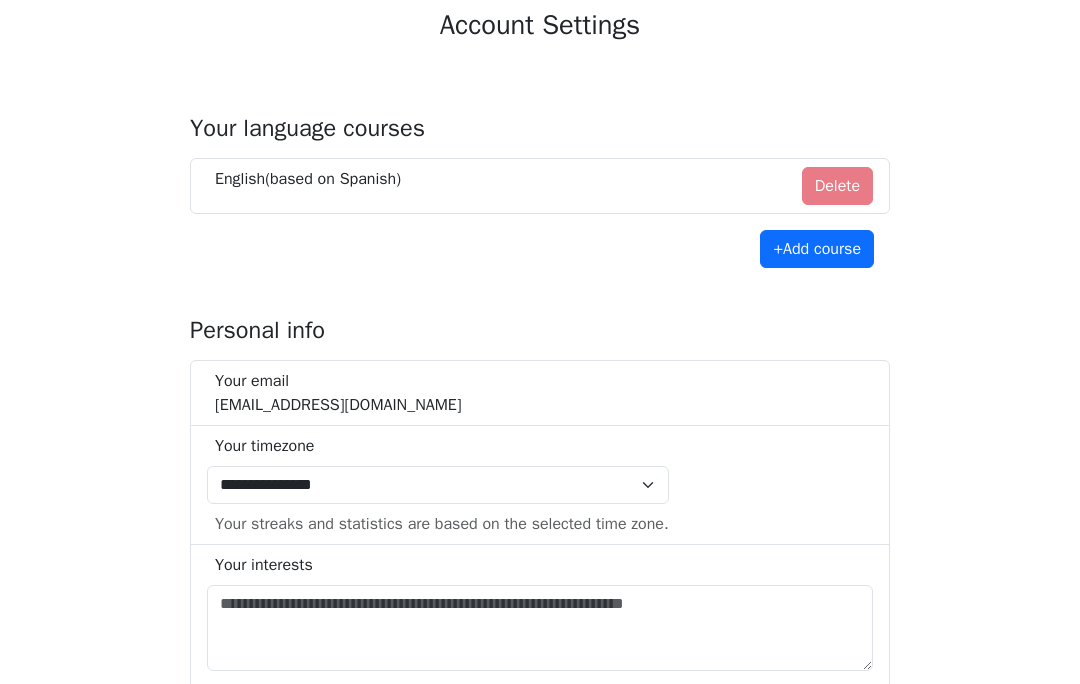 scroll, scrollTop: 0, scrollLeft: 0, axis: both 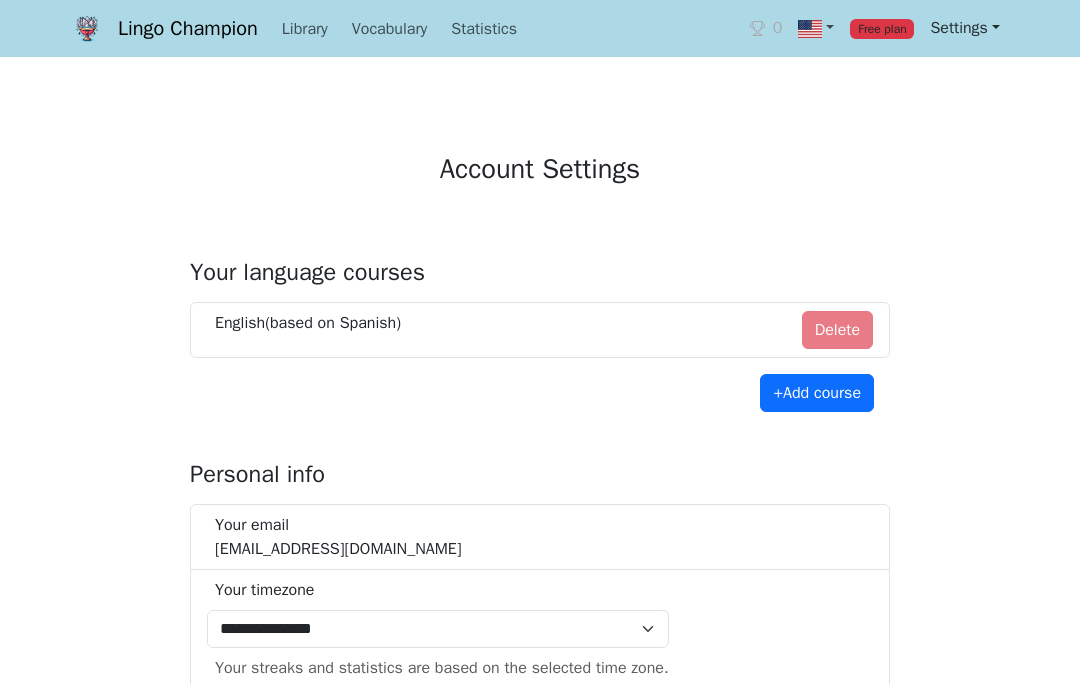 click on "Settings" at bounding box center [965, 28] 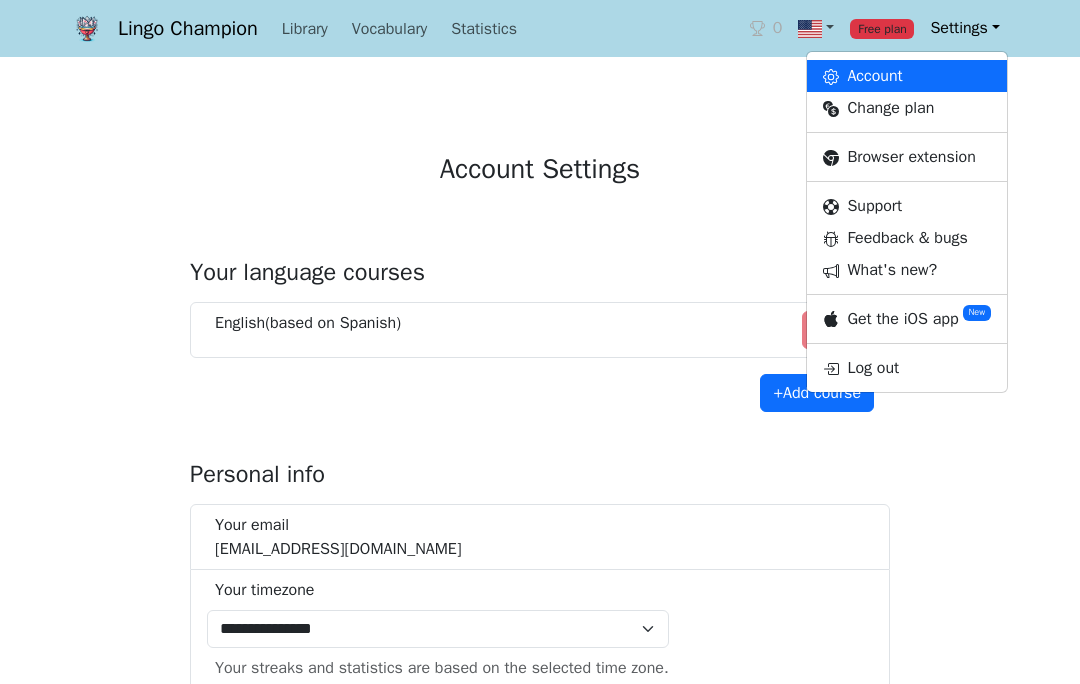 click on "Settings" at bounding box center (965, 28) 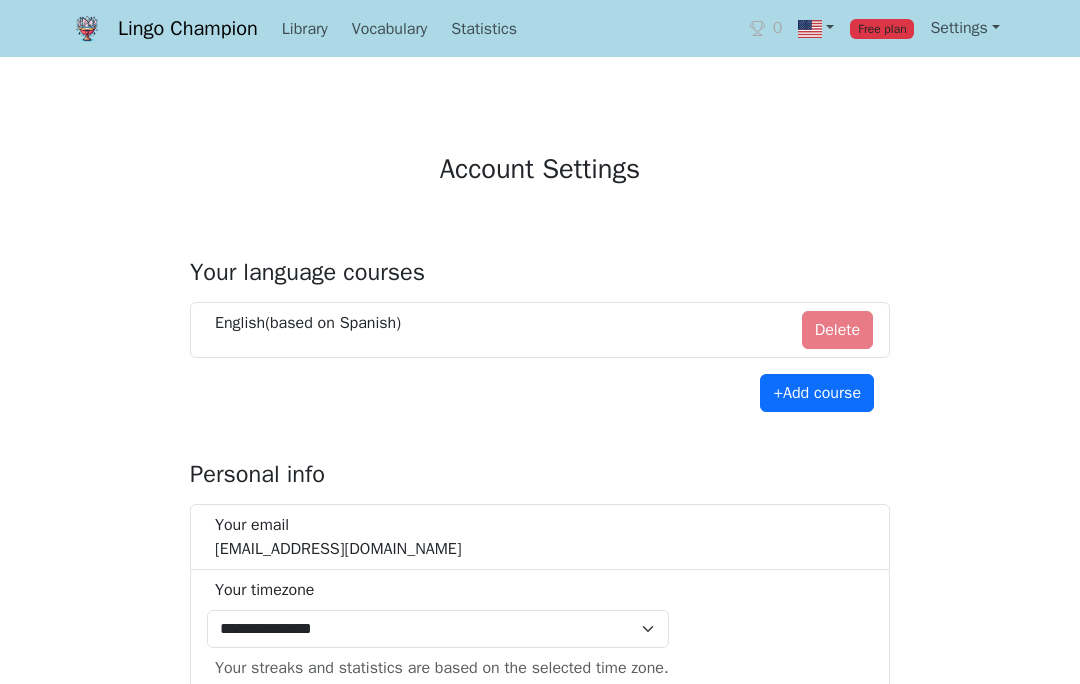 click on "Free plan" at bounding box center [882, 29] 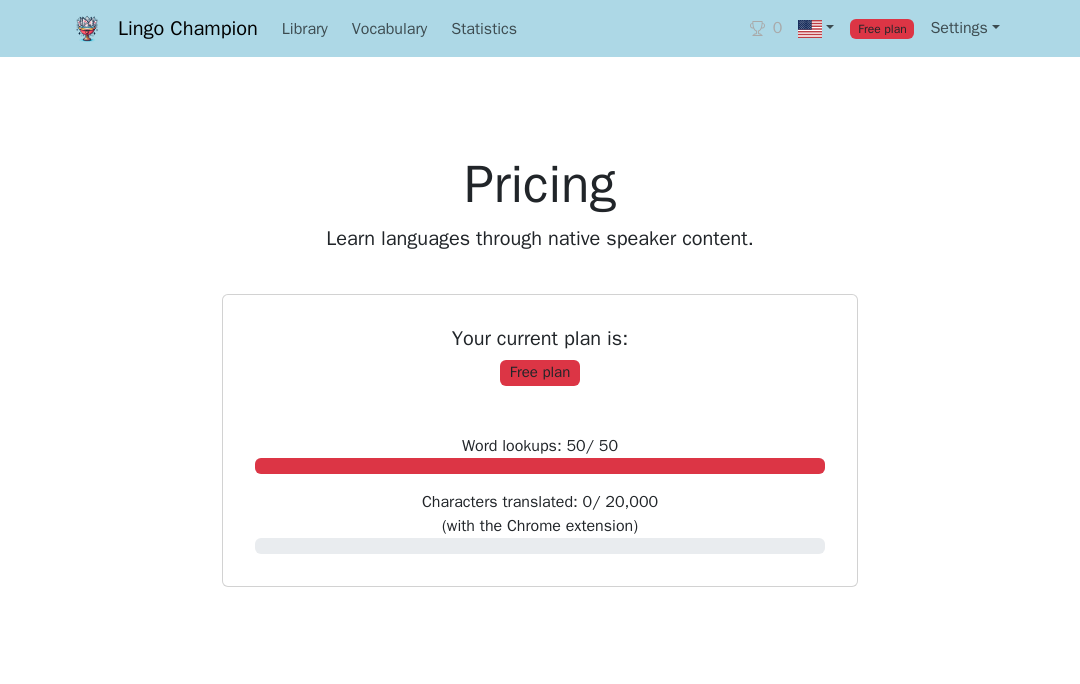 click on "Free plan" at bounding box center [882, 29] 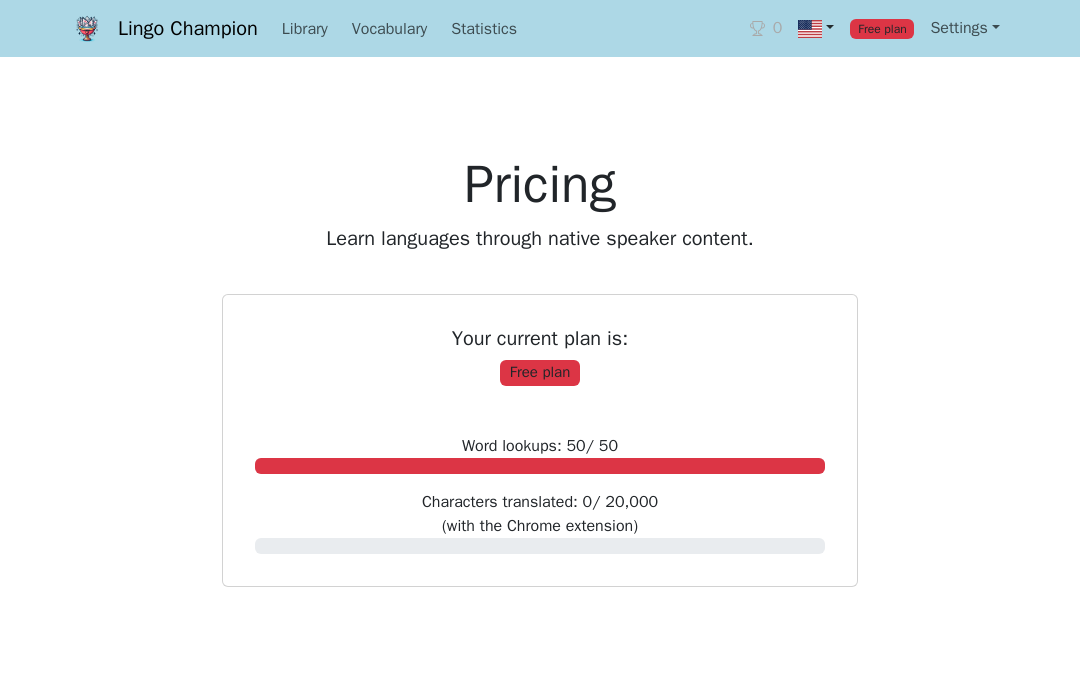 click at bounding box center (810, 29) 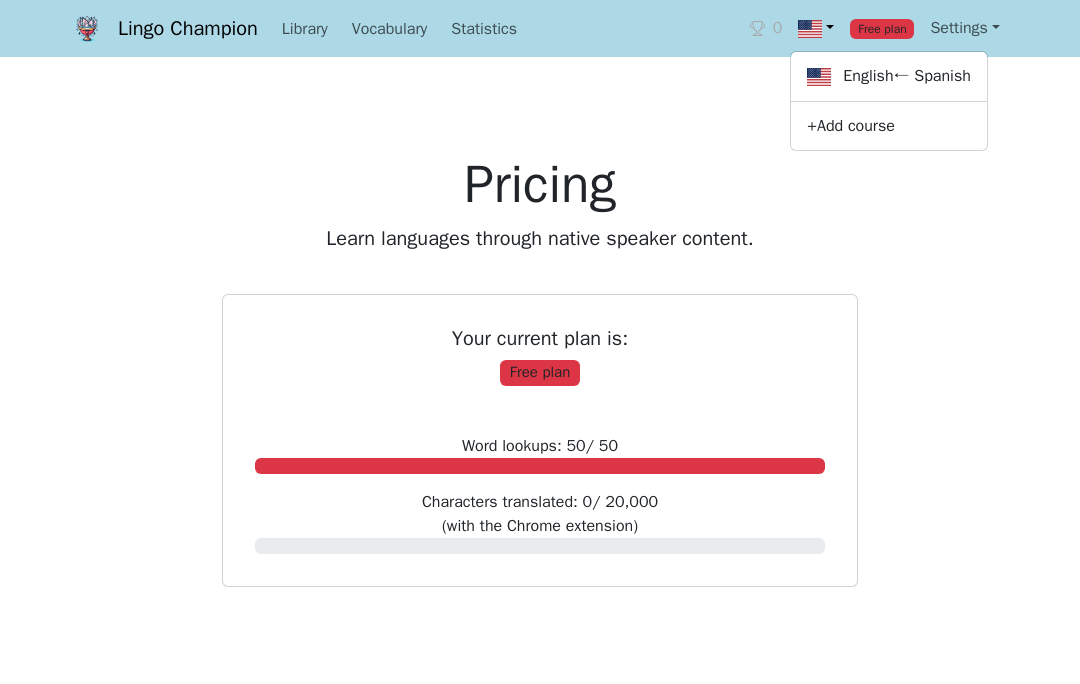 click at bounding box center [810, 29] 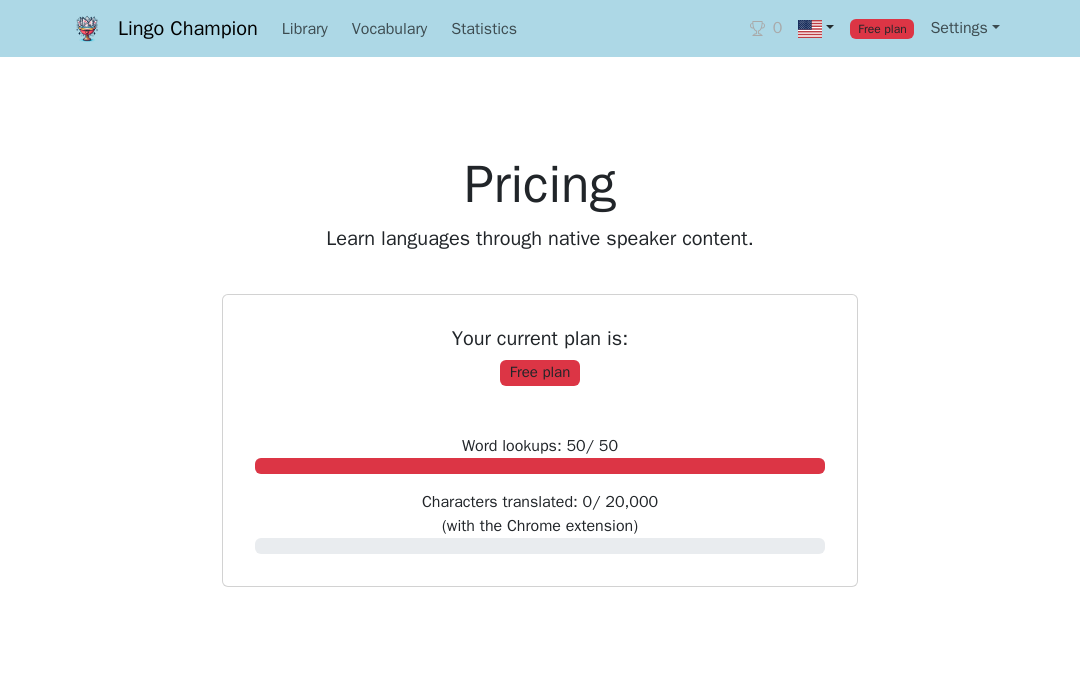 click at bounding box center [810, 29] 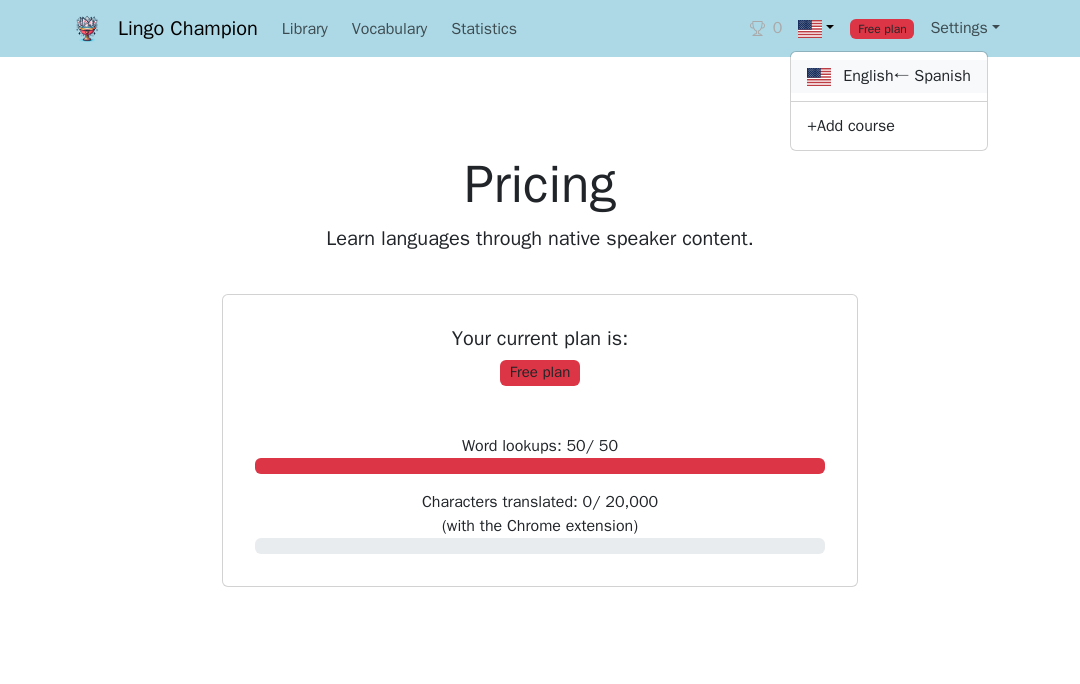 click on "English  ←   Spanish" at bounding box center (889, 76) 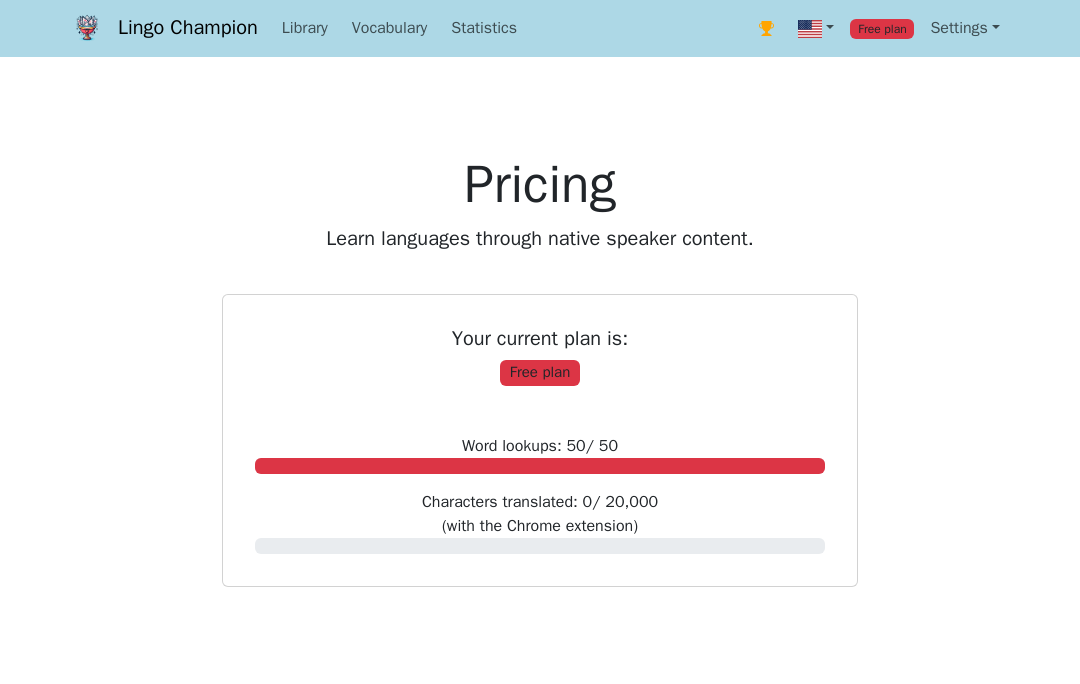 scroll, scrollTop: 0, scrollLeft: 0, axis: both 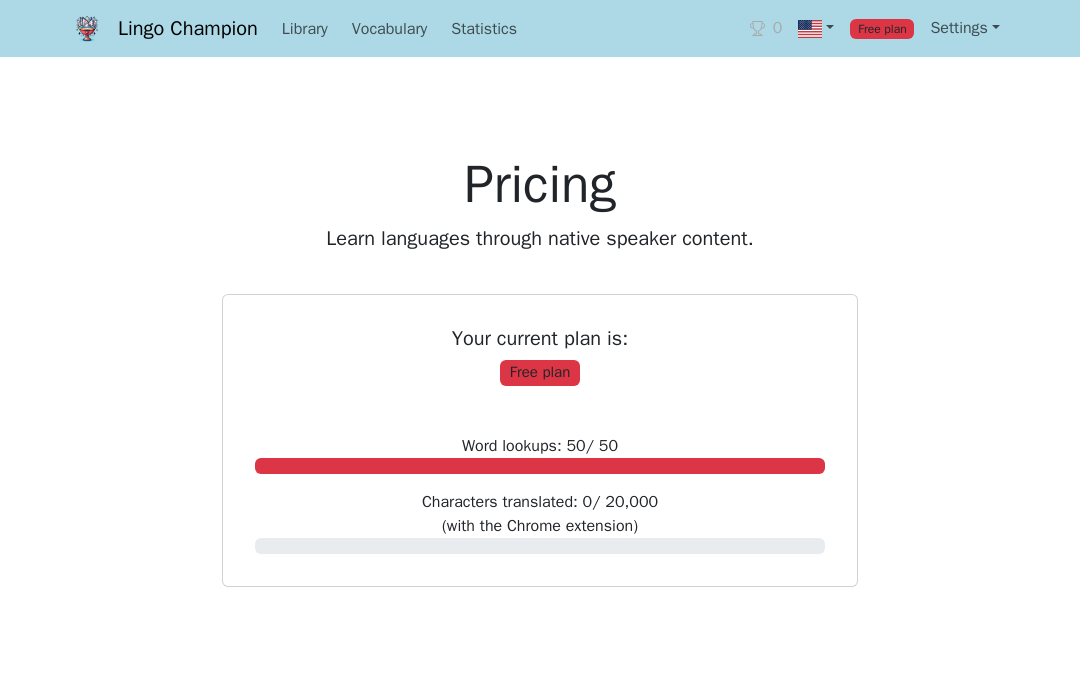 select on "**********" 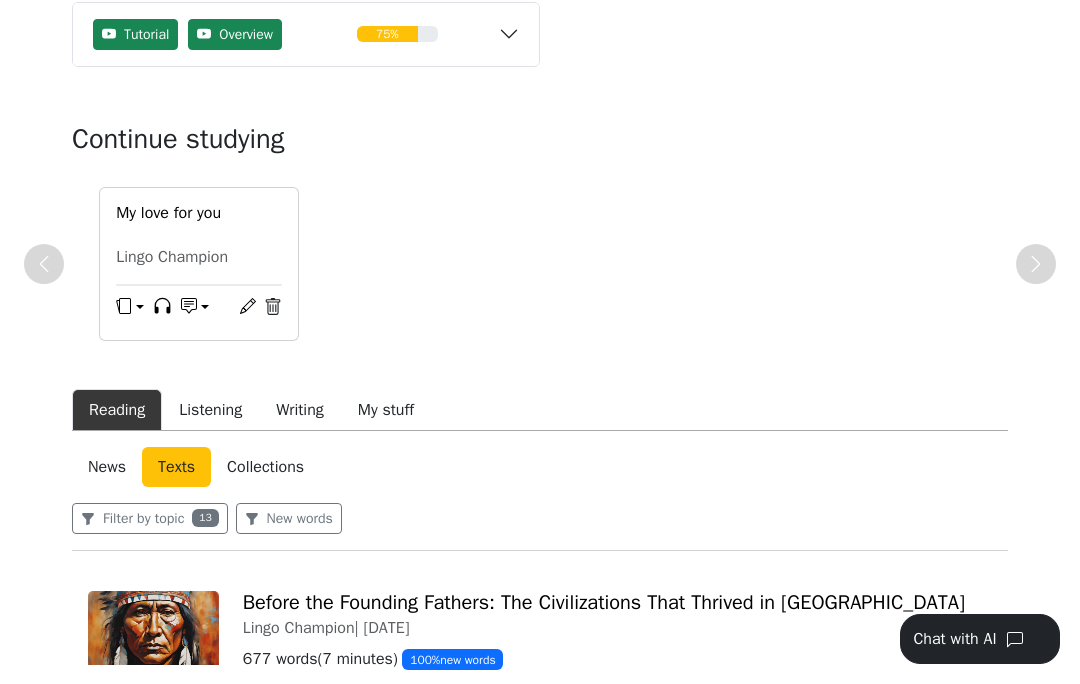 scroll, scrollTop: 195, scrollLeft: 0, axis: vertical 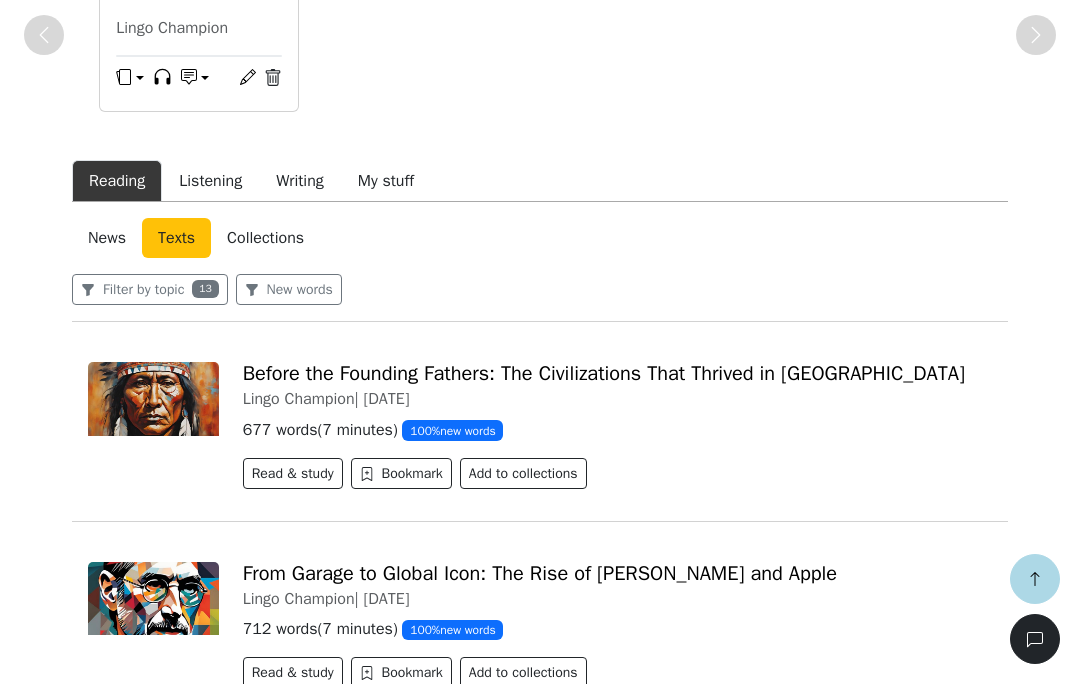 click on "Collections" at bounding box center [265, 238] 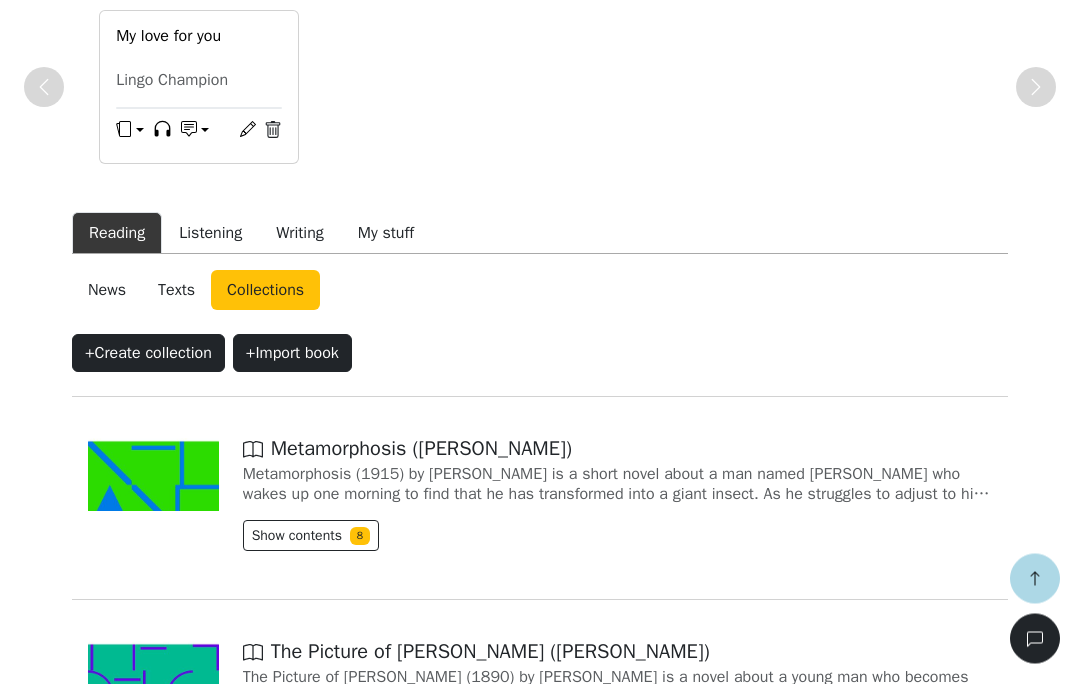 scroll, scrollTop: 369, scrollLeft: 0, axis: vertical 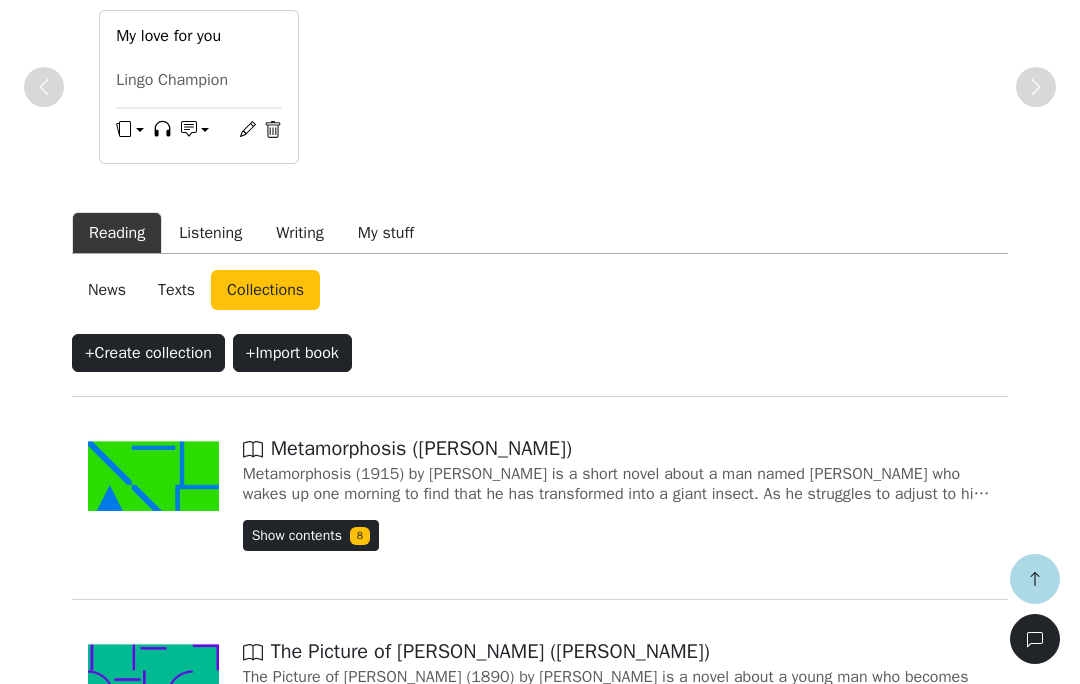 click on "Show contents 8" at bounding box center [311, 535] 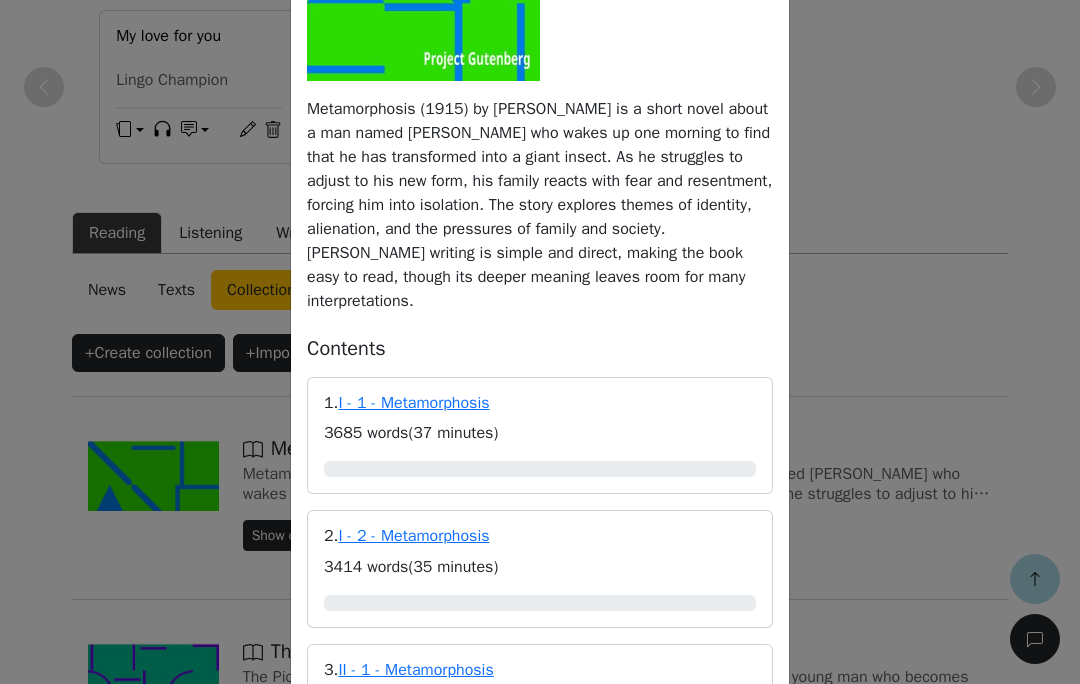 scroll, scrollTop: 385, scrollLeft: 0, axis: vertical 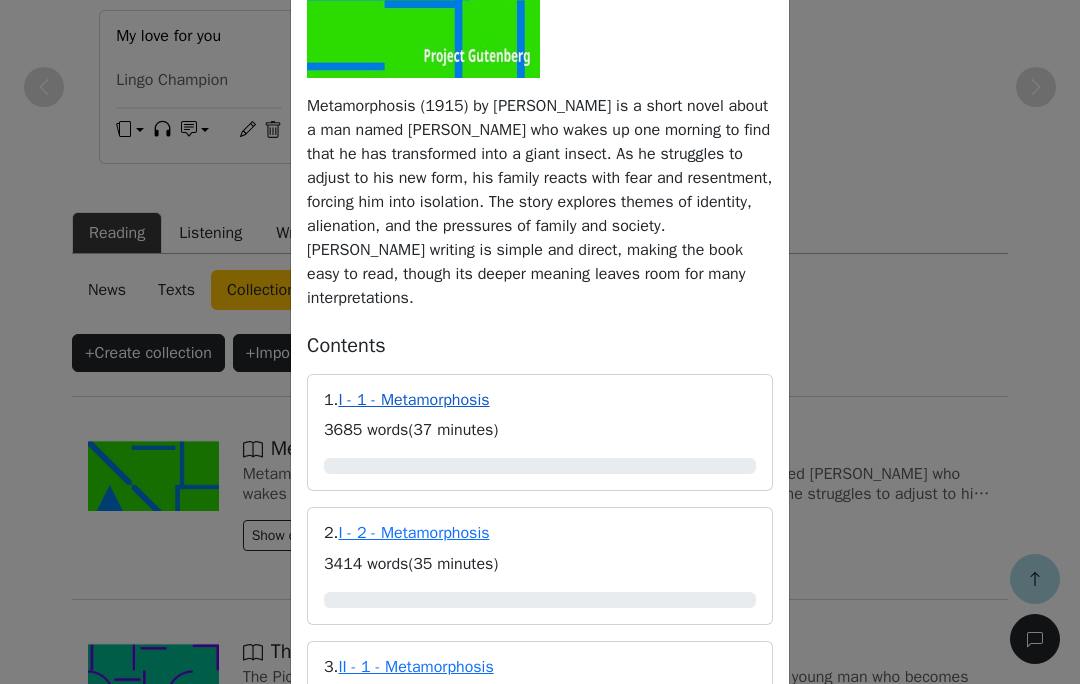 click on "I - 1 - Metamorphosis" at bounding box center [413, 400] 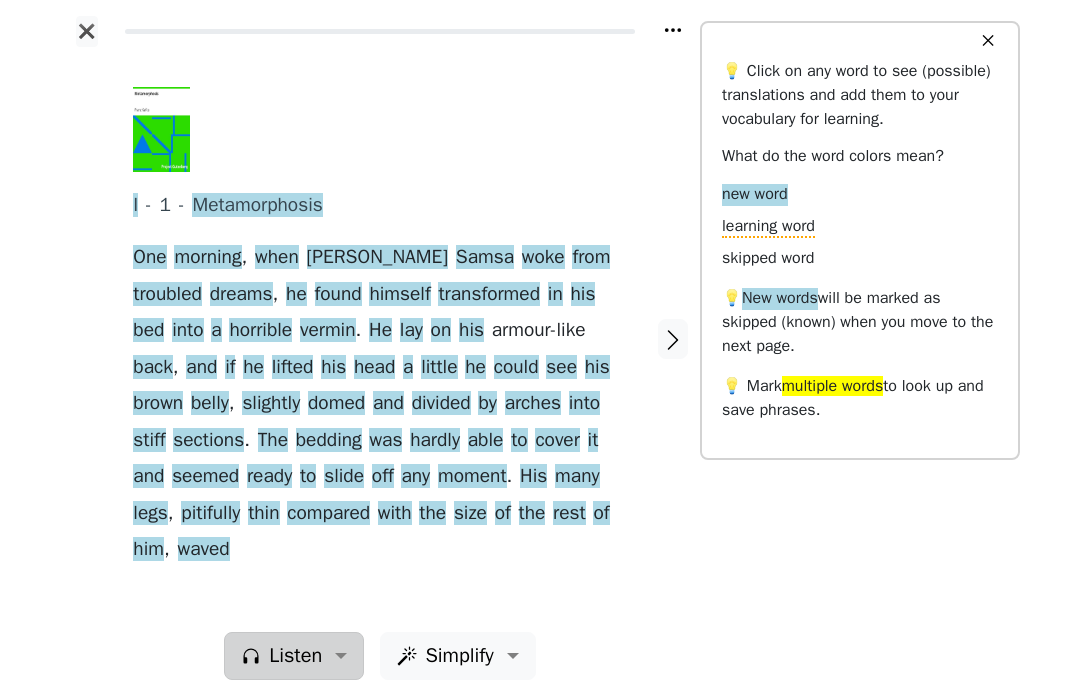click on "Listen" at bounding box center (294, 656) 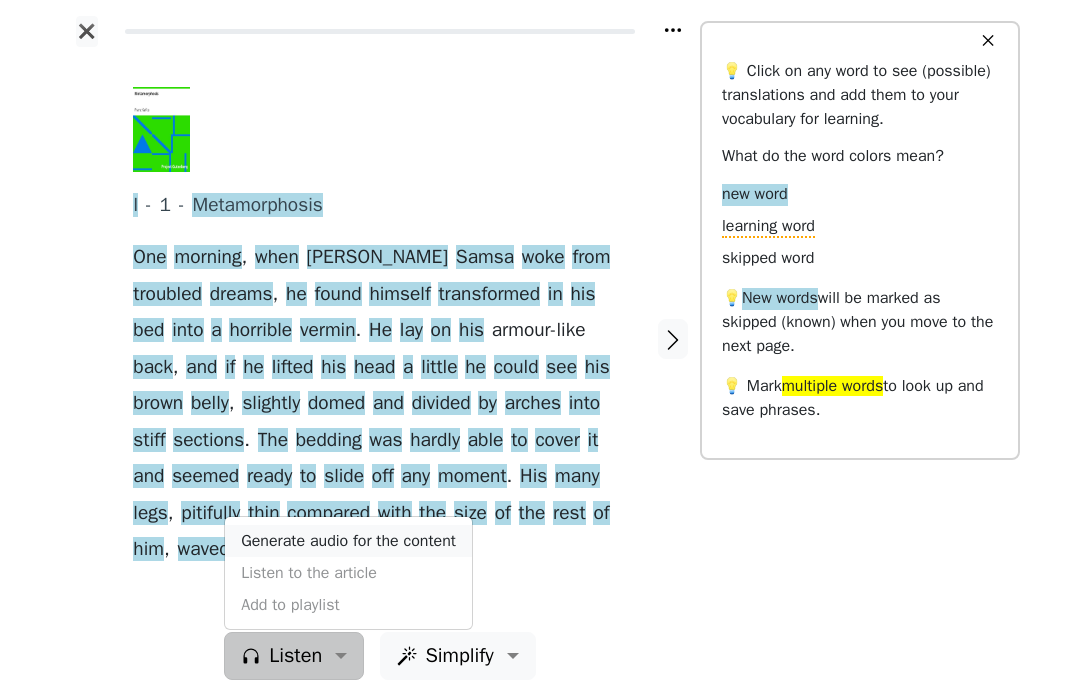 click on "Generate audio for the content" at bounding box center (348, 541) 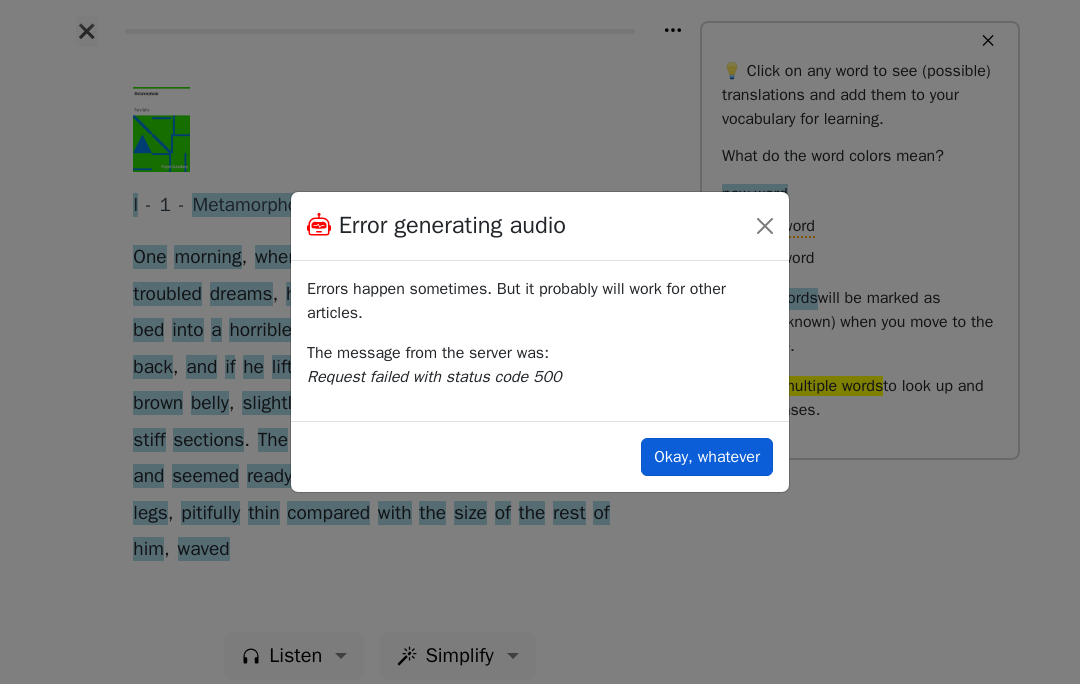click on "Okay, whatever" at bounding box center [707, 457] 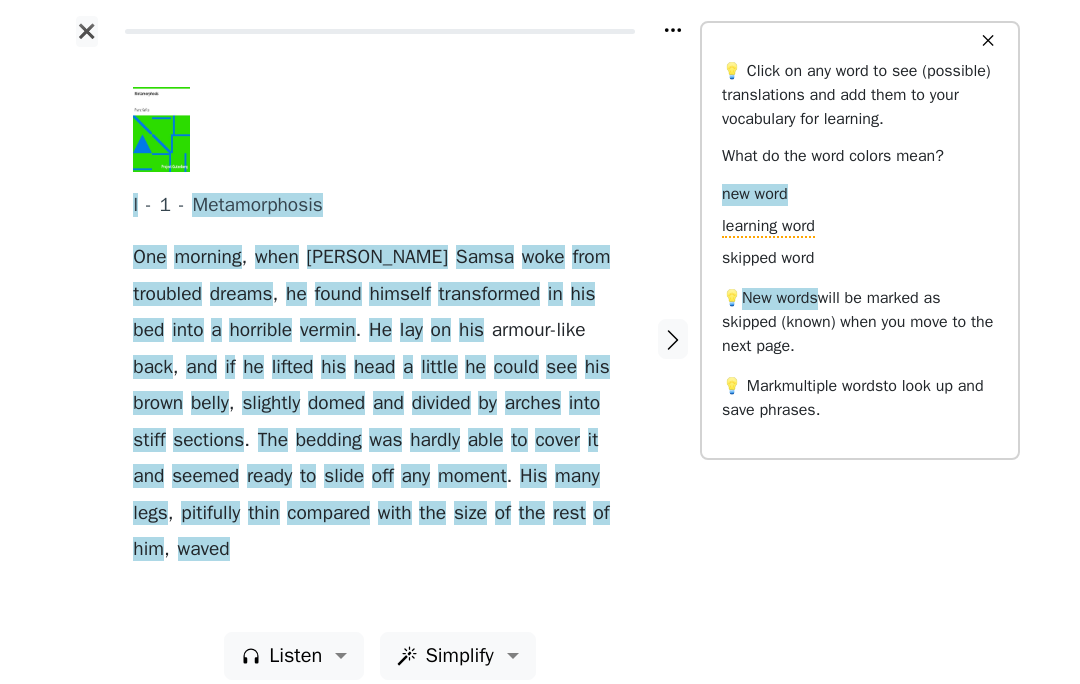 click on "I   -   1   -   Metamorphosis One   morning ,   when   Gregor   Samsa   woke   from   troubled   dreams ,   he   found   himself   transformed   in   his   bed   into   a   horrible   vermin .   He   lay   on   his   armour-like   back ,   and   if   he   lifted   his   head   a   little   he   could   see   his   brown   belly ,   slightly   domed   and   divided   by   arches   into   stiff   sections .   The   bedding   was   hardly   able   to   cover   it   and   seemed   ready   to   slide   off   any   moment .   His   many   legs ,   pitifully   thin   compared   with   the   size   of   the   rest   of   him ,   waved" at bounding box center (379, 339) 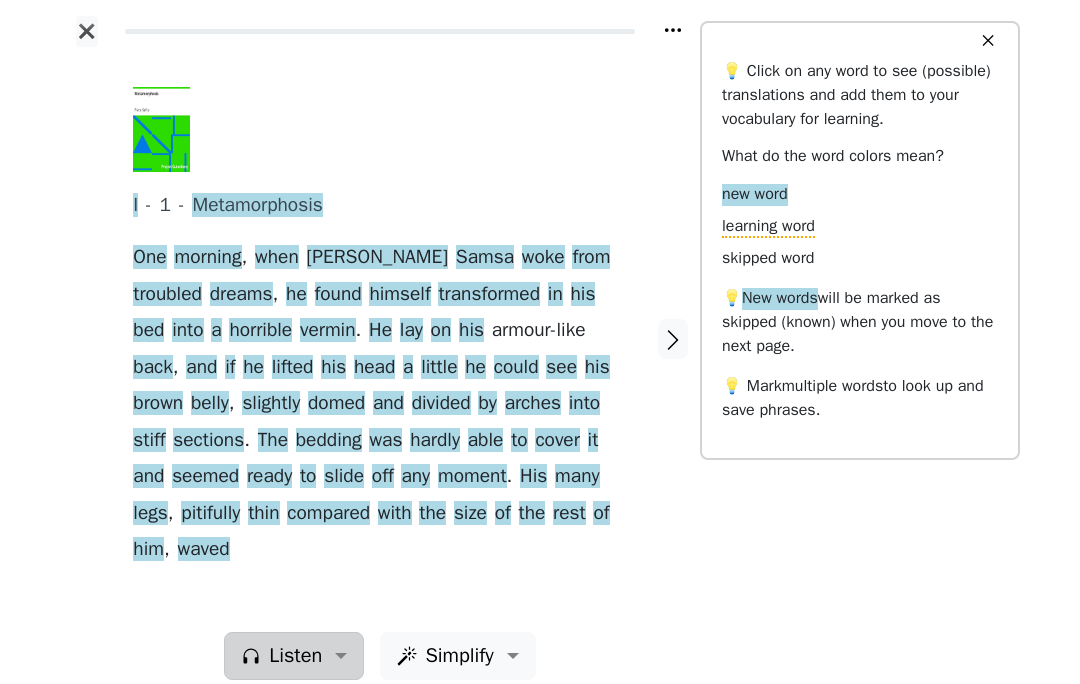 click on "Listen" at bounding box center (294, 656) 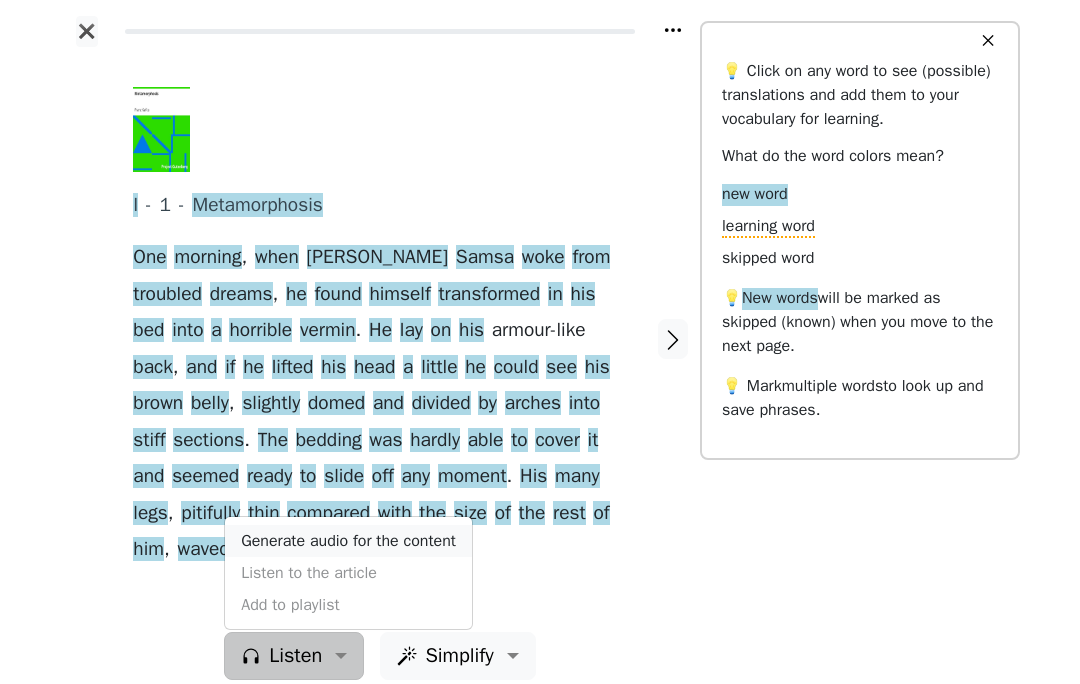 click on "Generate audio for the content" at bounding box center (348, 541) 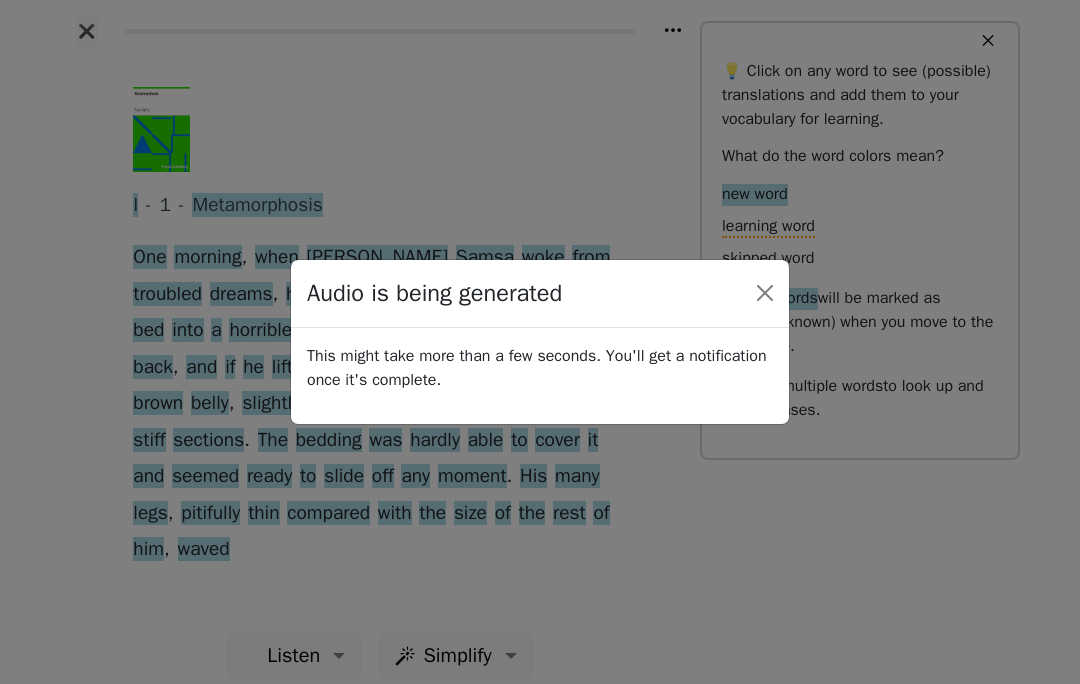 click on "Audio is being generated This might take more than a few seconds.   You'll get a notification once it's complete." at bounding box center [540, 342] 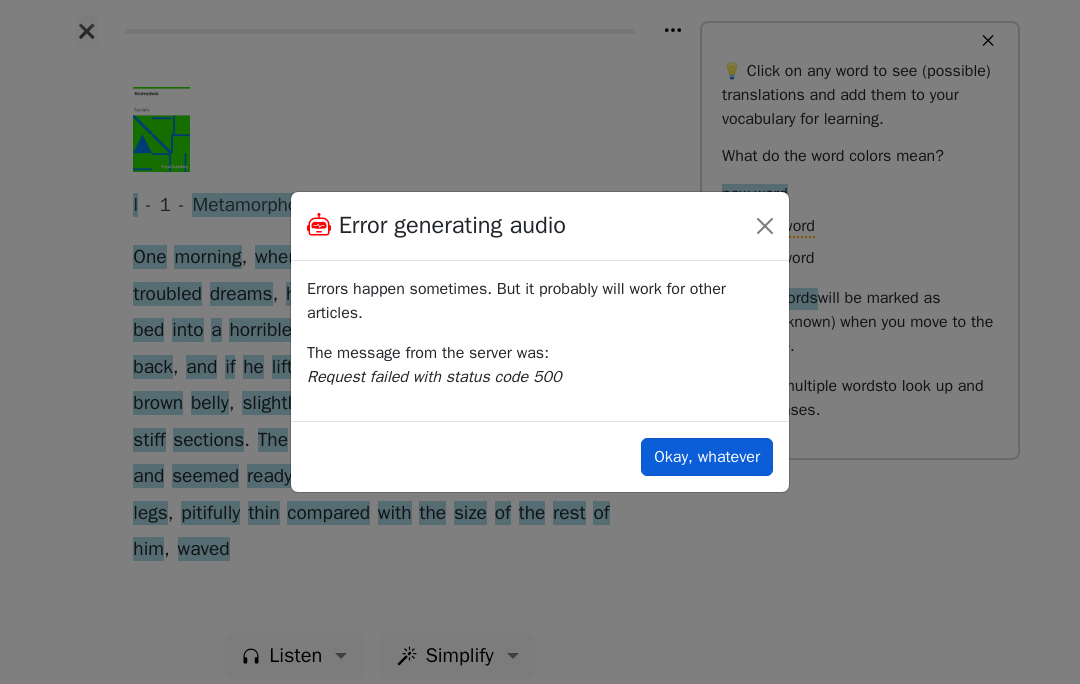 click on "Okay, whatever" at bounding box center (707, 457) 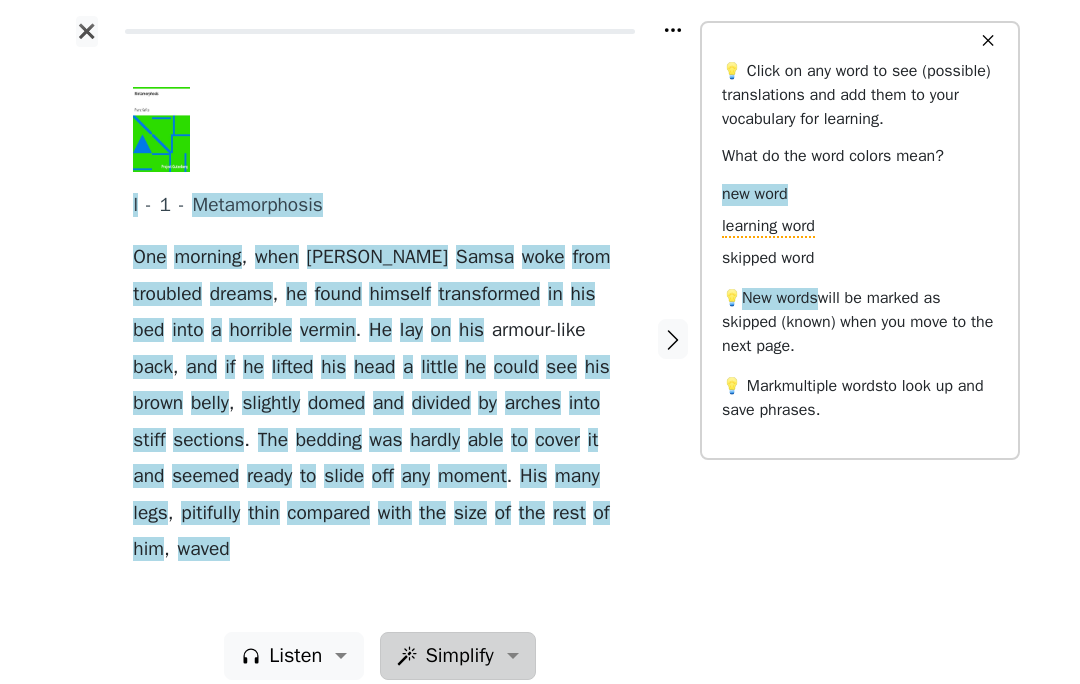 click on "Simplify" at bounding box center (294, 656) 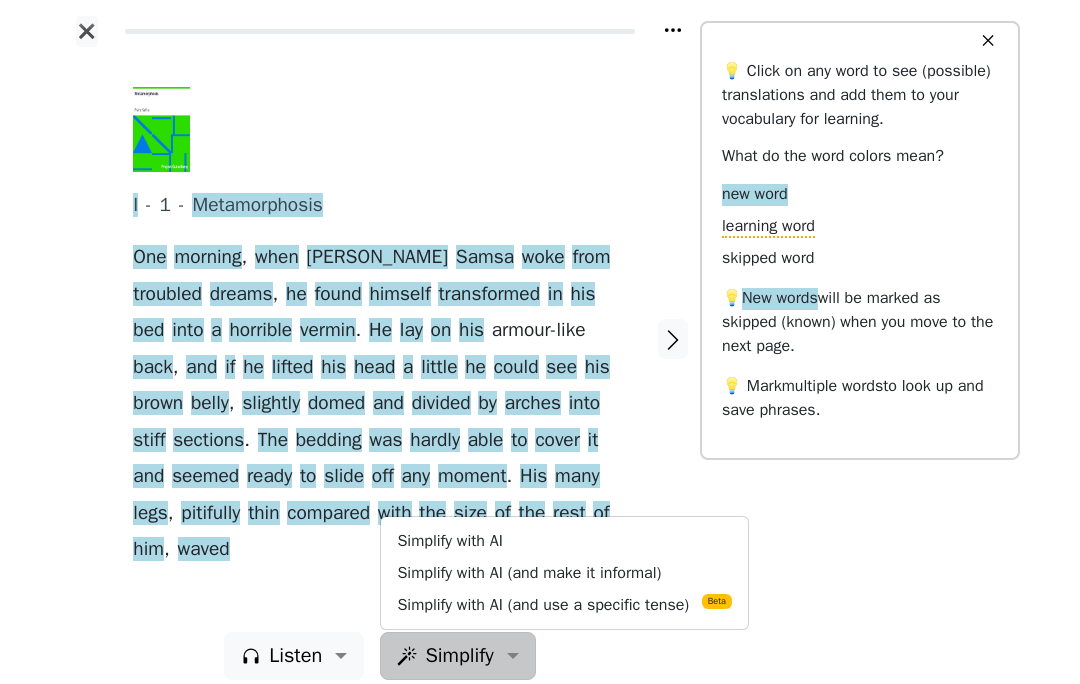 click on "I   -   1   -   Metamorphosis One   morning ,   when   Gregor   Samsa   woke   from   troubled   dreams ,   he   found   himself   transformed   in   his   bed   into   a   horrible   vermin .   He   lay   on   his   armour-like   back ,   and   if   he   lifted   his   head   a   little   he   could   see   his   brown   belly ,   slightly   domed   and   divided   by   arches   into   stiff   sections .   The   bedding   was   hardly   able   to   cover   it   and   seemed   ready   to   slide   off   any   moment .   His   many   legs ,   pitifully   thin   compared   with   the   size   of   the   rest   of   him ,   waved" at bounding box center (379, 339) 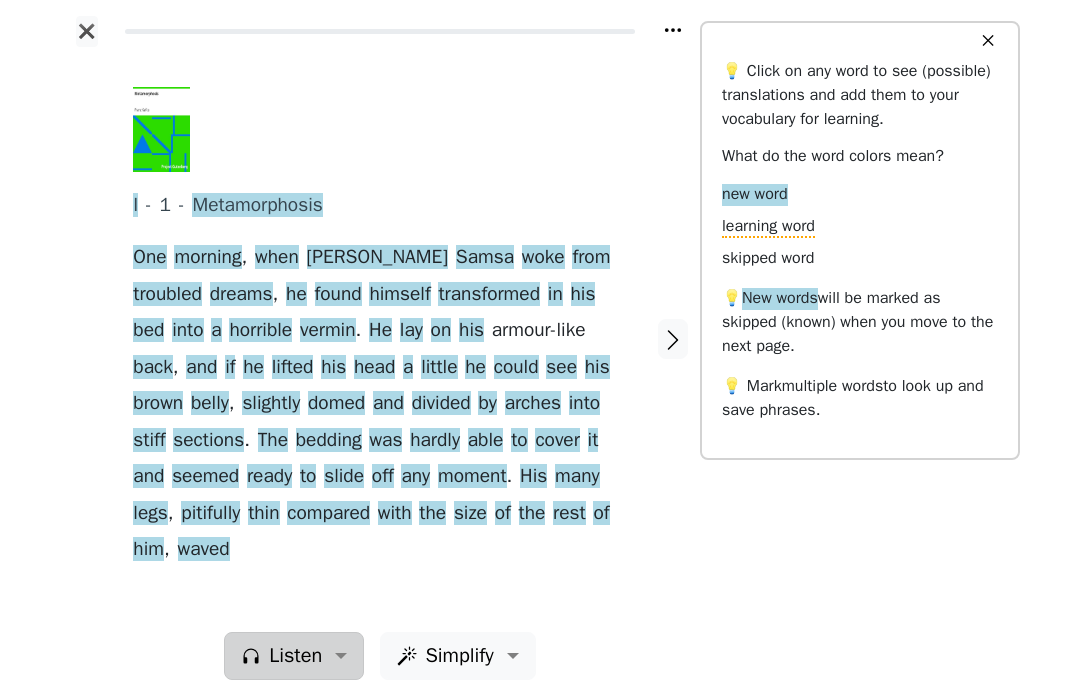 click on "Listen" at bounding box center (295, 656) 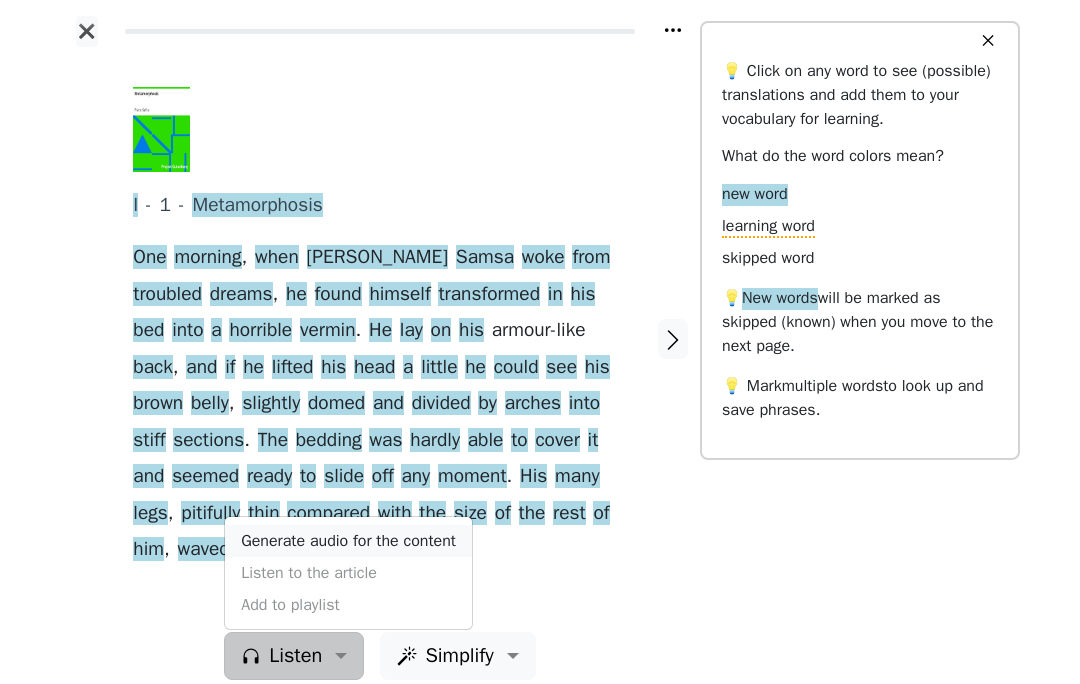 click on "Generate audio for the content" at bounding box center (348, 541) 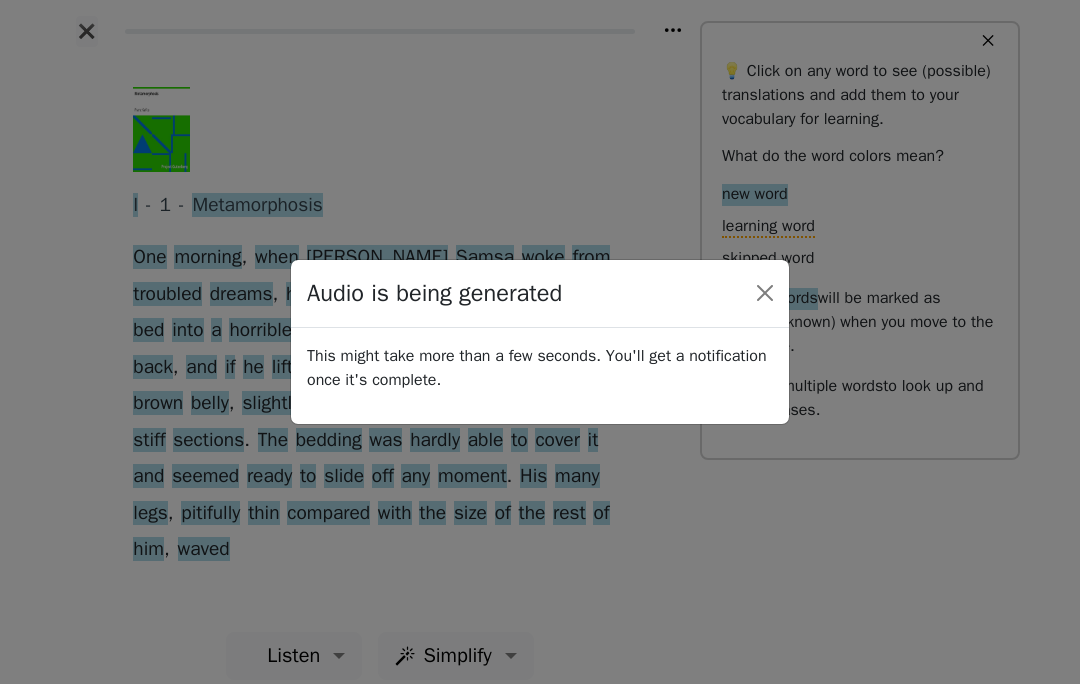 click on "Audio is being generated This might take more than a few seconds.   You'll get a notification once it's complete." at bounding box center (540, 342) 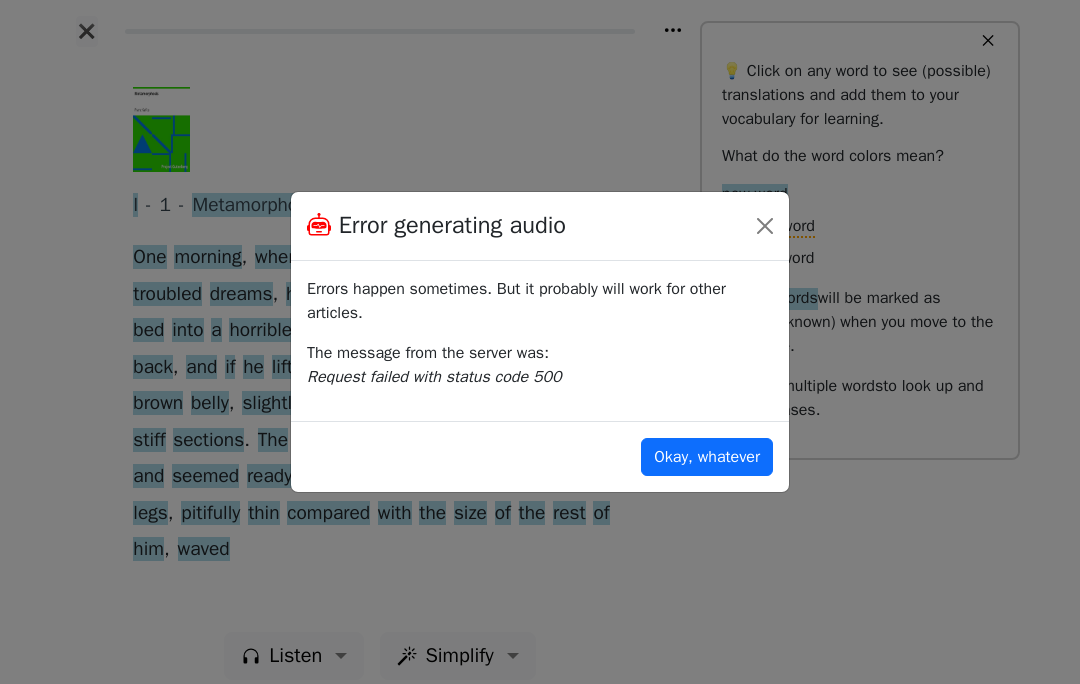 click on "Error generating audio" at bounding box center (540, 226) 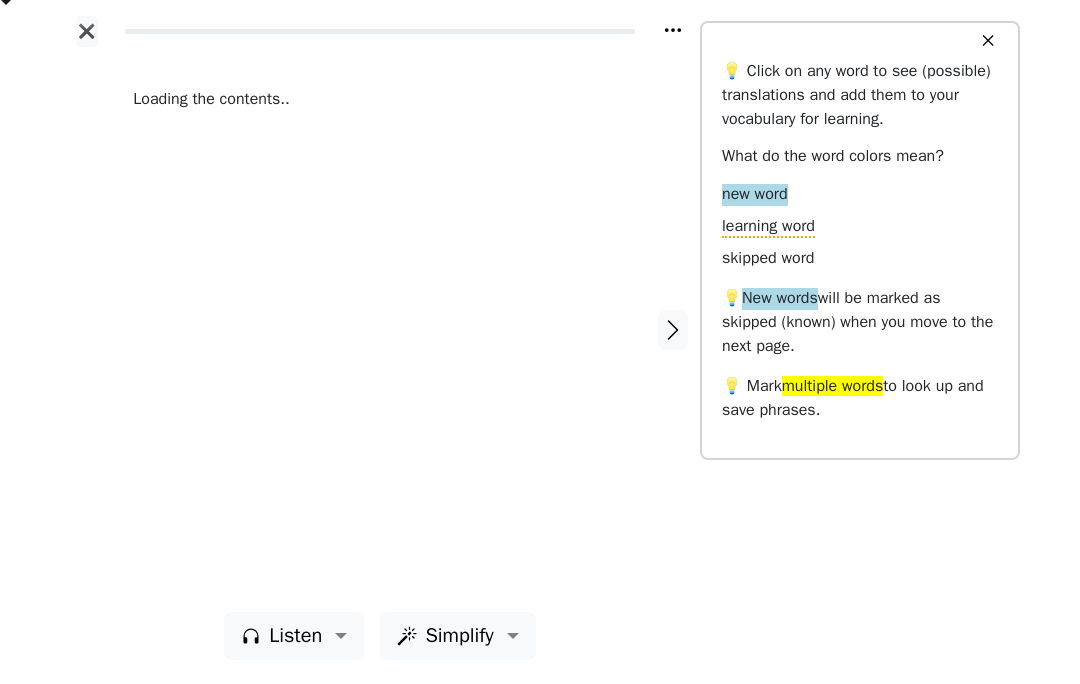 scroll, scrollTop: 0, scrollLeft: 0, axis: both 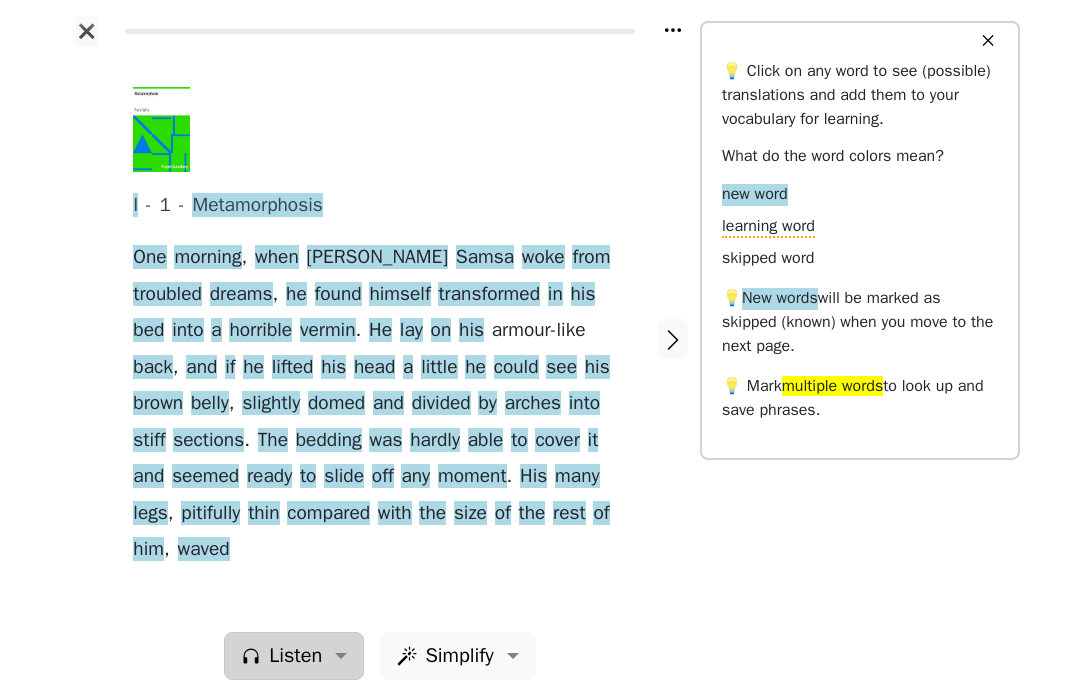 click on "Listen" at bounding box center [294, 656] 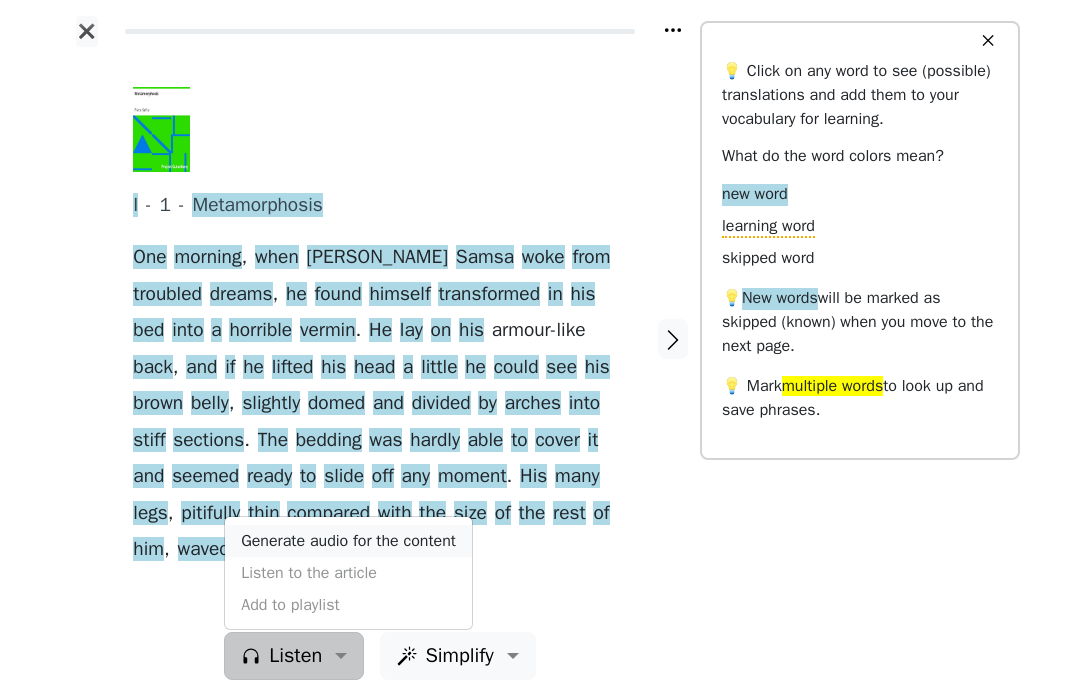 click on "Generate audio for the content" at bounding box center [348, 541] 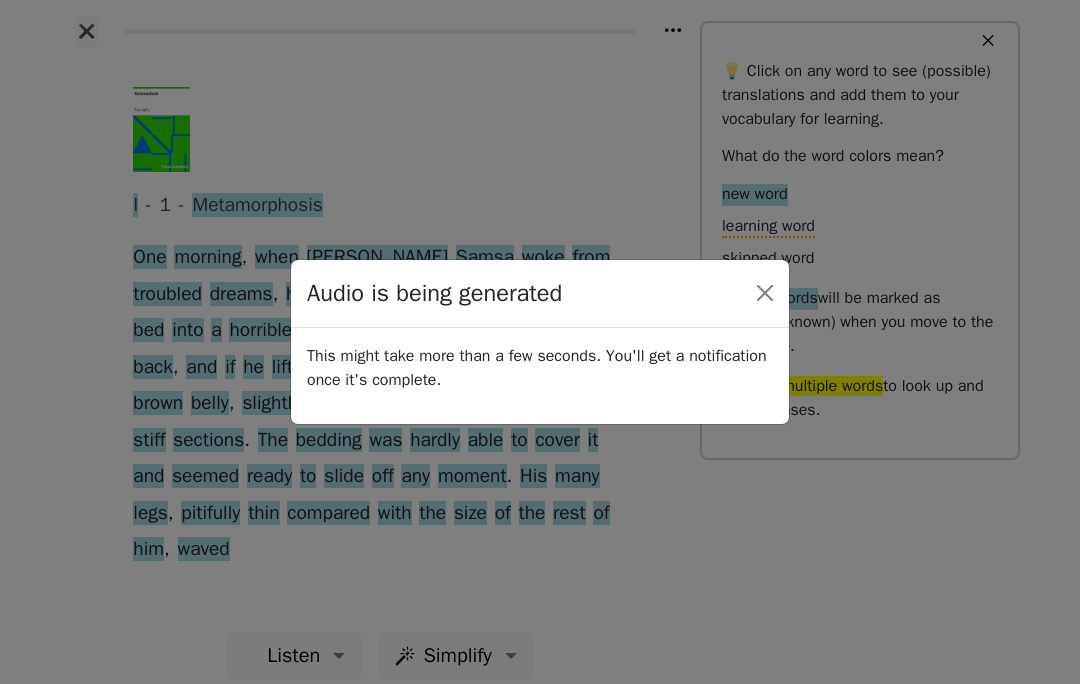 click on "Audio is being generated" at bounding box center [434, 293] 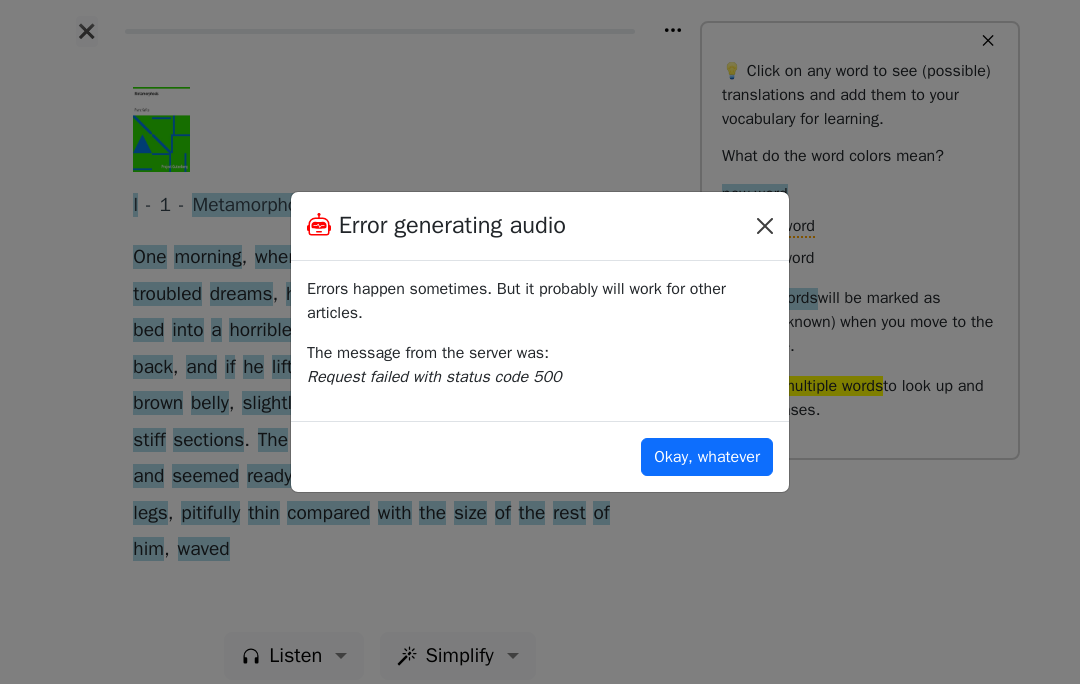 click at bounding box center (765, 226) 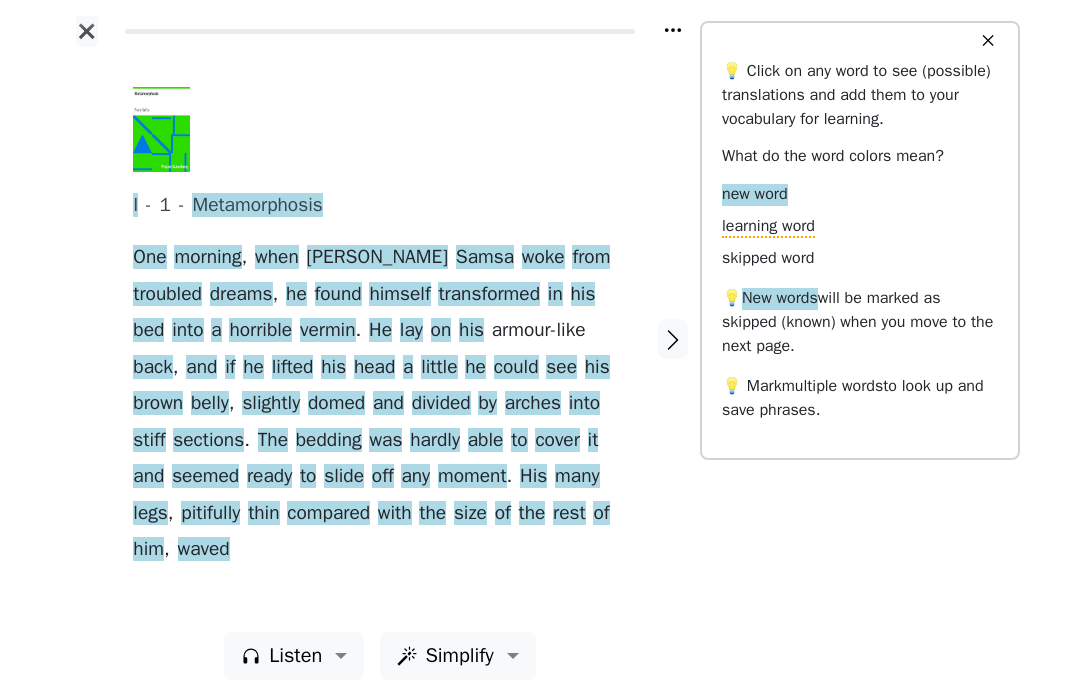 click on "✖" at bounding box center [86, 31] 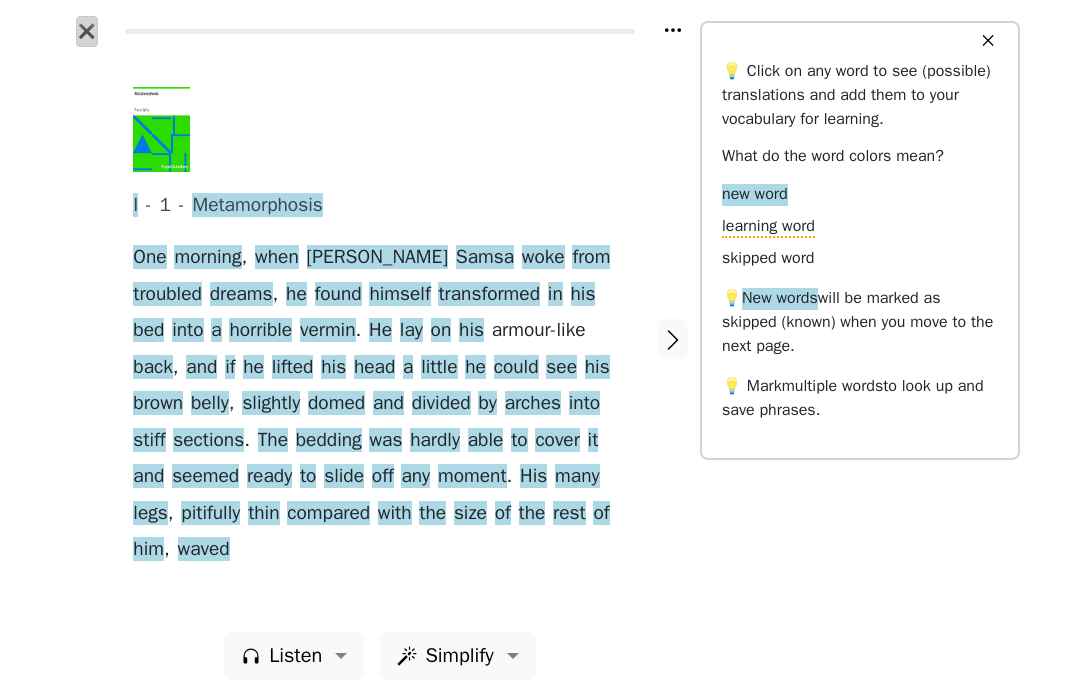 click on "✖" at bounding box center (87, 31) 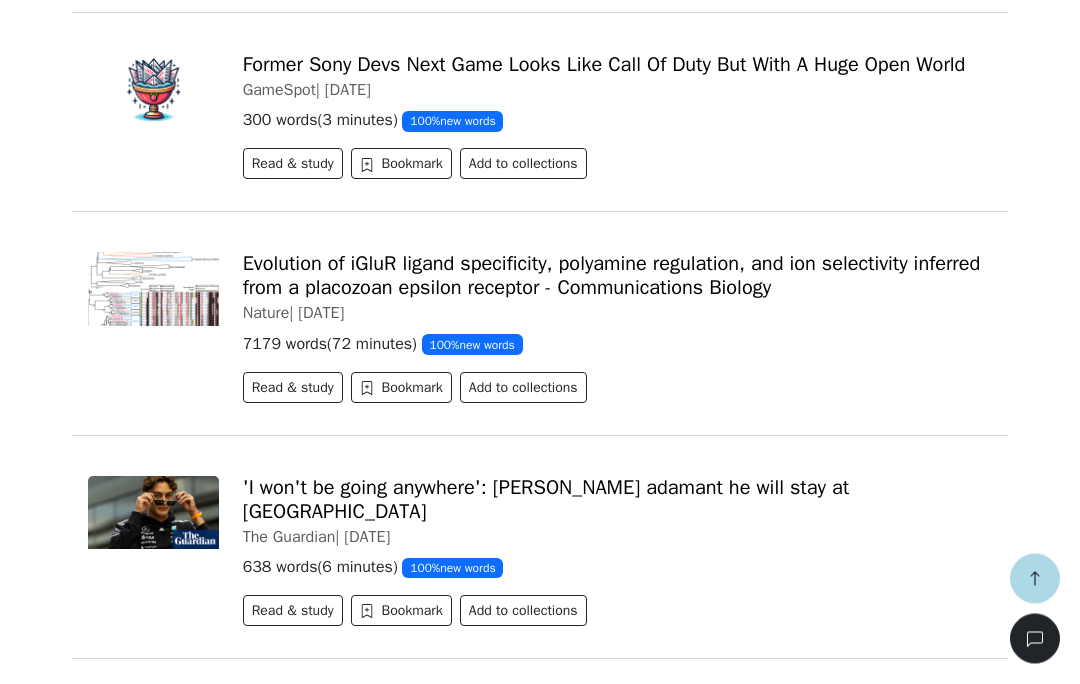 scroll, scrollTop: 3990, scrollLeft: 0, axis: vertical 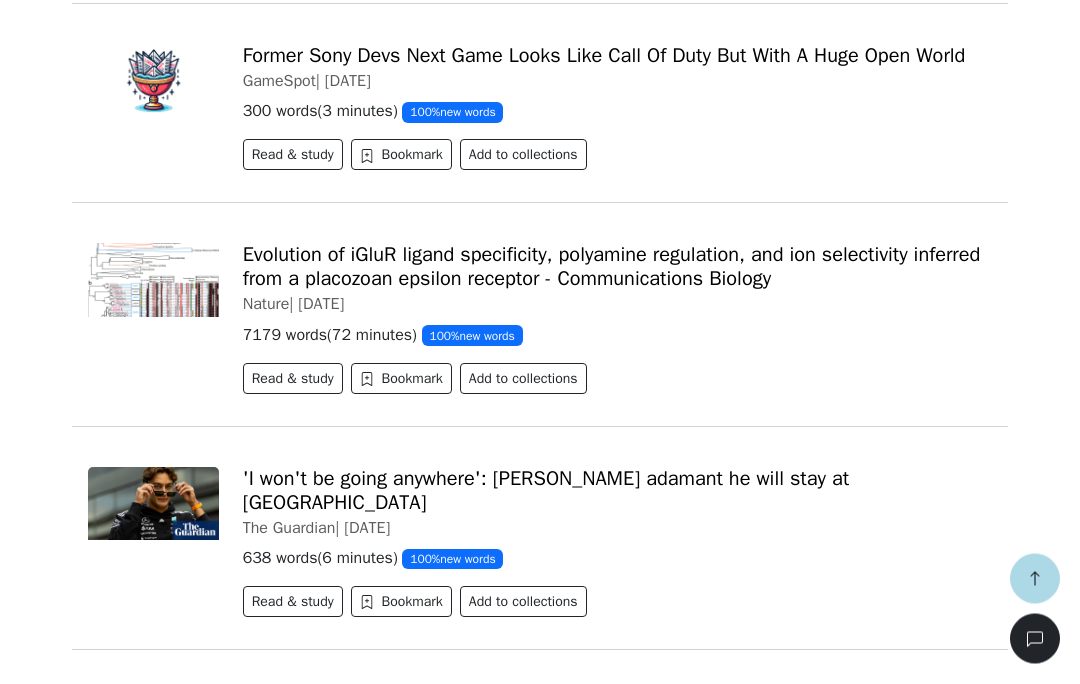 click on "Evolution of iGluR ligand specificity, polyamine regulation, and ion selectivity inferred from a placozoan epsilon receptor - Communications Biology Nature  |   [DATE] 7179   words  ( 72   minutes )   100 %  new words Read & study Bookmark Add to collections" at bounding box center (540, 323) 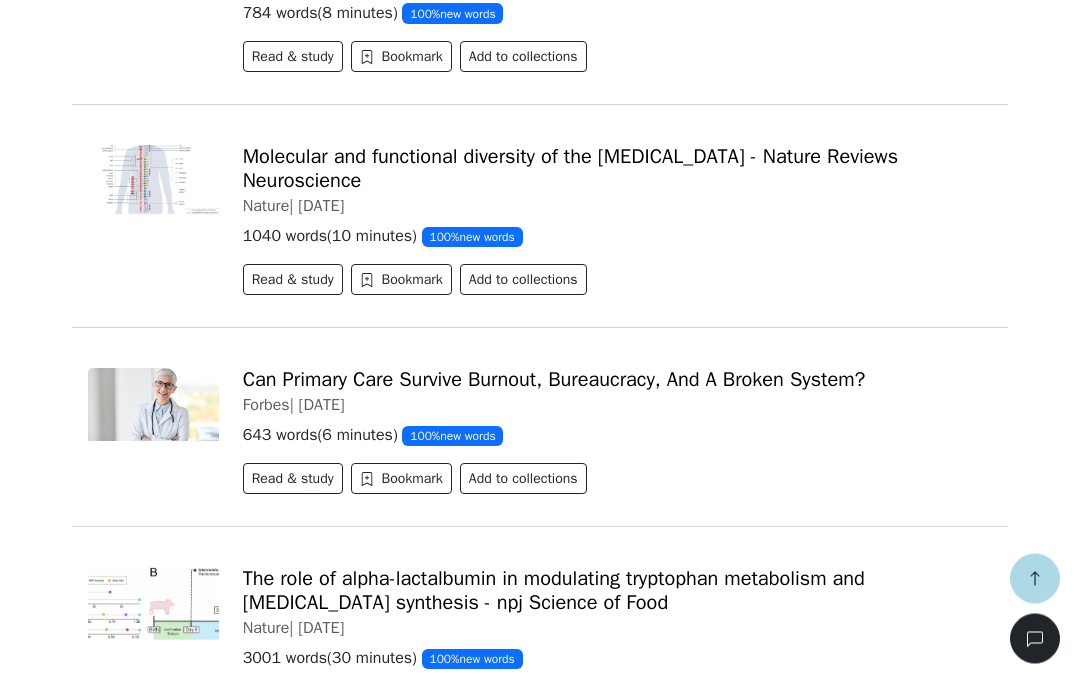 scroll, scrollTop: 6486, scrollLeft: 0, axis: vertical 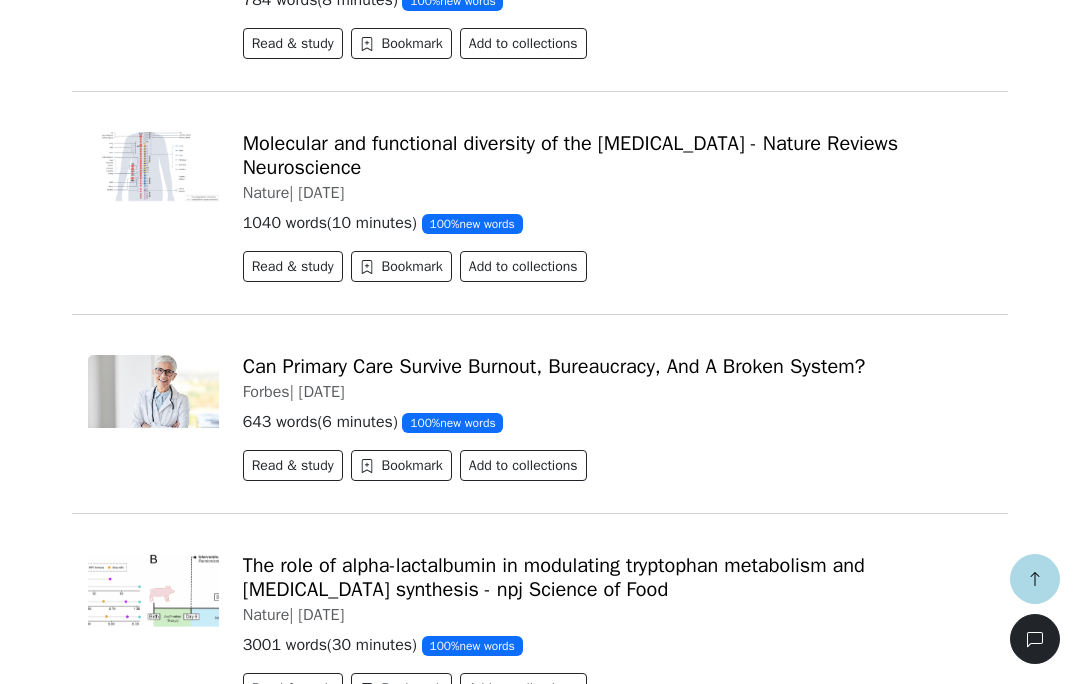 click on "Load more" at bounding box center [122, 755] 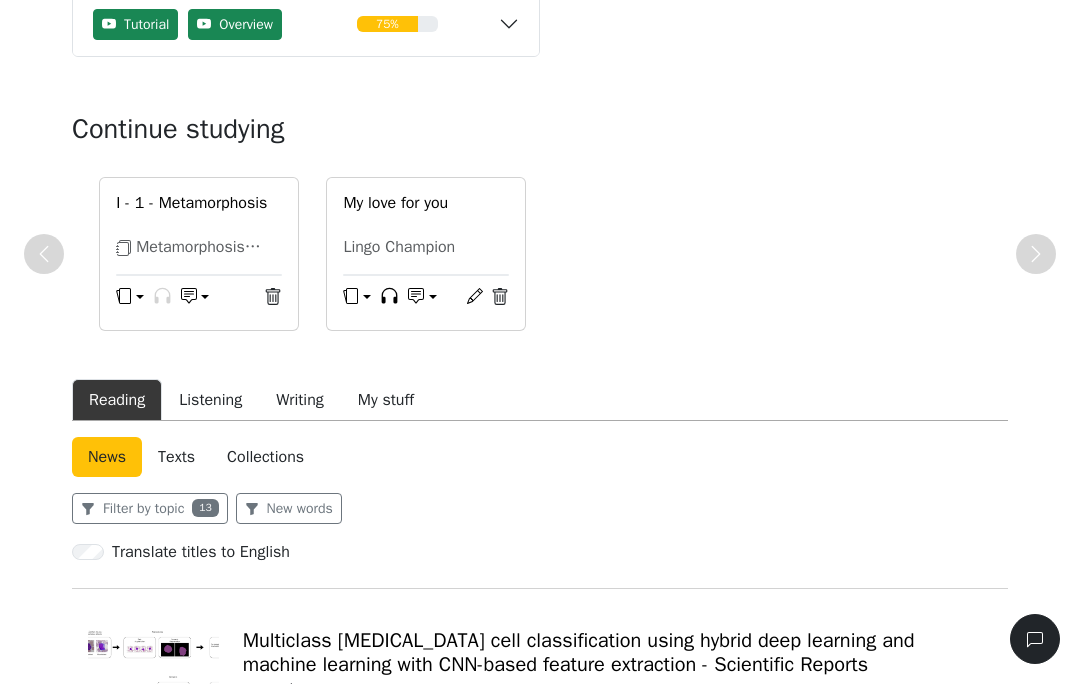 scroll, scrollTop: 211, scrollLeft: 0, axis: vertical 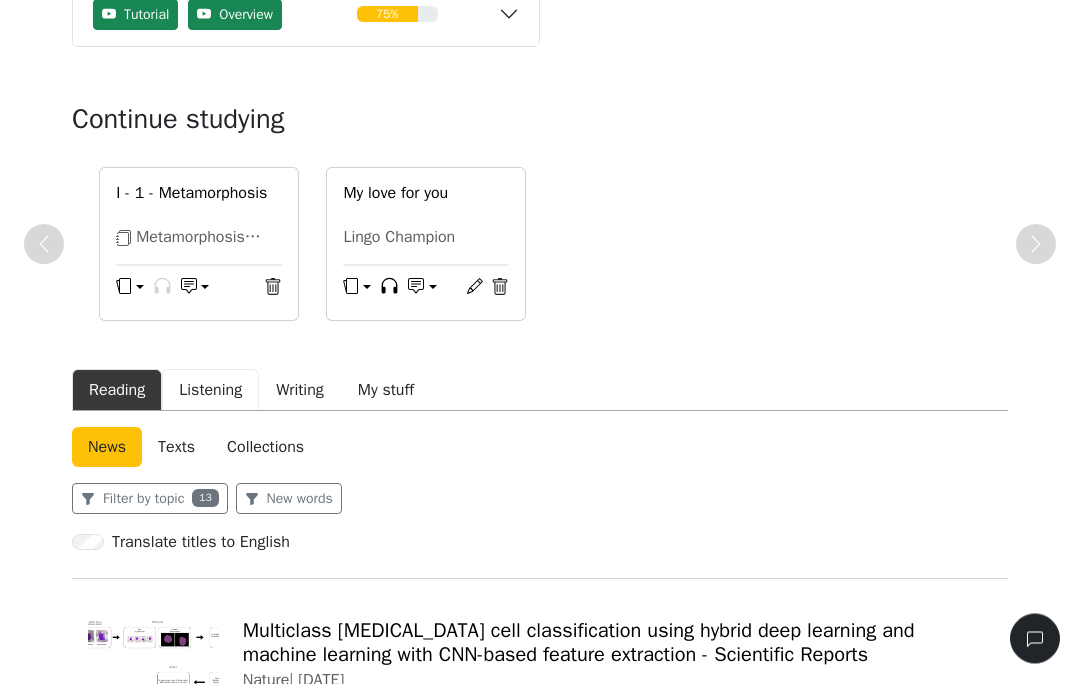 click on "Listening" at bounding box center (210, 391) 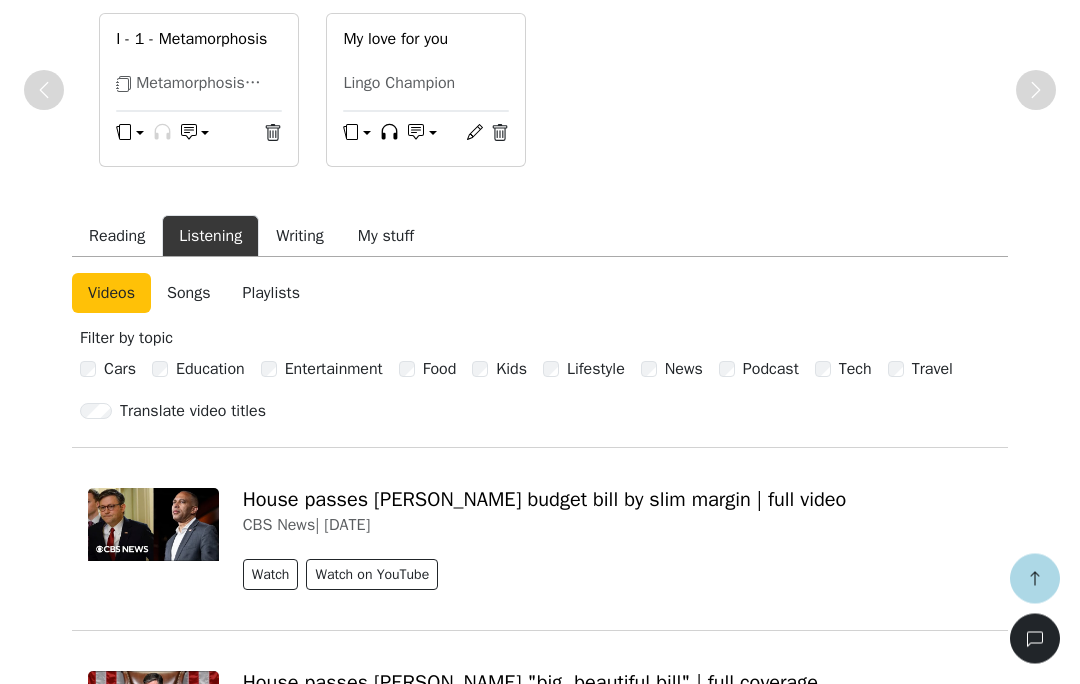 scroll, scrollTop: 366, scrollLeft: 0, axis: vertical 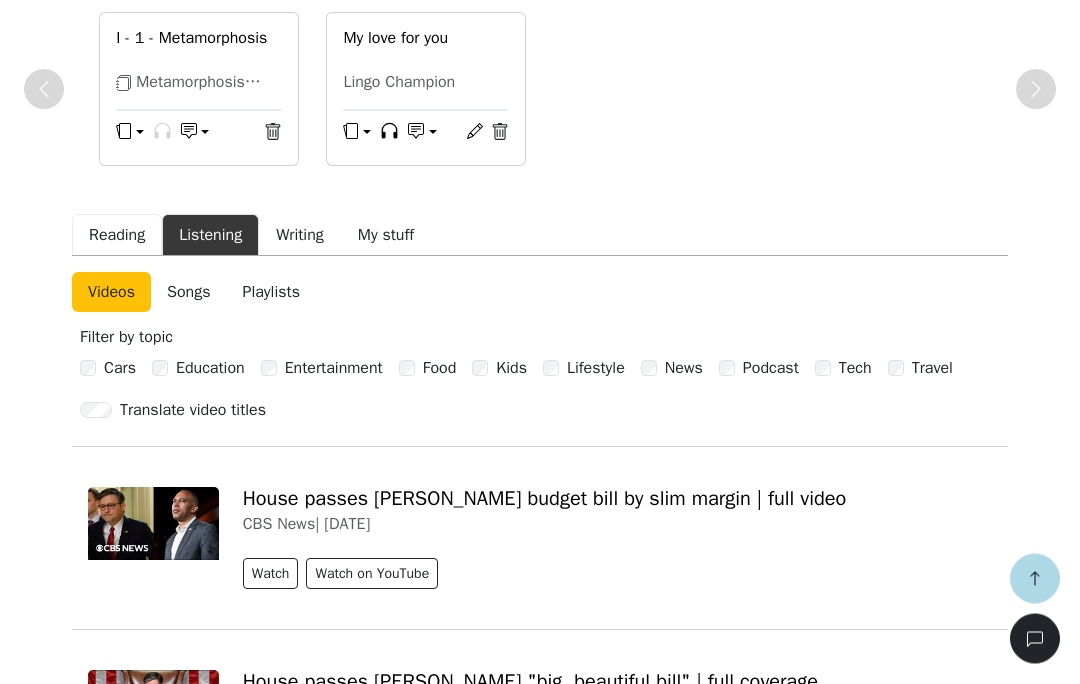 click on "Reading" at bounding box center (117, 236) 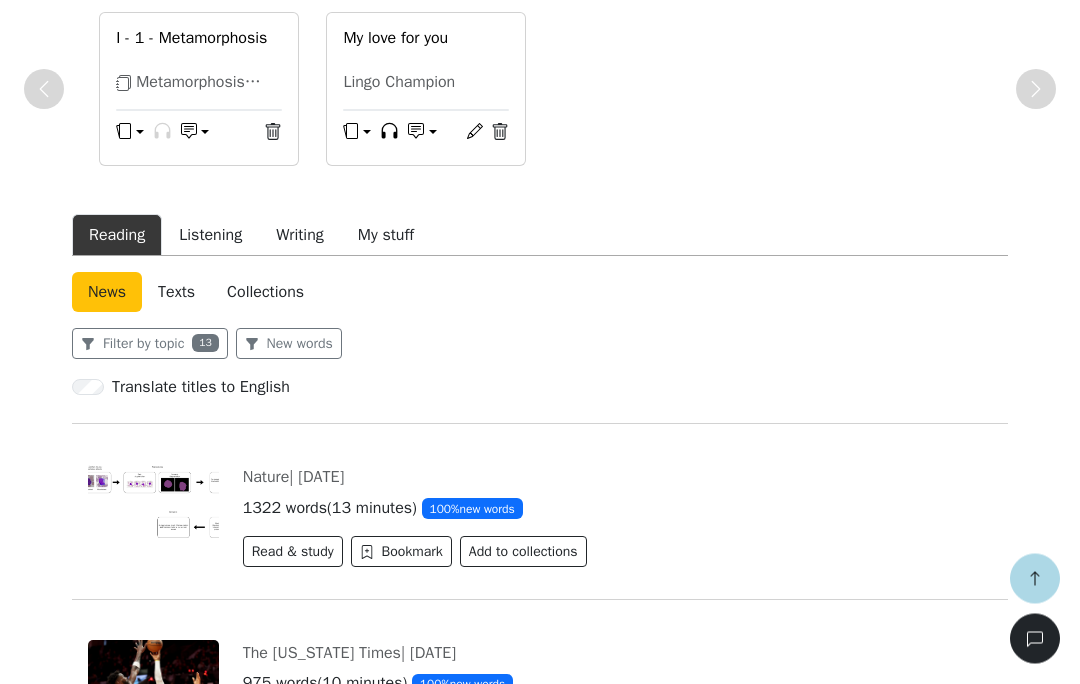 scroll, scrollTop: 367, scrollLeft: 0, axis: vertical 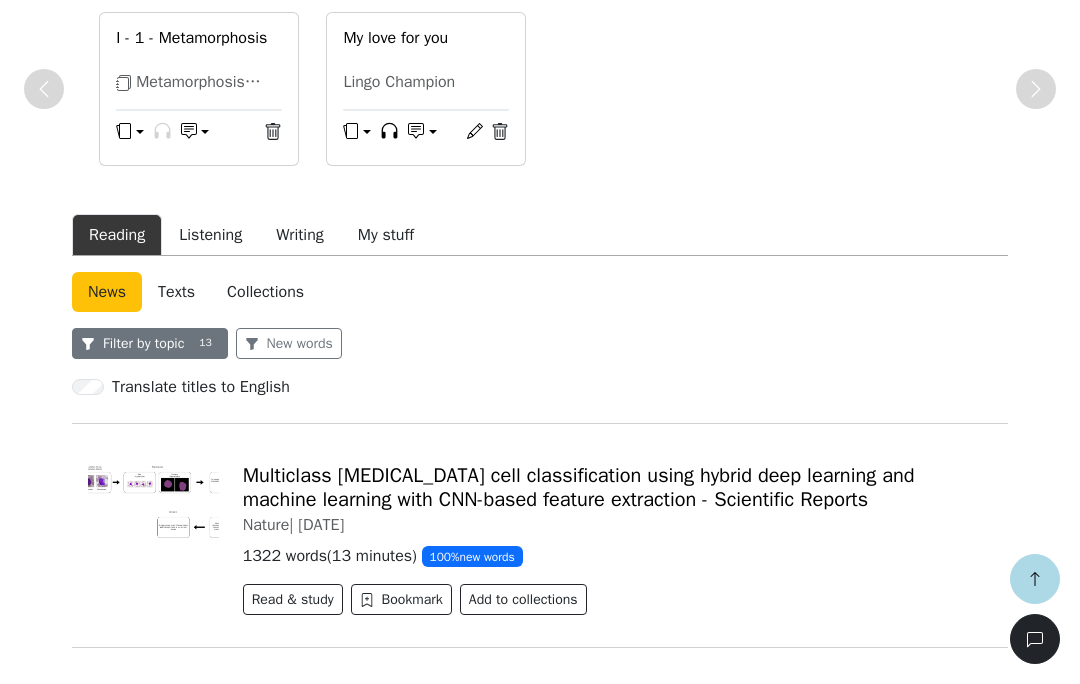 click on "Filter by topic 13" at bounding box center (150, 343) 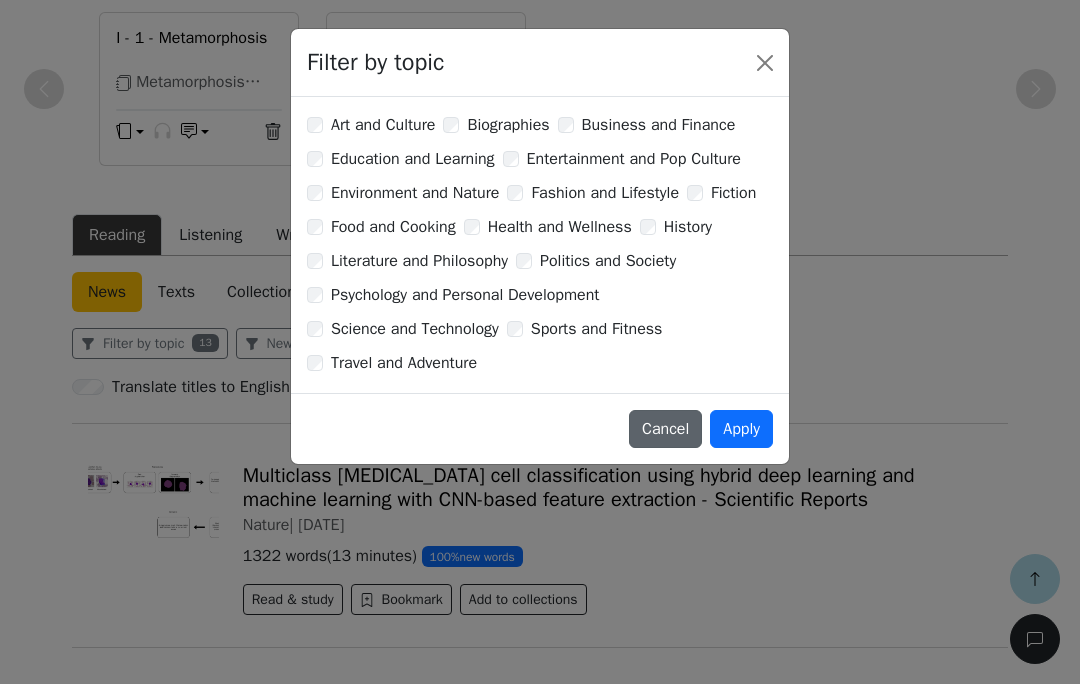click on "Cancel" at bounding box center (665, 429) 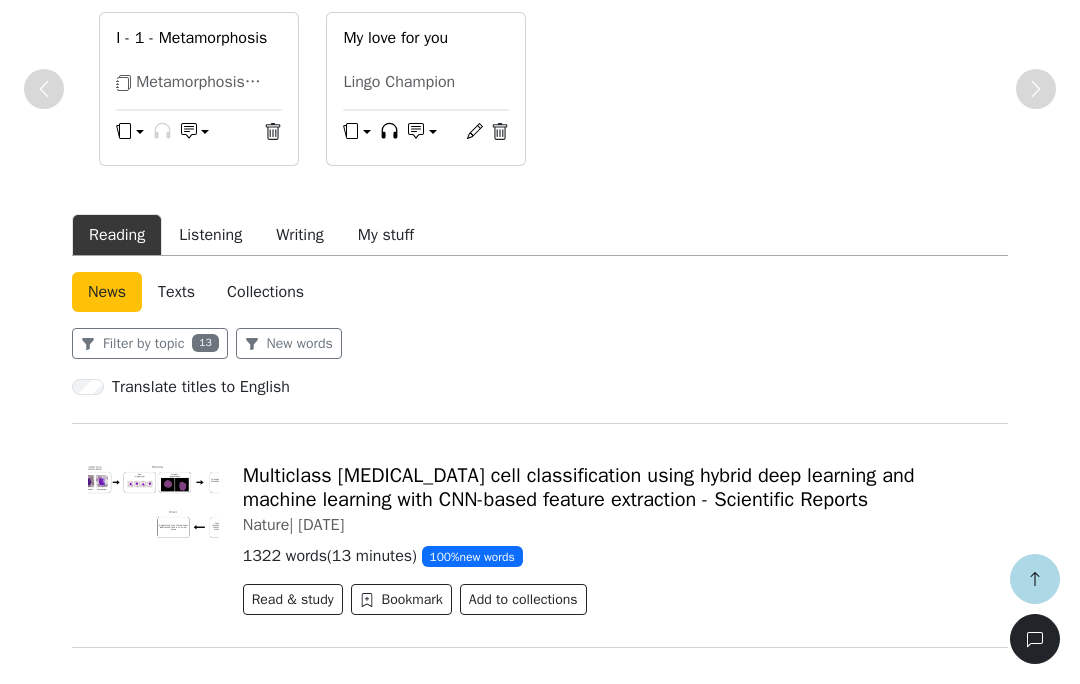 click on "Texts" at bounding box center [176, 292] 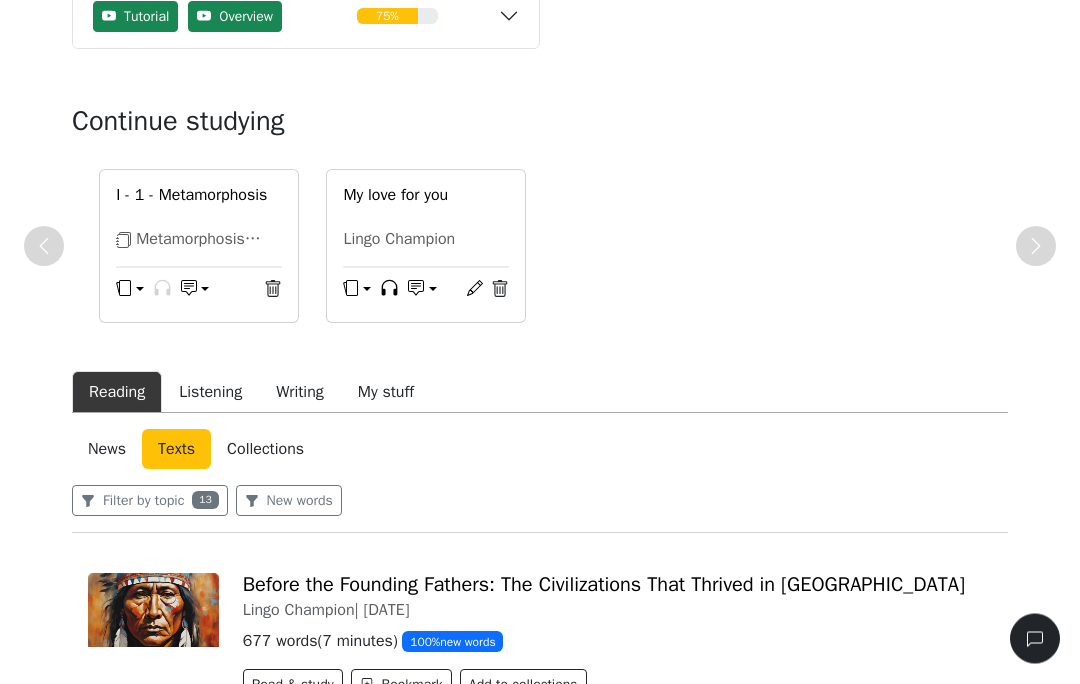 scroll, scrollTop: 284, scrollLeft: 0, axis: vertical 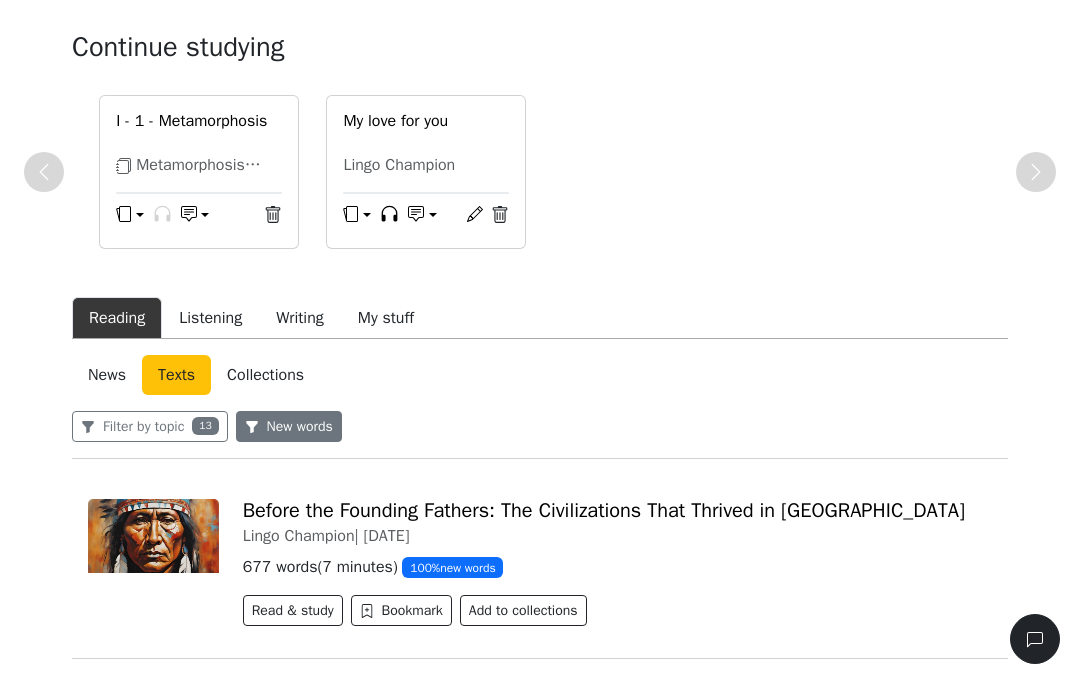 click on "New words" at bounding box center (289, 426) 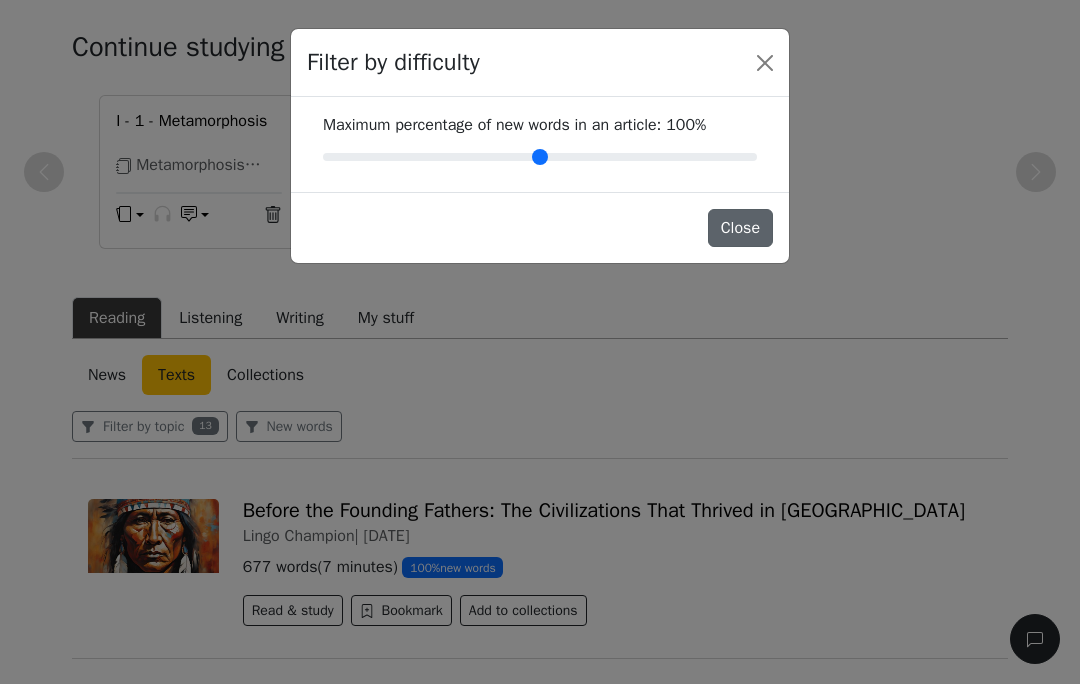 click on "Close" at bounding box center (740, 228) 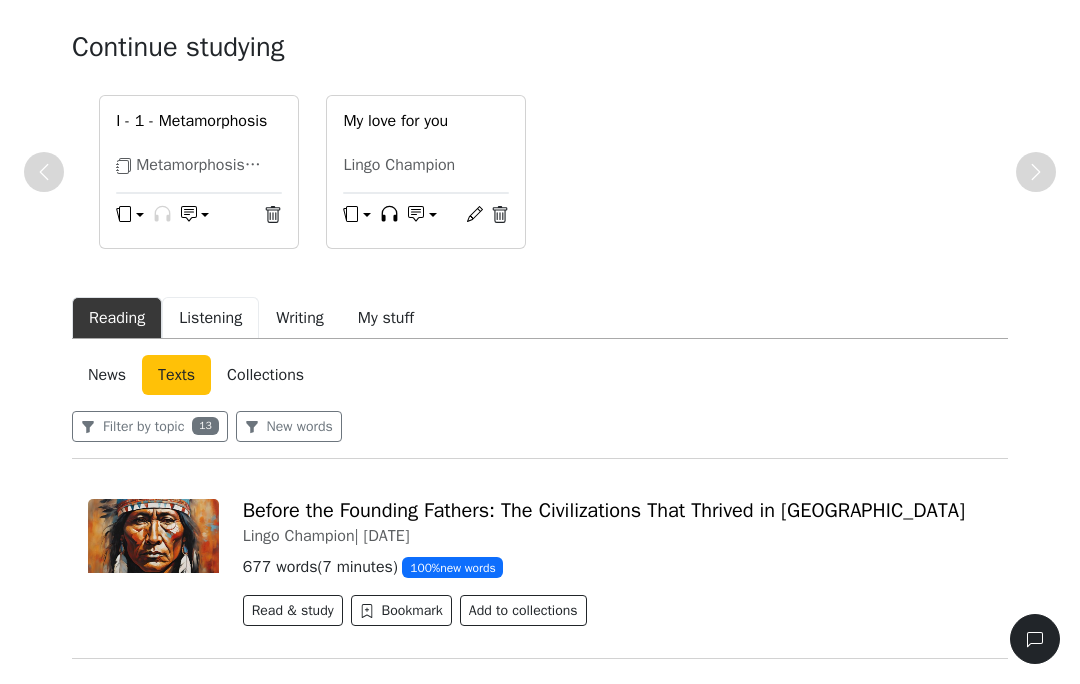 click on "Listening" at bounding box center [210, 318] 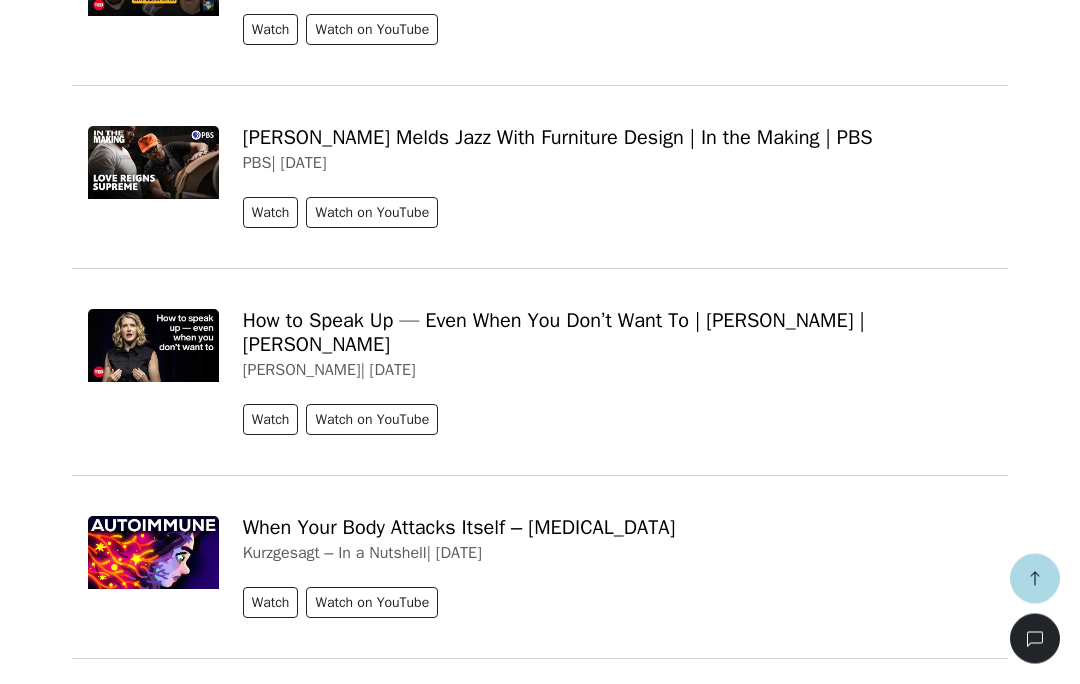 scroll, scrollTop: 1671, scrollLeft: 0, axis: vertical 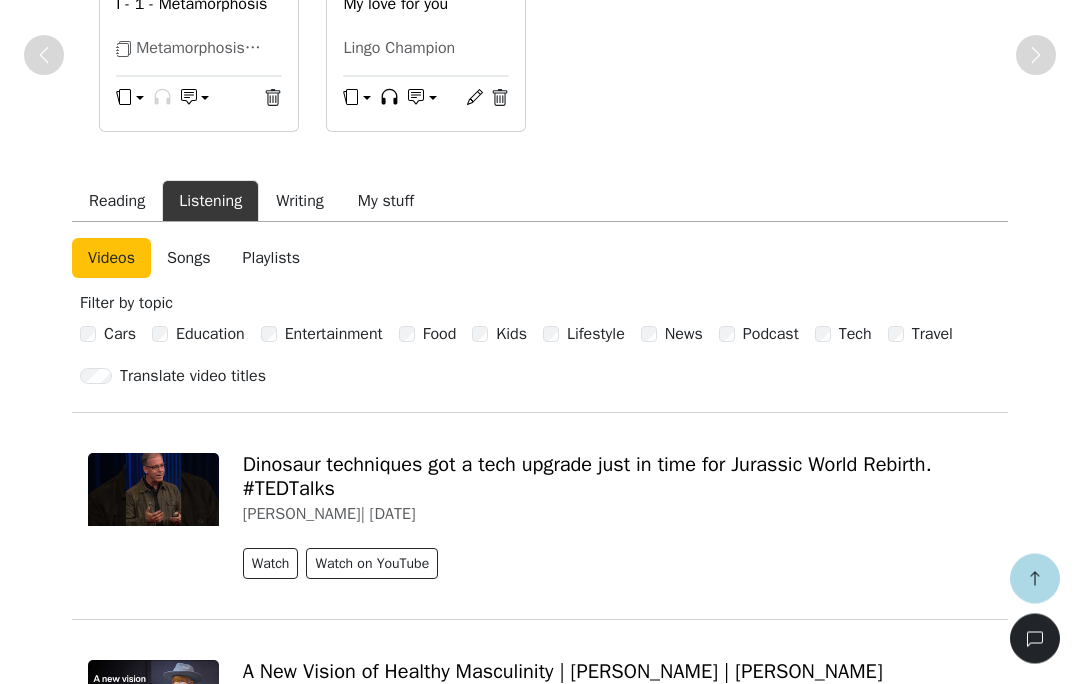 click on "Podcast" at bounding box center (771, 335) 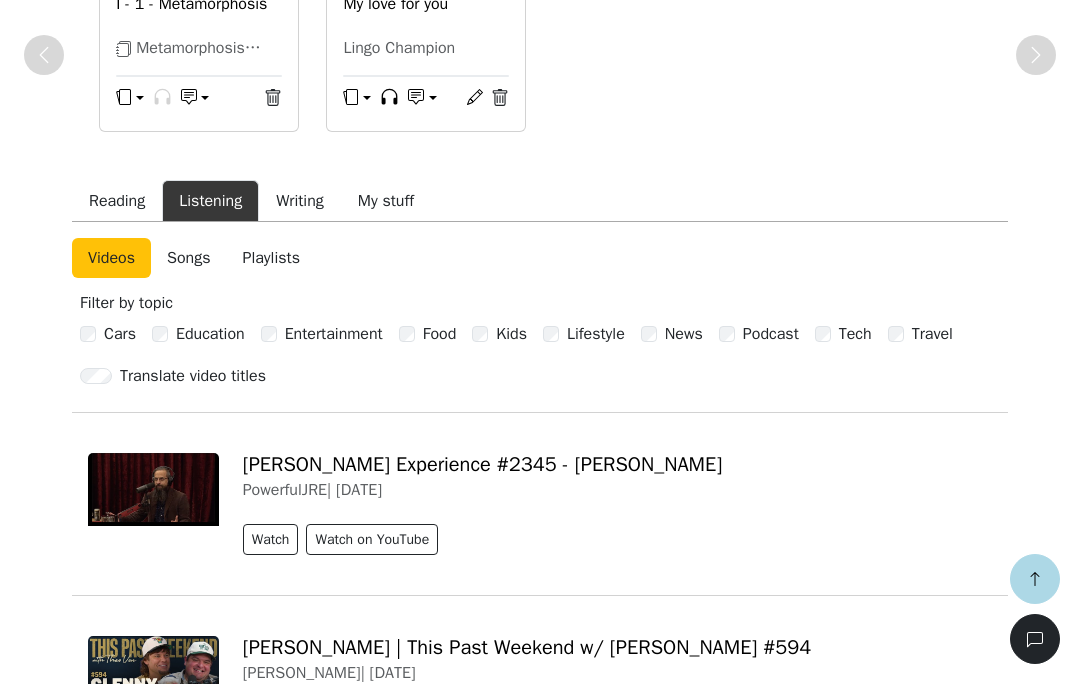 click on "Podcast" at bounding box center (759, 334) 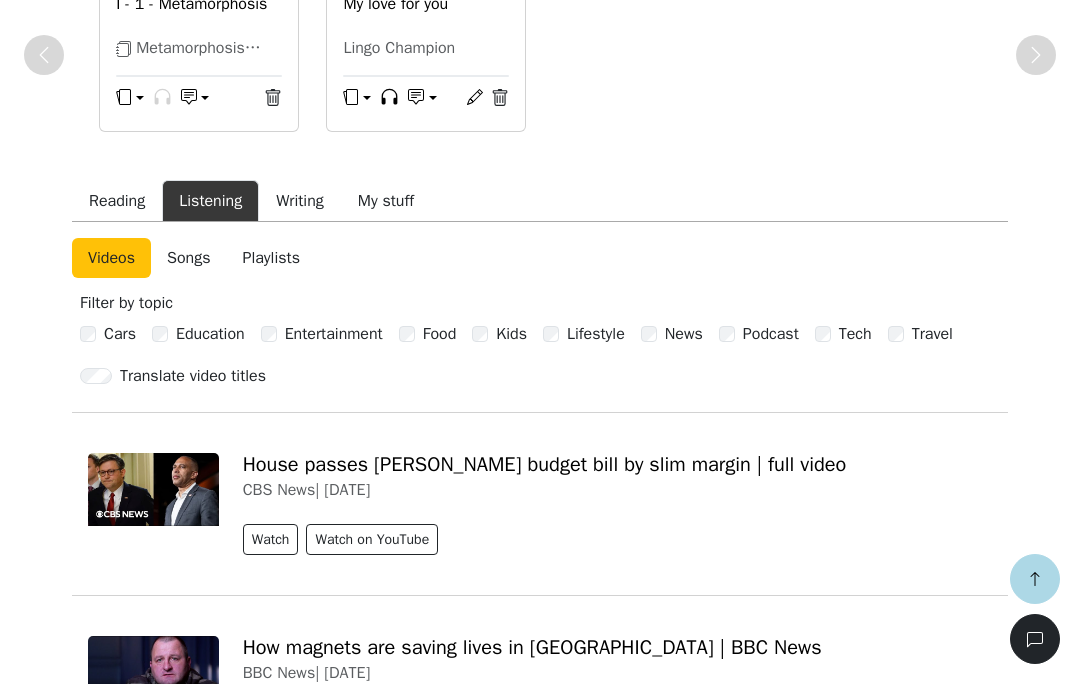 click on "Travel" at bounding box center [932, 334] 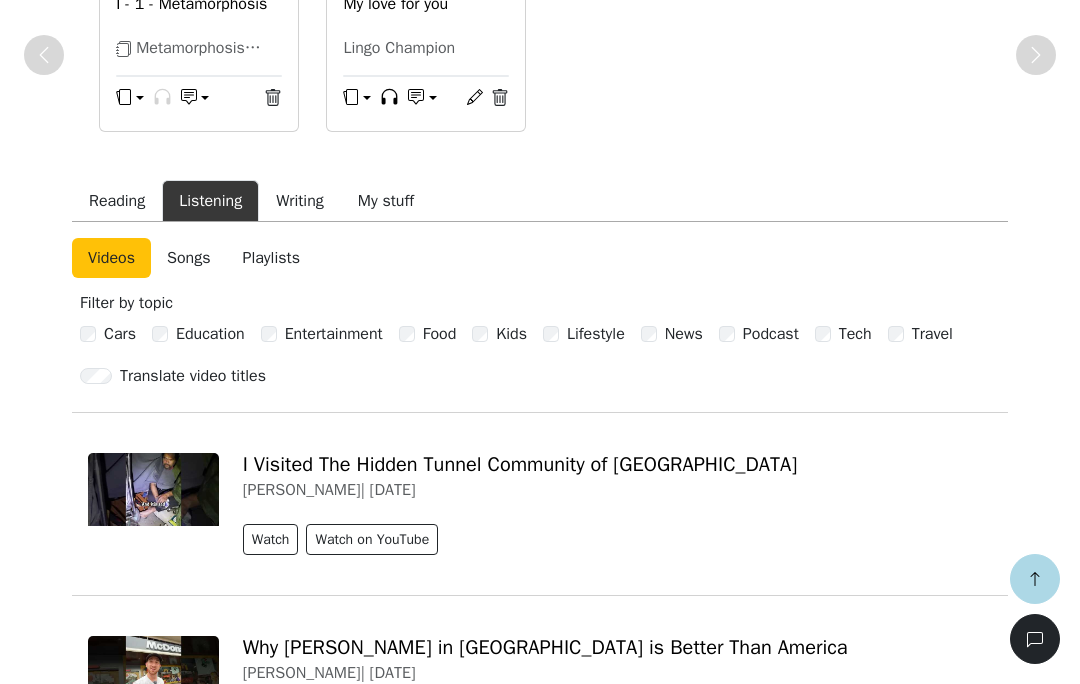 click on "Filter by topic" at bounding box center (540, 303) 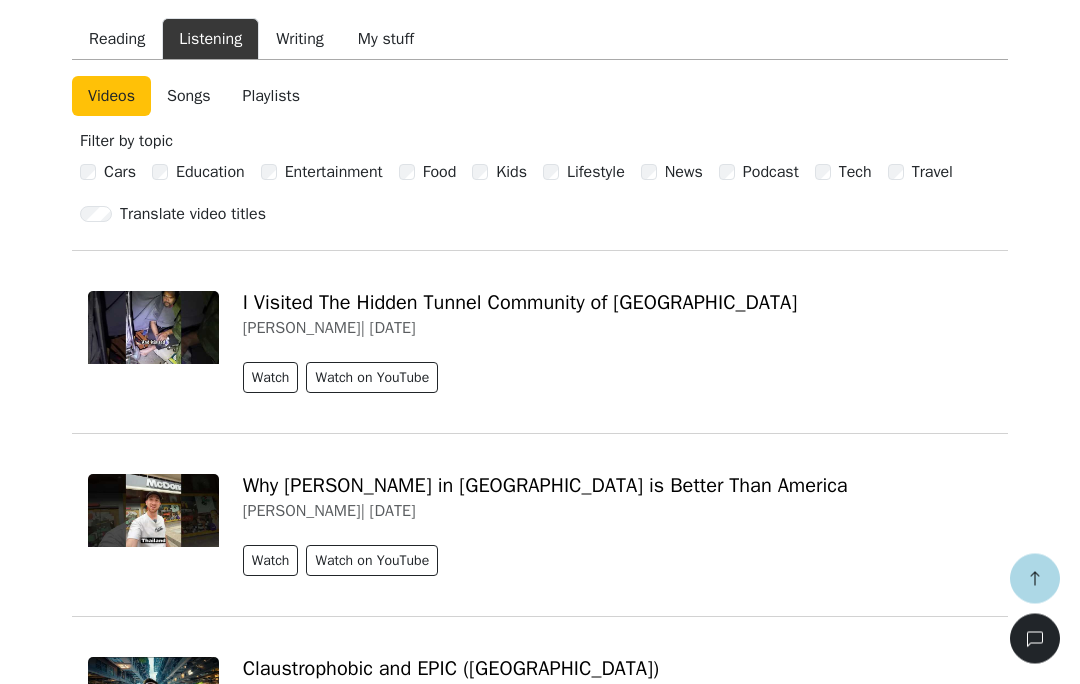 scroll, scrollTop: 584, scrollLeft: 0, axis: vertical 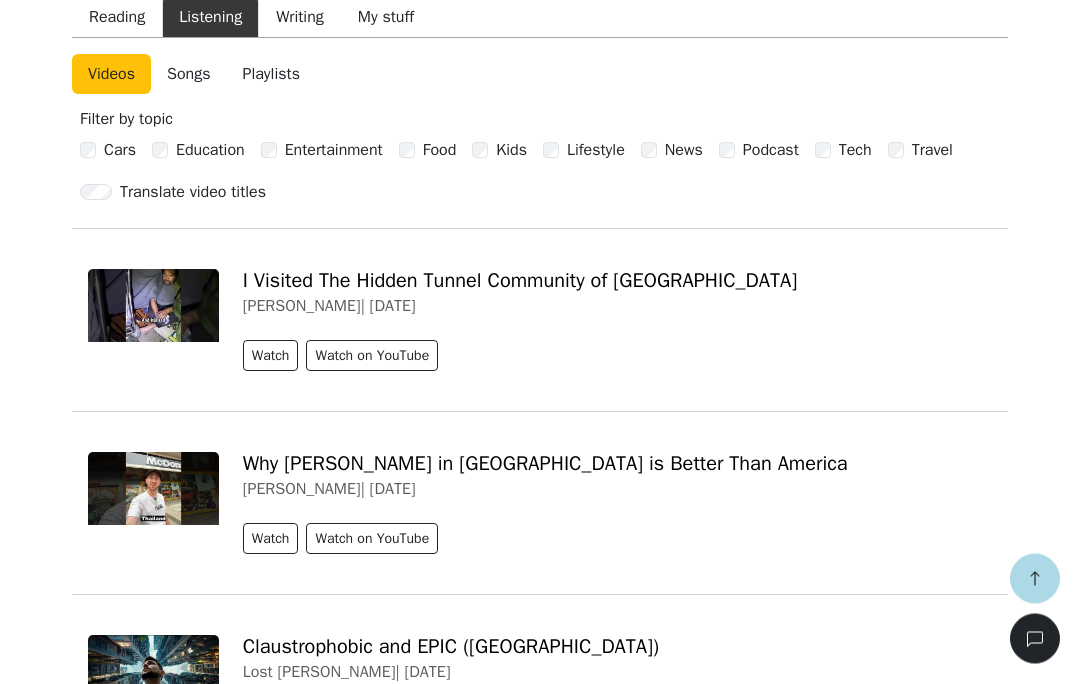 click at bounding box center [153, 489] 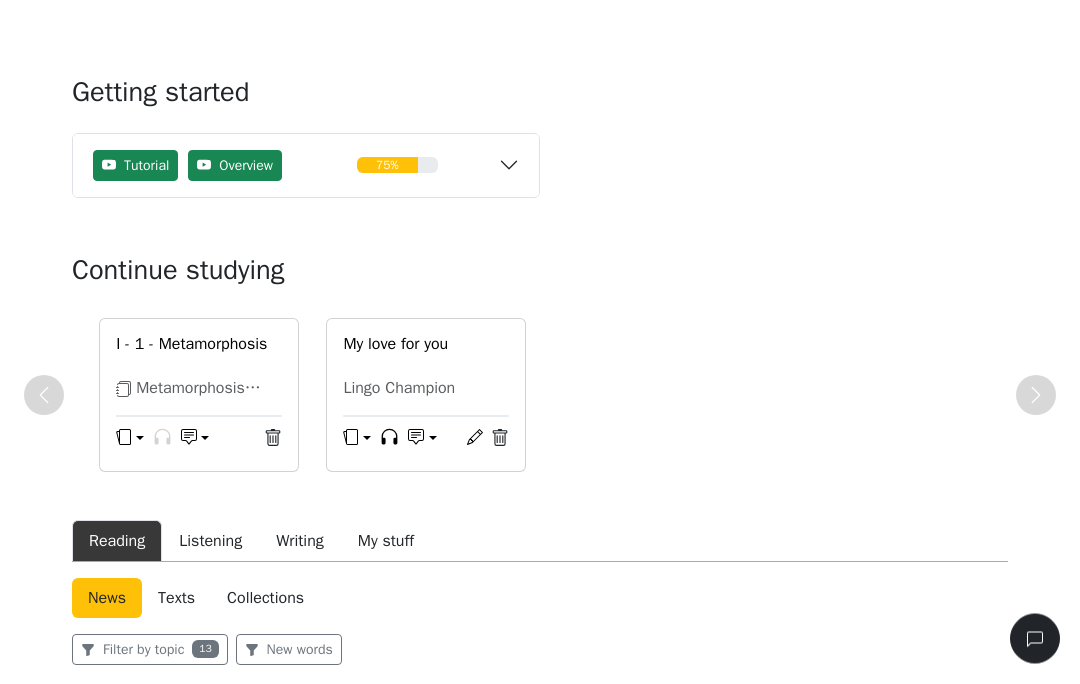 scroll, scrollTop: 0, scrollLeft: 0, axis: both 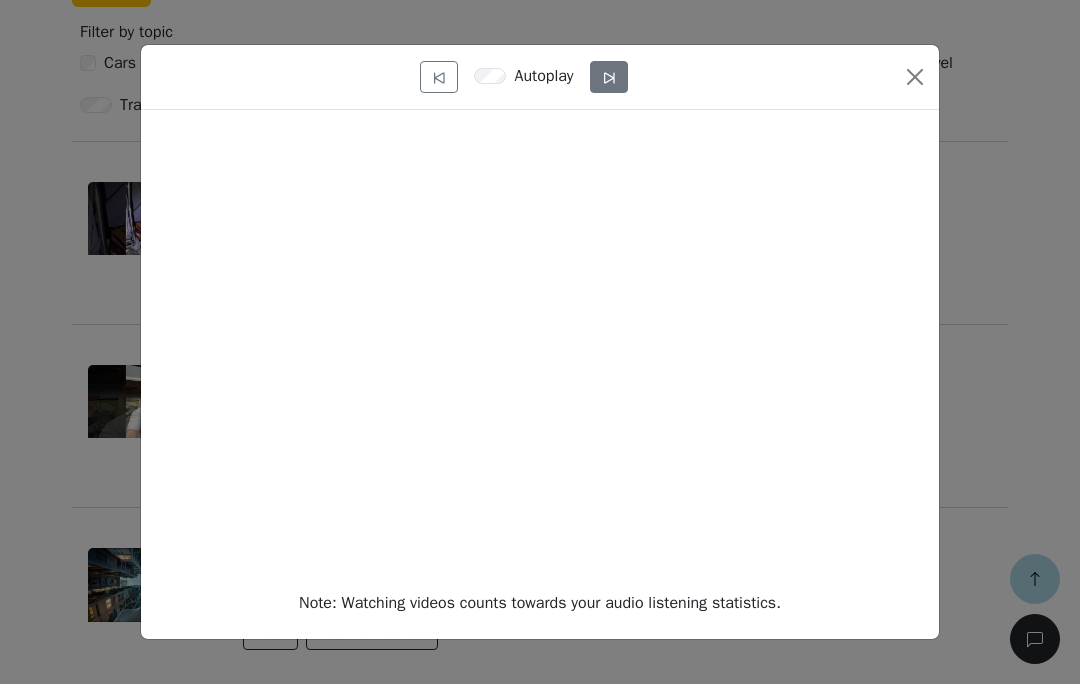 click at bounding box center [609, 76] 